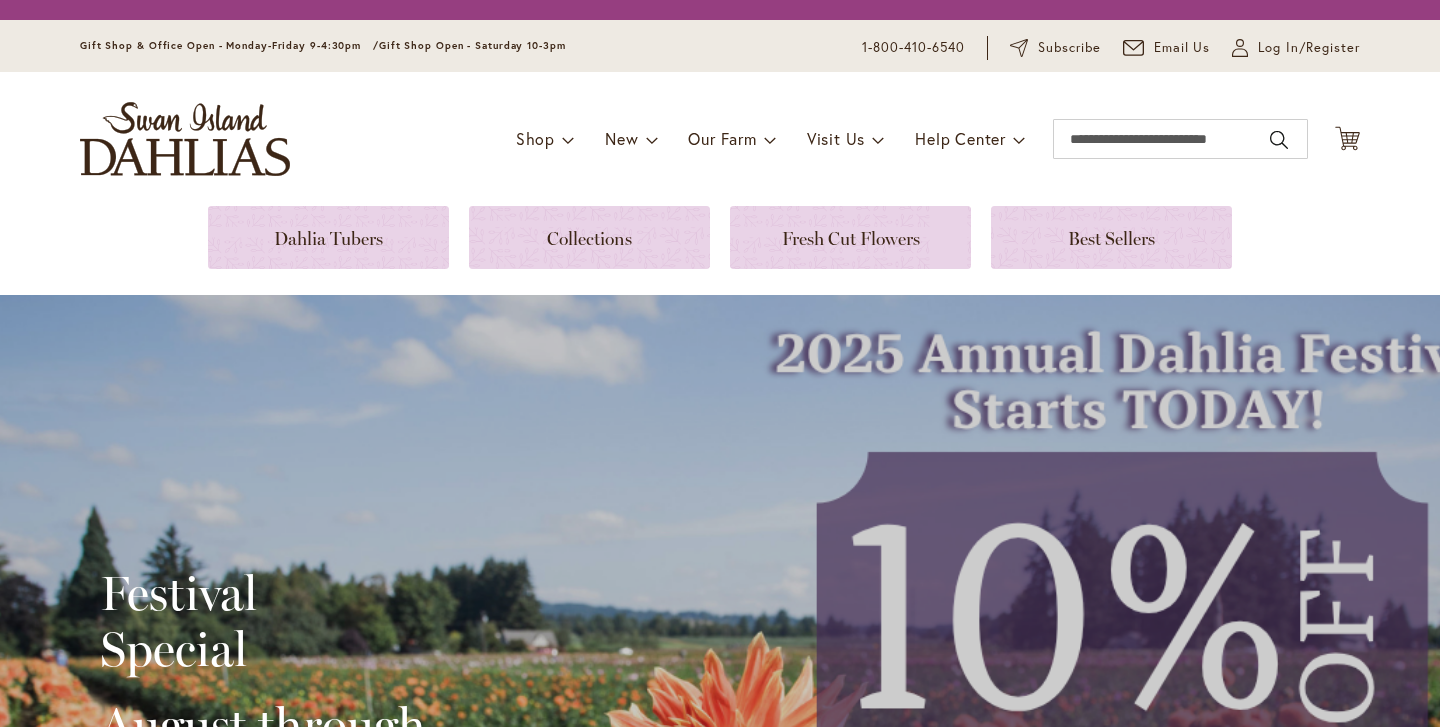 scroll, scrollTop: 0, scrollLeft: 0, axis: both 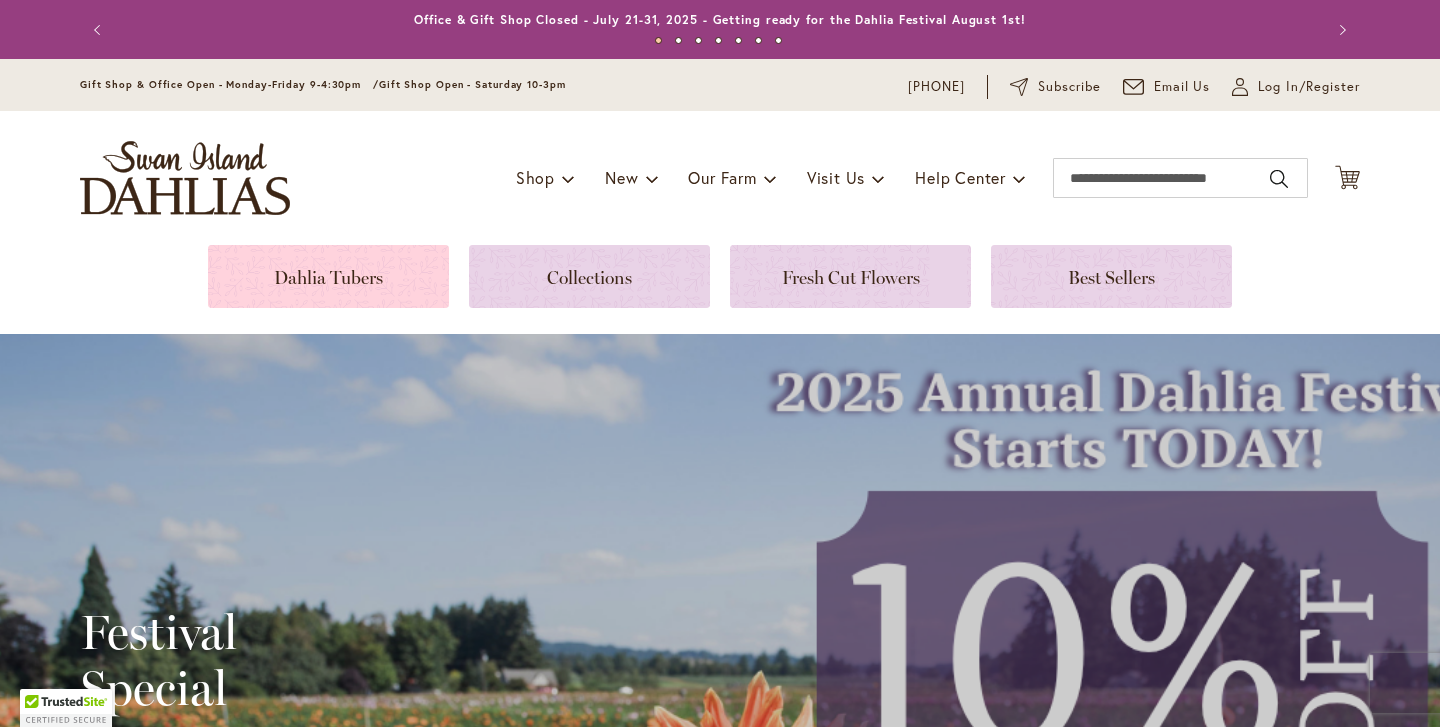 click on "Toggle Nav
Shop
Dahlia Tubers
Collections
Fresh Cut Dahlias
Gardening Supplies
Gift Cards
Request a Catalog
Gifts, Clothing & Specialty Items" at bounding box center [720, 178] 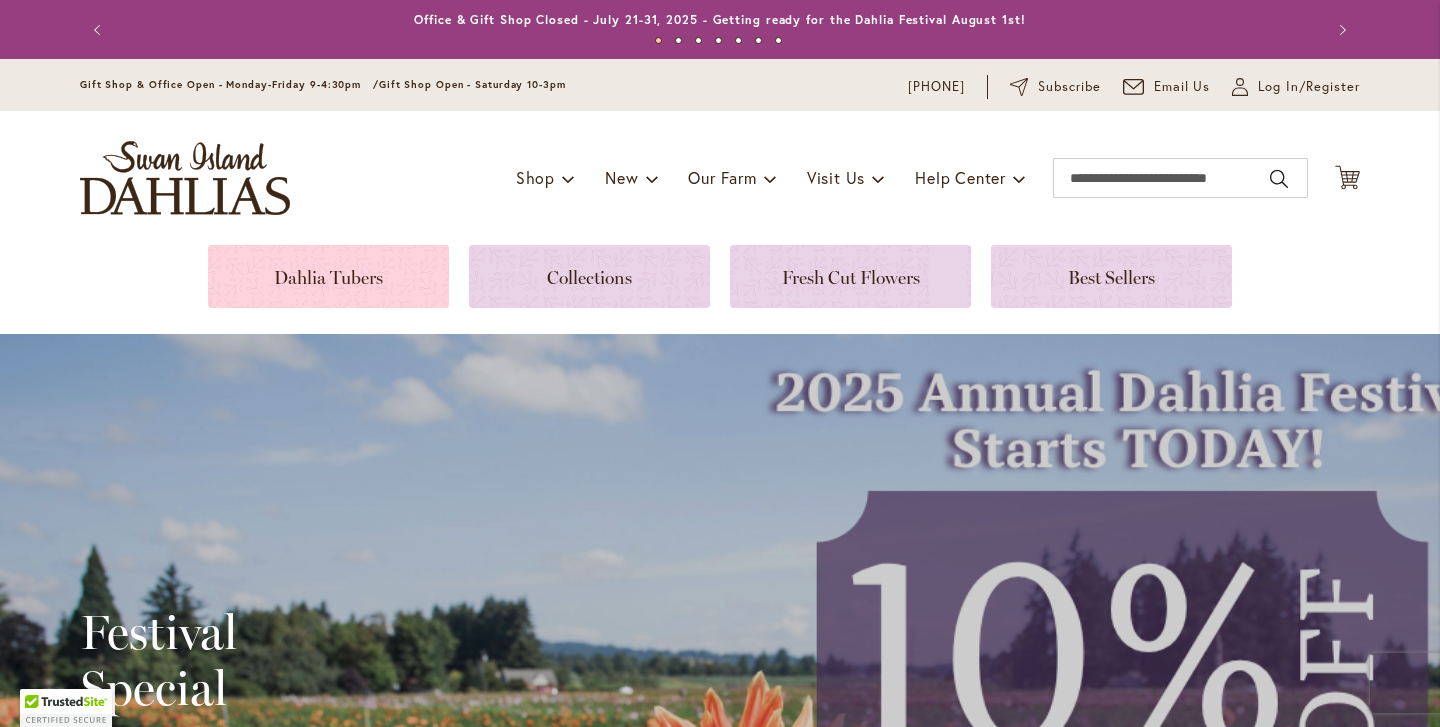 click at bounding box center (328, 276) 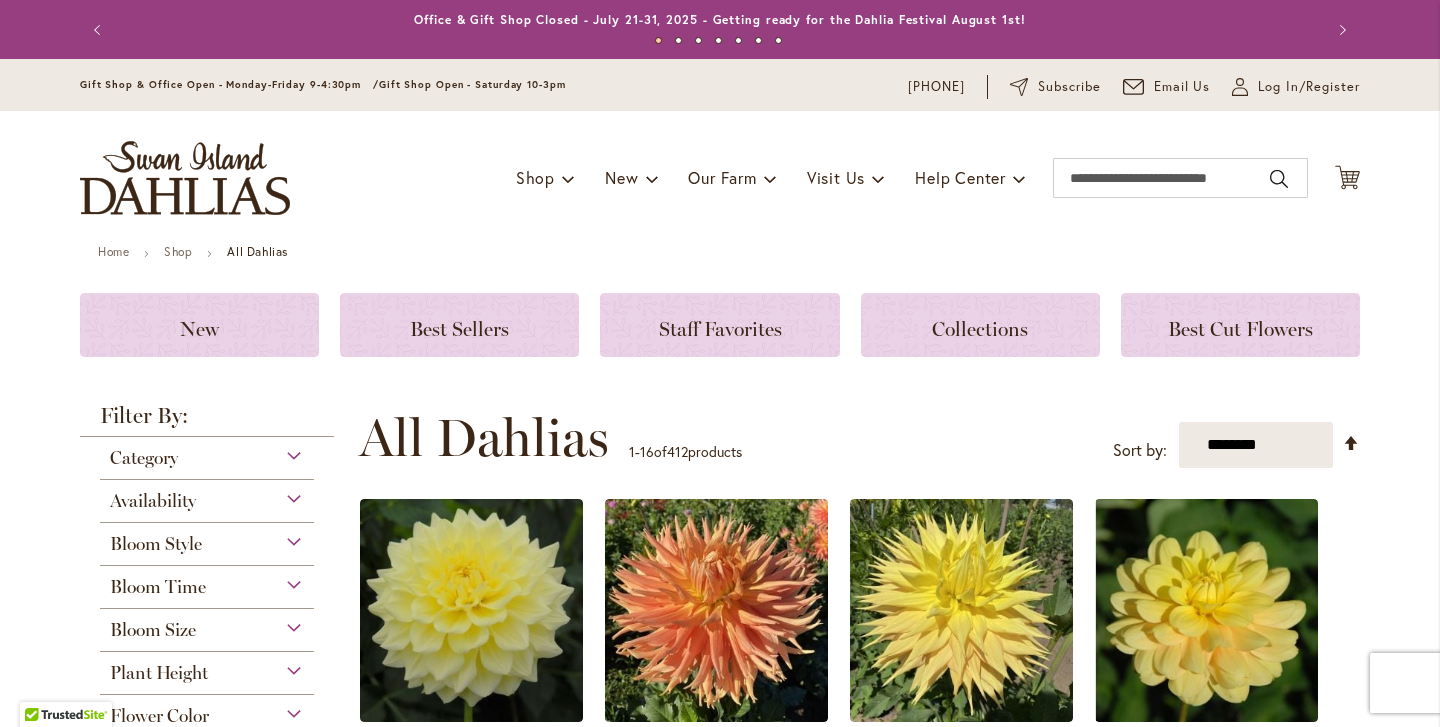 scroll, scrollTop: 0, scrollLeft: 0, axis: both 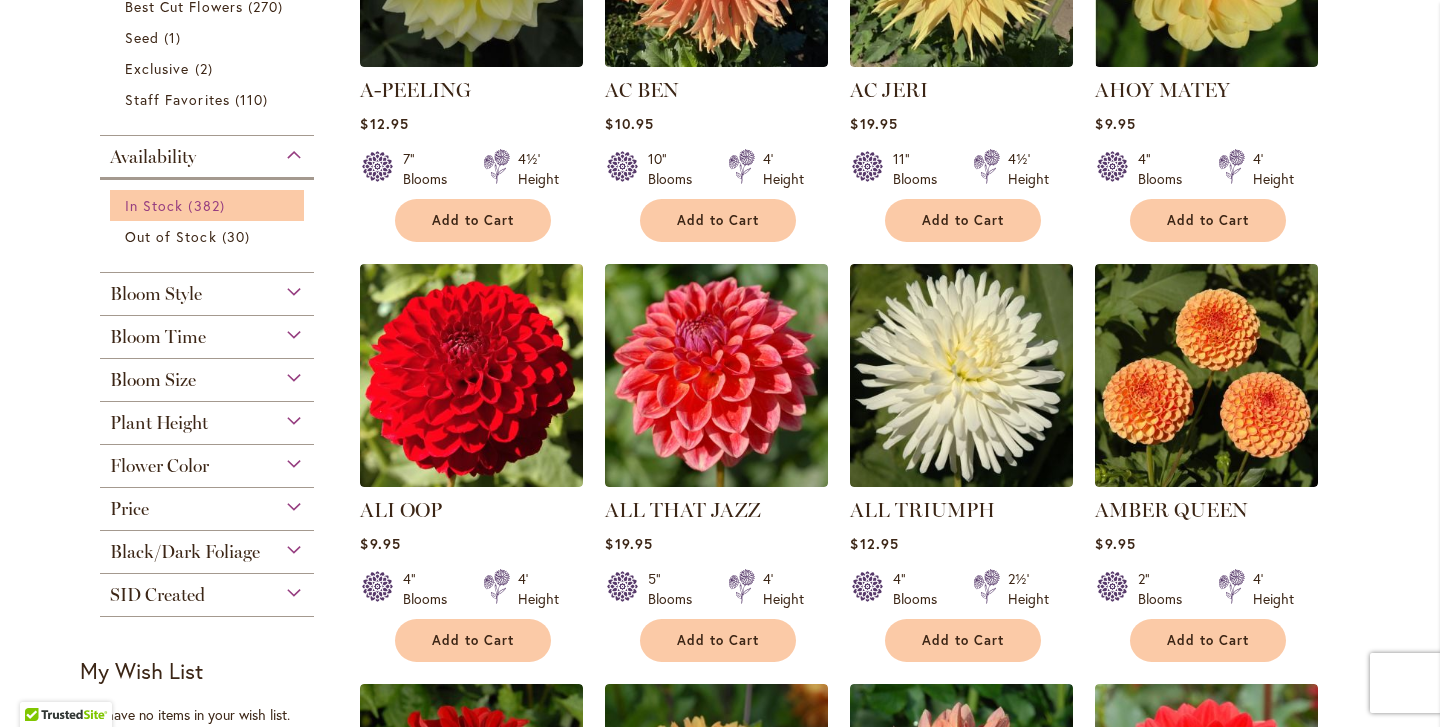 click on "382
items" at bounding box center [208, 205] 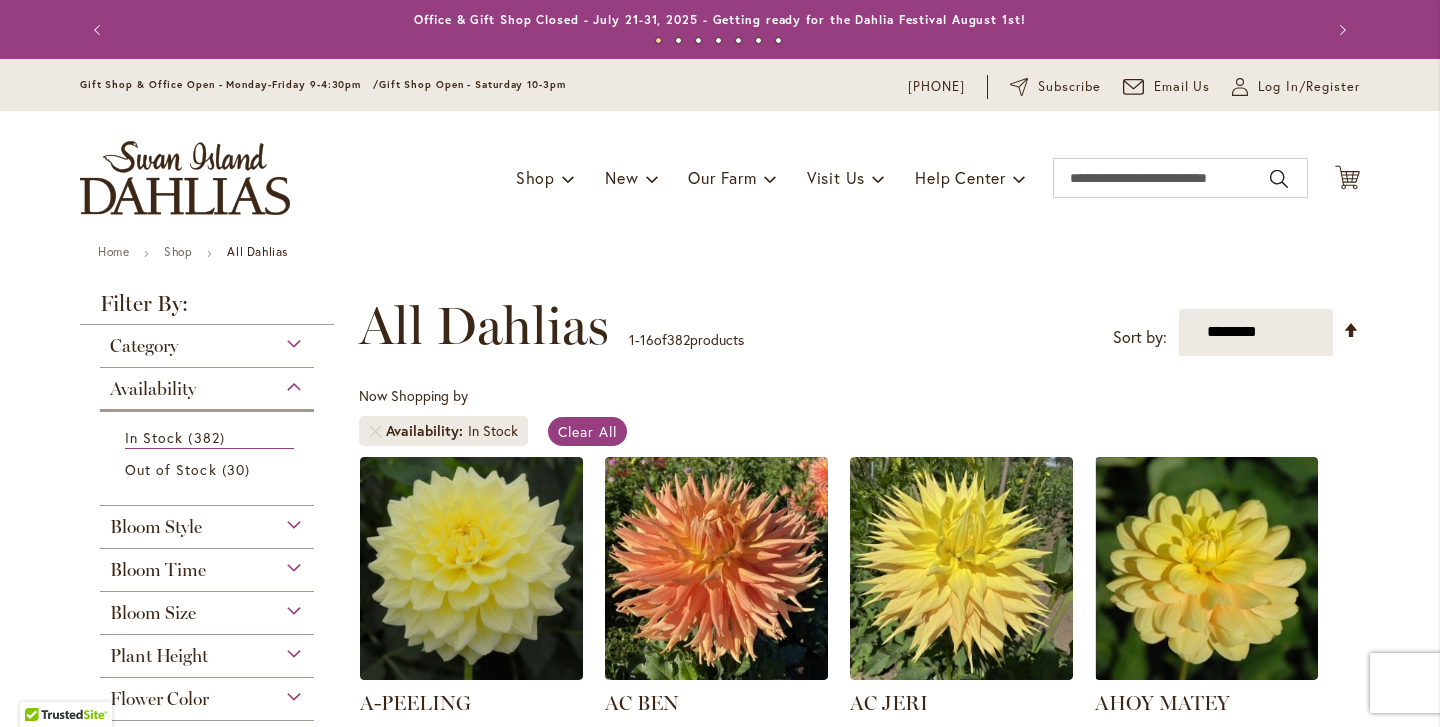 scroll, scrollTop: 0, scrollLeft: 0, axis: both 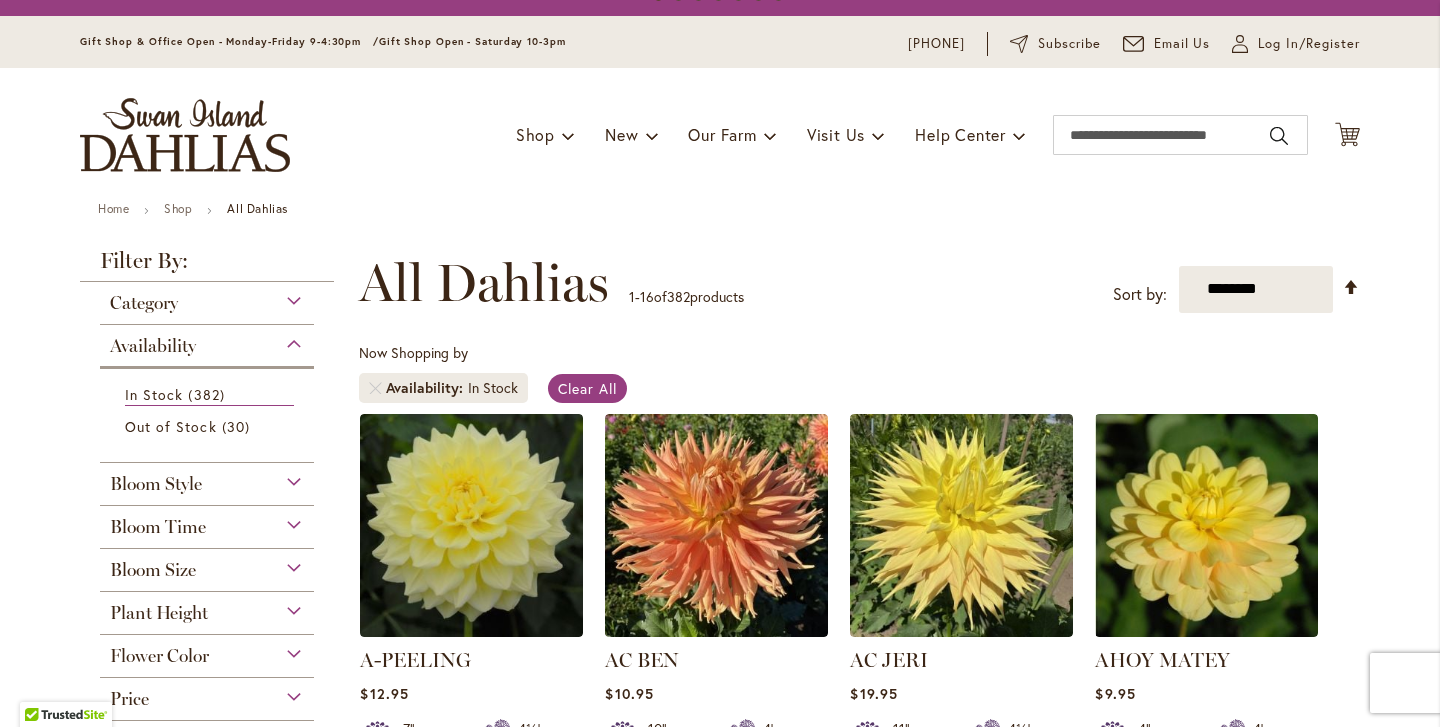 click on "Bloom Size" at bounding box center (153, 570) 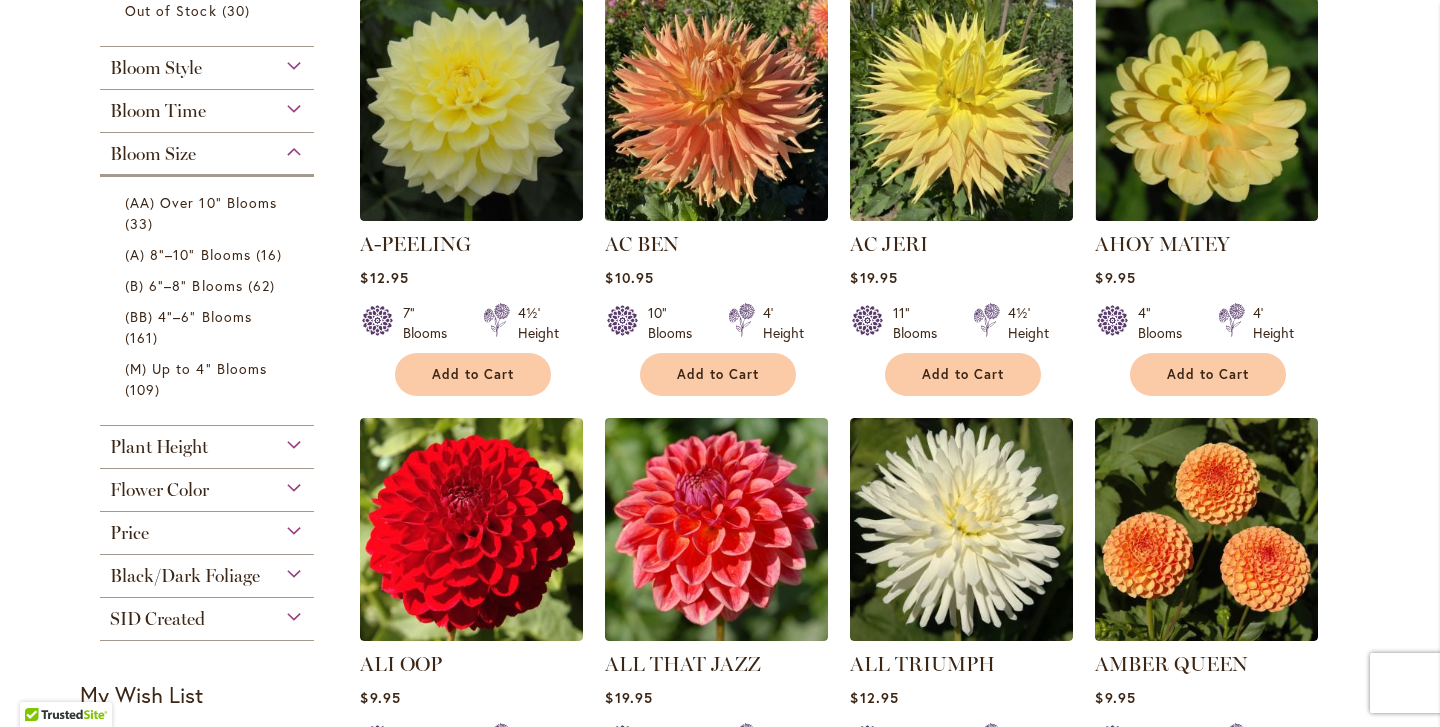 scroll, scrollTop: 401, scrollLeft: 0, axis: vertical 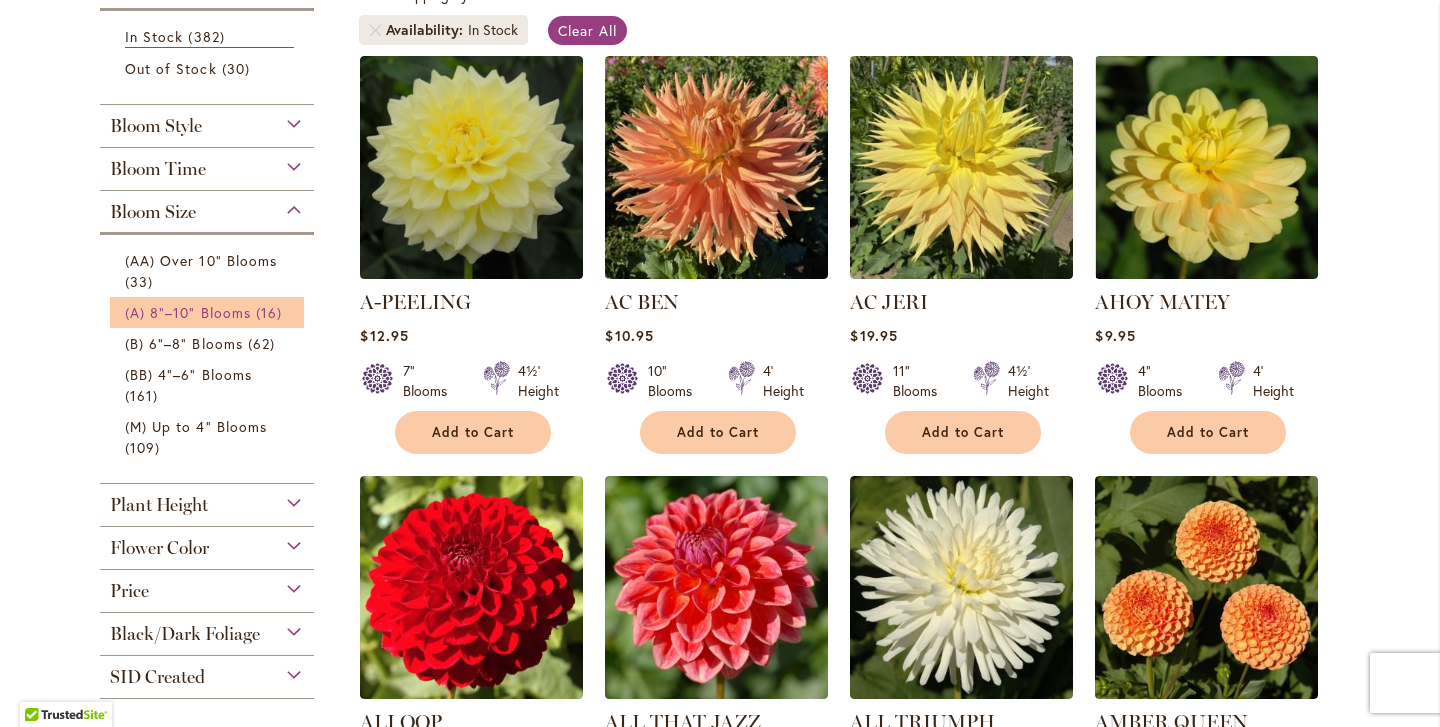 click on "(A) 8"–10" Blooms" at bounding box center (188, 312) 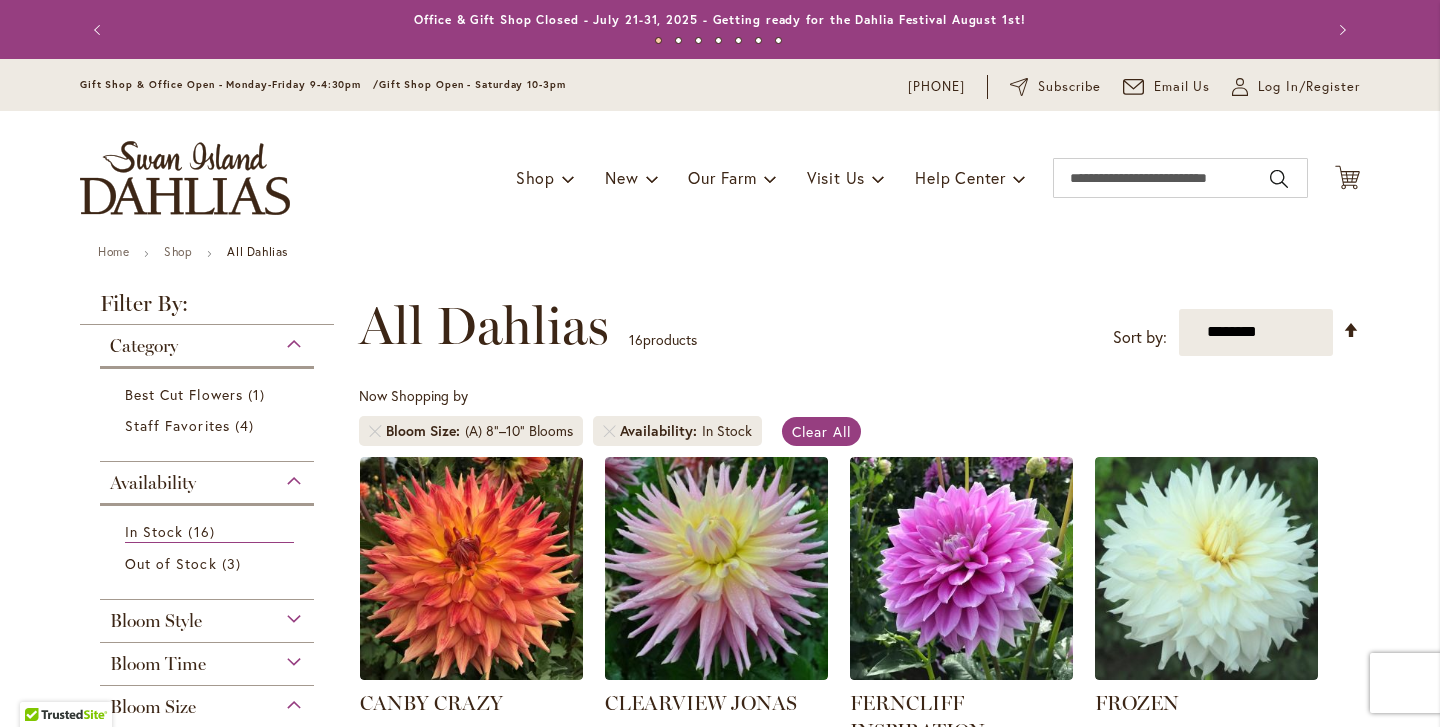 scroll, scrollTop: 0, scrollLeft: 0, axis: both 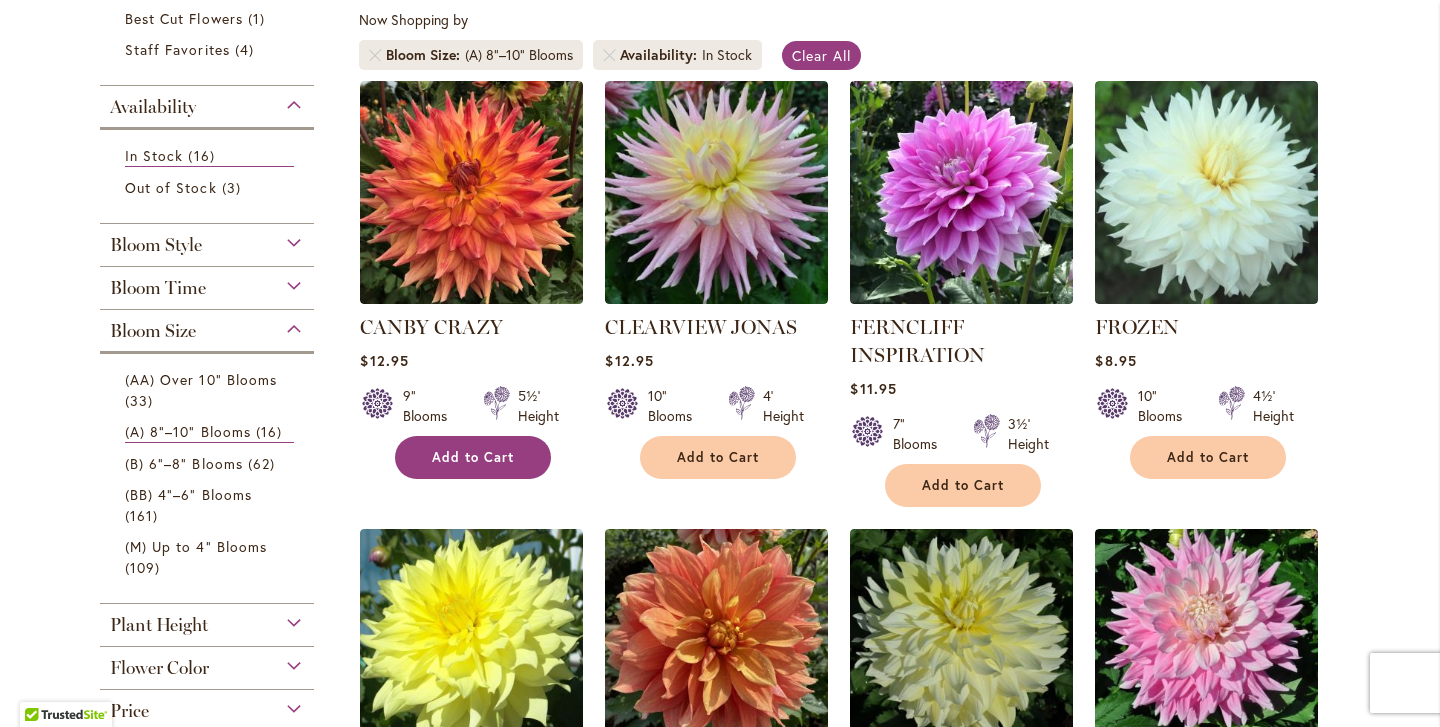 click on "Add to Cart" at bounding box center [473, 457] 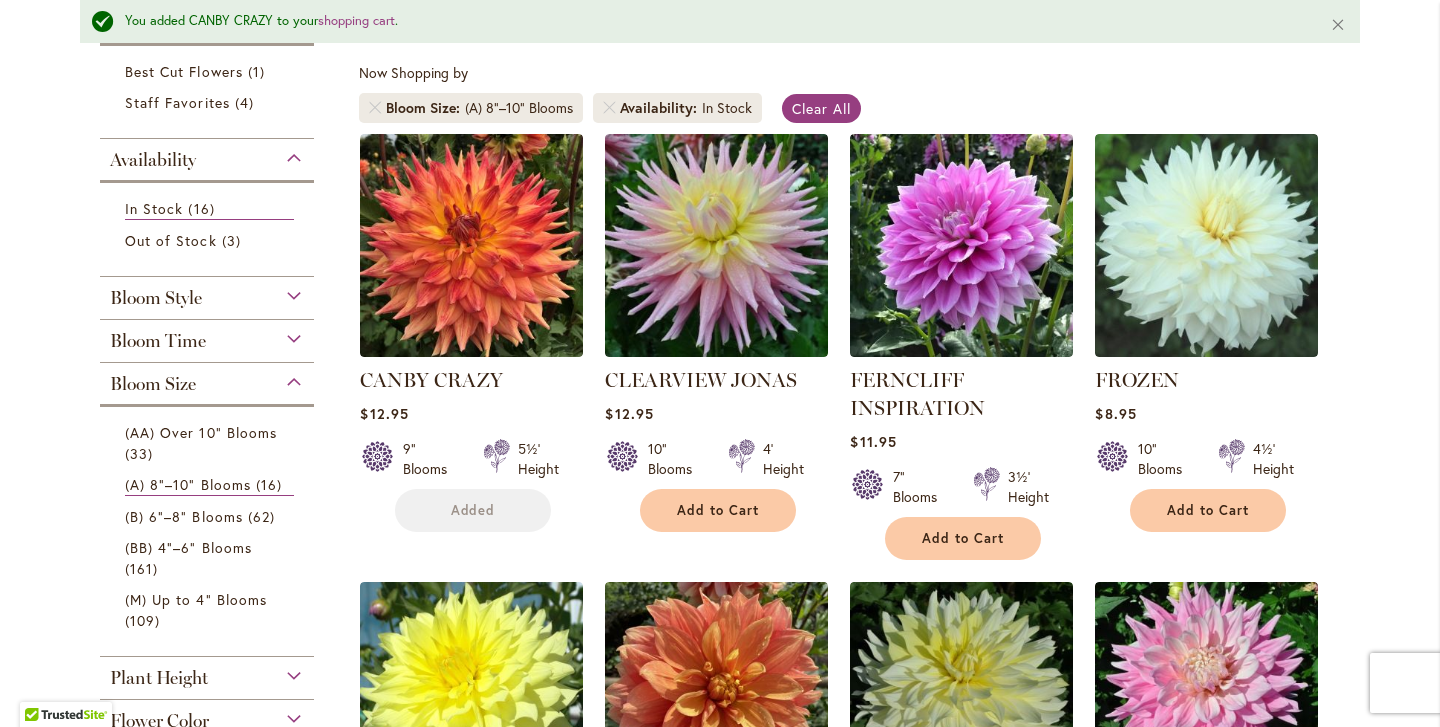 scroll, scrollTop: 428, scrollLeft: 0, axis: vertical 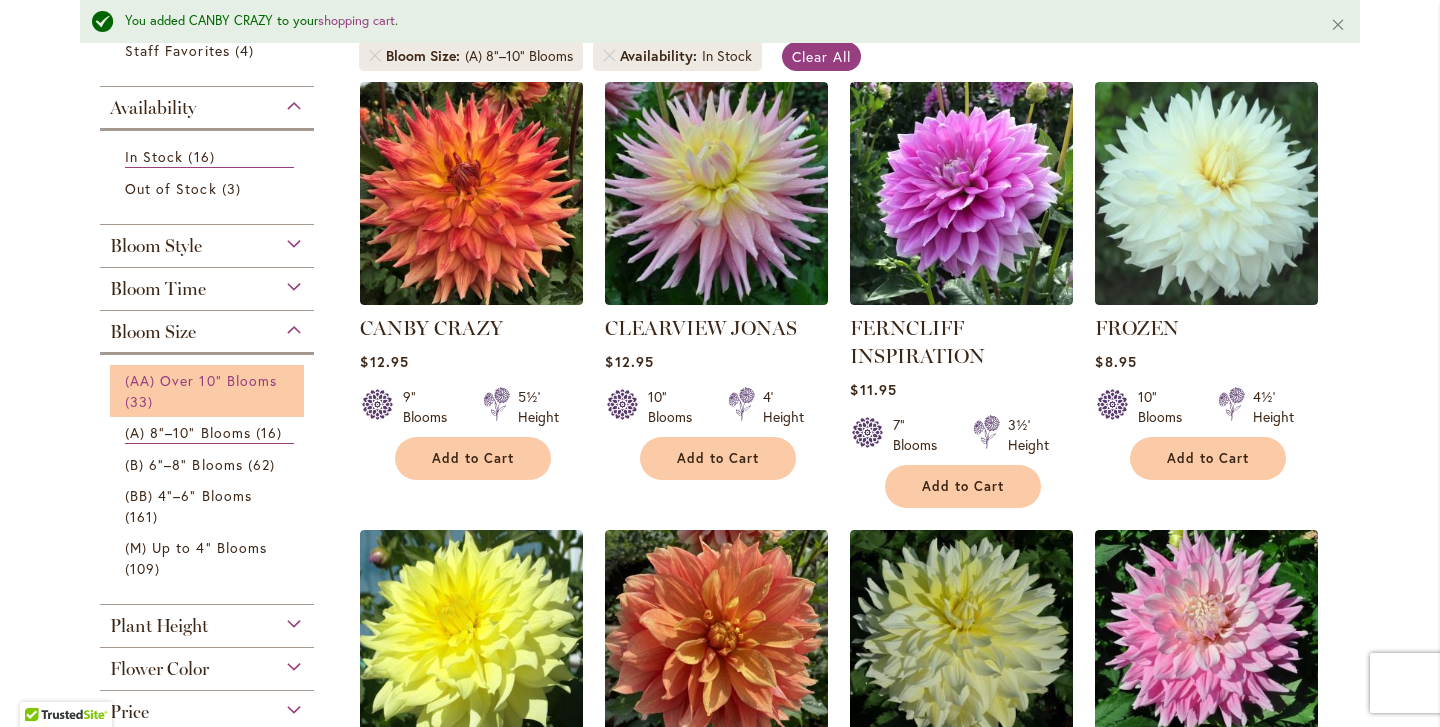 click on "(AA) Over 10" Blooms
33
items" at bounding box center (209, 391) 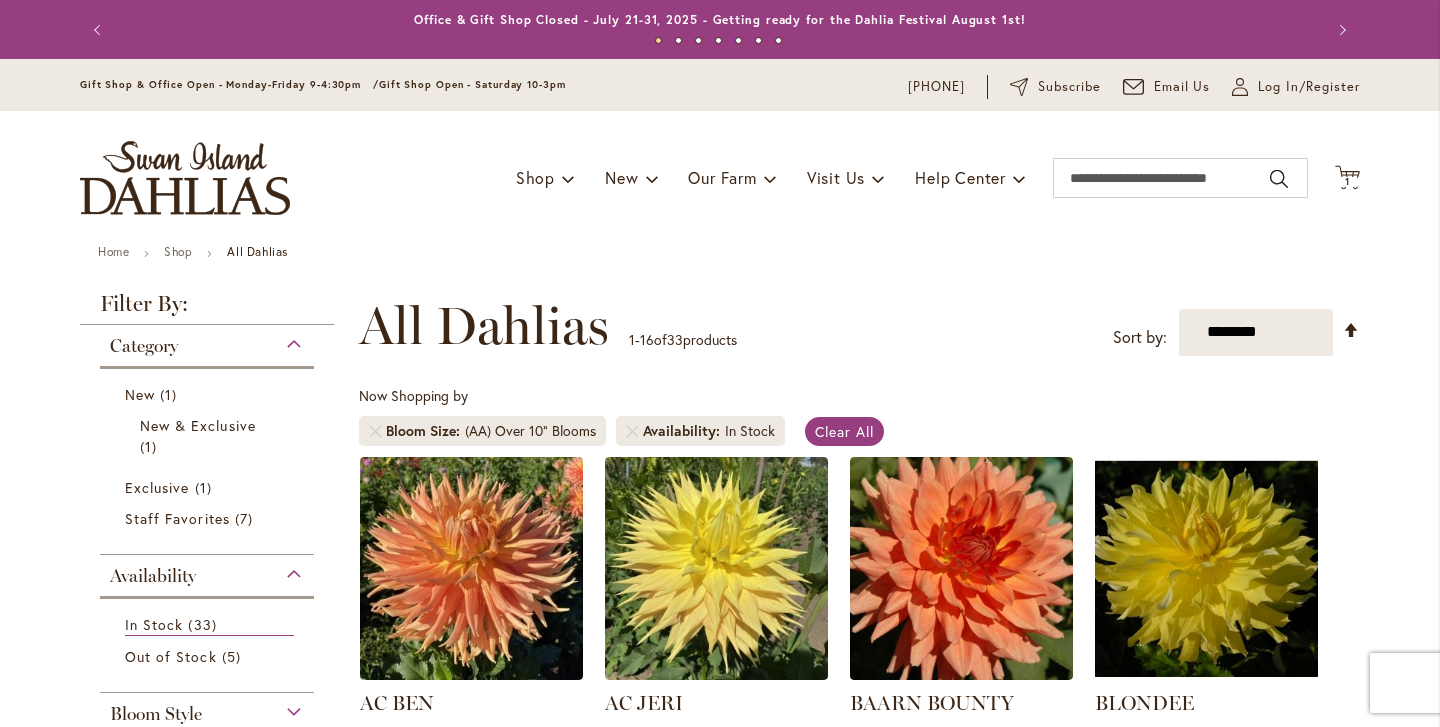 scroll, scrollTop: 0, scrollLeft: 0, axis: both 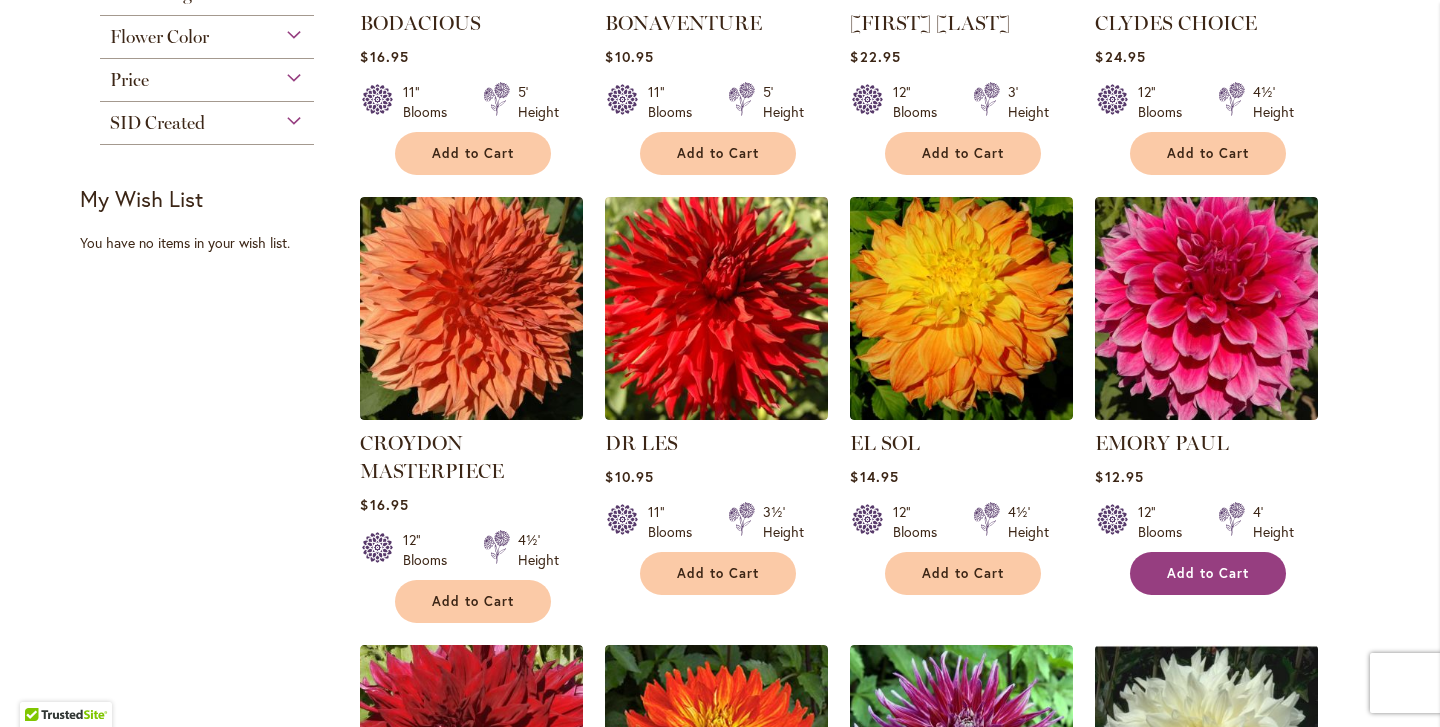 click on "Add to Cart" at bounding box center (1208, 573) 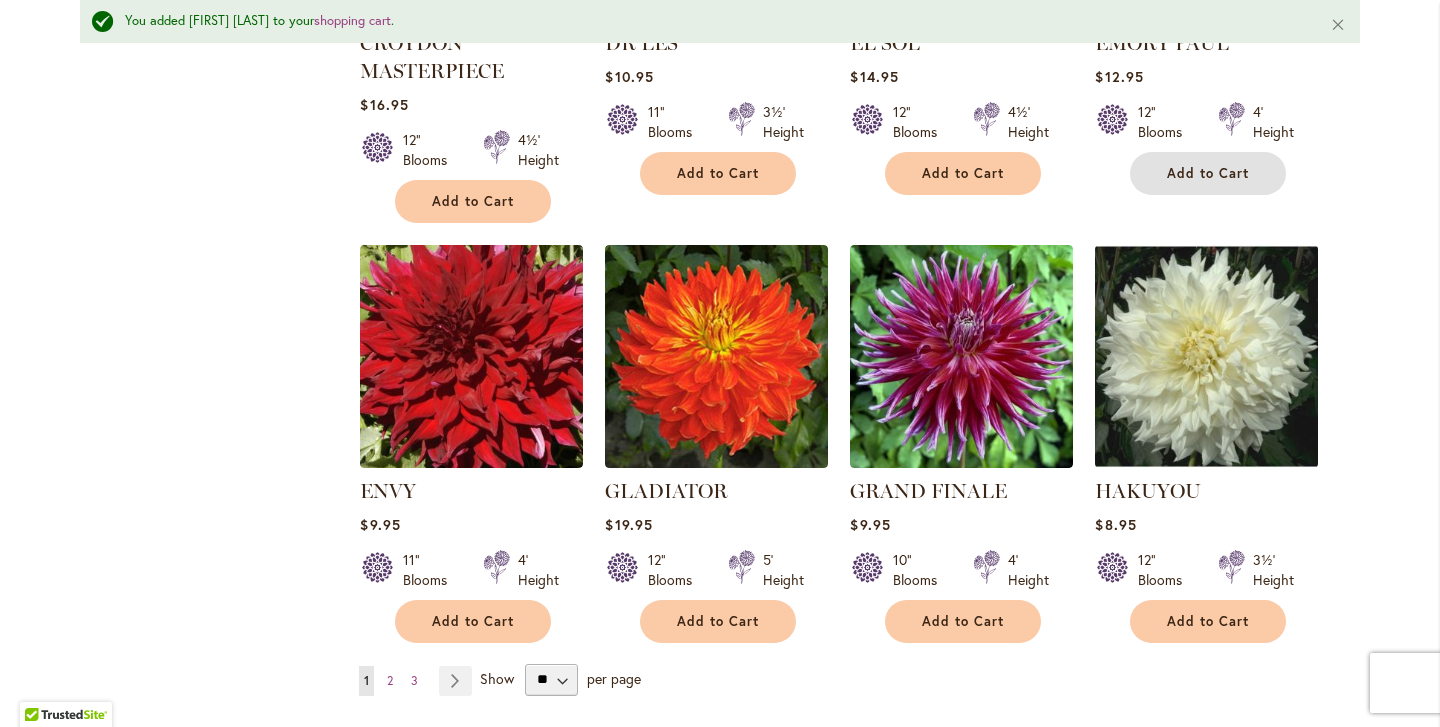 scroll, scrollTop: 1613, scrollLeft: 0, axis: vertical 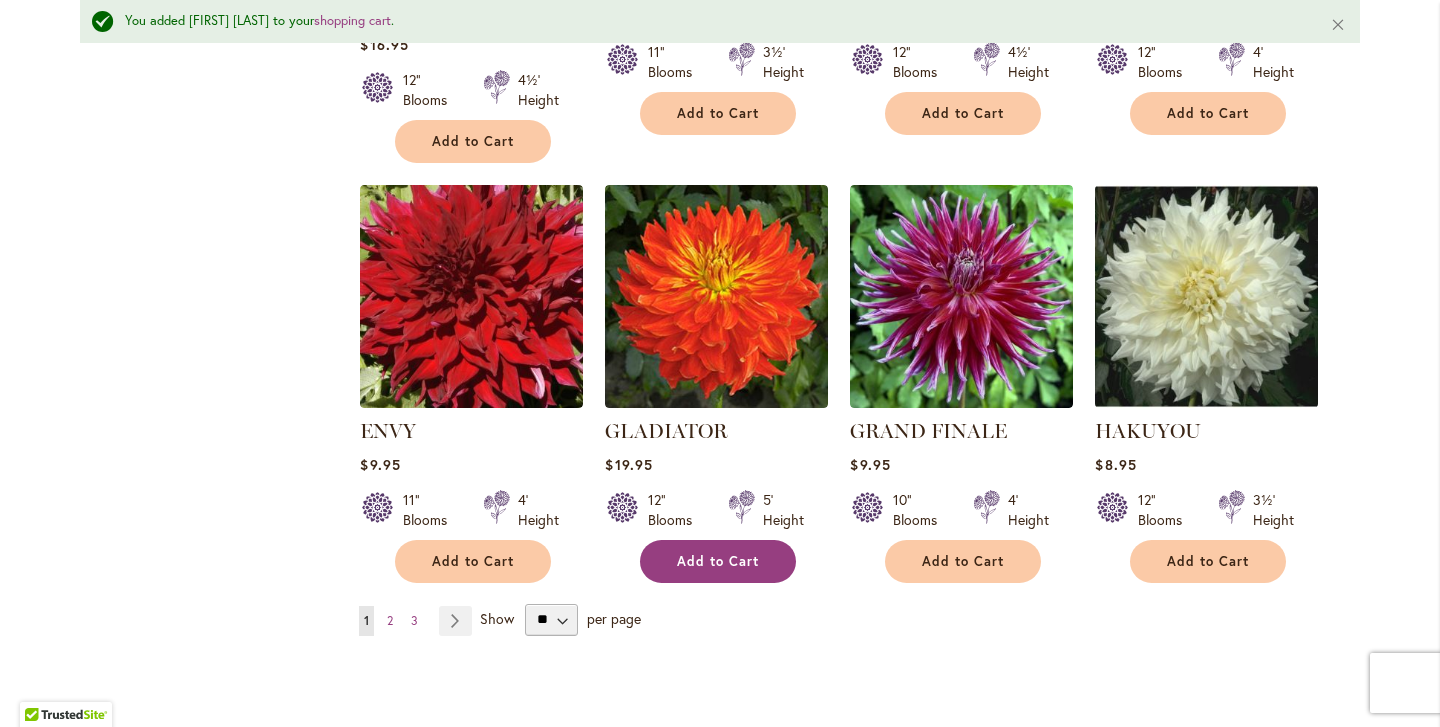 click on "Add to Cart" at bounding box center (718, 561) 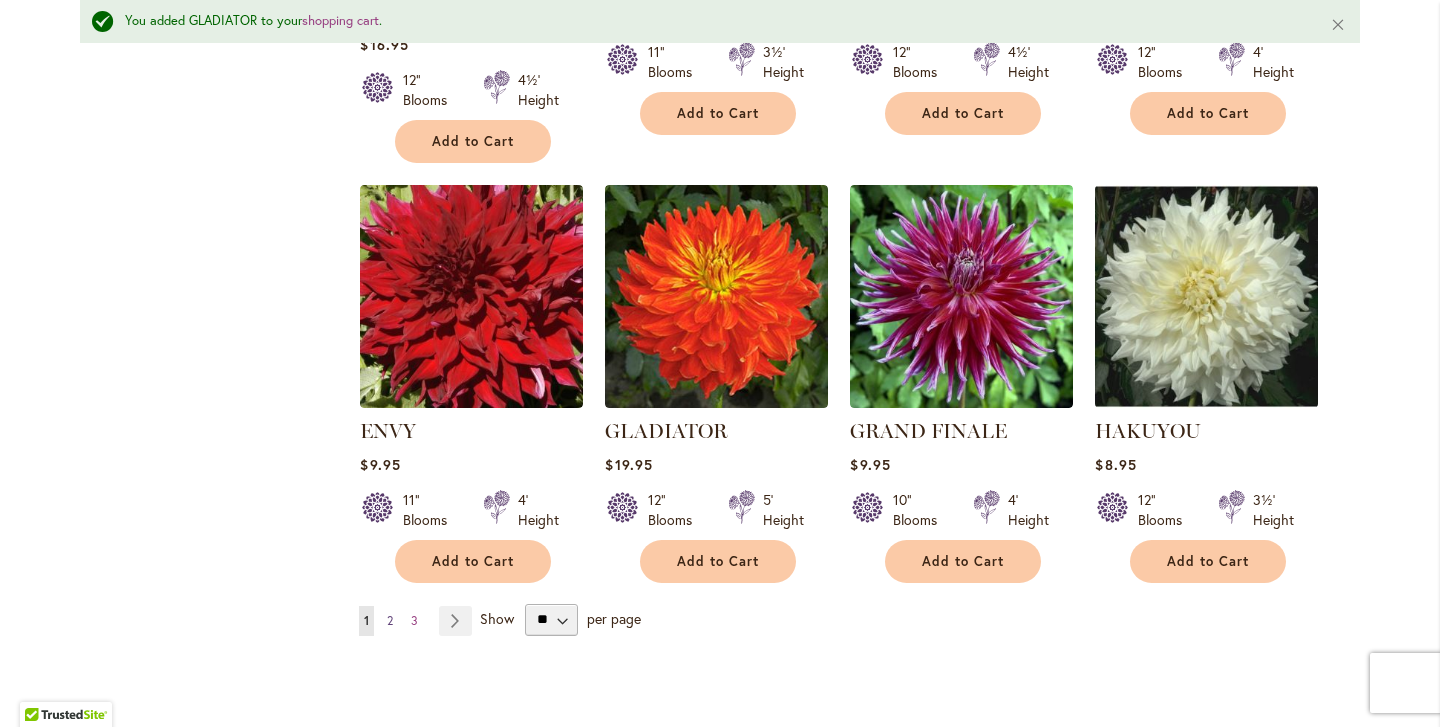 click on "Page
2" at bounding box center [390, 621] 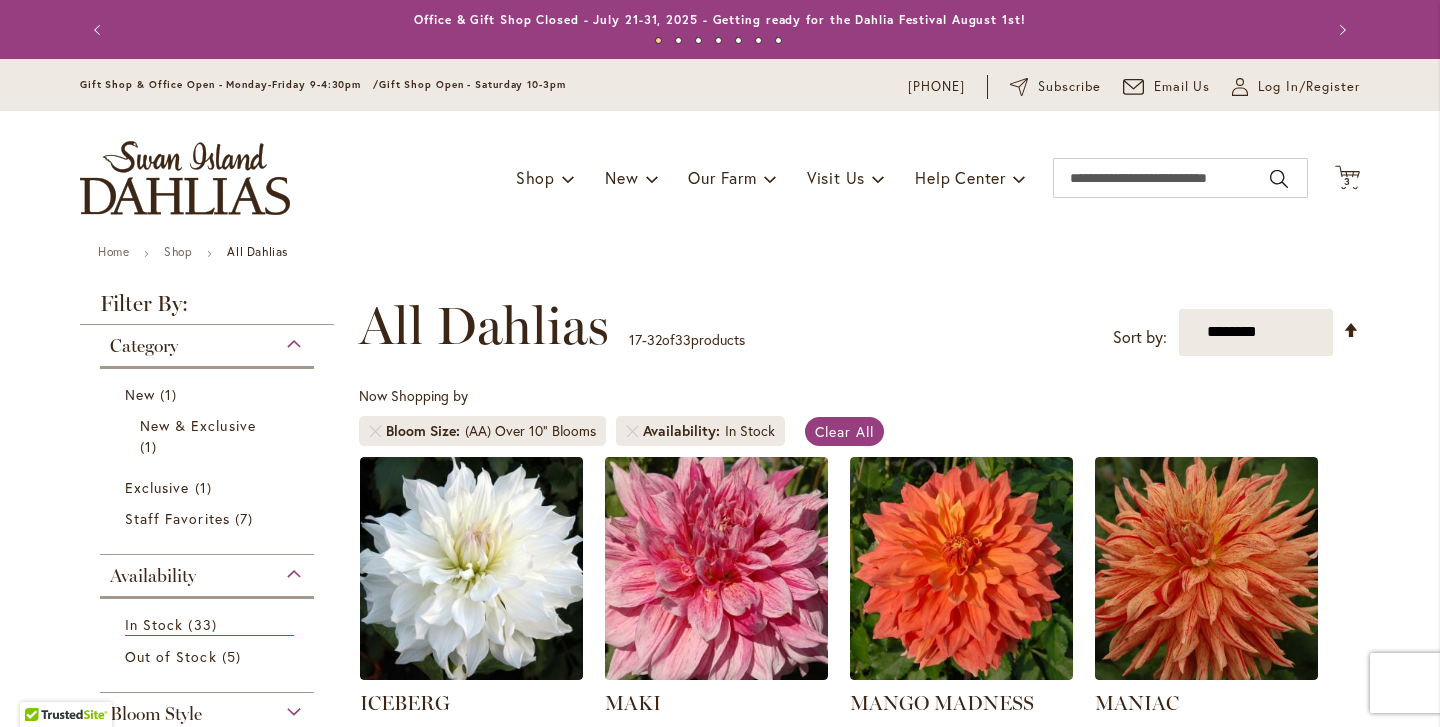 scroll, scrollTop: 0, scrollLeft: 0, axis: both 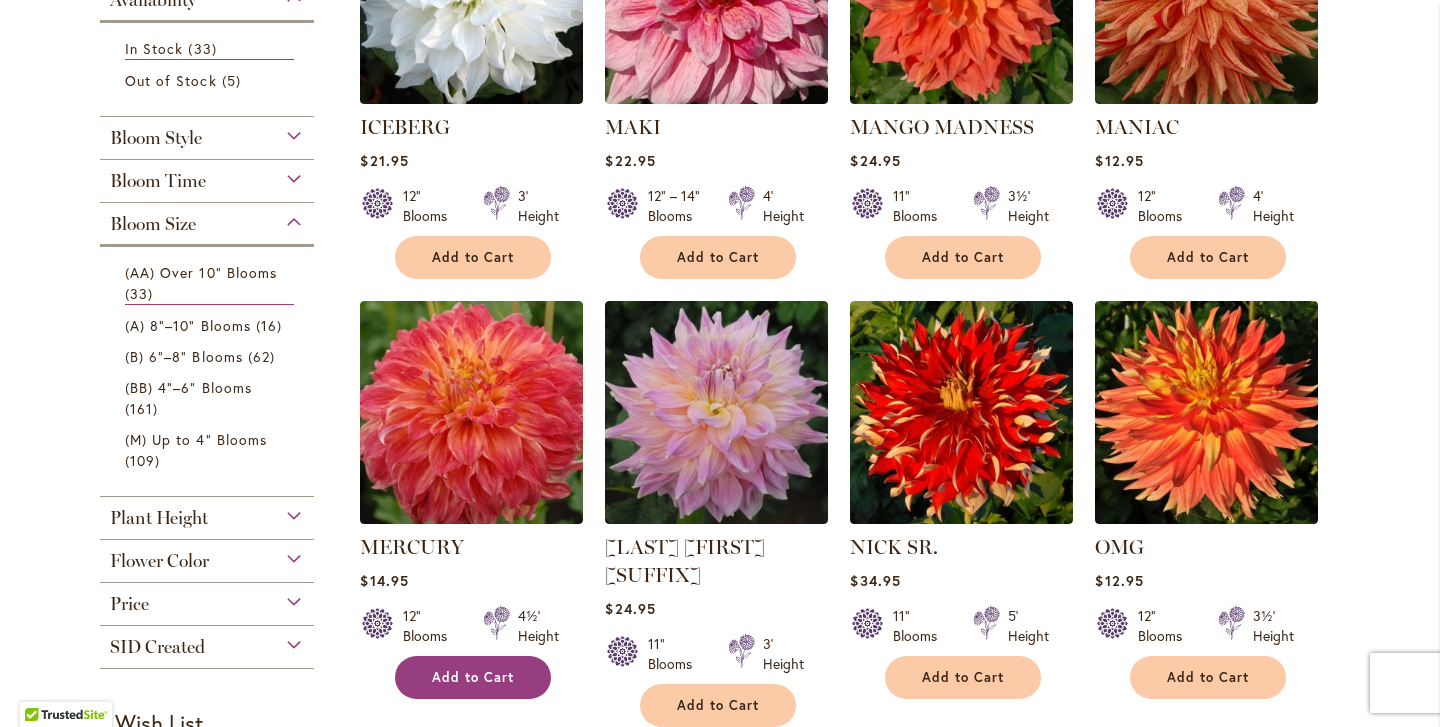 click on "Add to Cart" at bounding box center [473, 677] 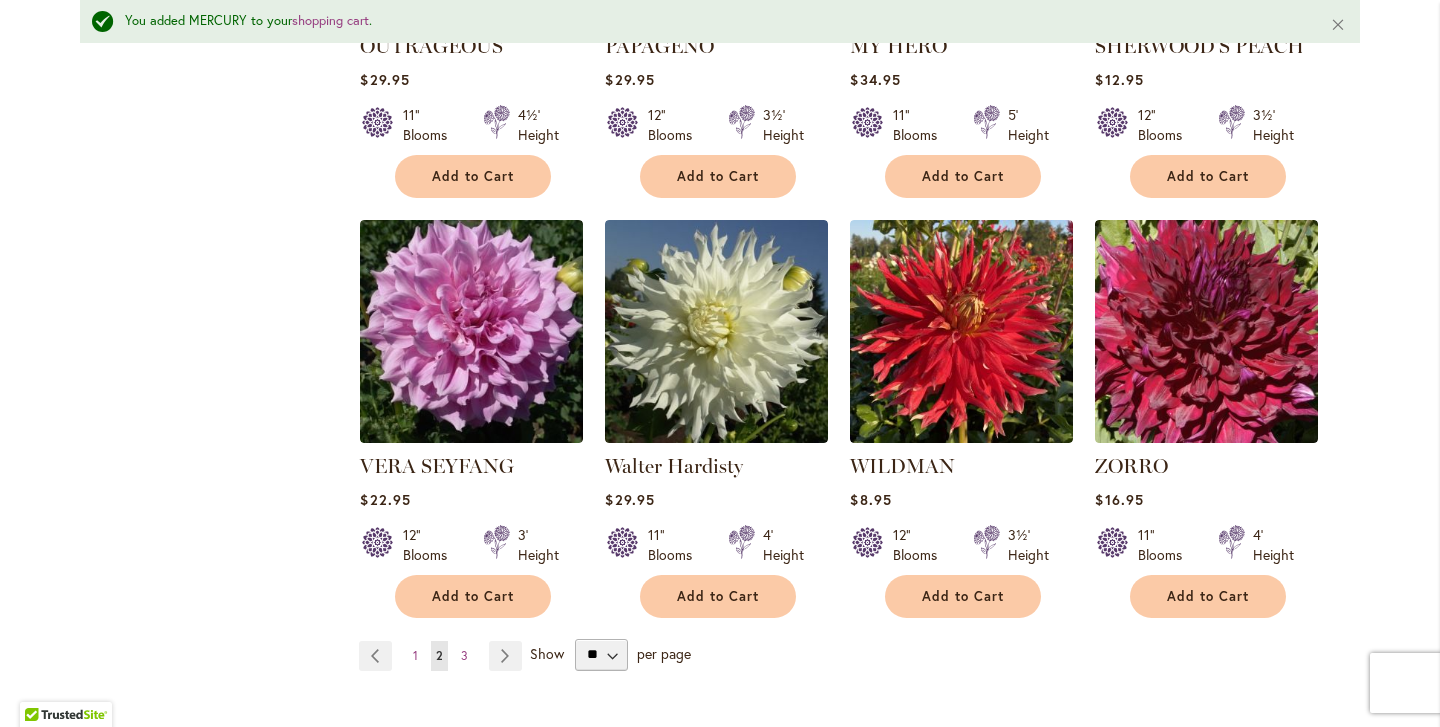 scroll, scrollTop: 1602, scrollLeft: 0, axis: vertical 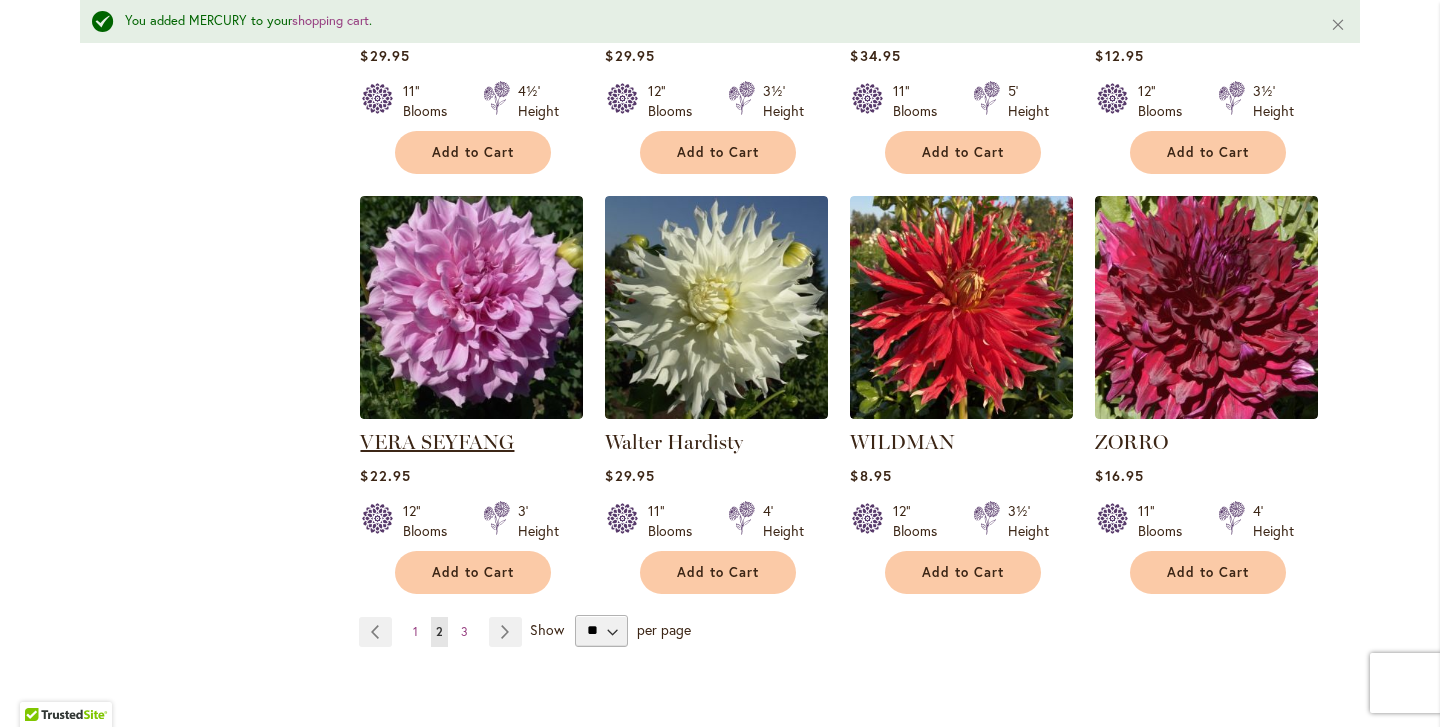 click on "VERA SEYFANG" at bounding box center [437, 442] 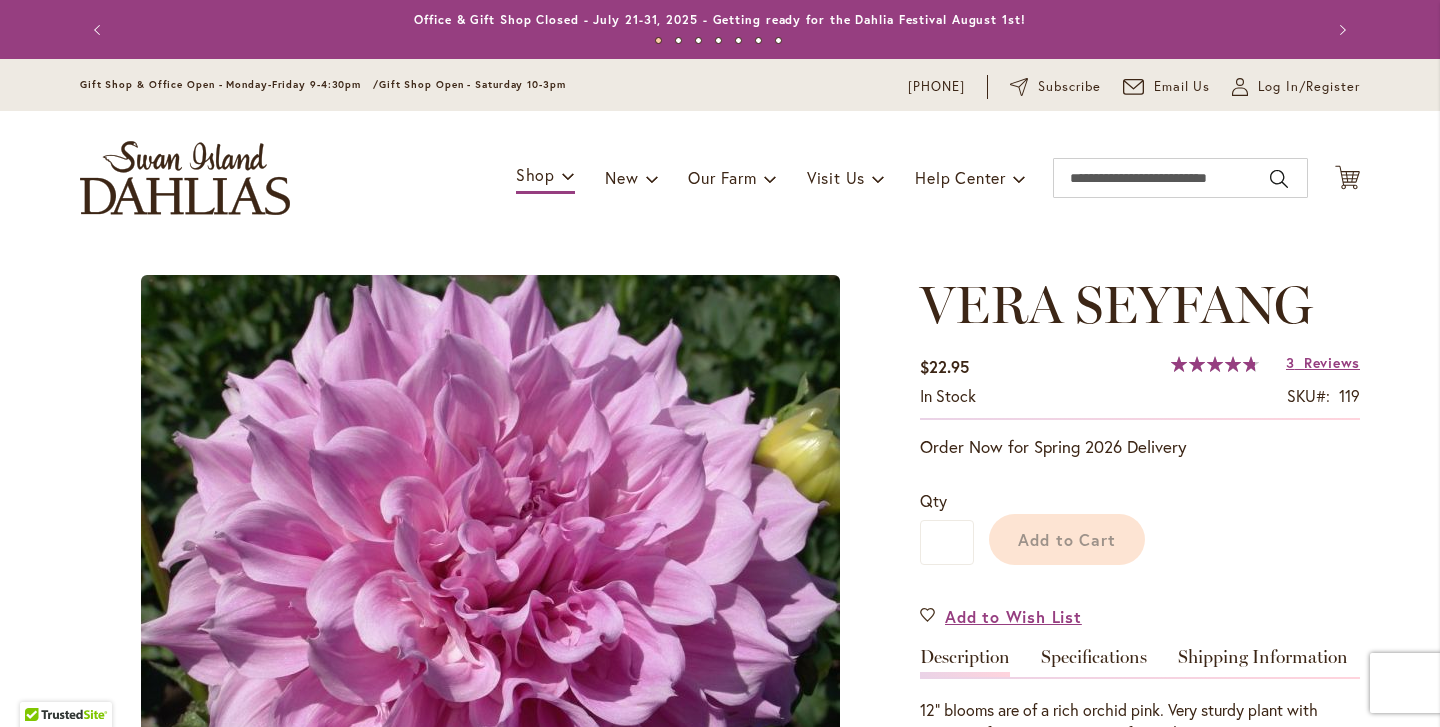 scroll, scrollTop: 0, scrollLeft: 0, axis: both 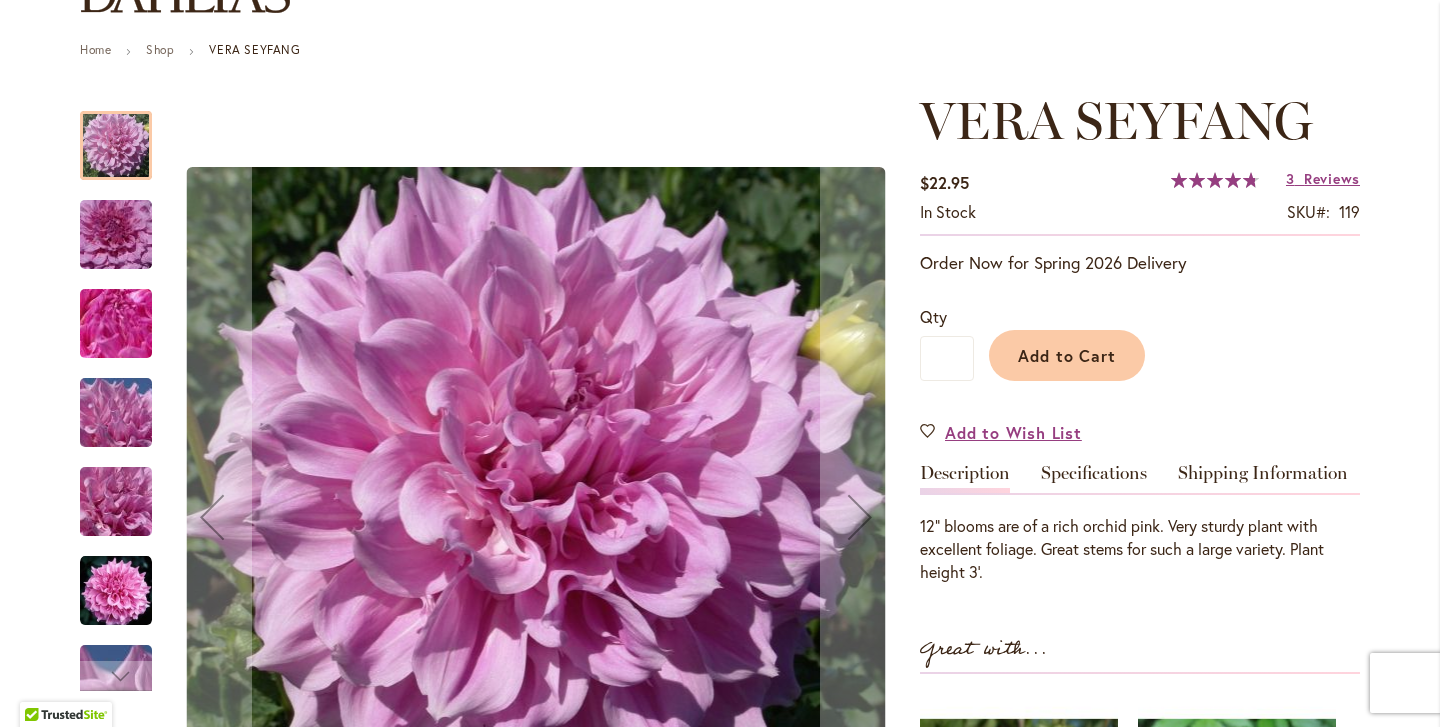 click at bounding box center (116, 235) 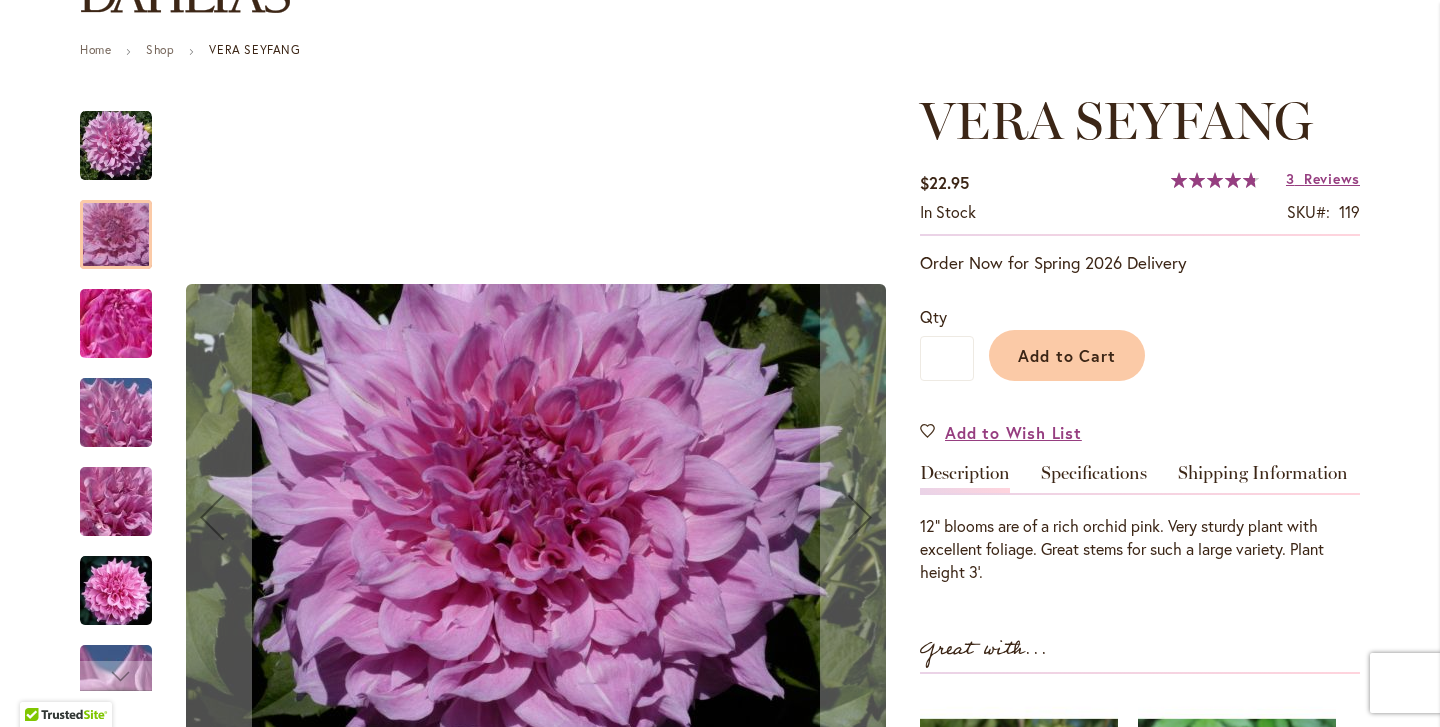 click at bounding box center [116, 324] 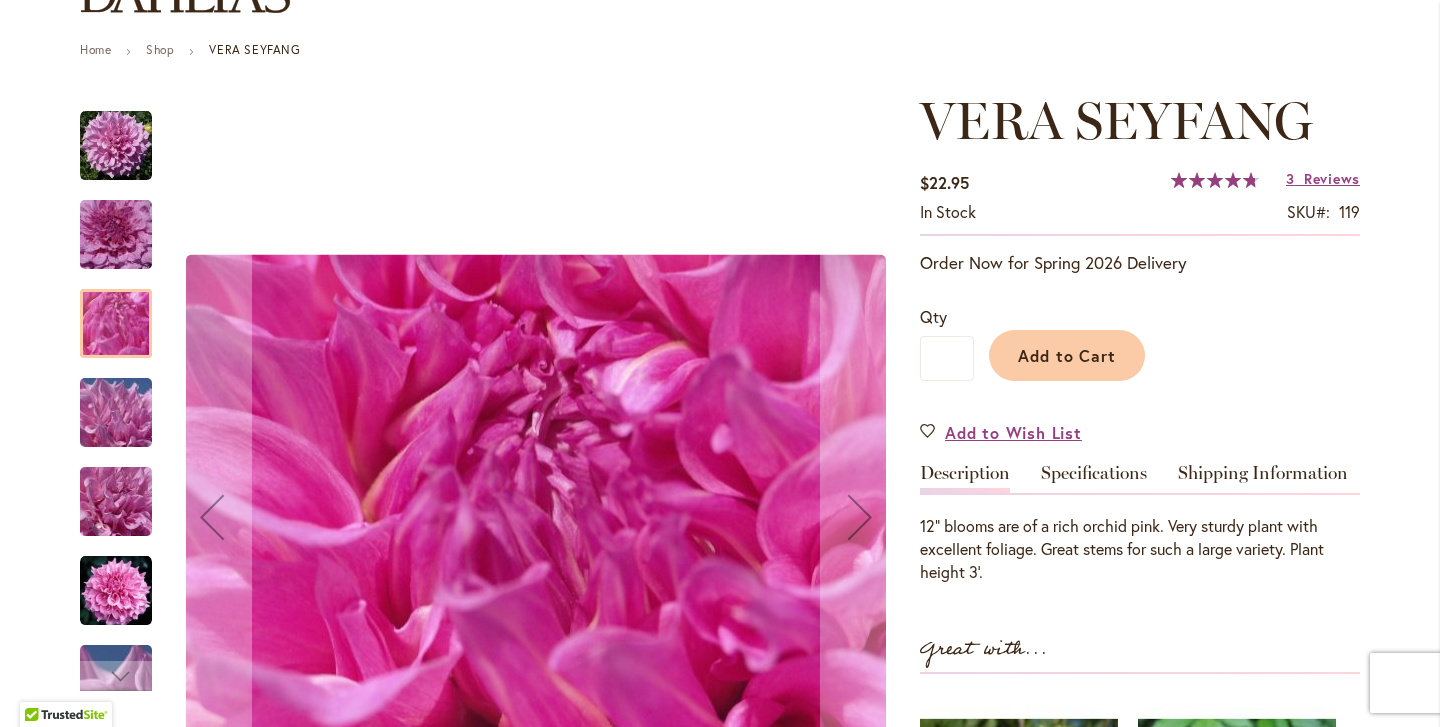 click at bounding box center (116, 413) 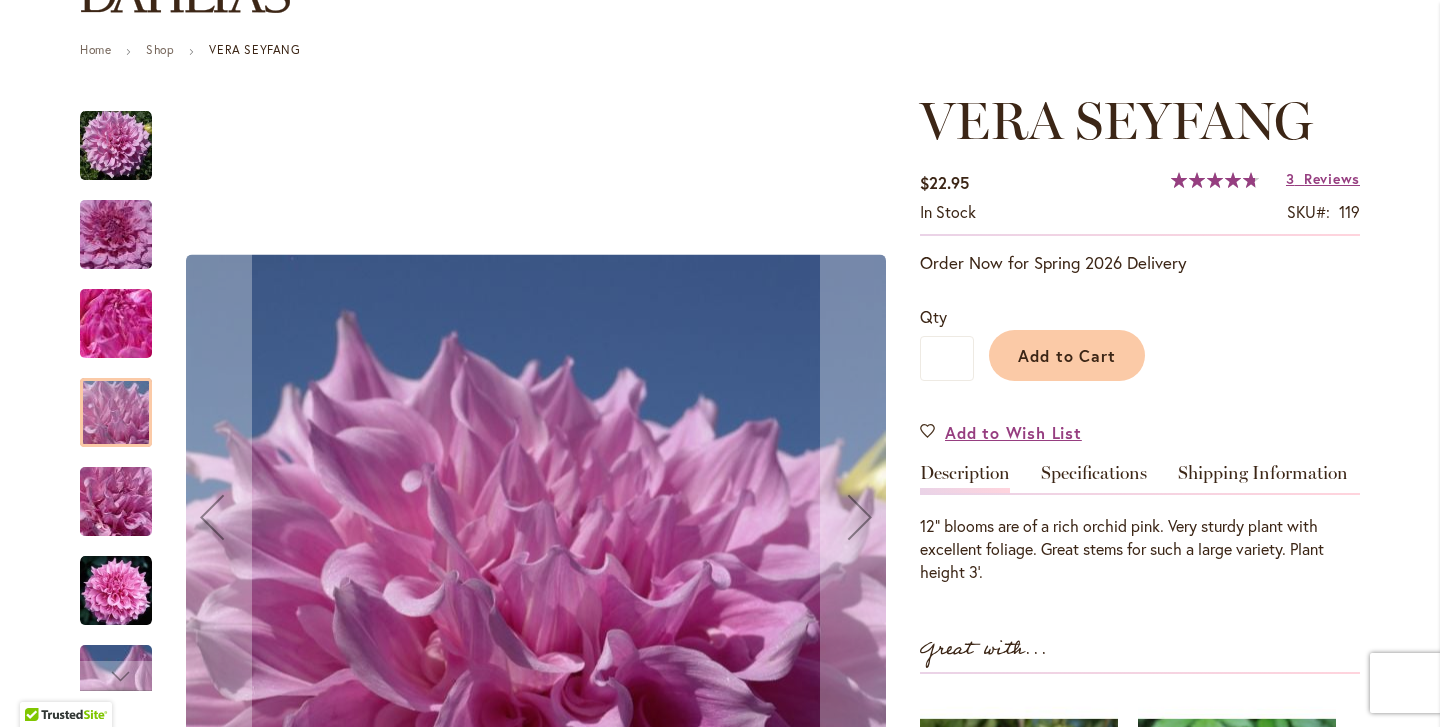 click at bounding box center (116, 502) 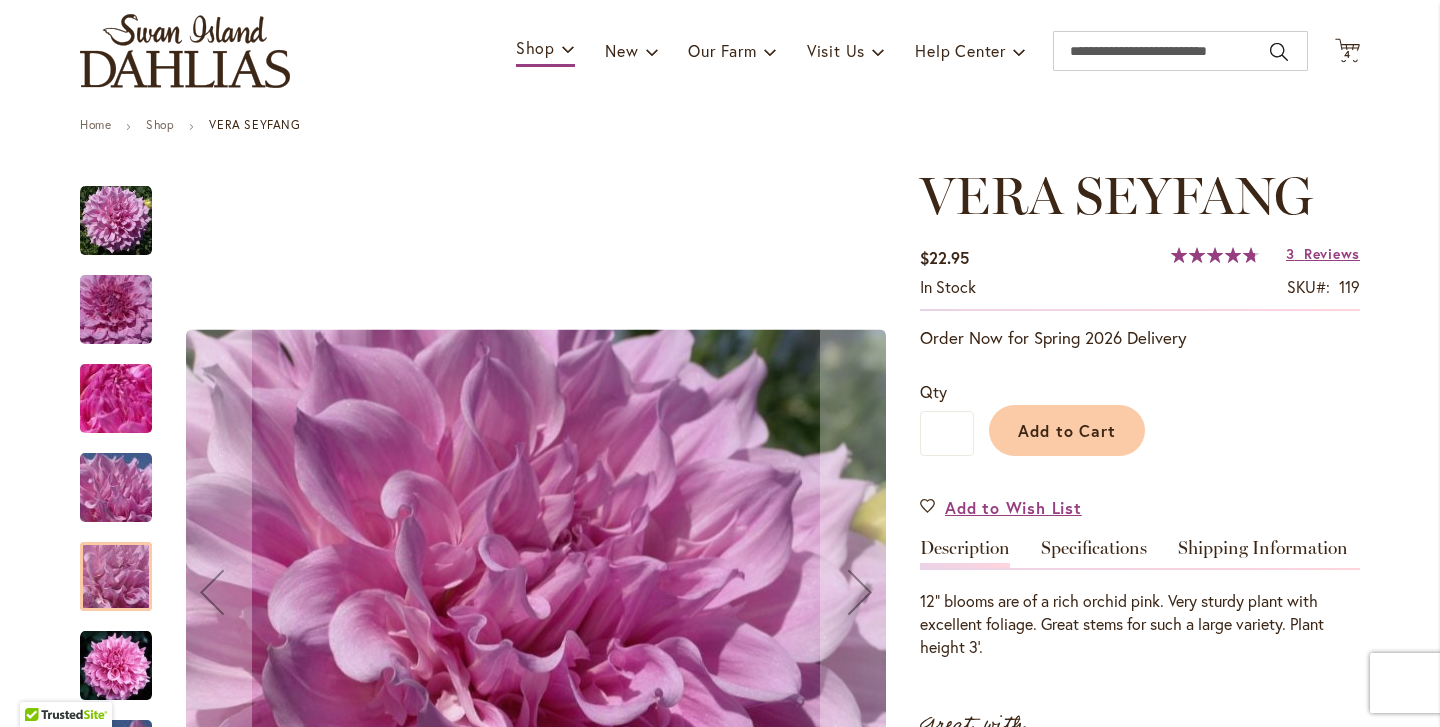 scroll, scrollTop: 337, scrollLeft: 0, axis: vertical 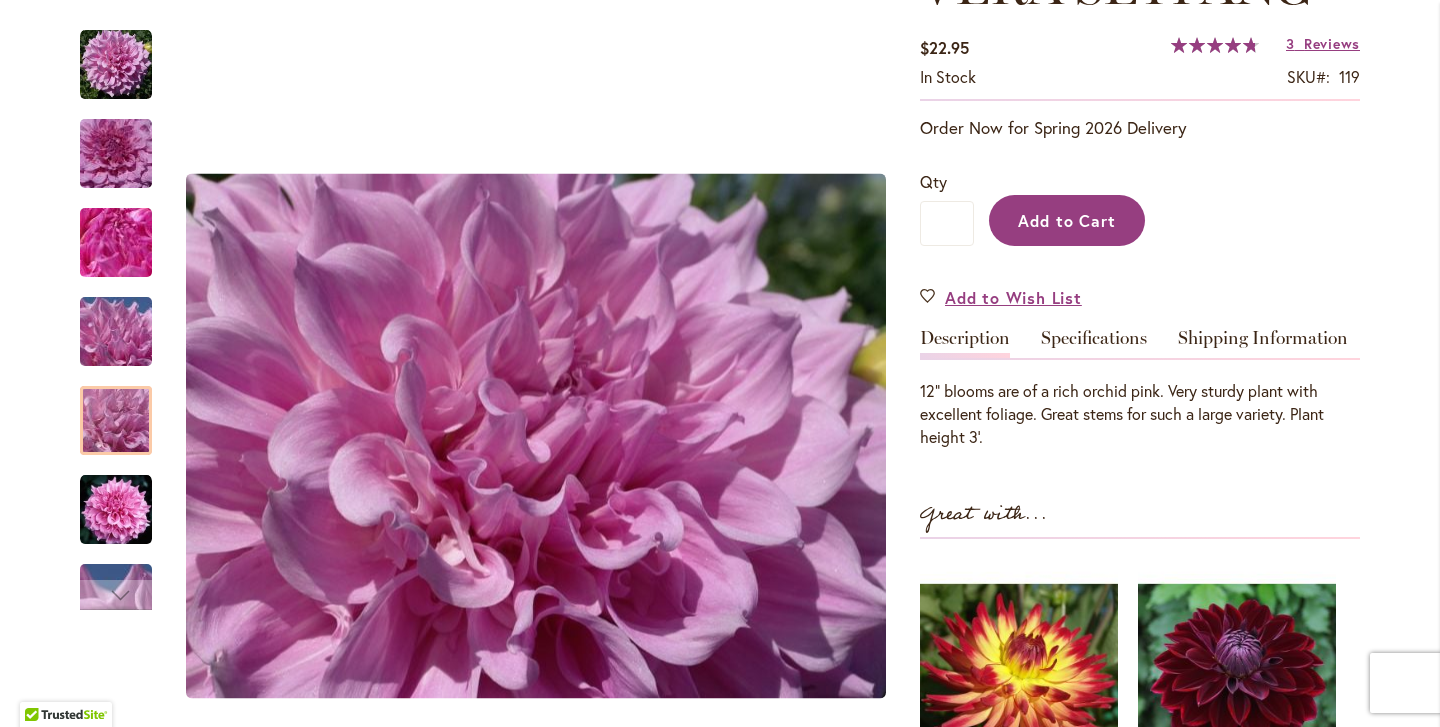 click on "Add to Cart" at bounding box center [1067, 220] 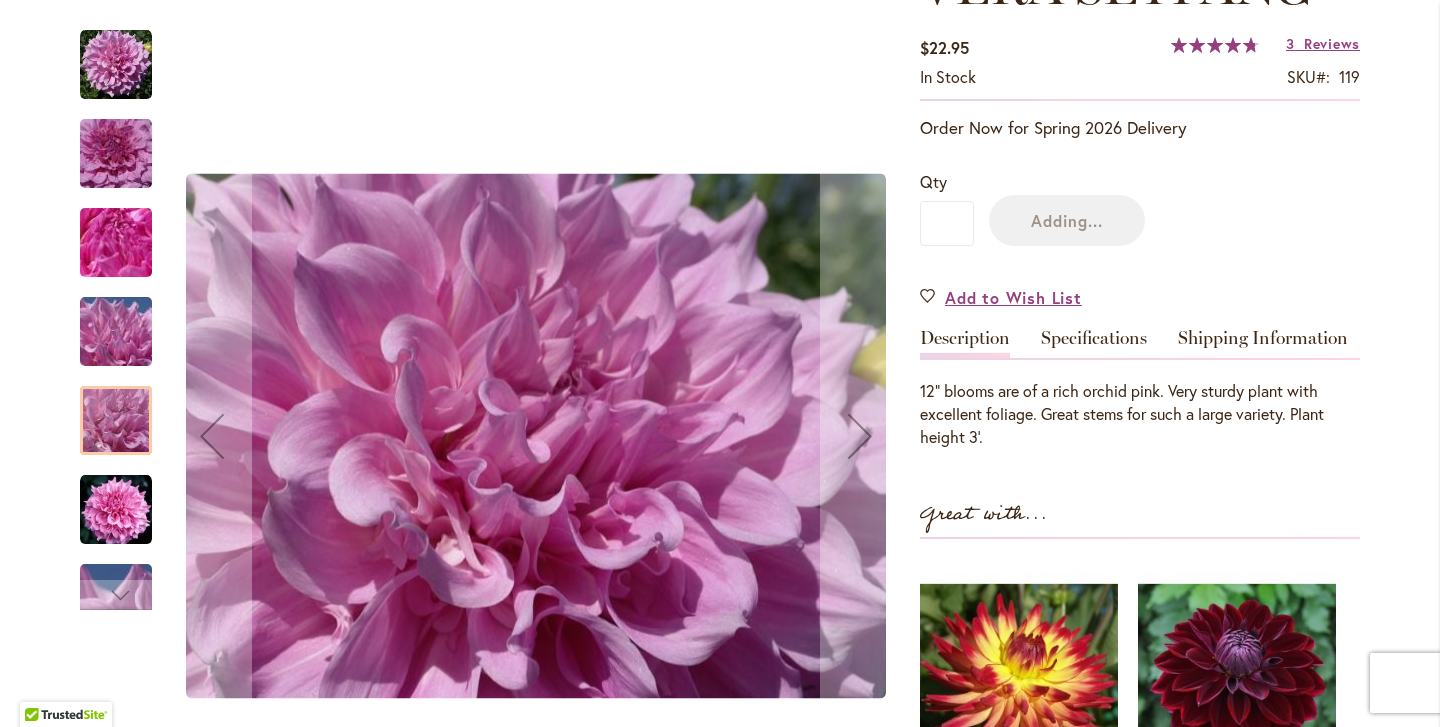 scroll, scrollTop: 0, scrollLeft: 0, axis: both 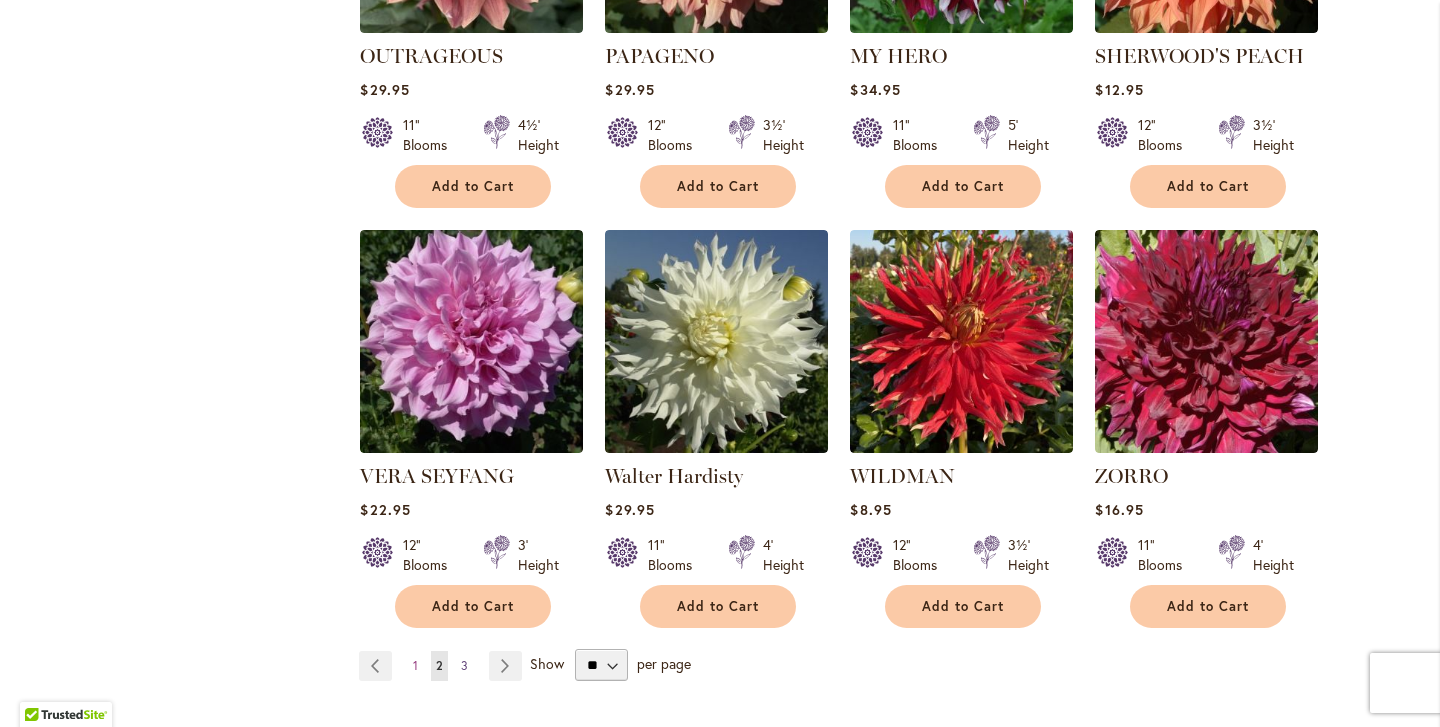 click on "3" at bounding box center [464, 665] 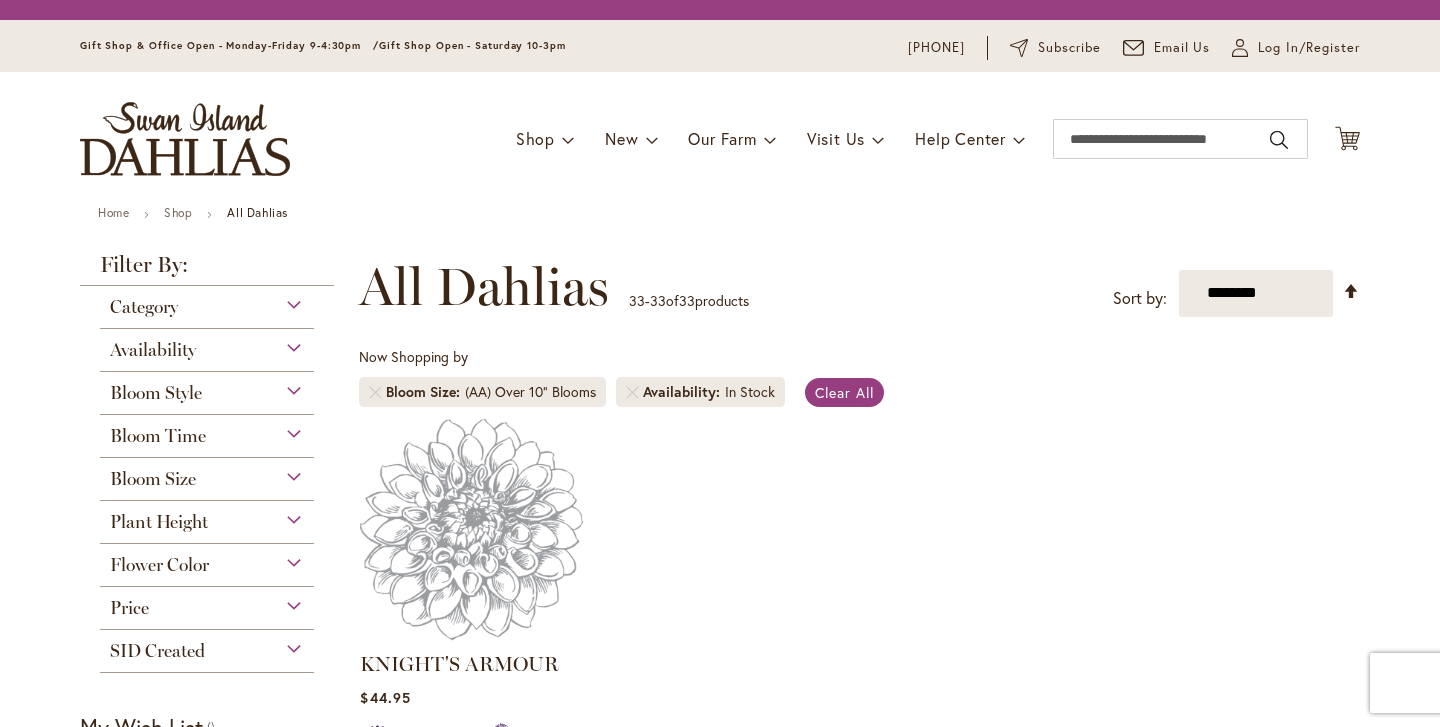 scroll, scrollTop: 0, scrollLeft: 0, axis: both 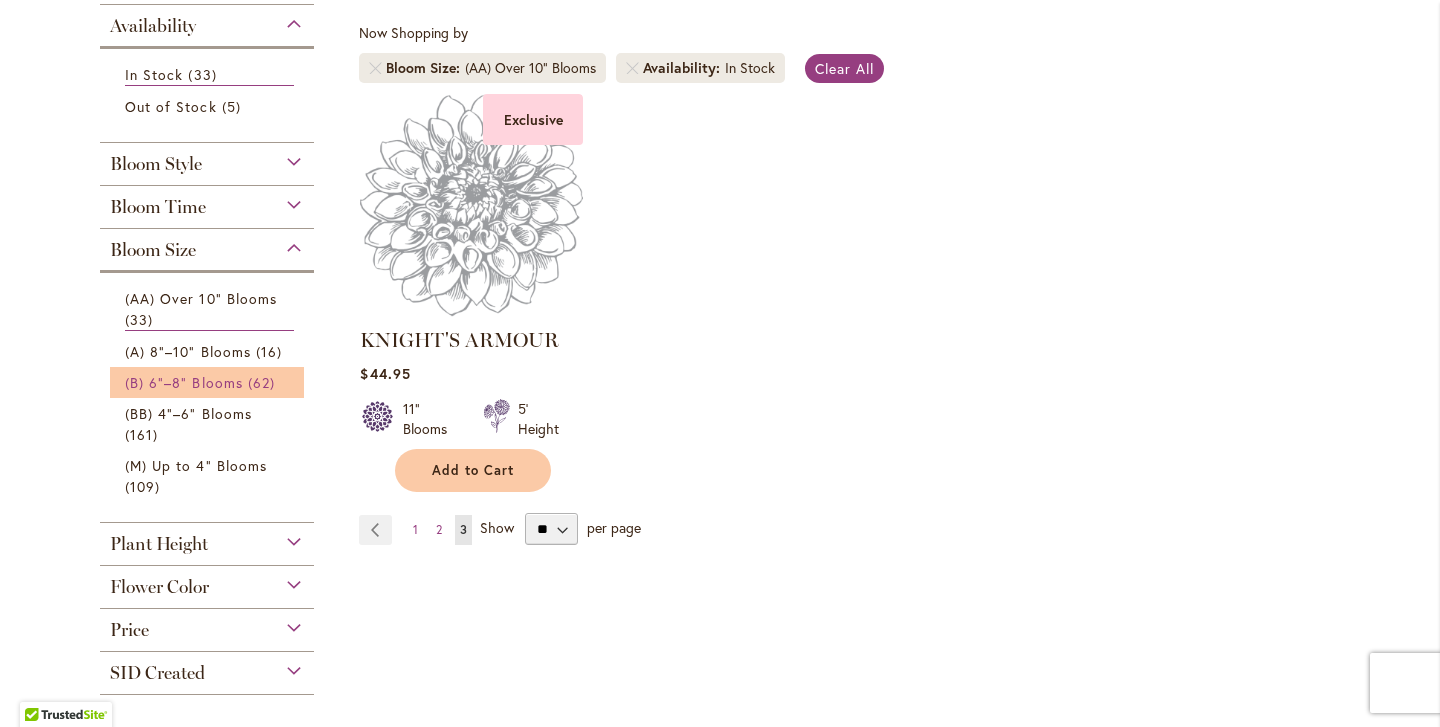 click on "(B) 6"–8" Blooms" at bounding box center [184, 382] 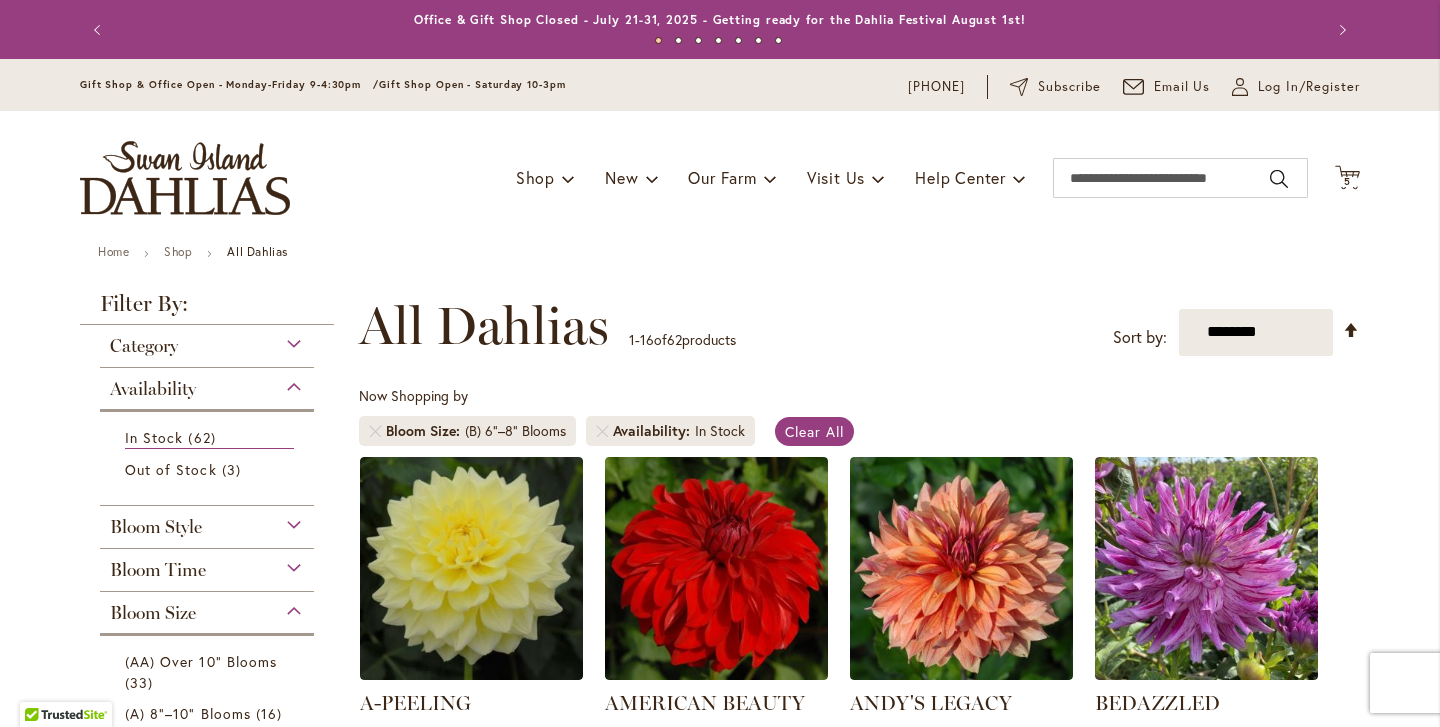 scroll, scrollTop: 0, scrollLeft: 0, axis: both 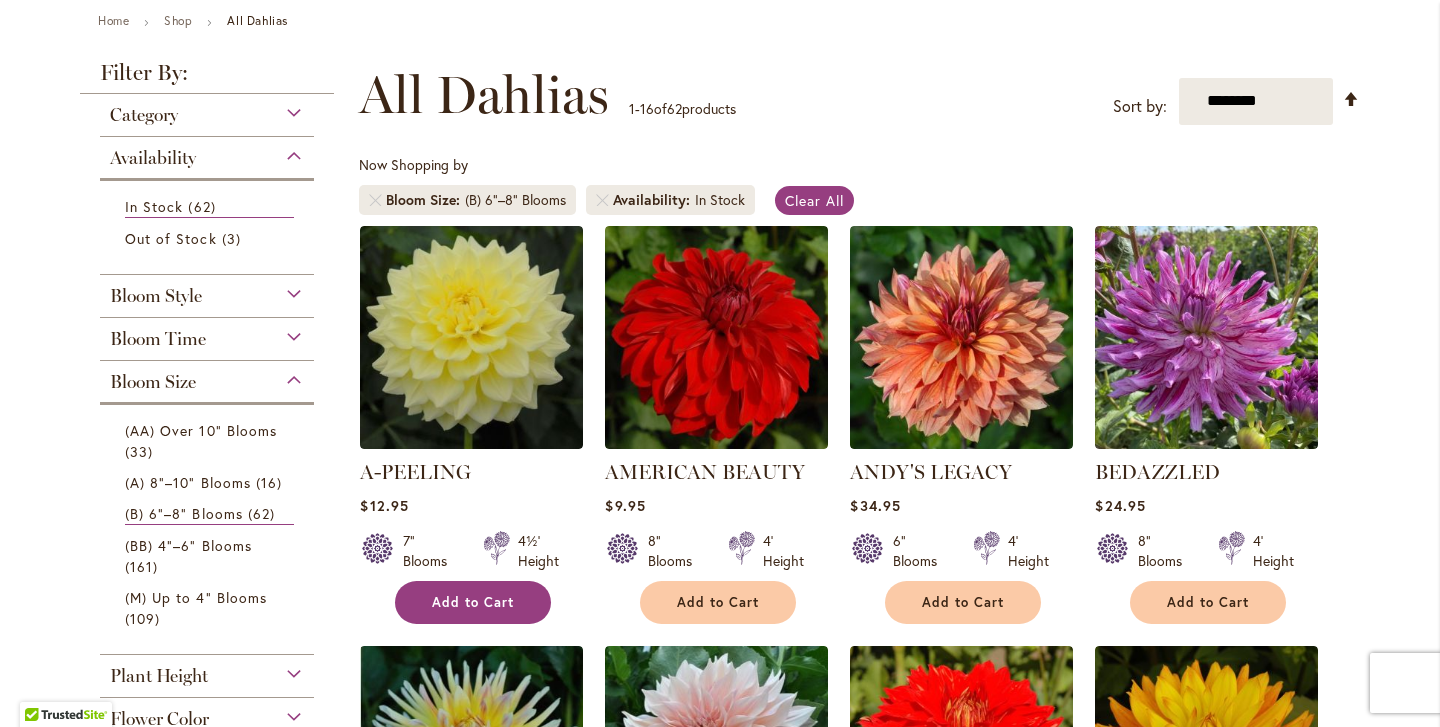 click on "Add to Cart" at bounding box center (473, 602) 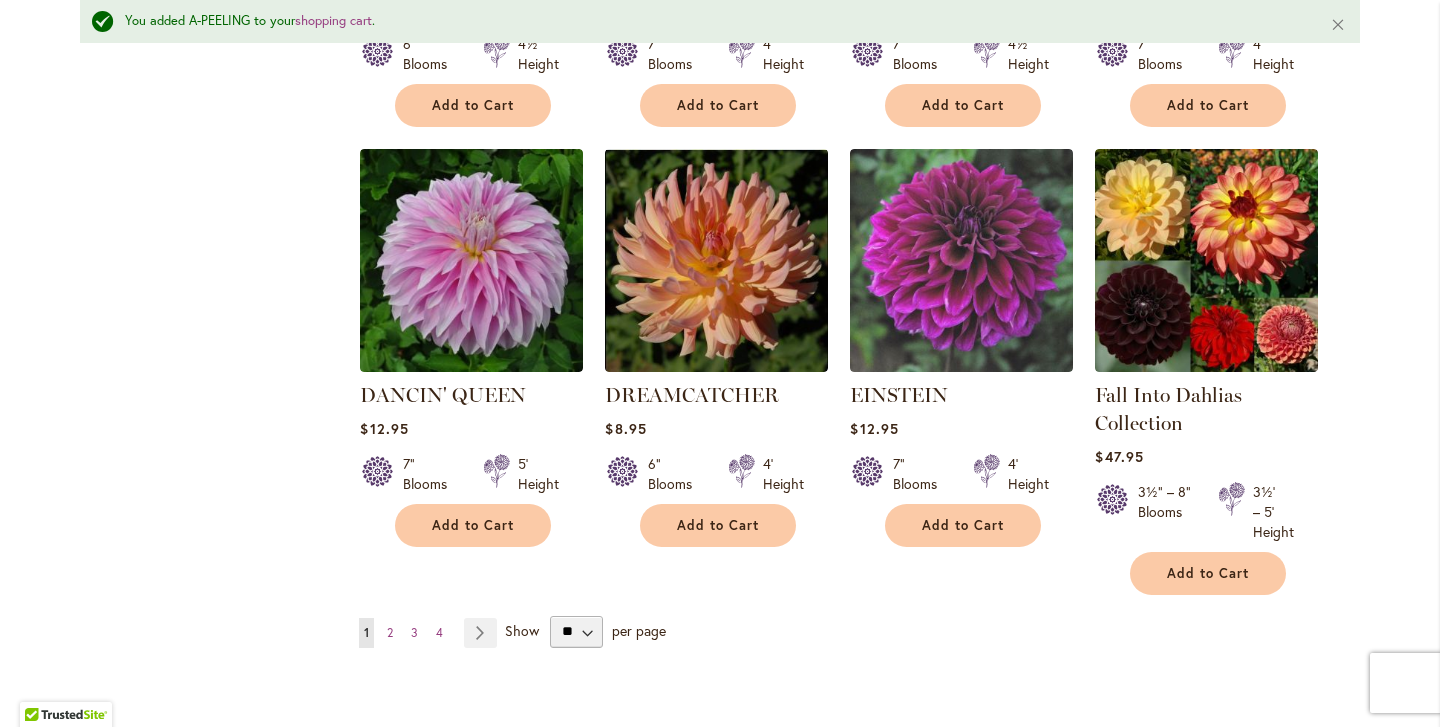 scroll, scrollTop: 1688, scrollLeft: 0, axis: vertical 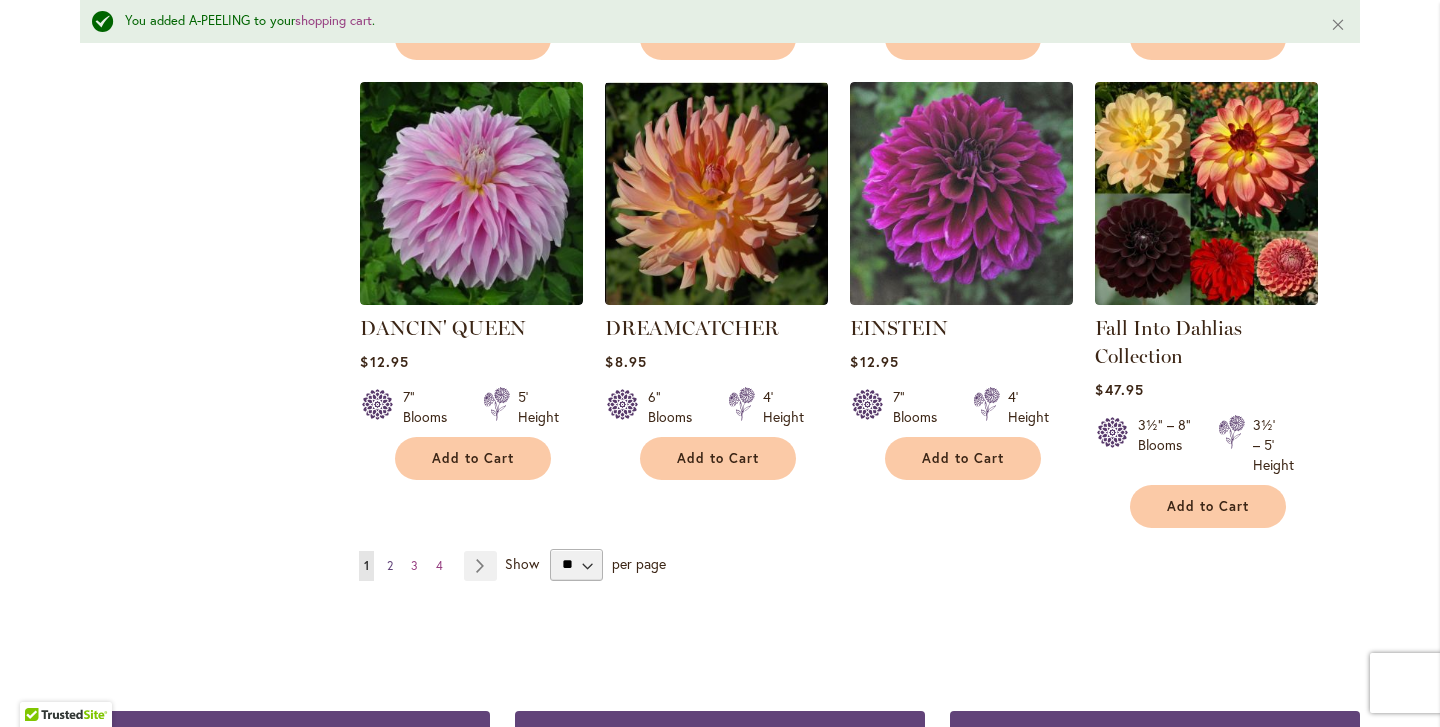 click on "Page
2" at bounding box center [390, 566] 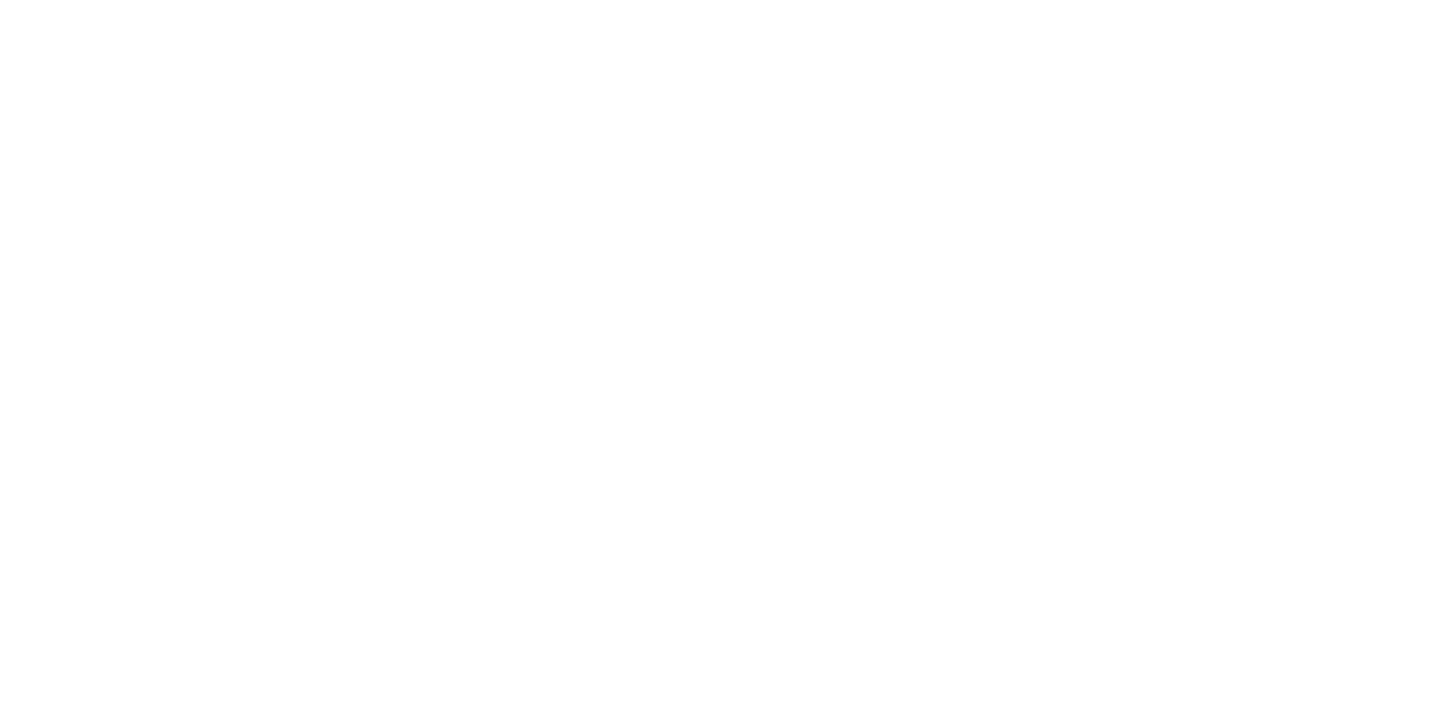 scroll, scrollTop: 0, scrollLeft: 0, axis: both 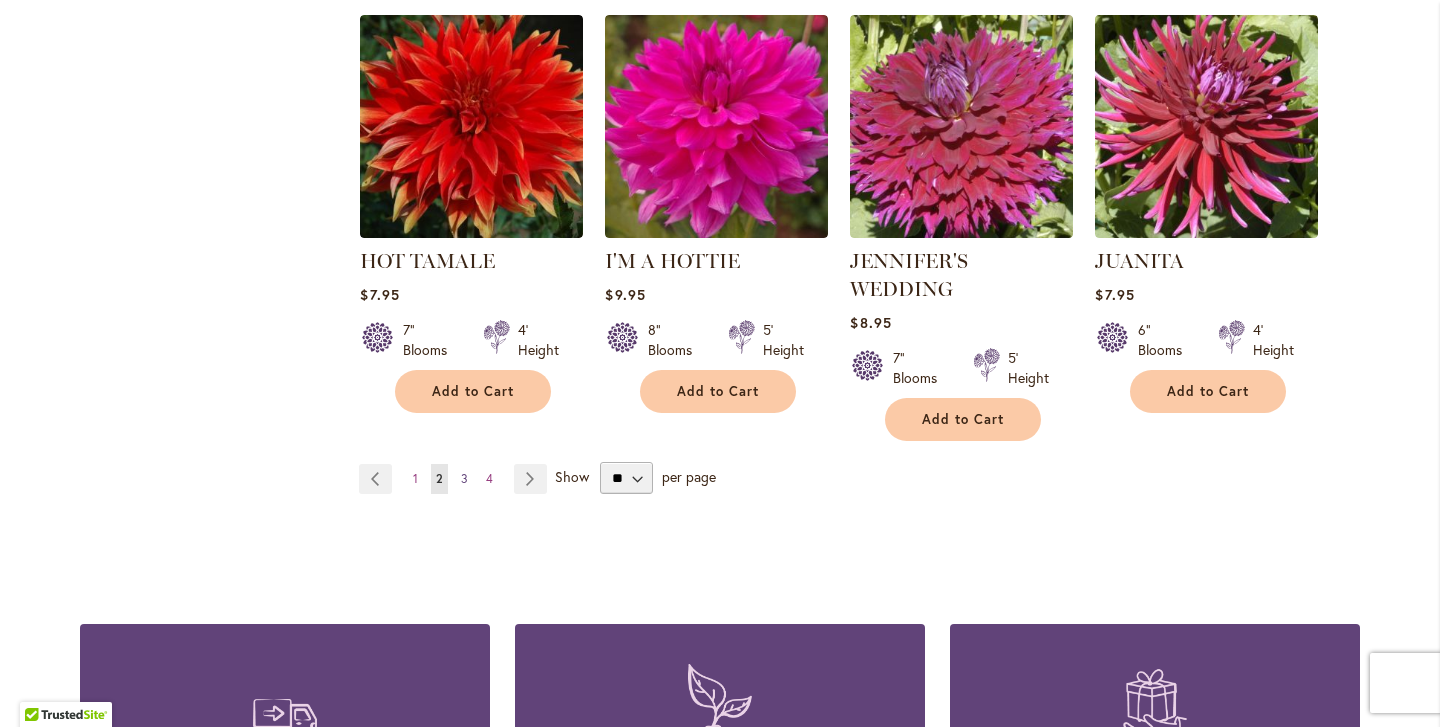 click on "Page
3" at bounding box center [464, 479] 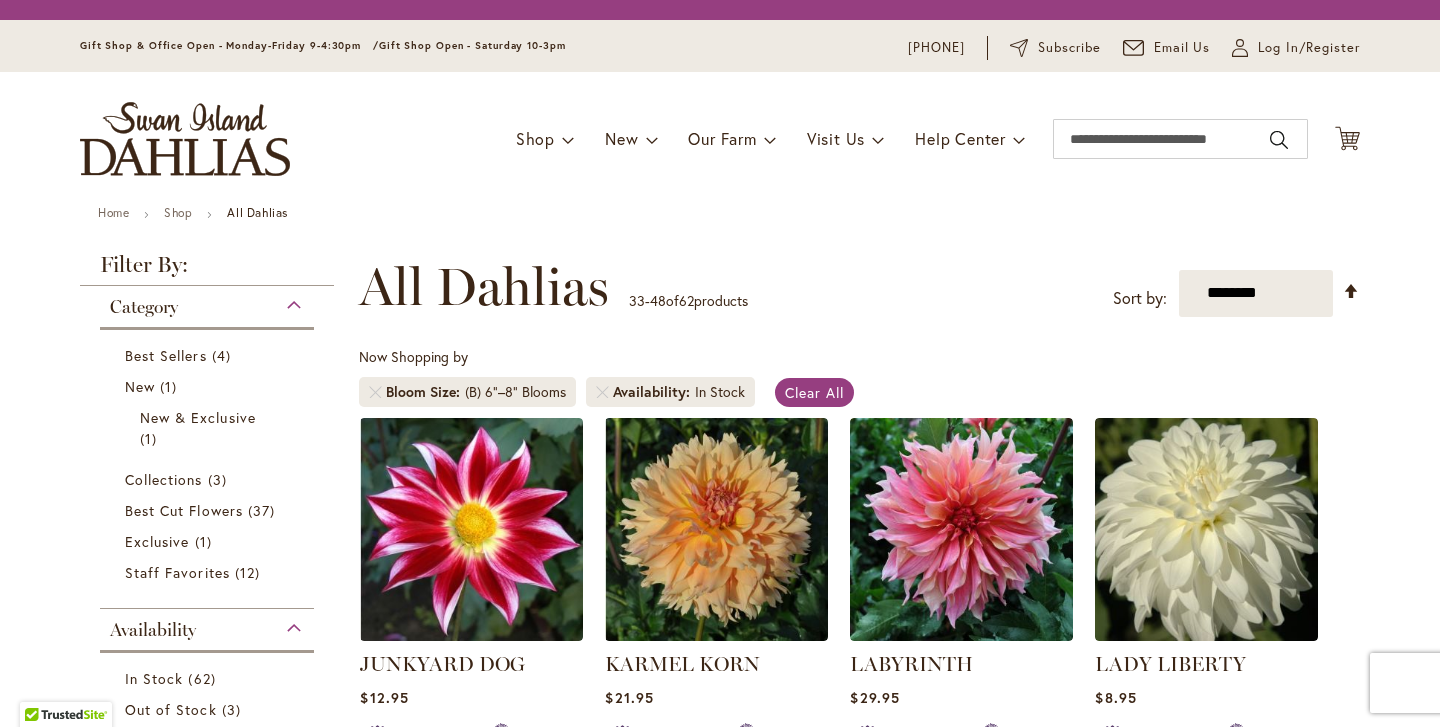 scroll, scrollTop: 0, scrollLeft: 0, axis: both 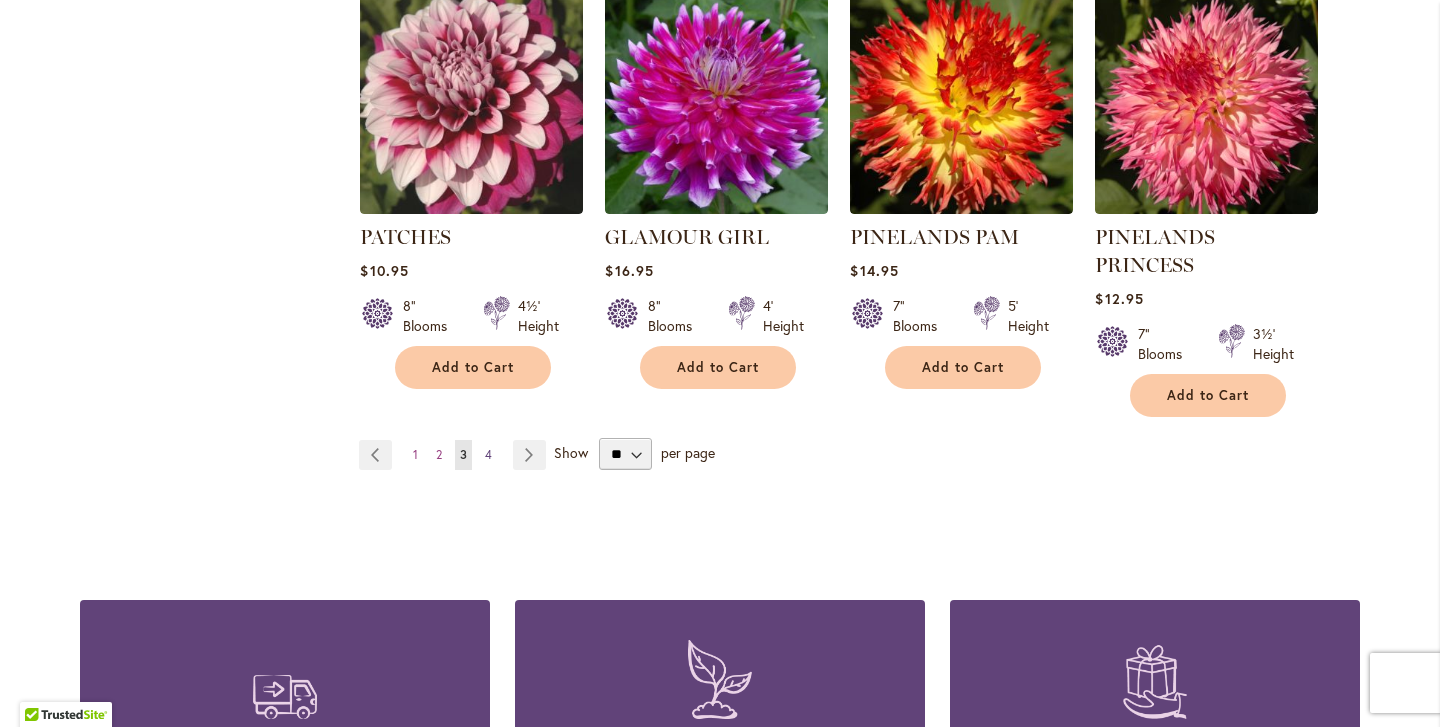 click on "4" at bounding box center (488, 454) 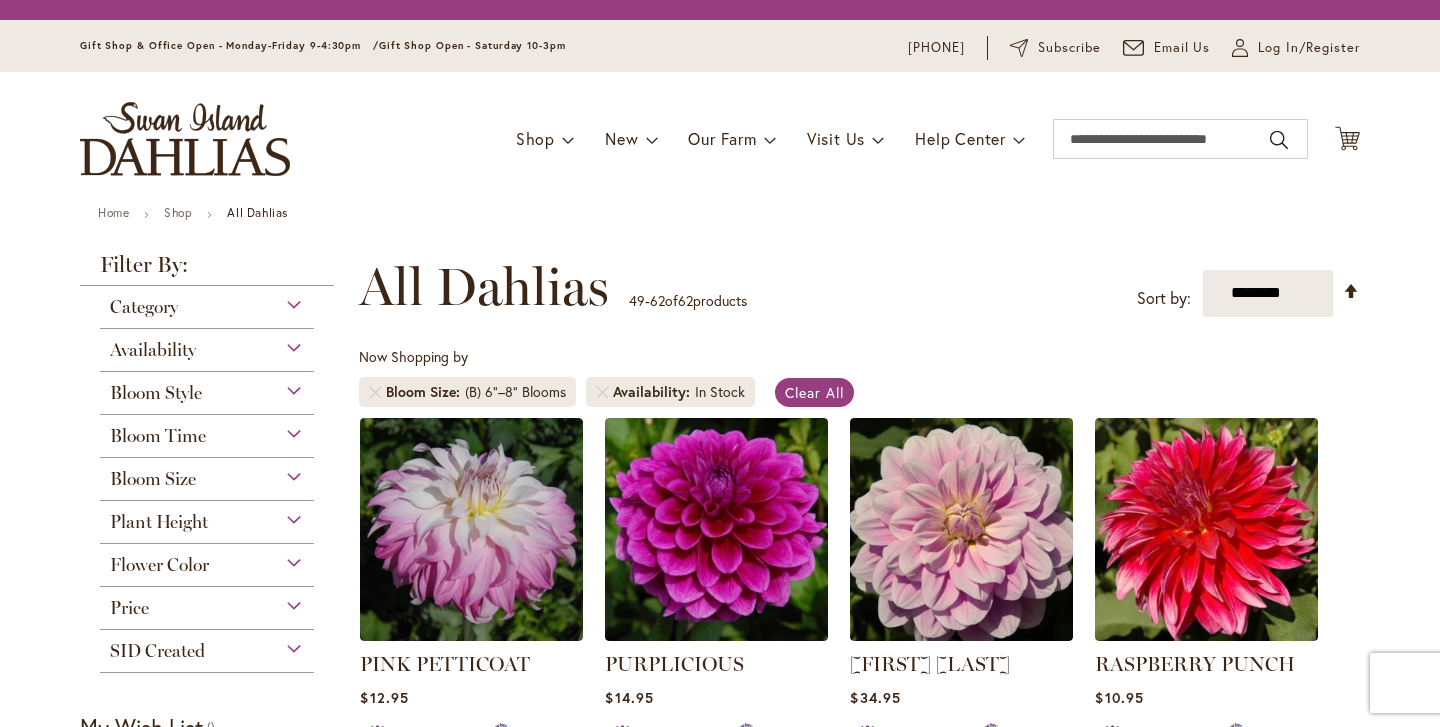 scroll, scrollTop: 0, scrollLeft: 0, axis: both 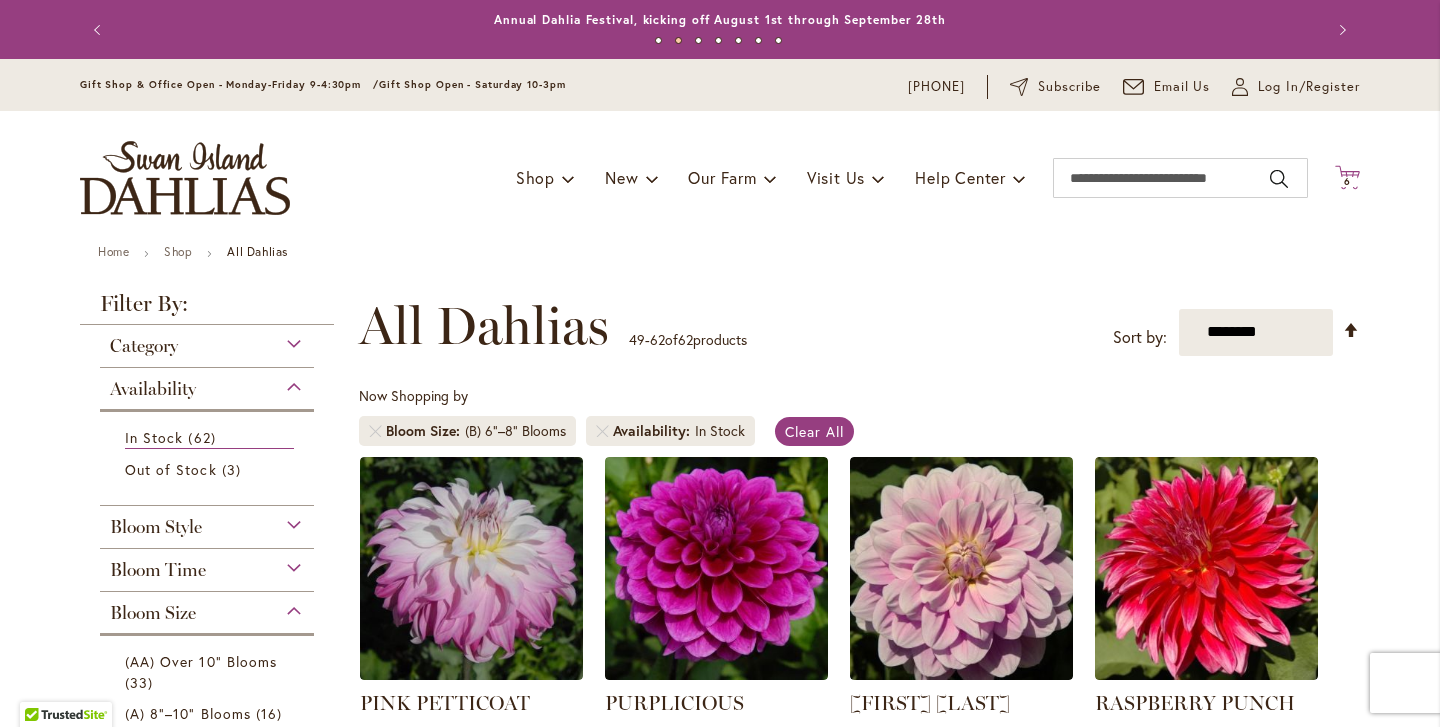 click on "6
6
items" at bounding box center (1348, 182) 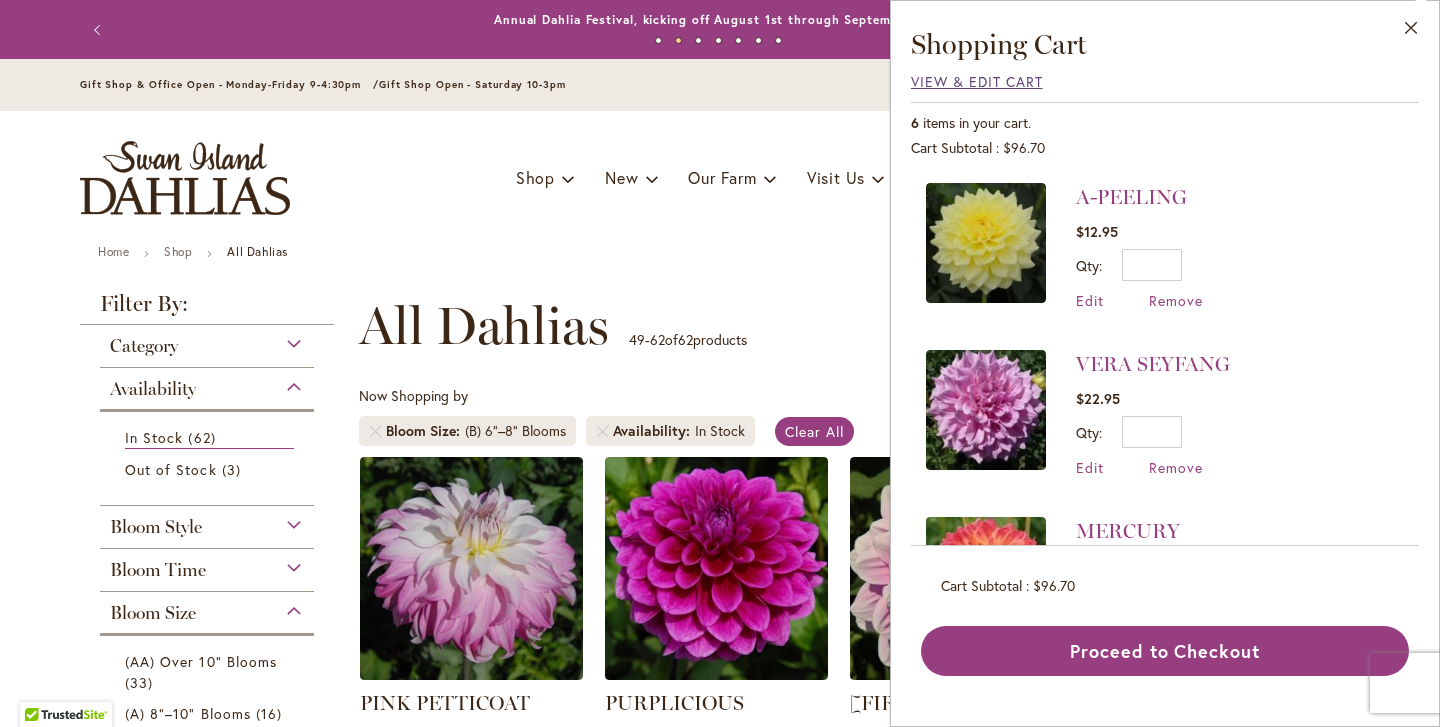 click on "View & Edit Cart" at bounding box center [977, 81] 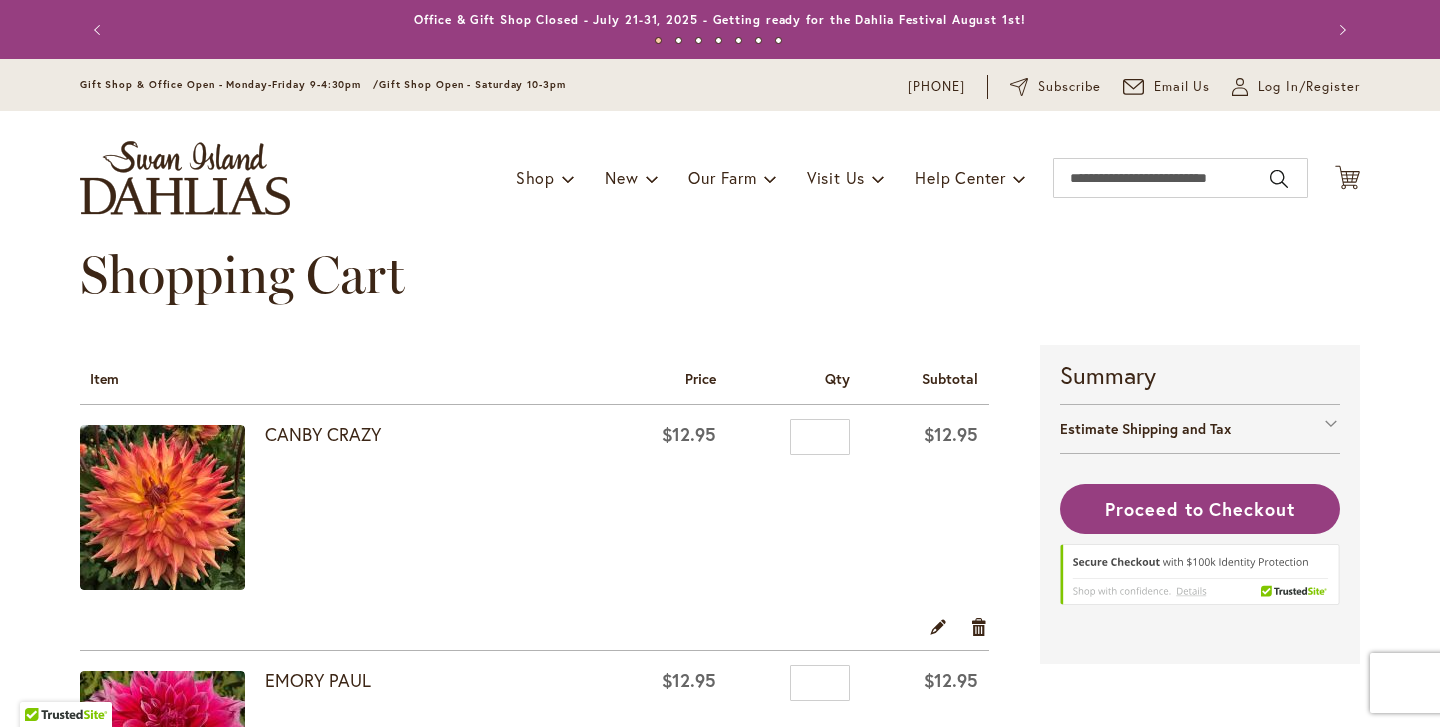 scroll, scrollTop: 0, scrollLeft: 0, axis: both 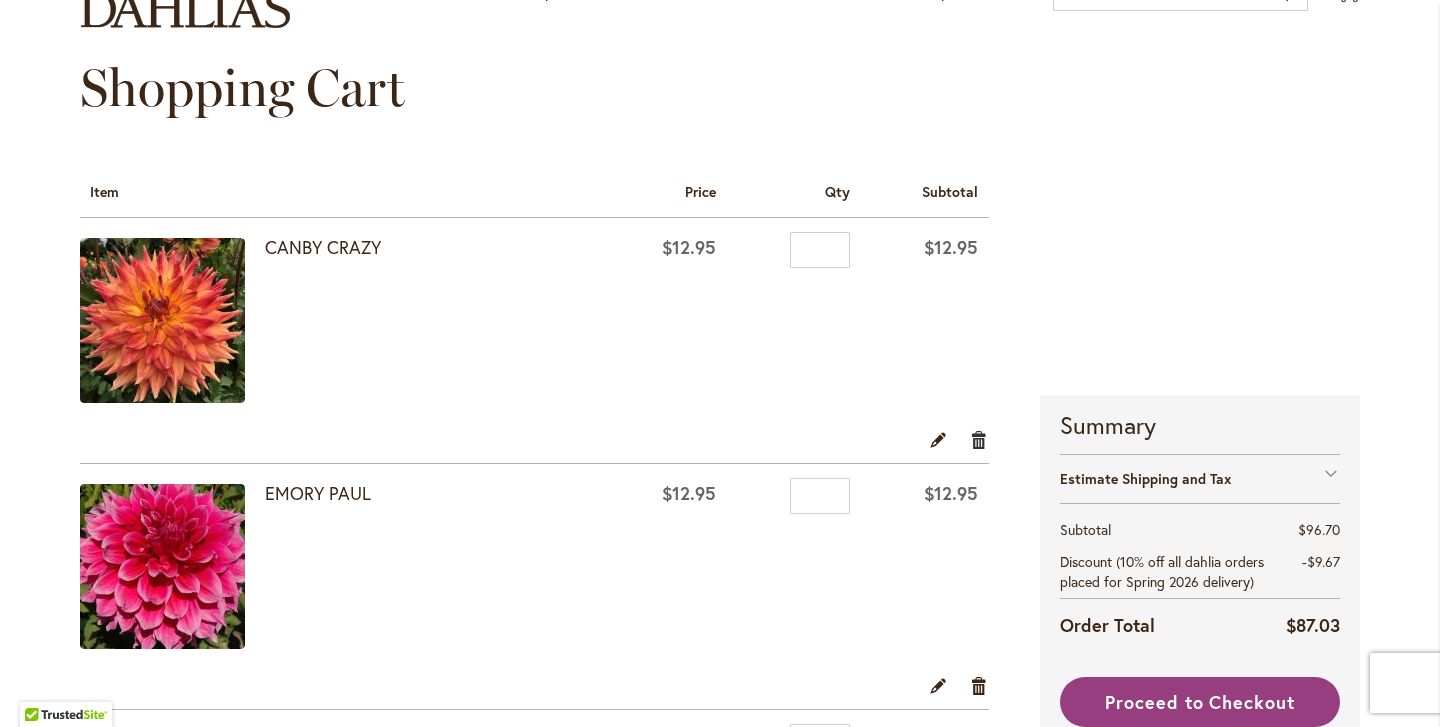 click on "Remove item" at bounding box center [979, 439] 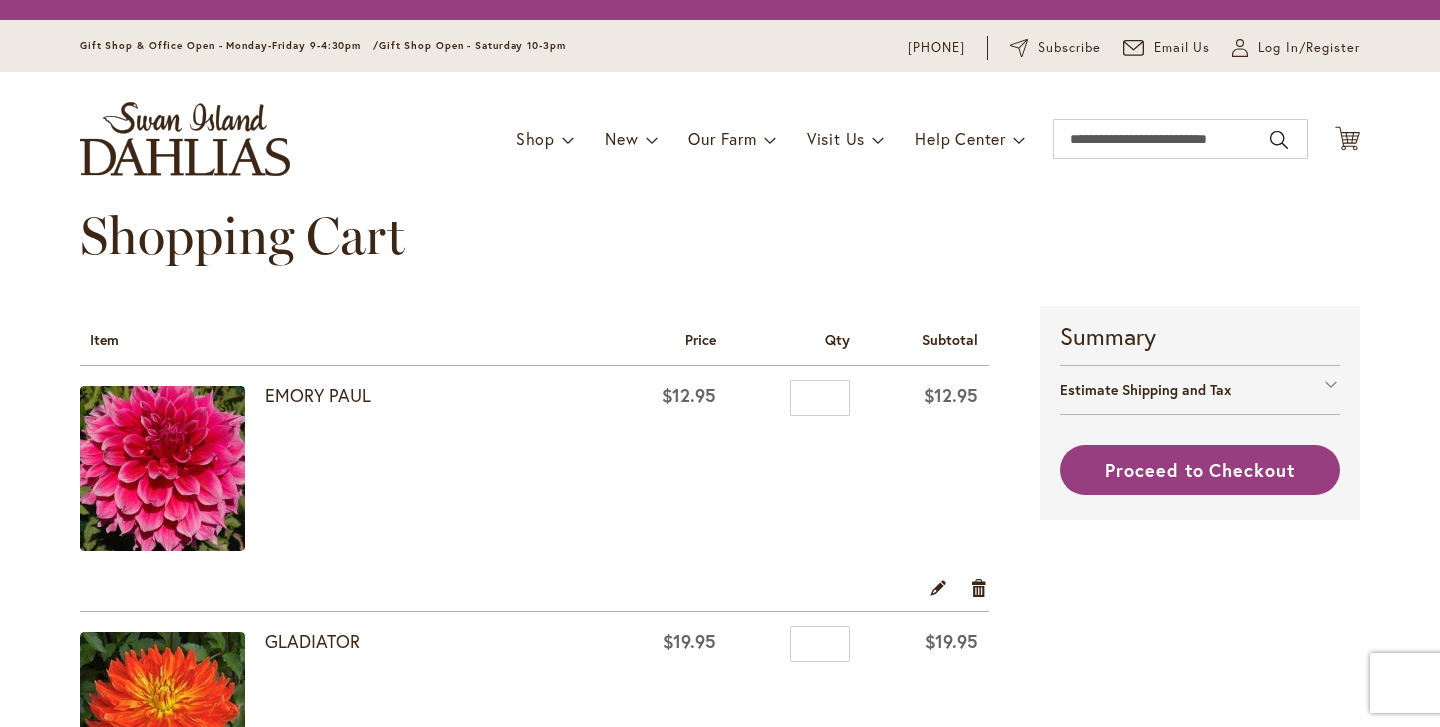 scroll, scrollTop: 0, scrollLeft: 0, axis: both 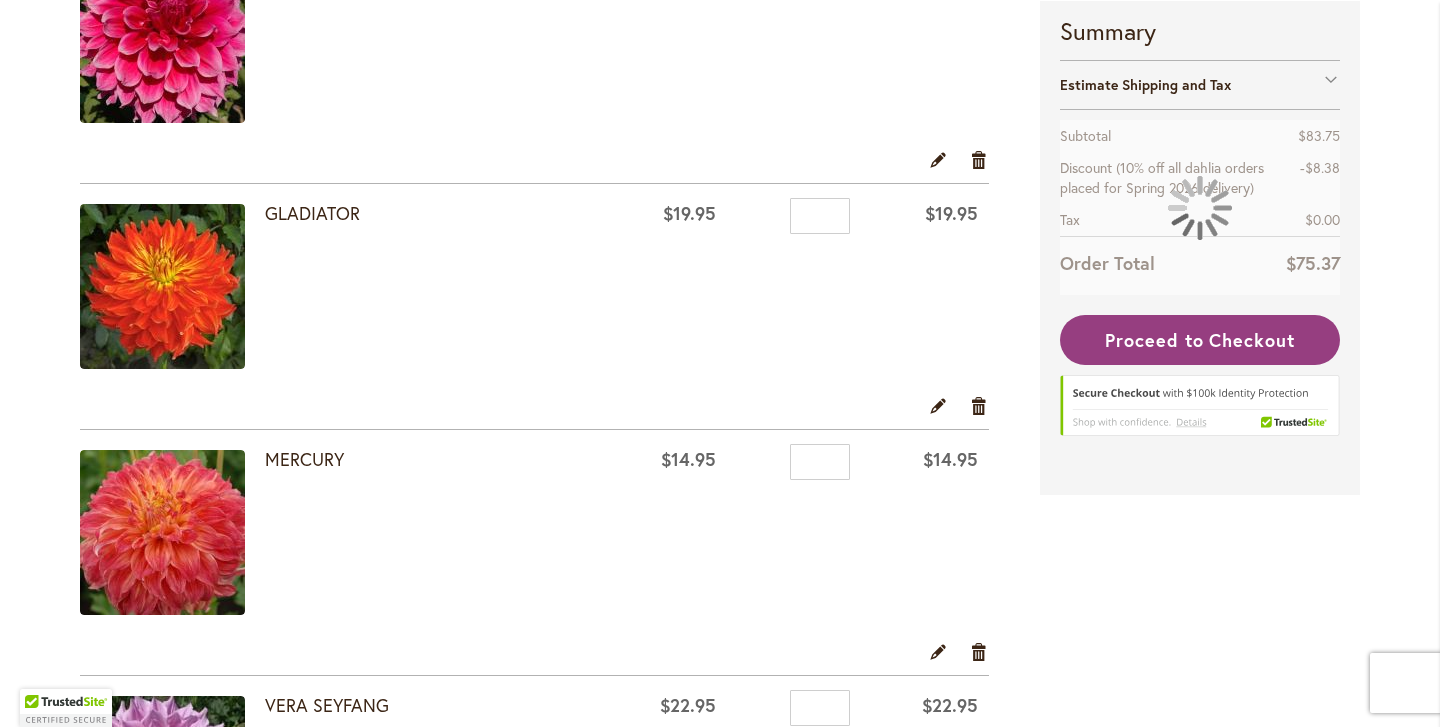 click at bounding box center [162, 532] 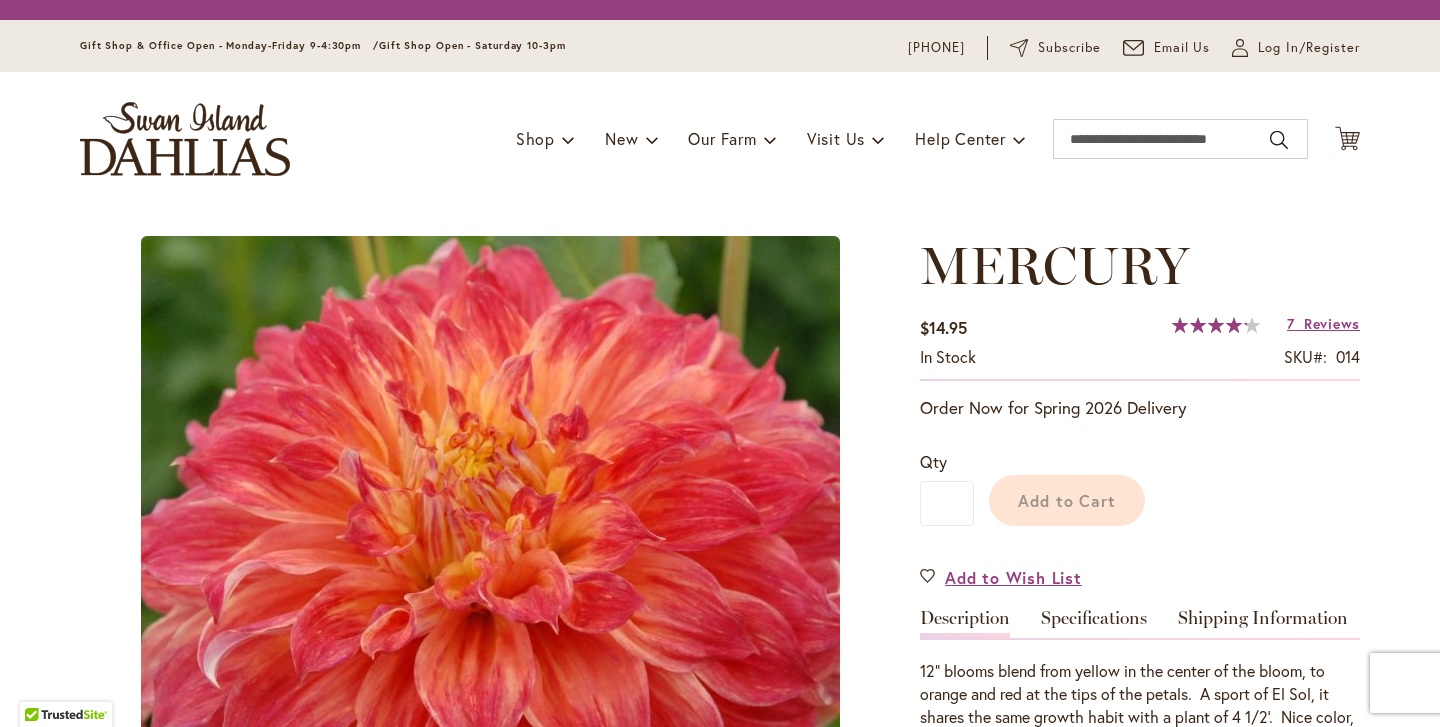 scroll, scrollTop: 0, scrollLeft: 0, axis: both 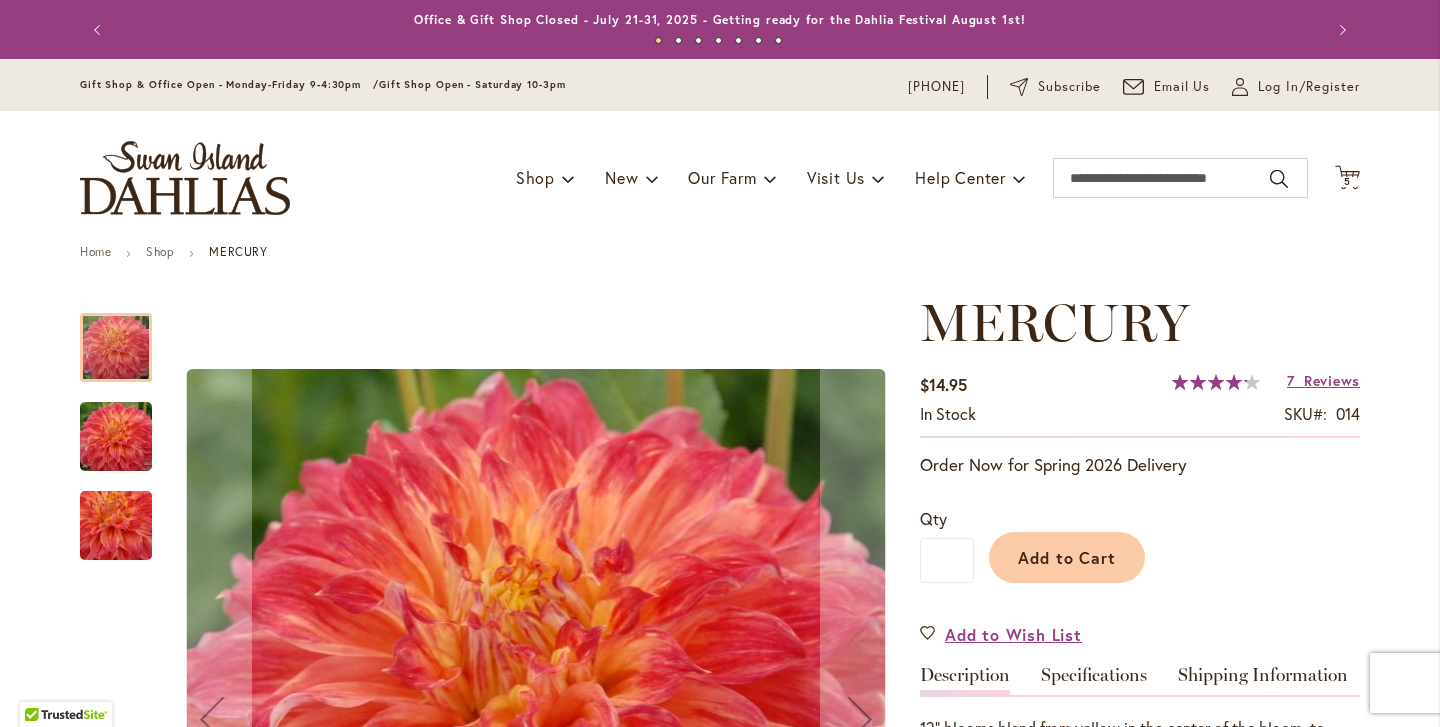 click at bounding box center (116, 437) 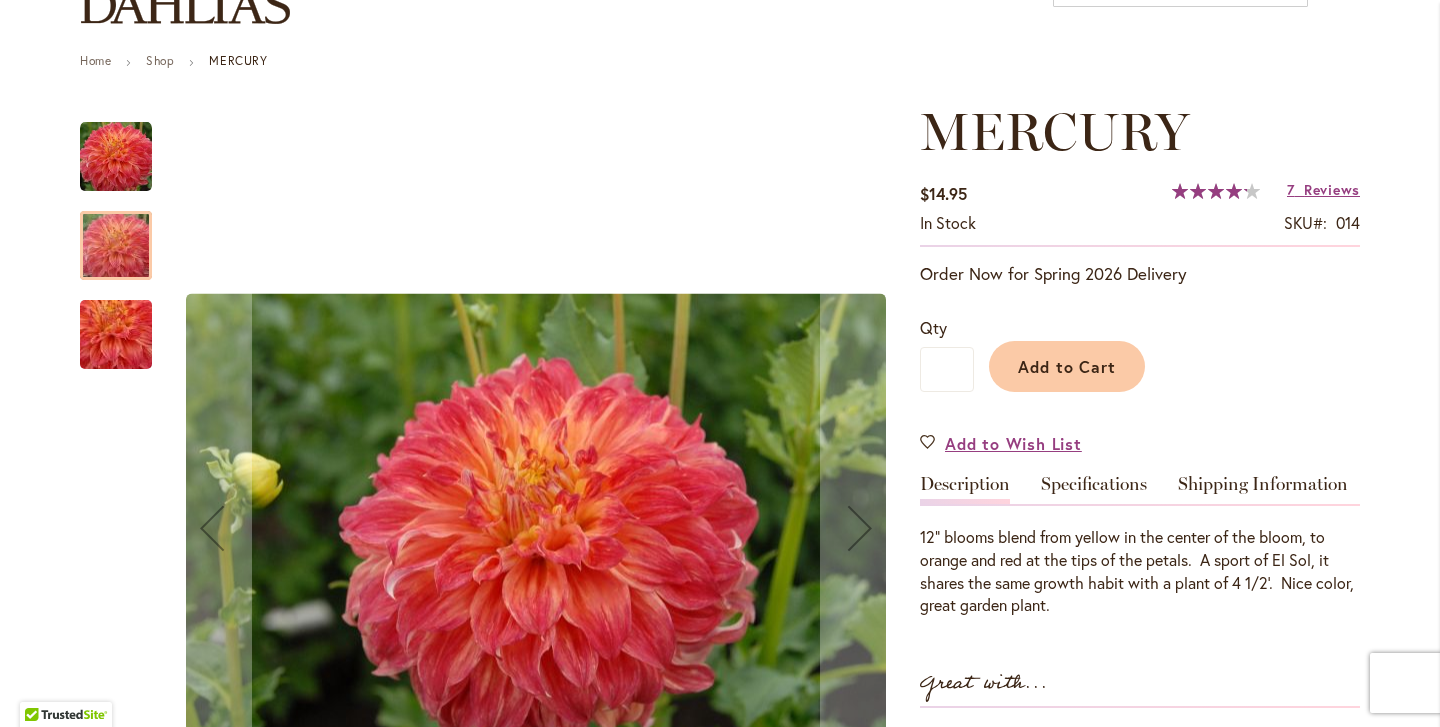 scroll, scrollTop: 209, scrollLeft: 0, axis: vertical 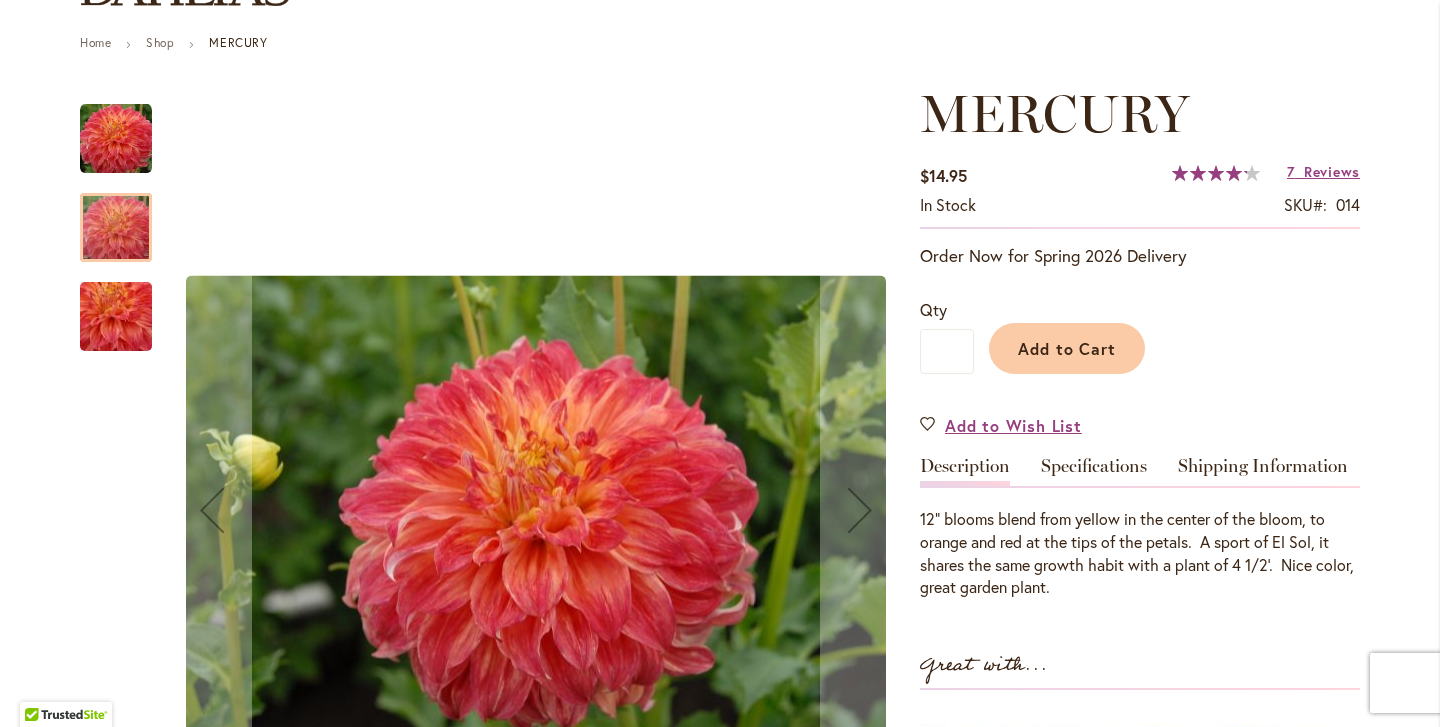 click at bounding box center [116, 317] 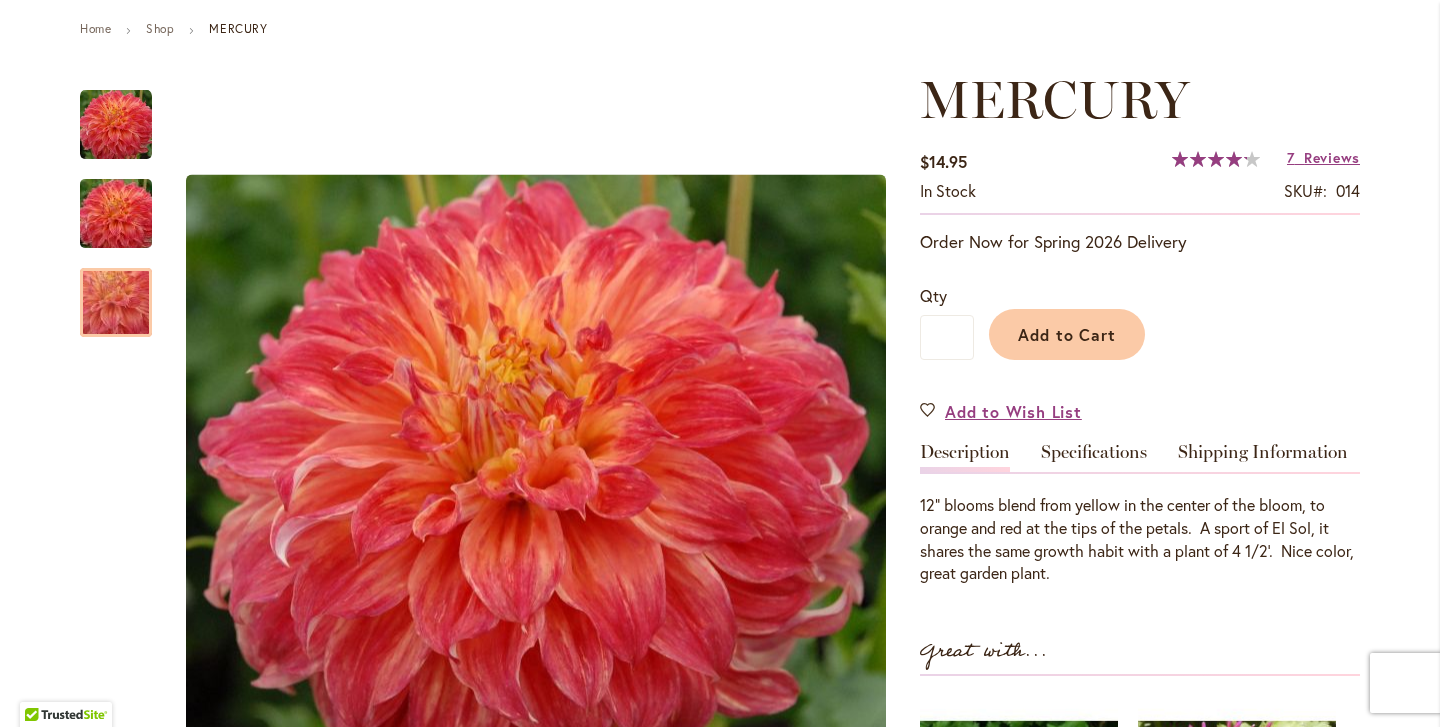 scroll, scrollTop: 0, scrollLeft: 0, axis: both 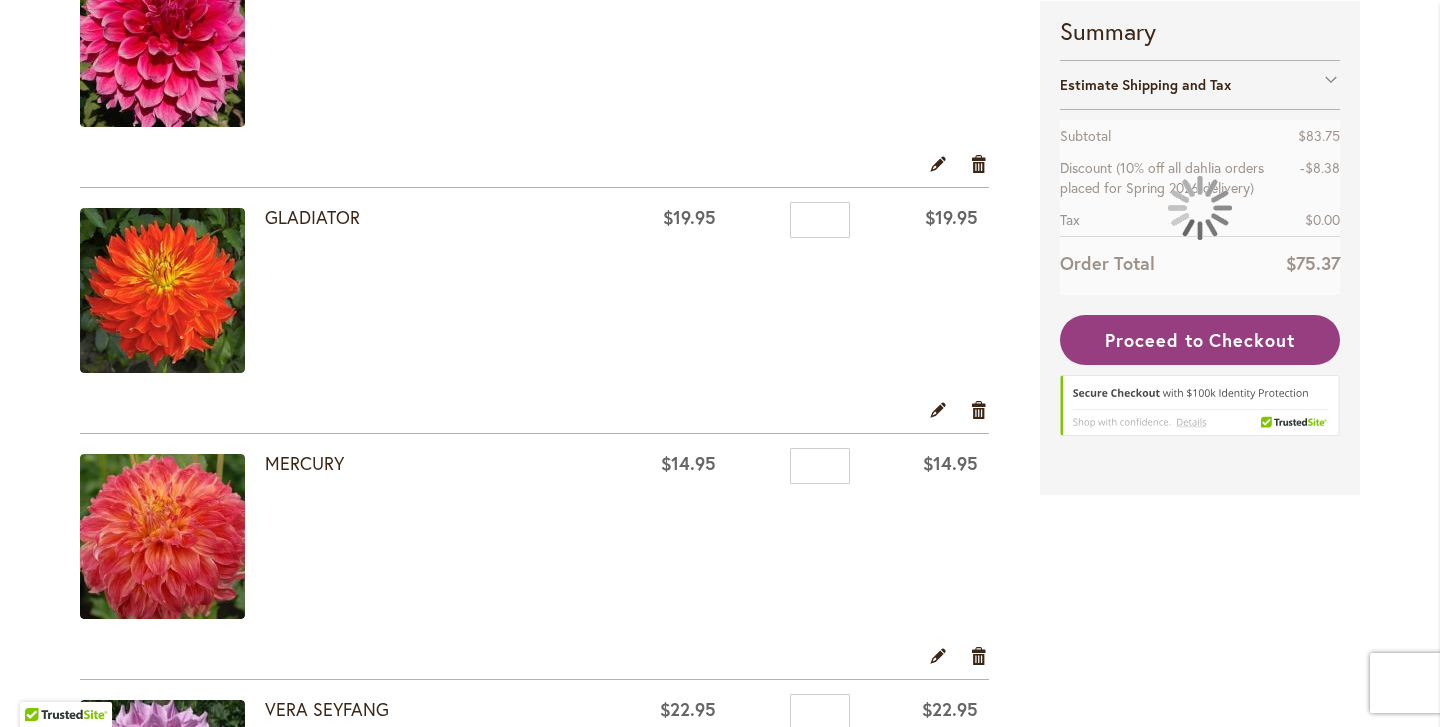 click at bounding box center [162, 290] 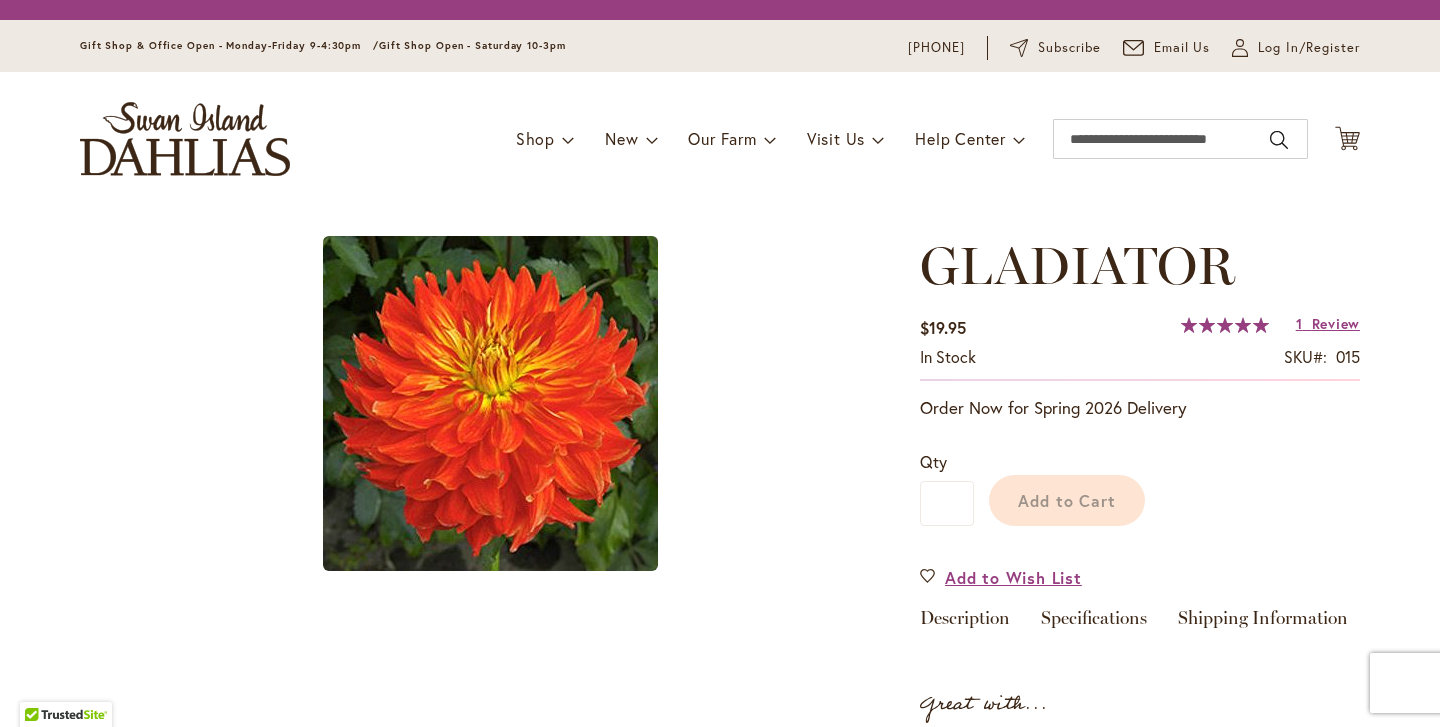 scroll, scrollTop: 0, scrollLeft: 0, axis: both 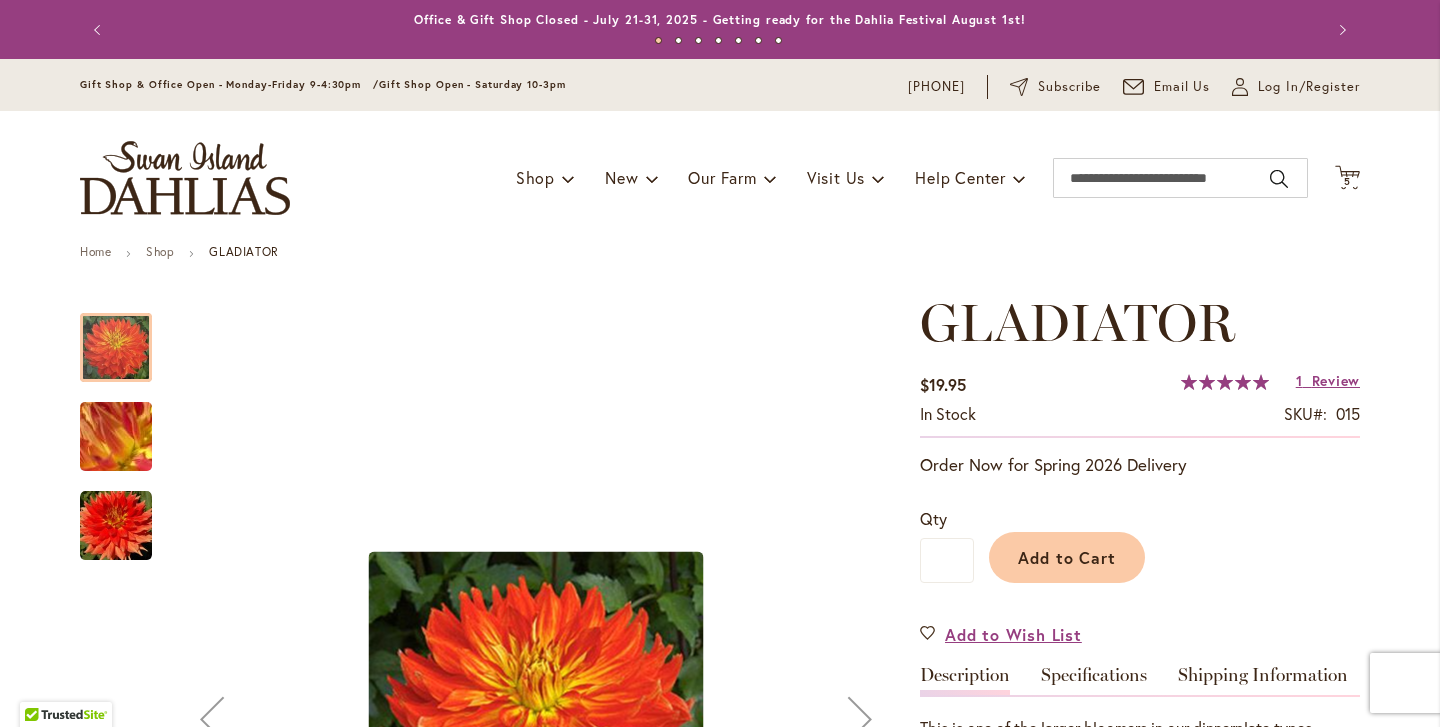 click at bounding box center [116, 437] 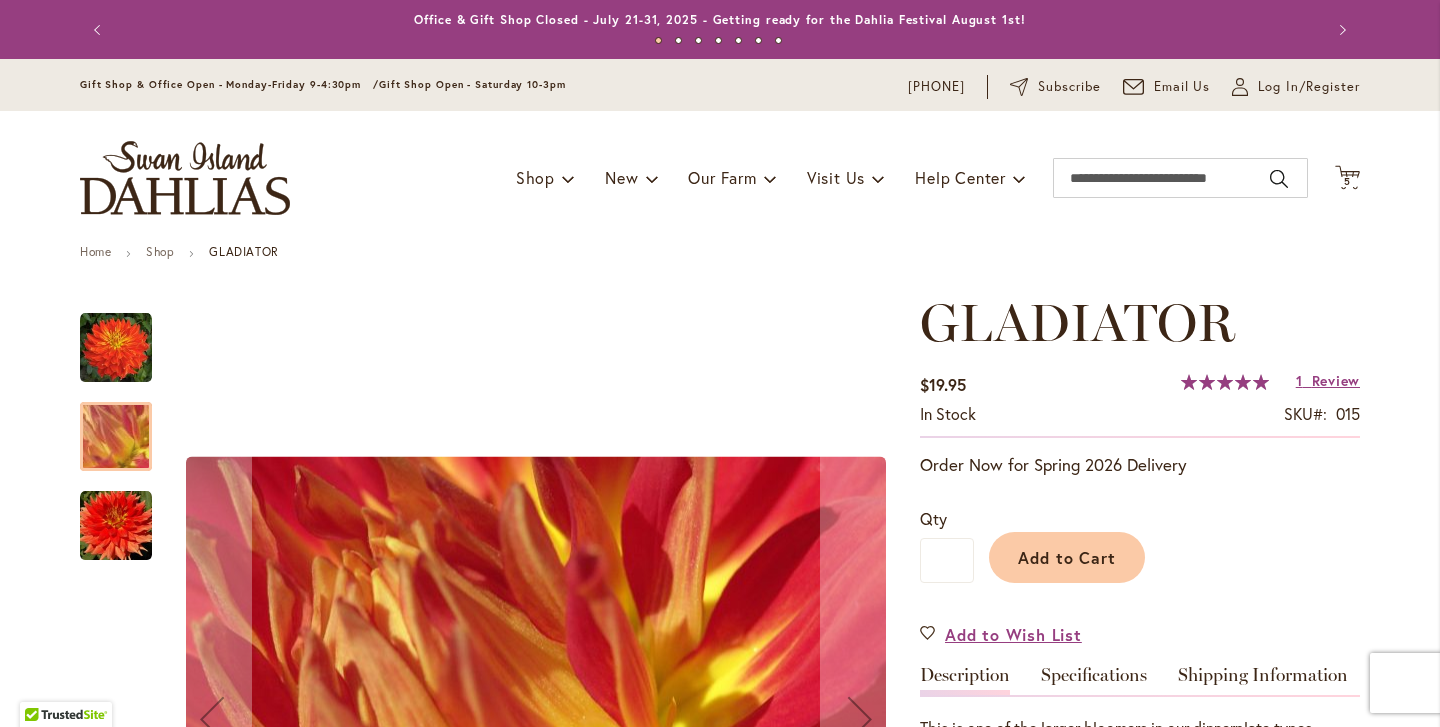 click at bounding box center [116, 526] 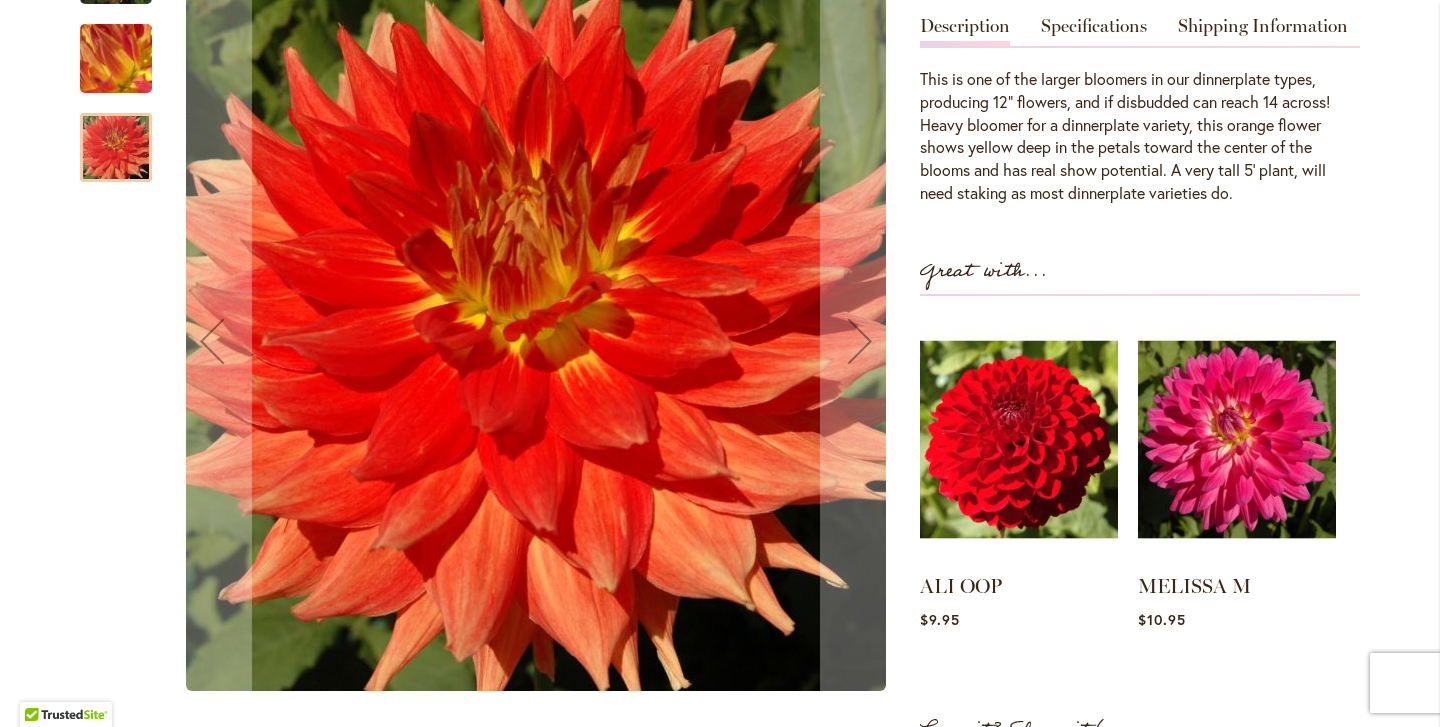 scroll, scrollTop: 619, scrollLeft: 0, axis: vertical 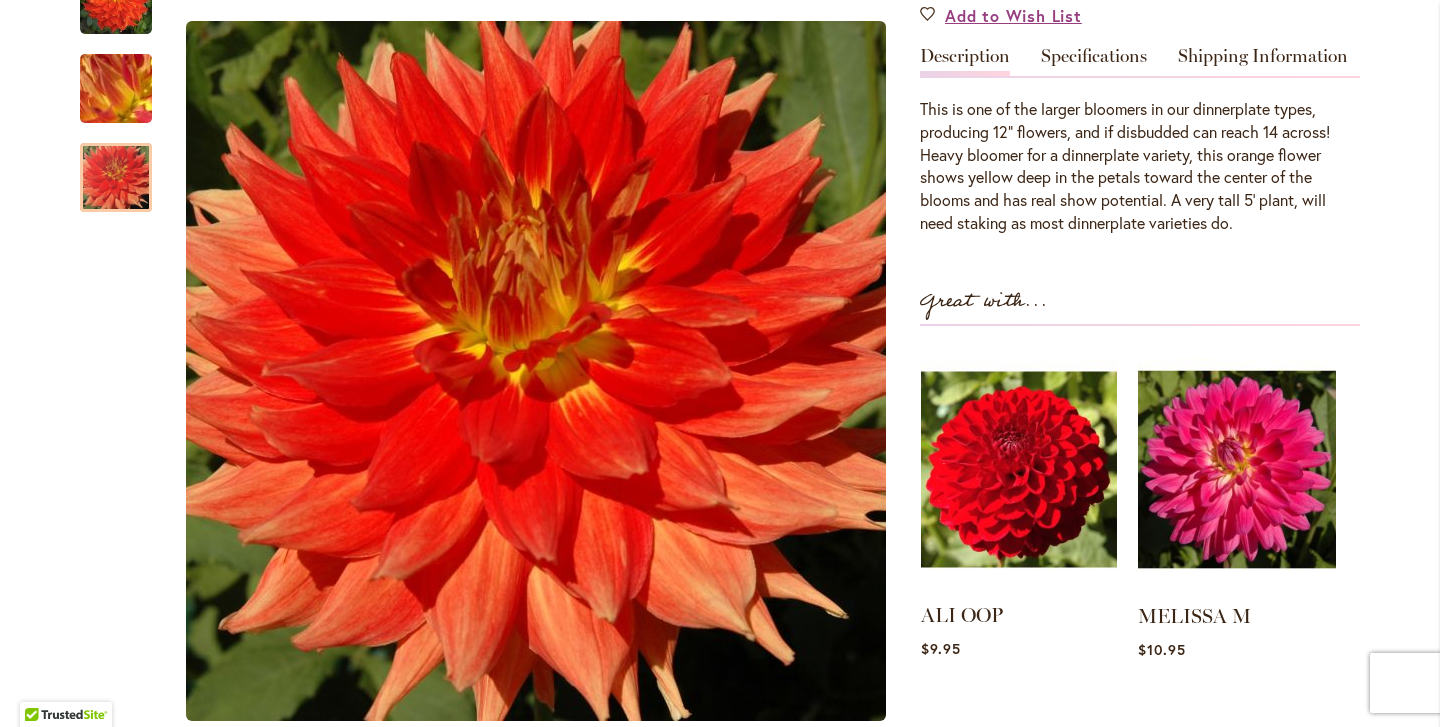 click at bounding box center (1019, 469) 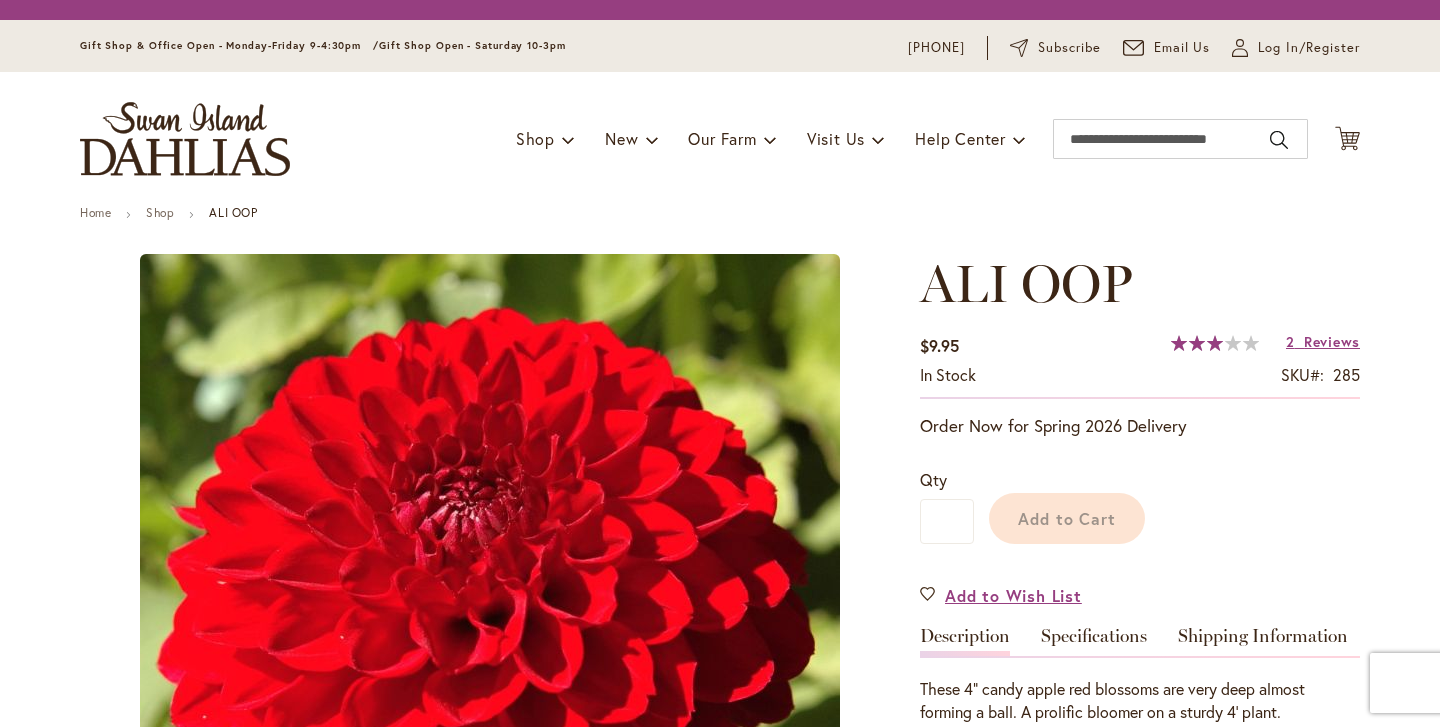 scroll, scrollTop: 0, scrollLeft: 0, axis: both 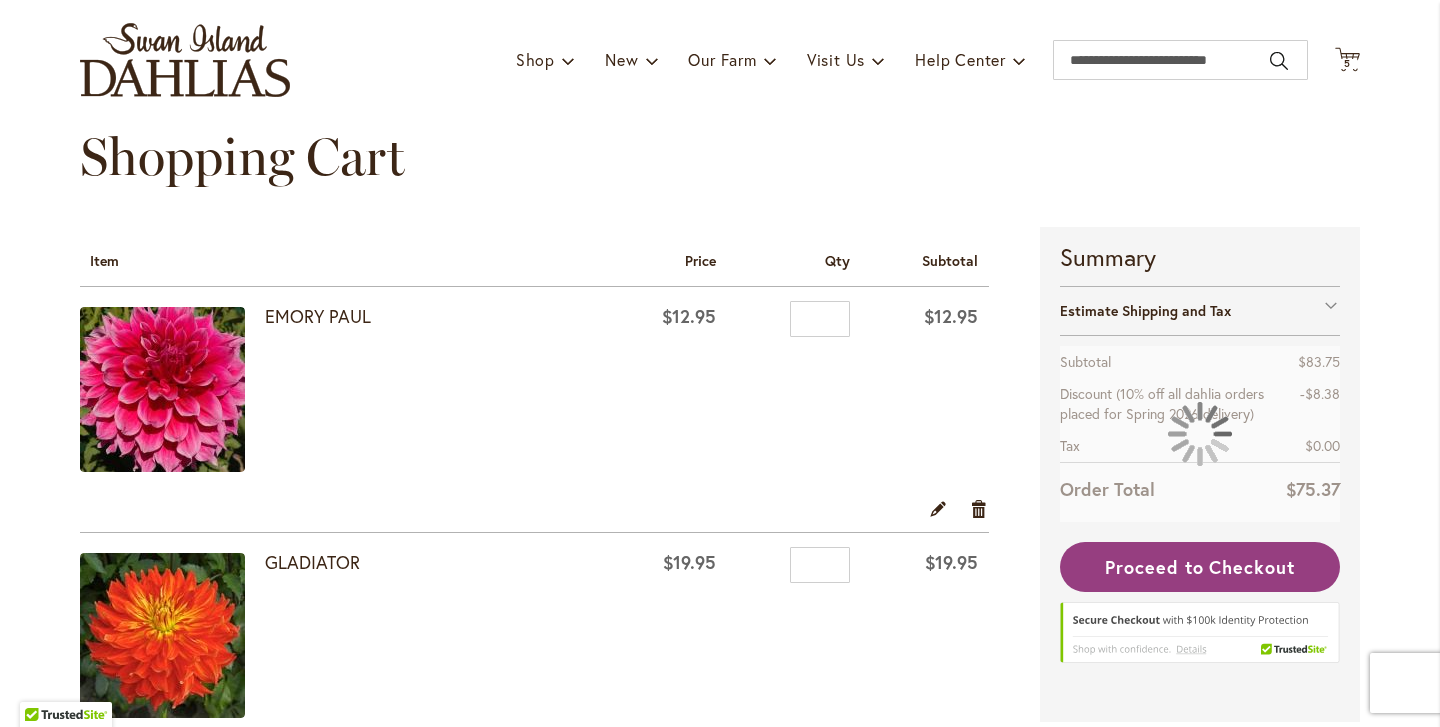 click at bounding box center (162, 389) 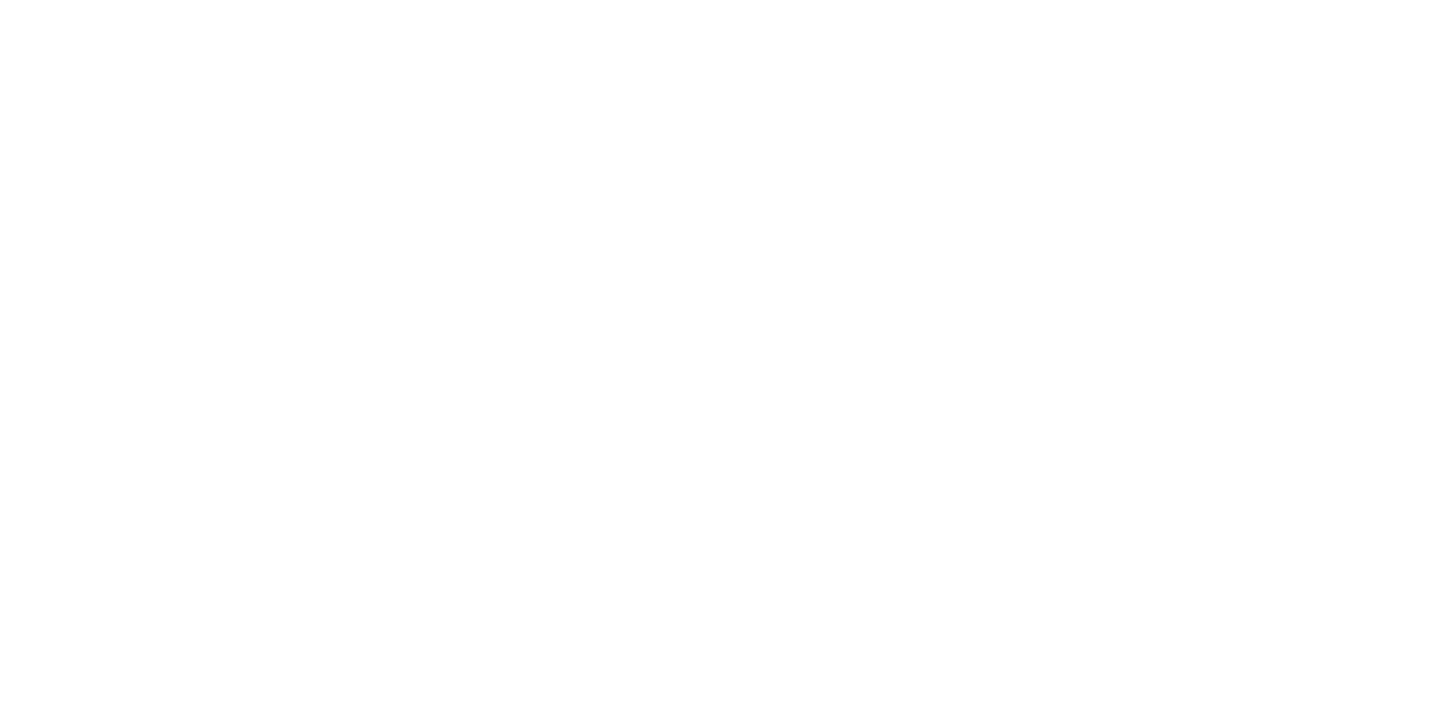 scroll, scrollTop: 0, scrollLeft: 0, axis: both 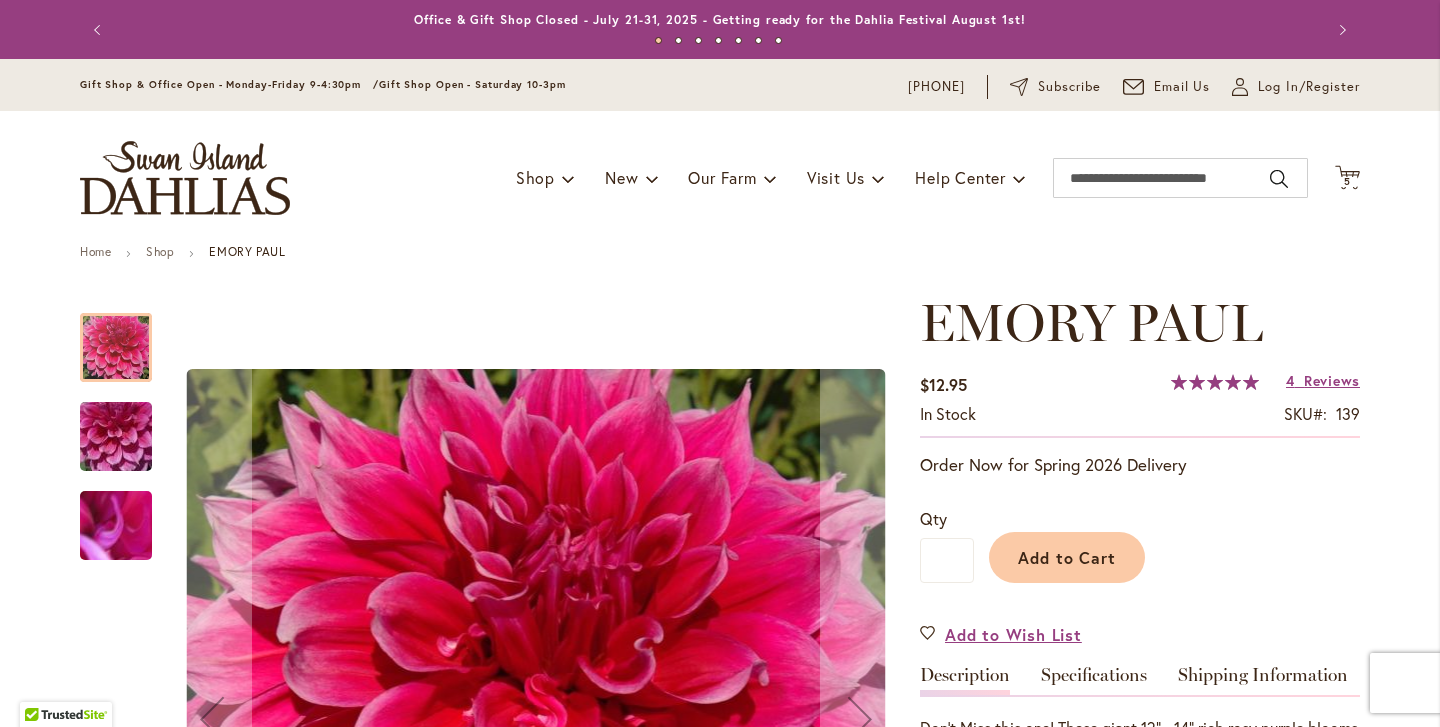 click at bounding box center (116, 437) 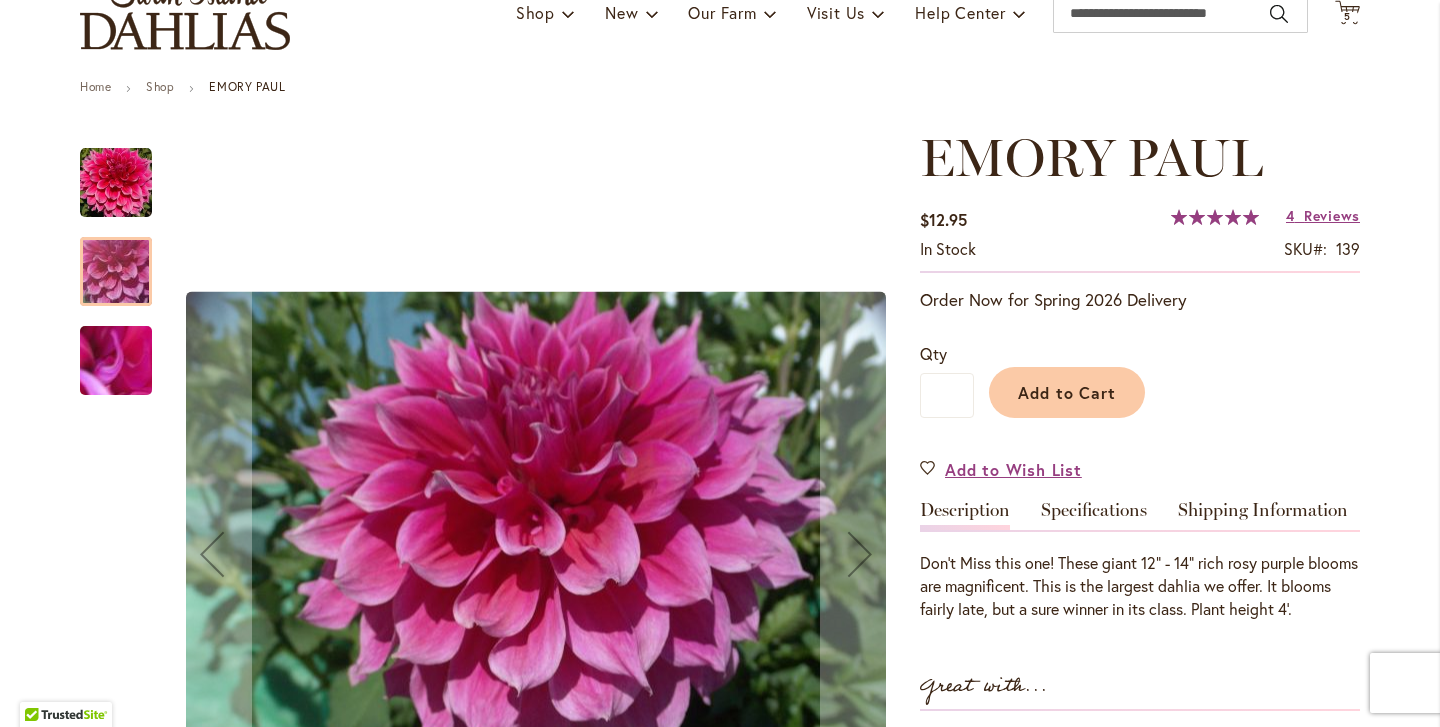 scroll, scrollTop: 166, scrollLeft: 0, axis: vertical 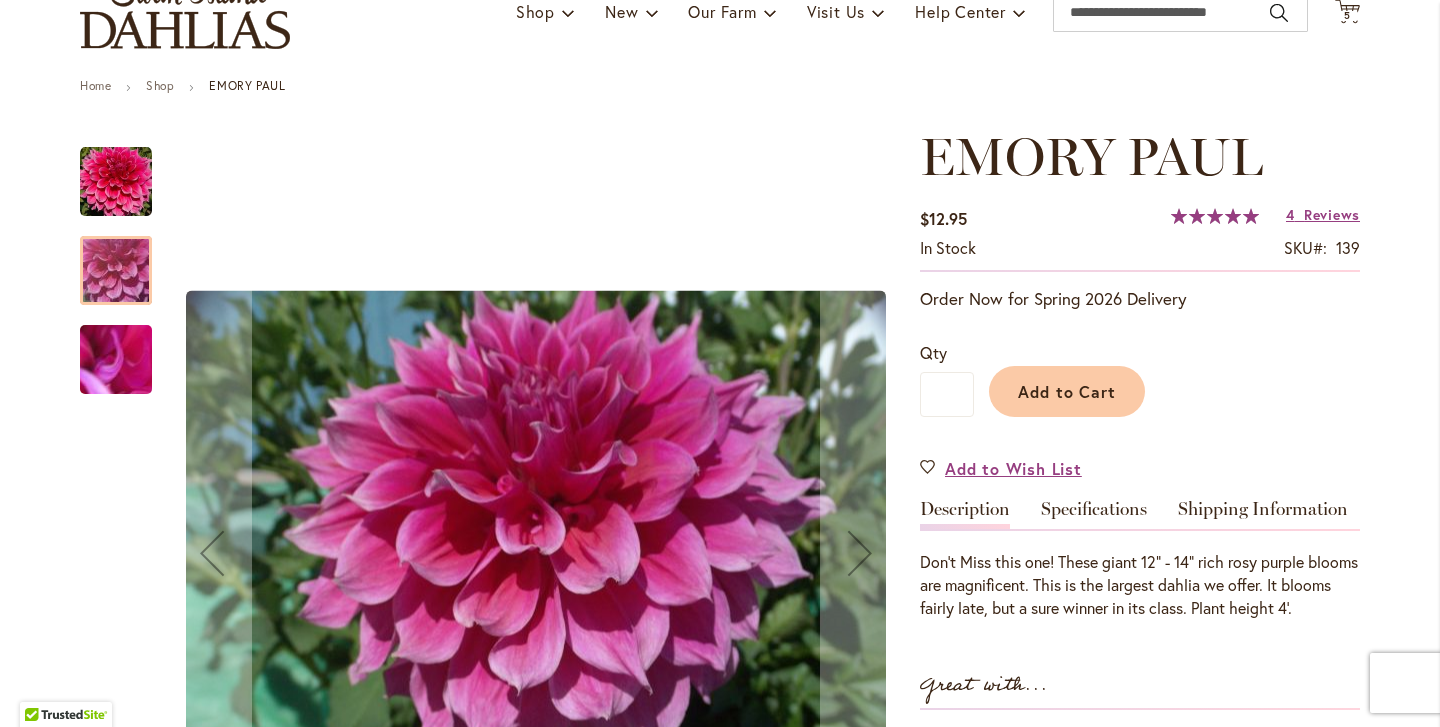 click at bounding box center (116, 360) 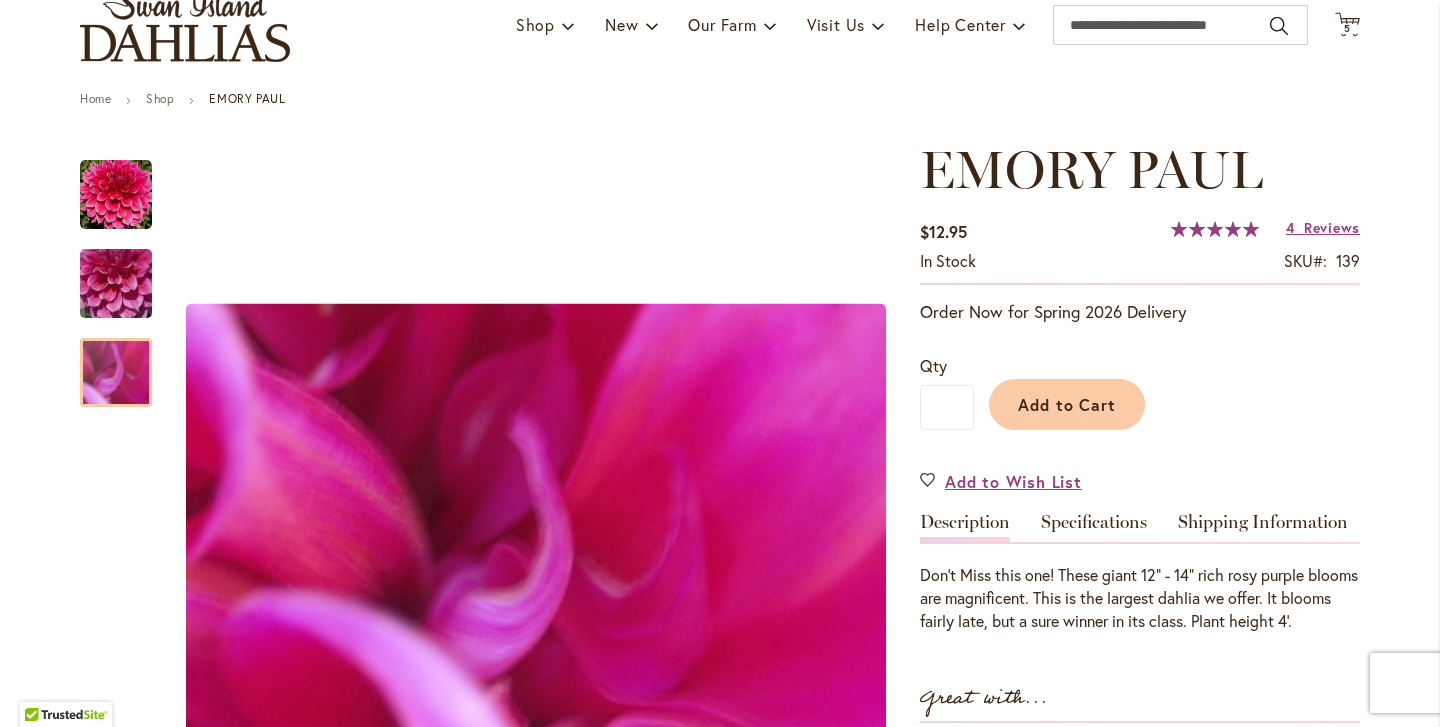 scroll, scrollTop: 0, scrollLeft: 0, axis: both 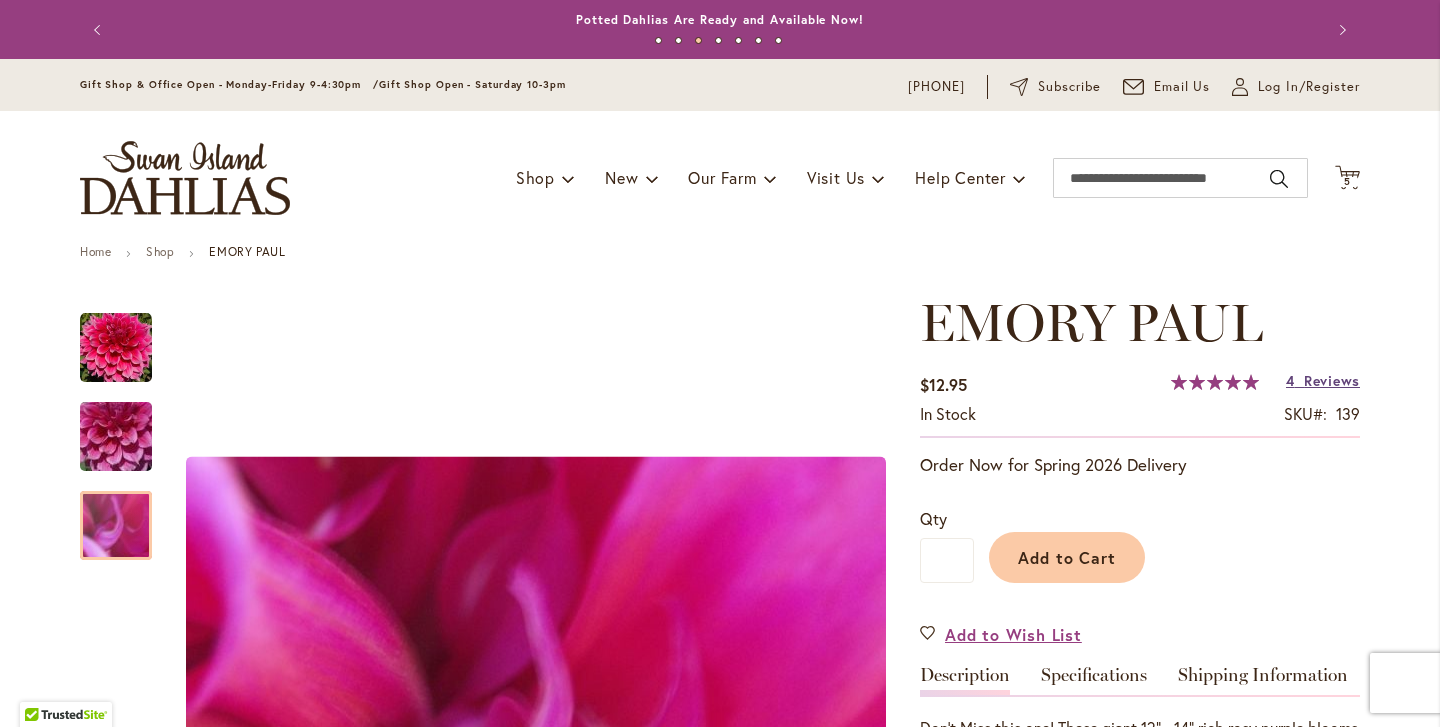 click on "Reviews" at bounding box center (1332, 380) 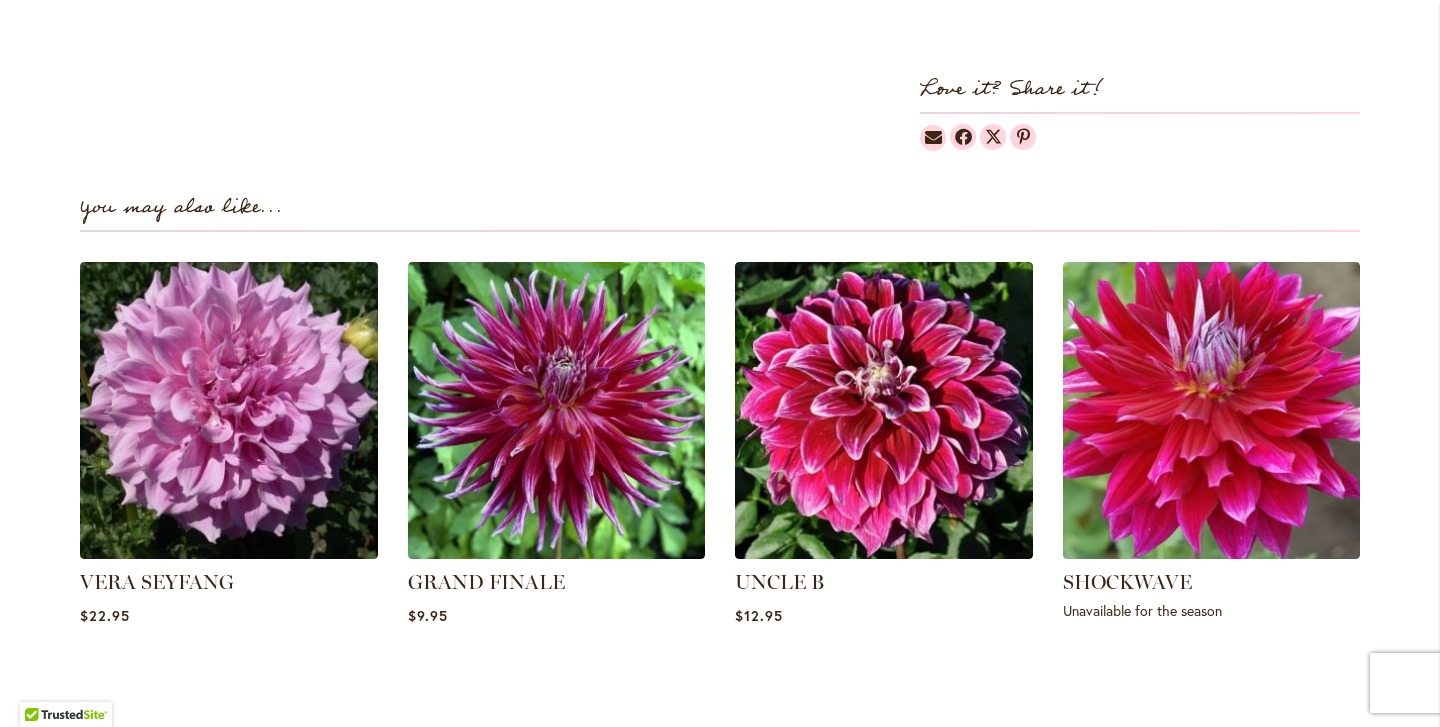 scroll, scrollTop: 0, scrollLeft: 0, axis: both 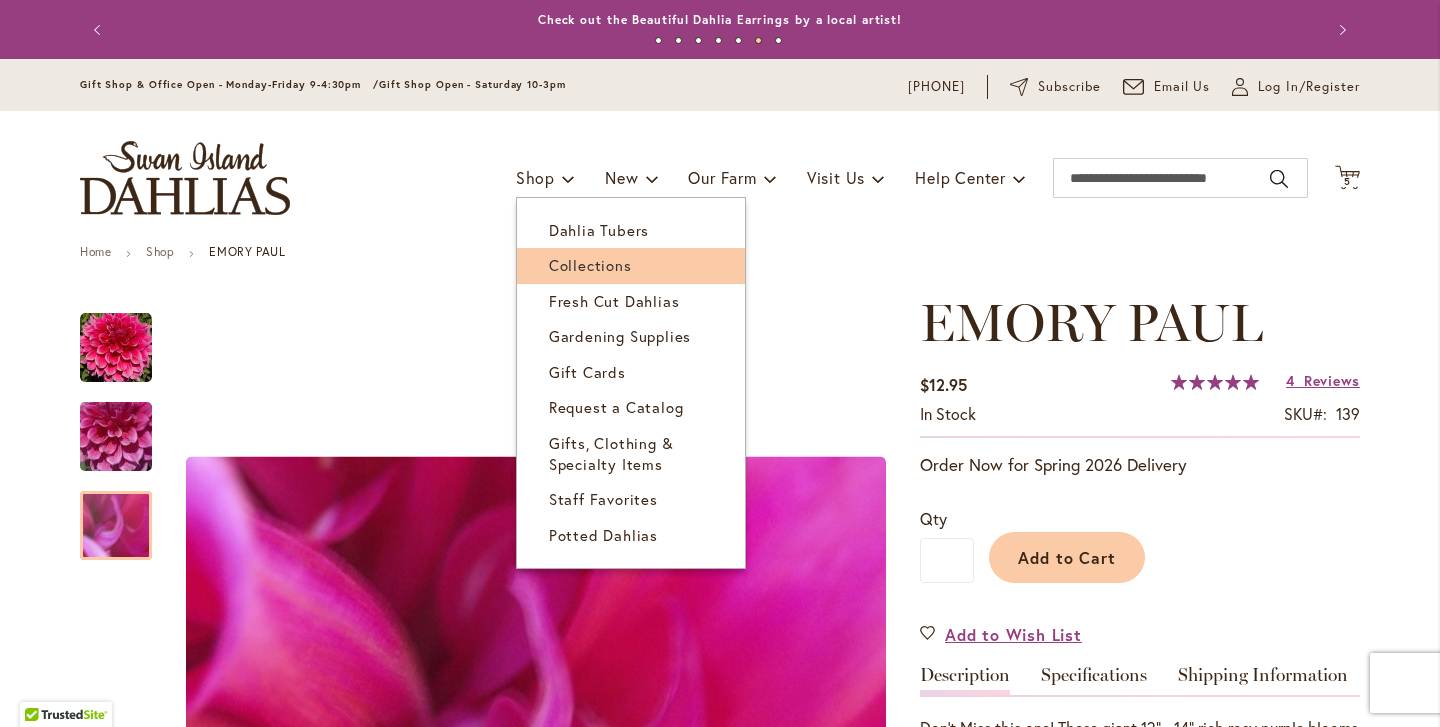 click on "Collections" at bounding box center (590, 265) 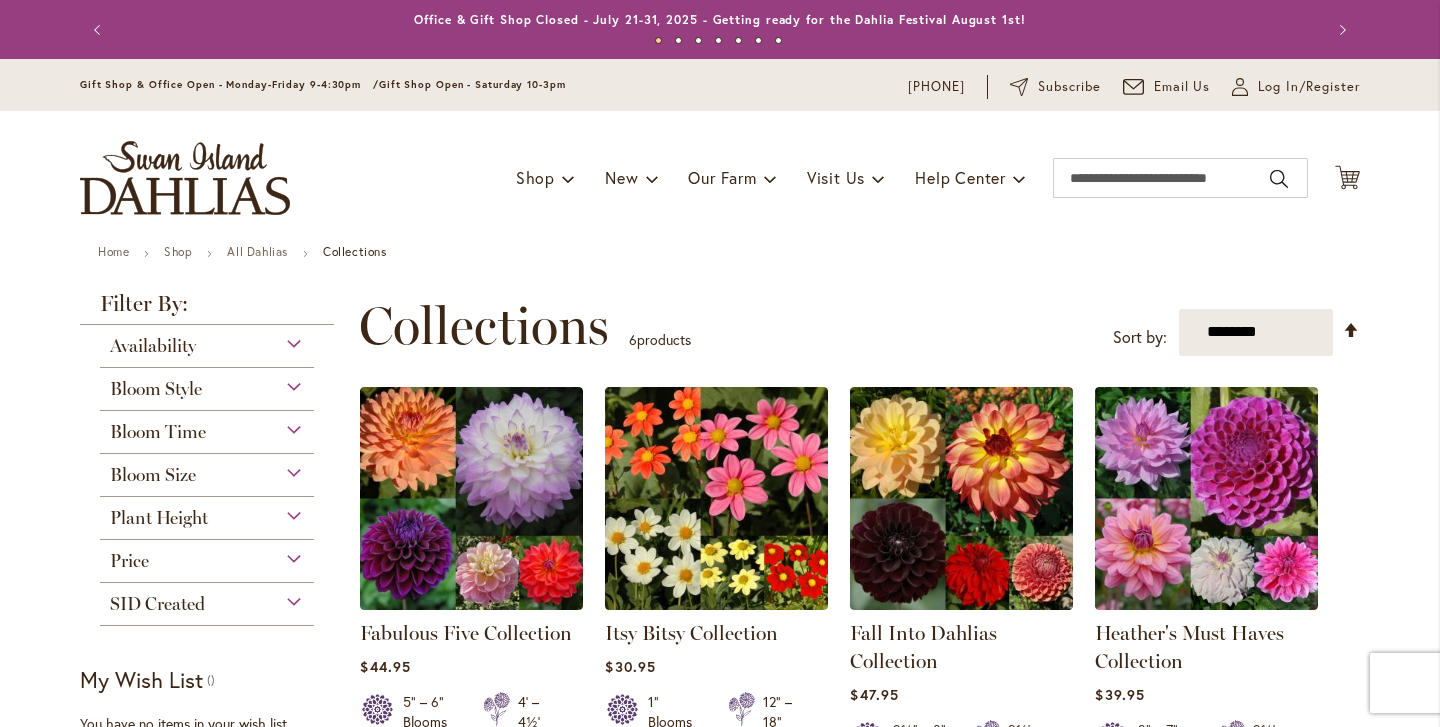 scroll, scrollTop: 0, scrollLeft: 0, axis: both 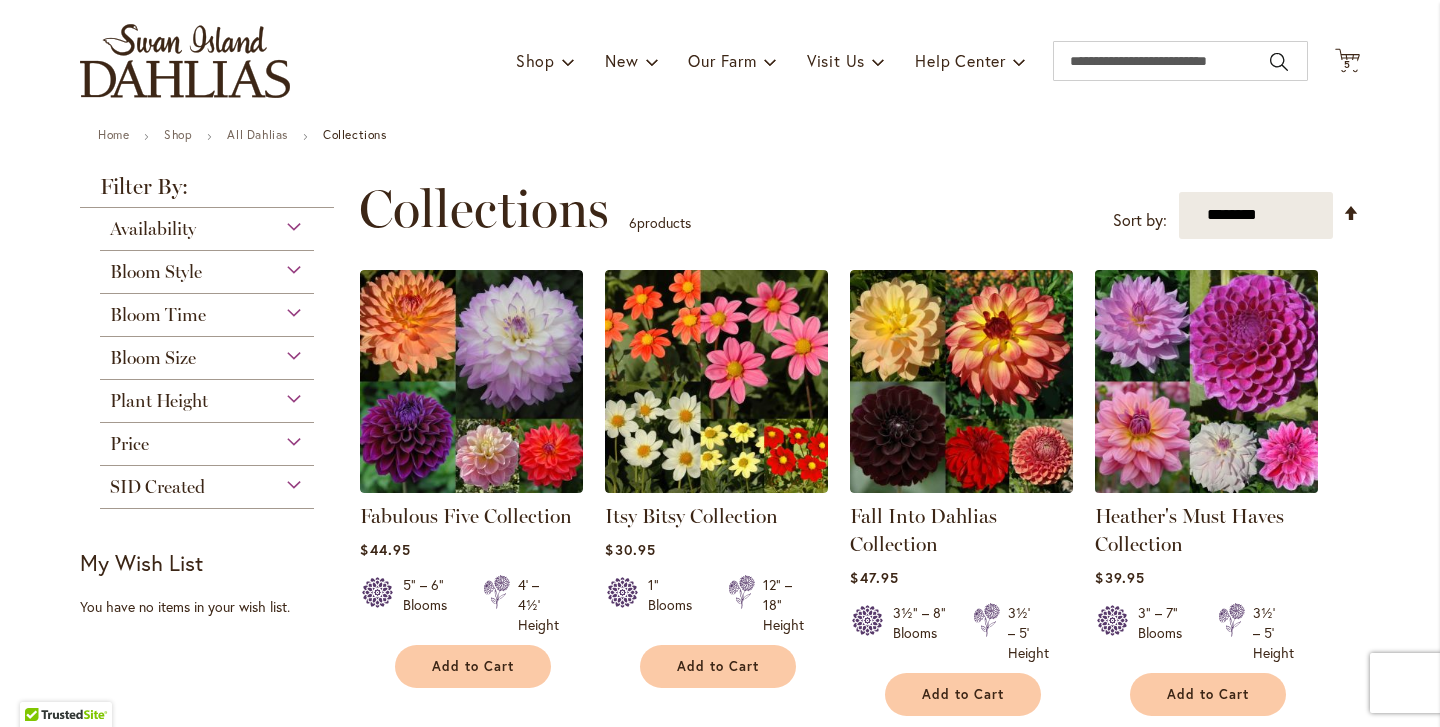 click at bounding box center (1207, 381) 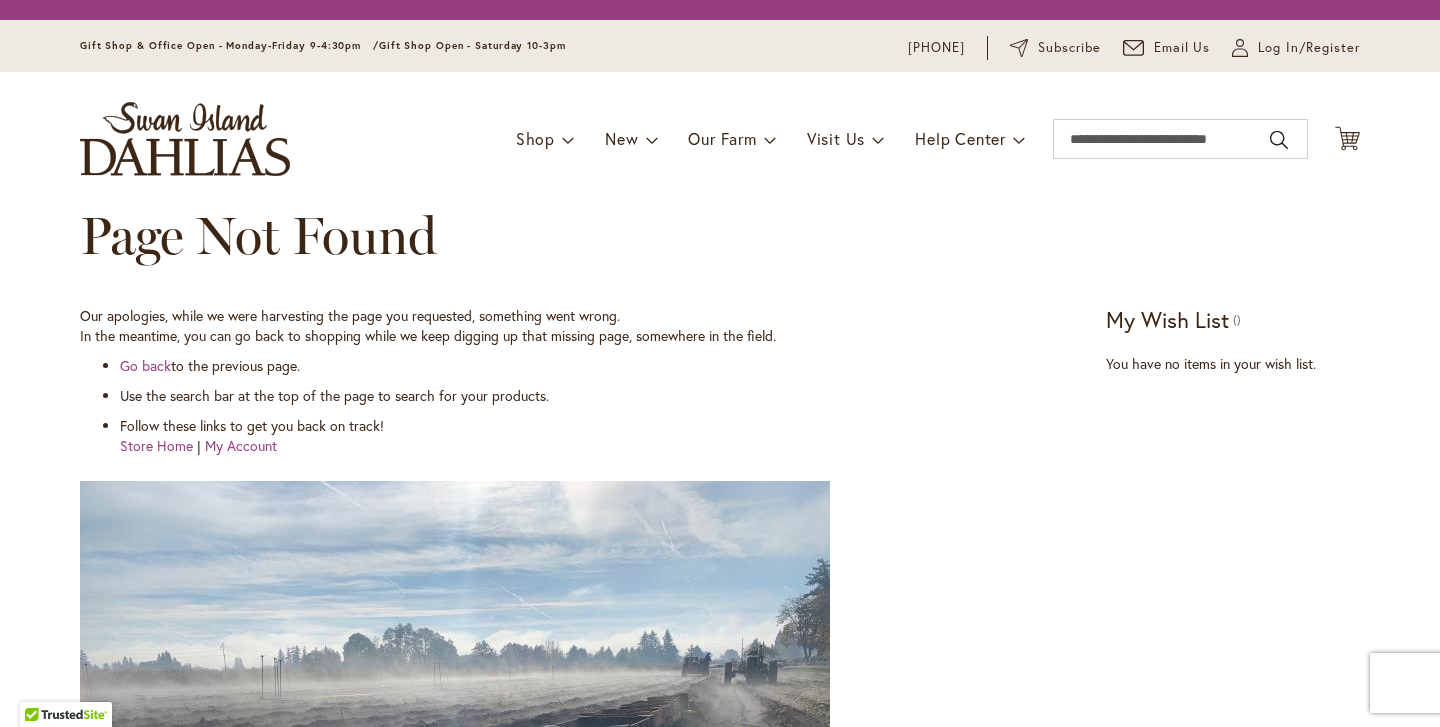 scroll, scrollTop: 0, scrollLeft: 0, axis: both 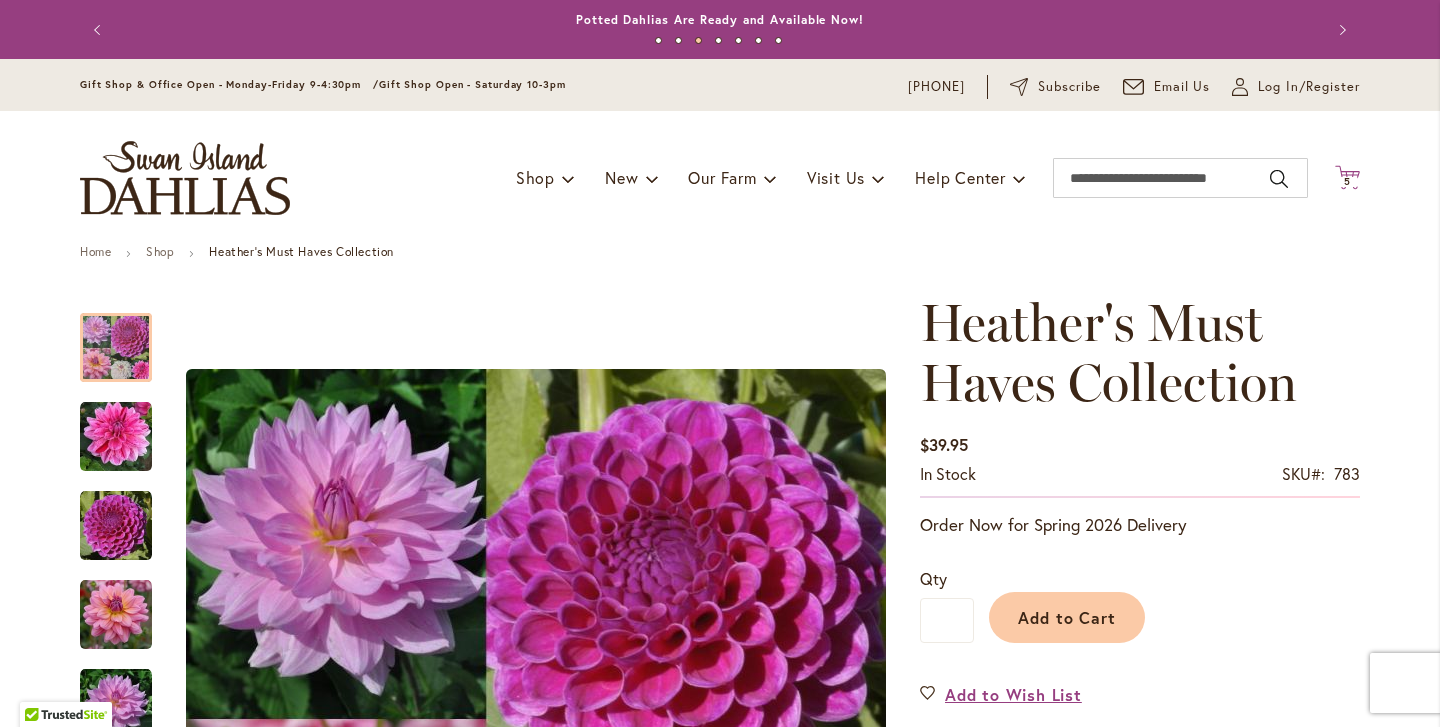 click on "5
5
items" at bounding box center [1348, 182] 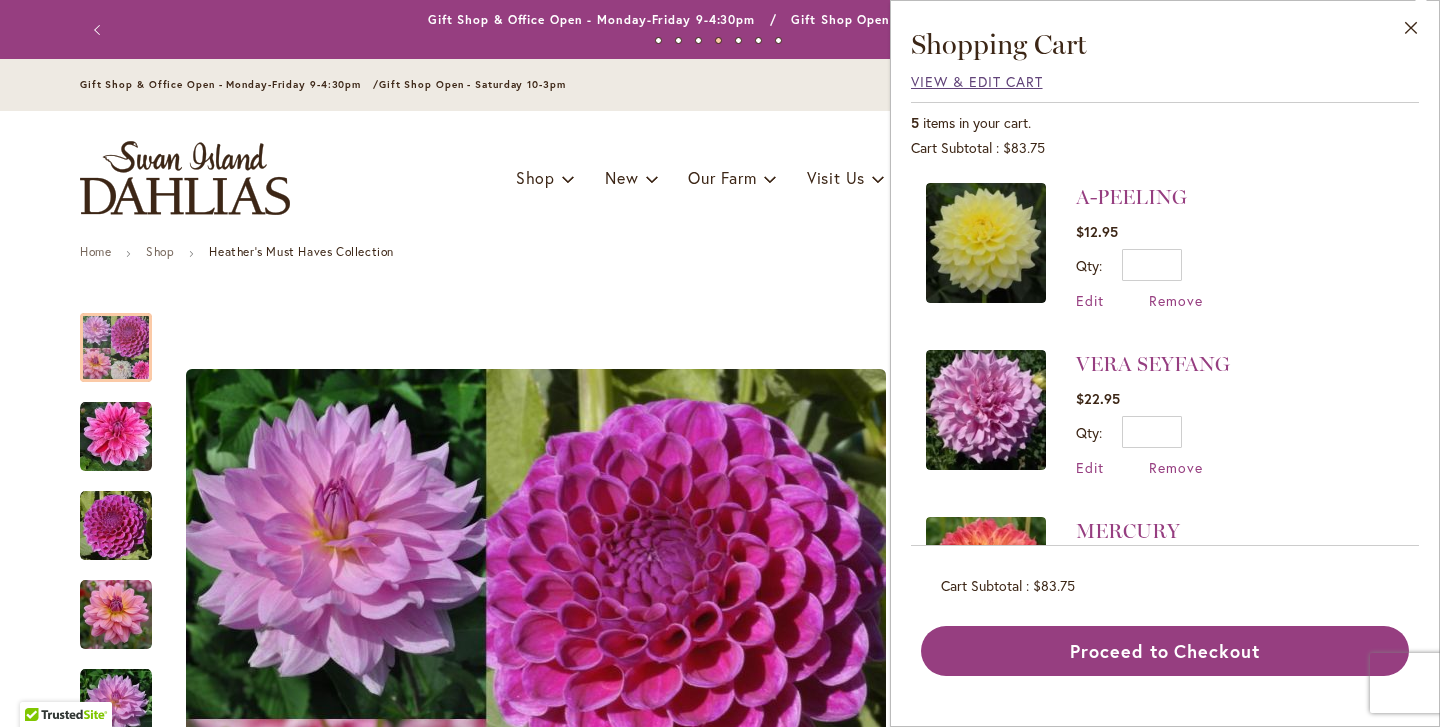 click on "View & Edit Cart" at bounding box center (977, 81) 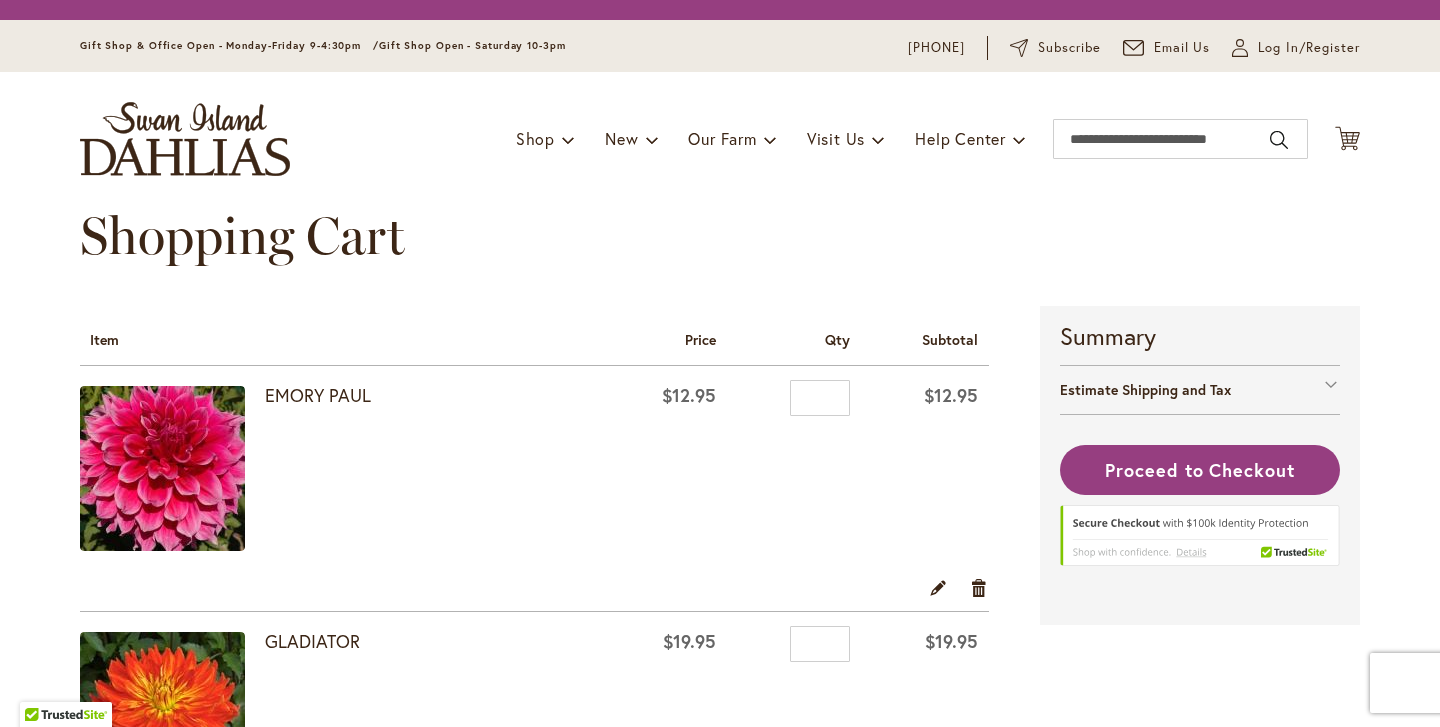 scroll, scrollTop: 0, scrollLeft: 0, axis: both 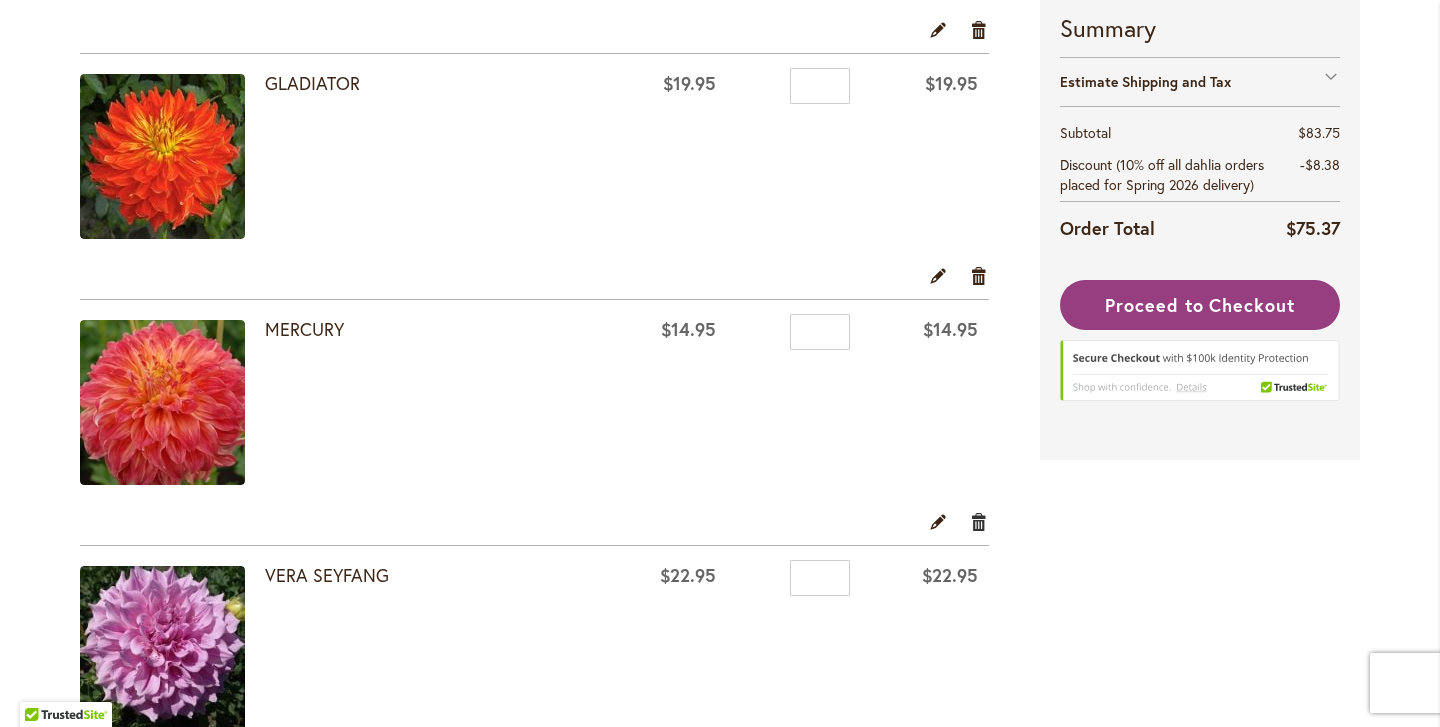 click on "Remove item" at bounding box center (979, 521) 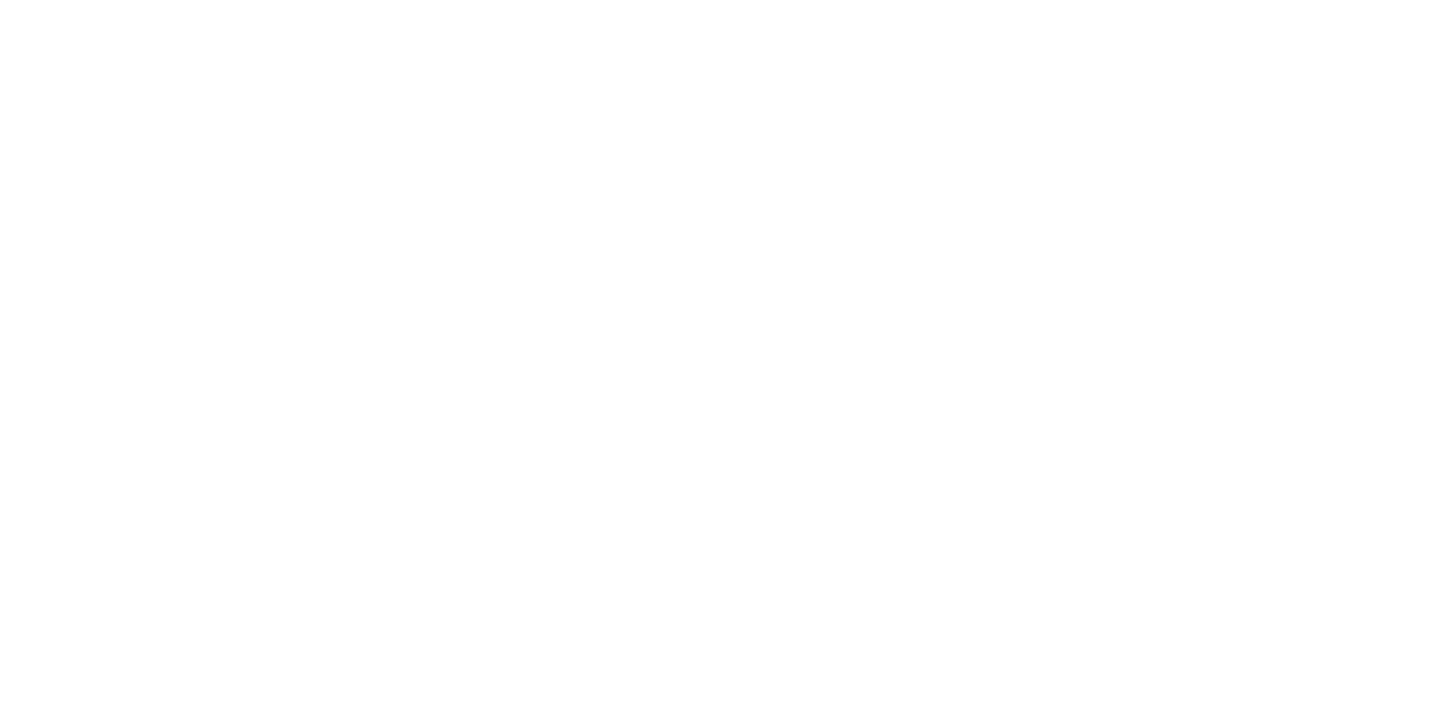 scroll, scrollTop: 0, scrollLeft: 0, axis: both 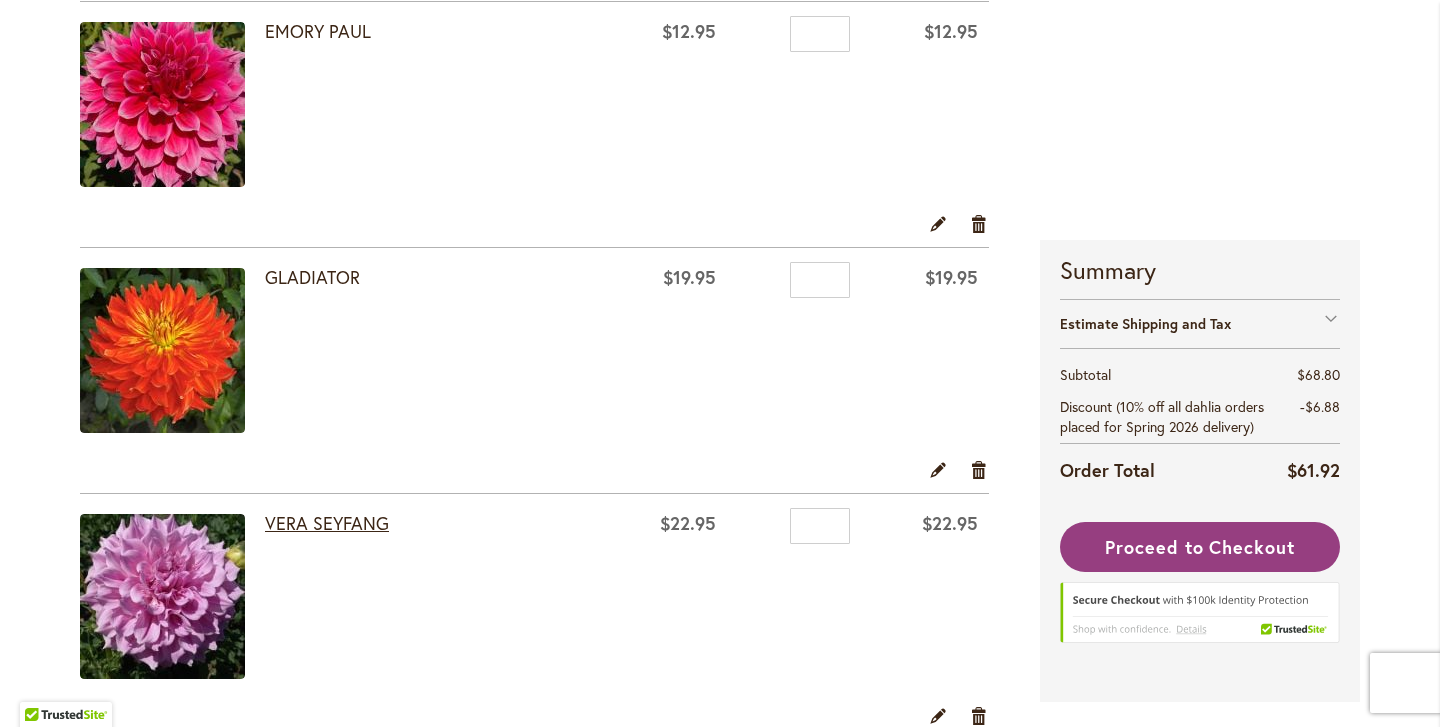 click on "VERA SEYFANG" at bounding box center [327, 523] 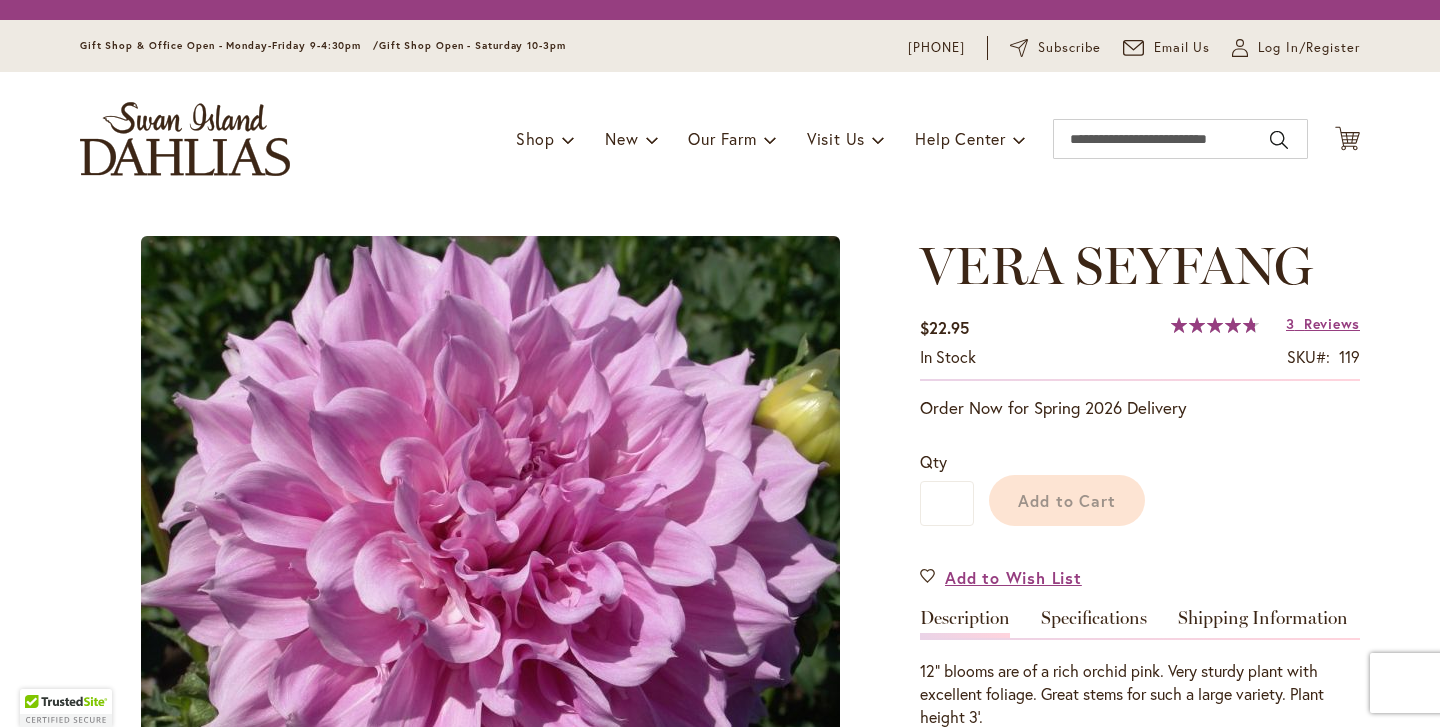 scroll, scrollTop: 0, scrollLeft: 0, axis: both 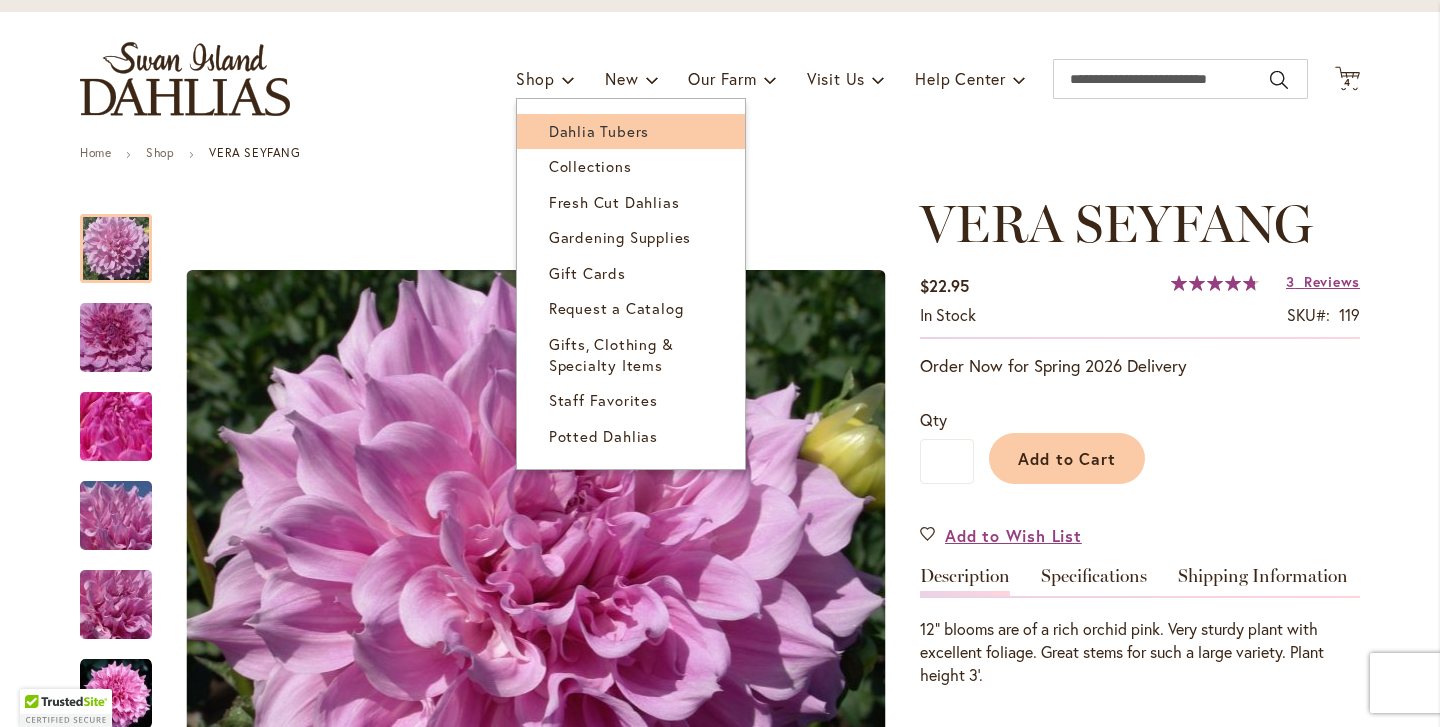 click on "Dahlia Tubers" at bounding box center [599, 131] 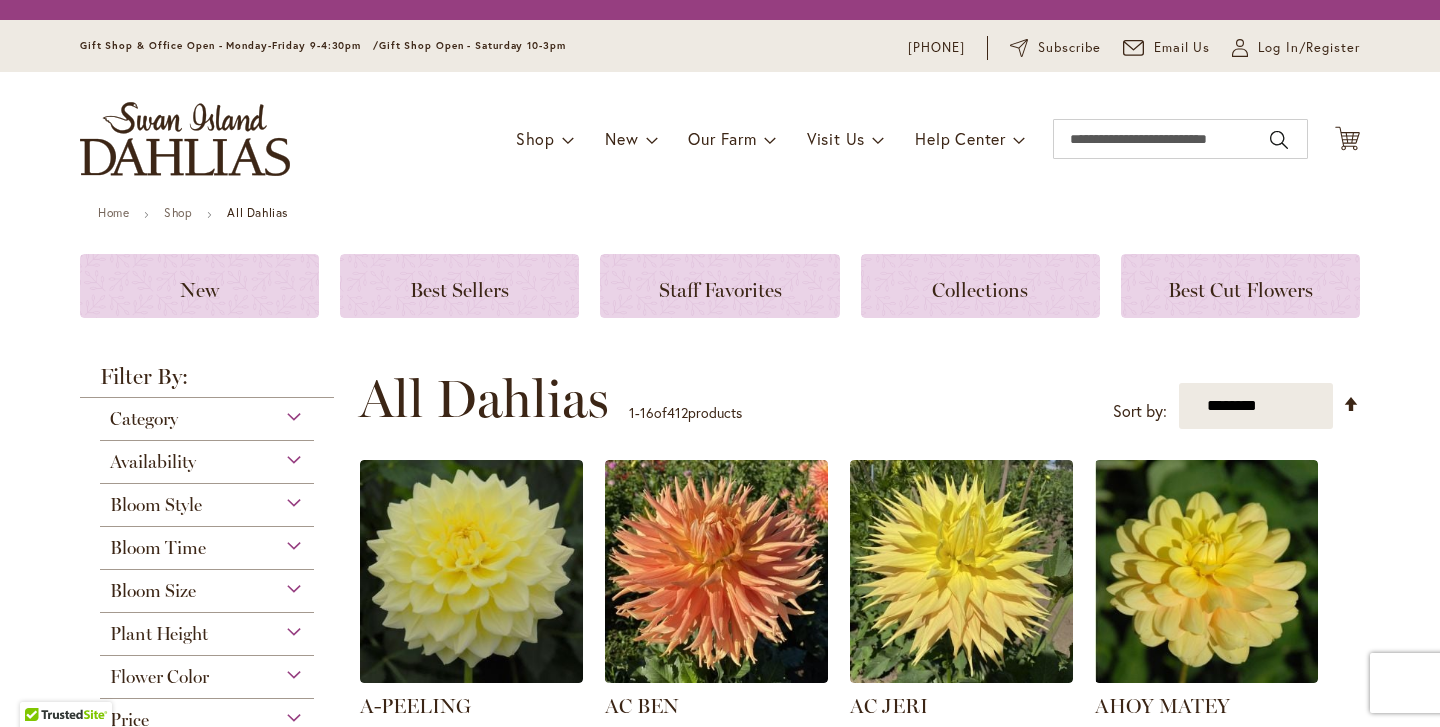 scroll, scrollTop: 0, scrollLeft: 0, axis: both 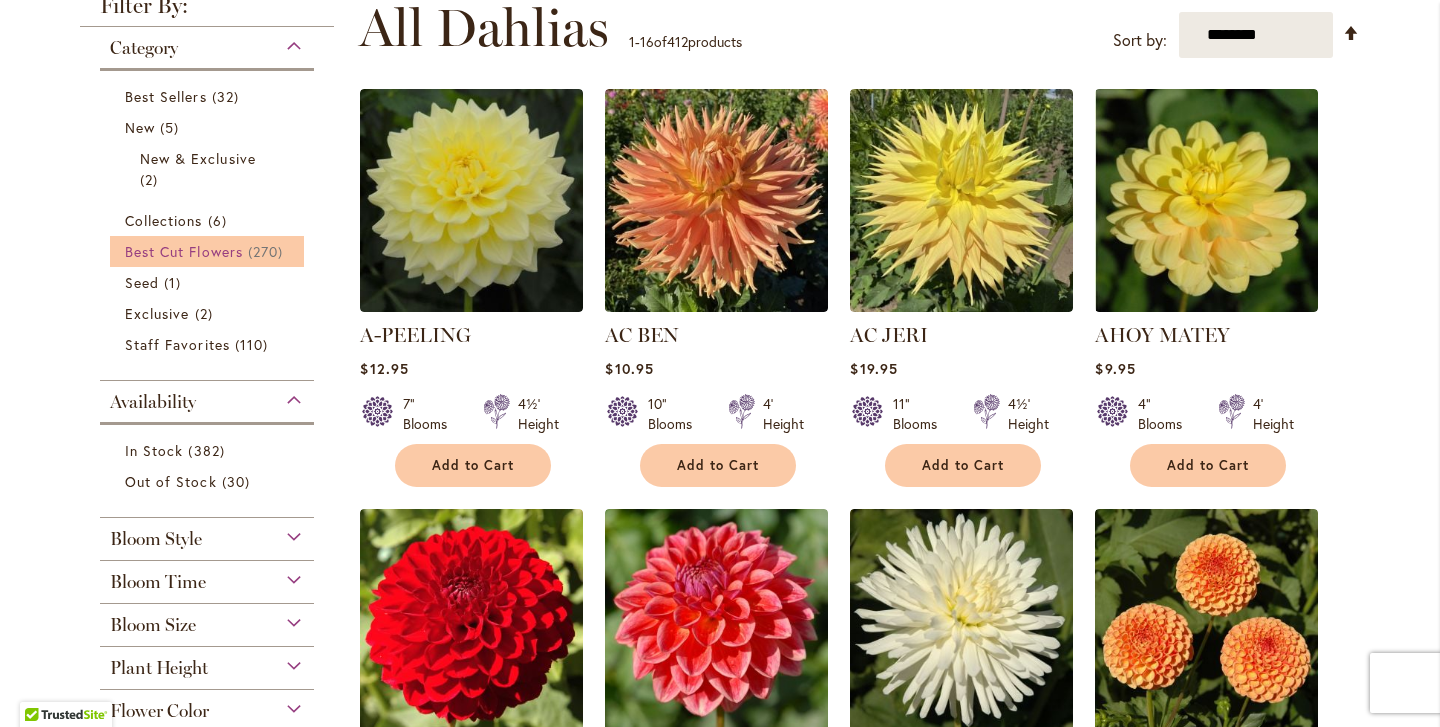 click on "Best Cut Flowers" at bounding box center (184, 251) 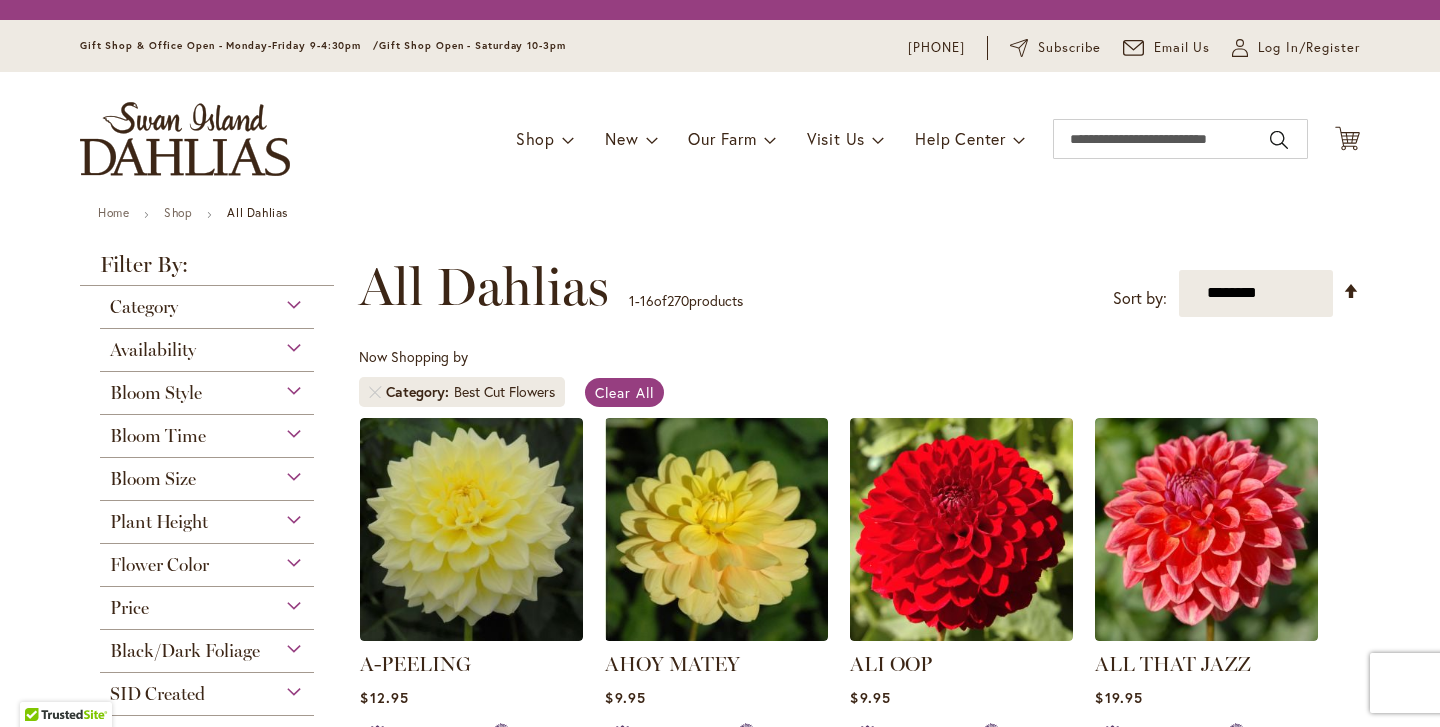 scroll, scrollTop: 0, scrollLeft: 0, axis: both 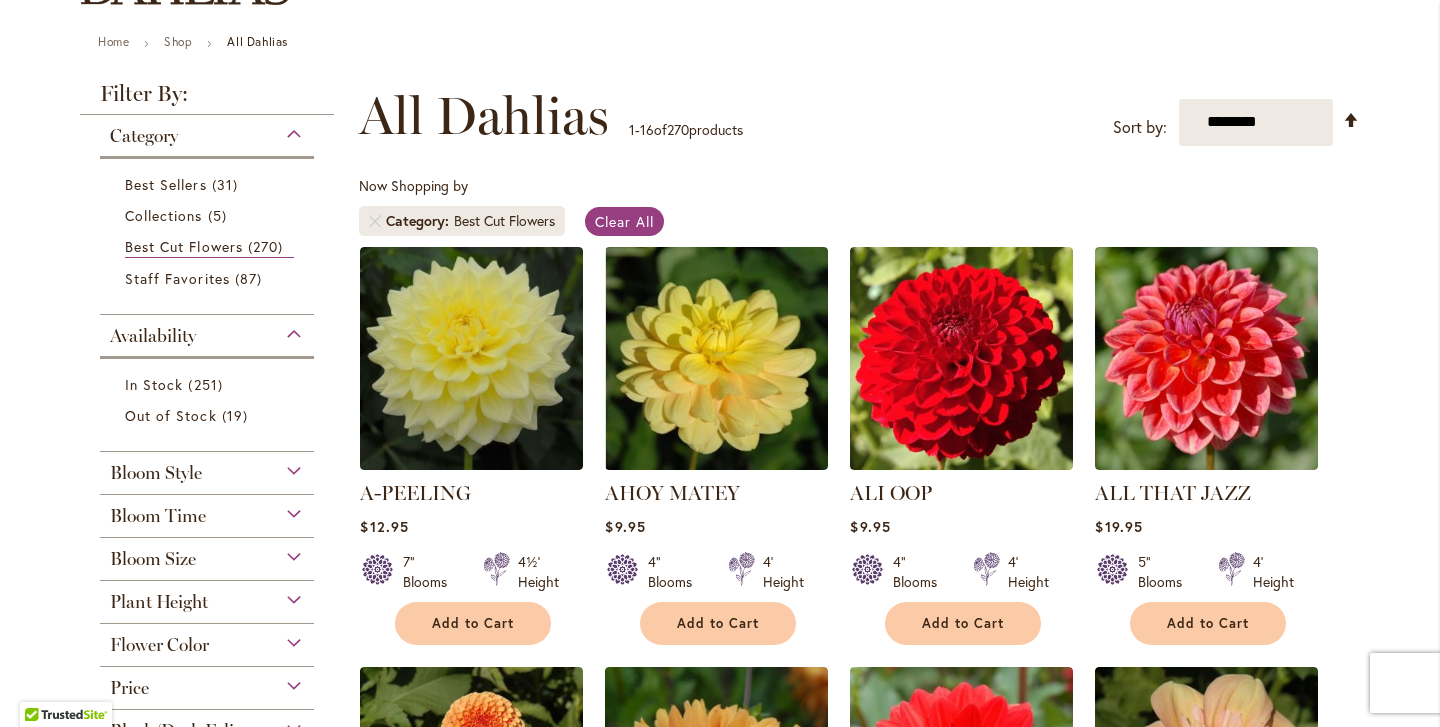 click on "Bloom Size" at bounding box center (153, 559) 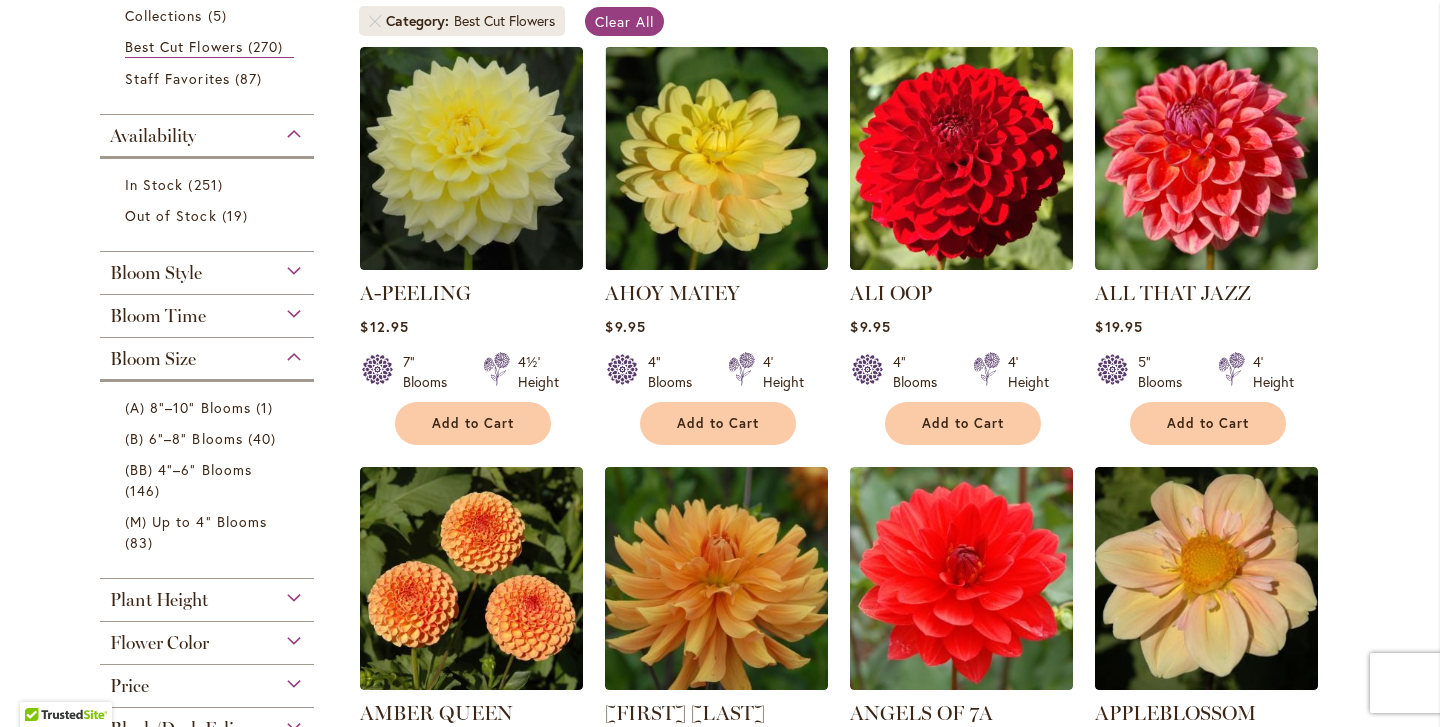 scroll, scrollTop: 334, scrollLeft: 0, axis: vertical 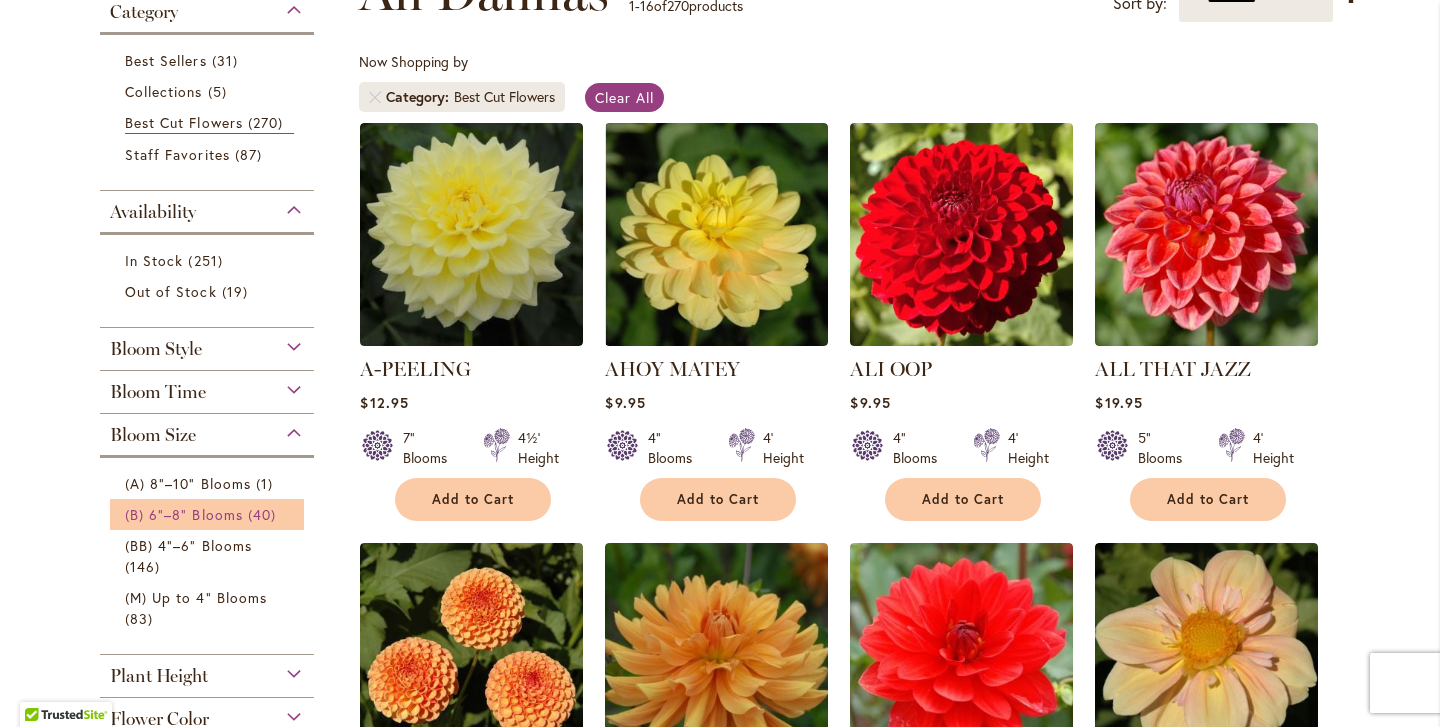 click on "(B) 6"–8" Blooms" at bounding box center [184, 514] 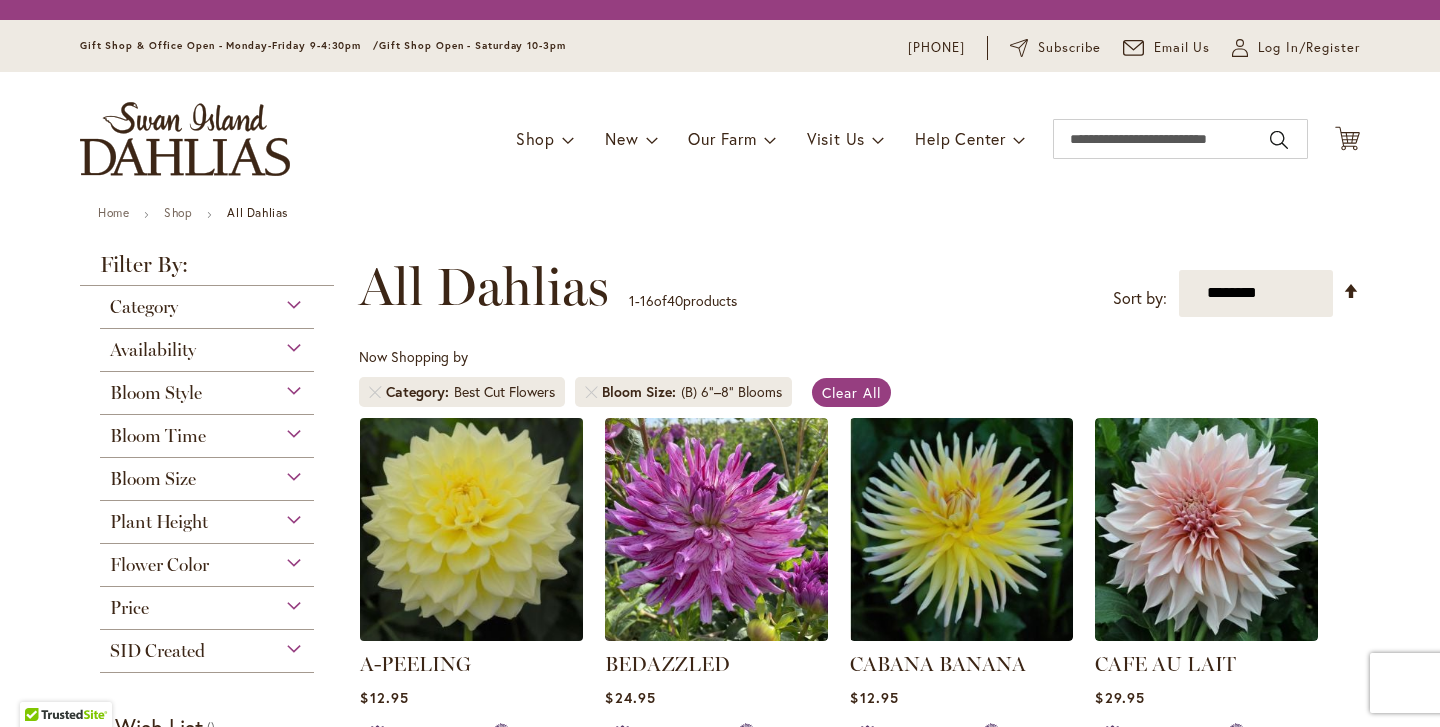 scroll, scrollTop: 0, scrollLeft: 0, axis: both 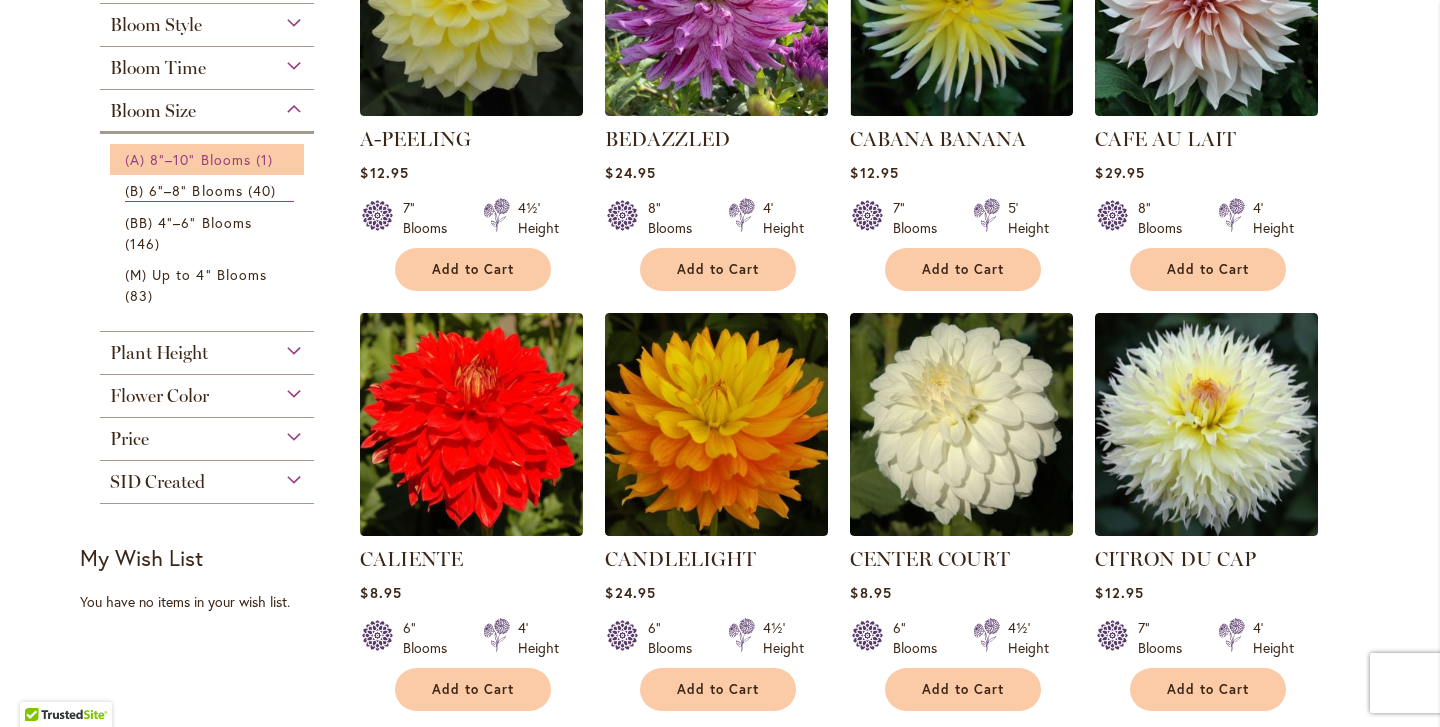 click on "(A) 8"–10" Blooms" at bounding box center [188, 159] 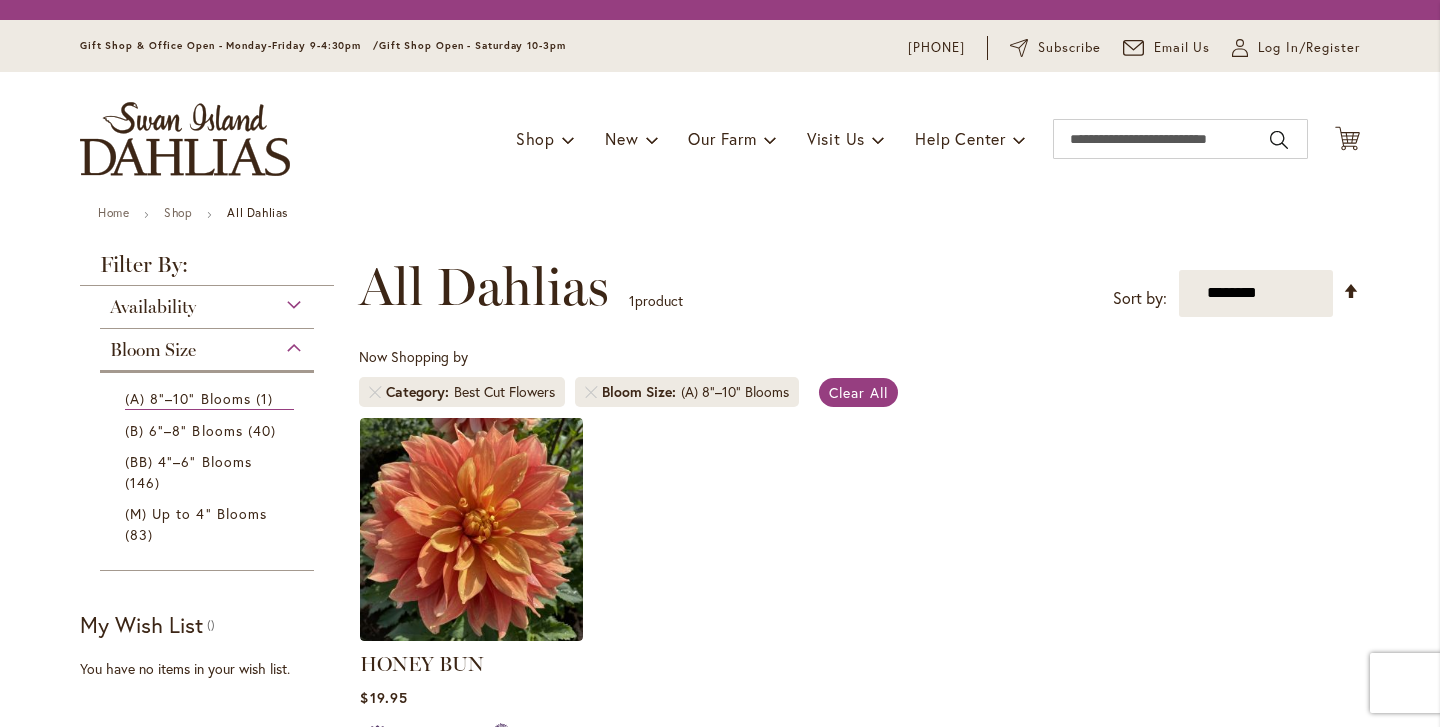 scroll, scrollTop: 0, scrollLeft: 0, axis: both 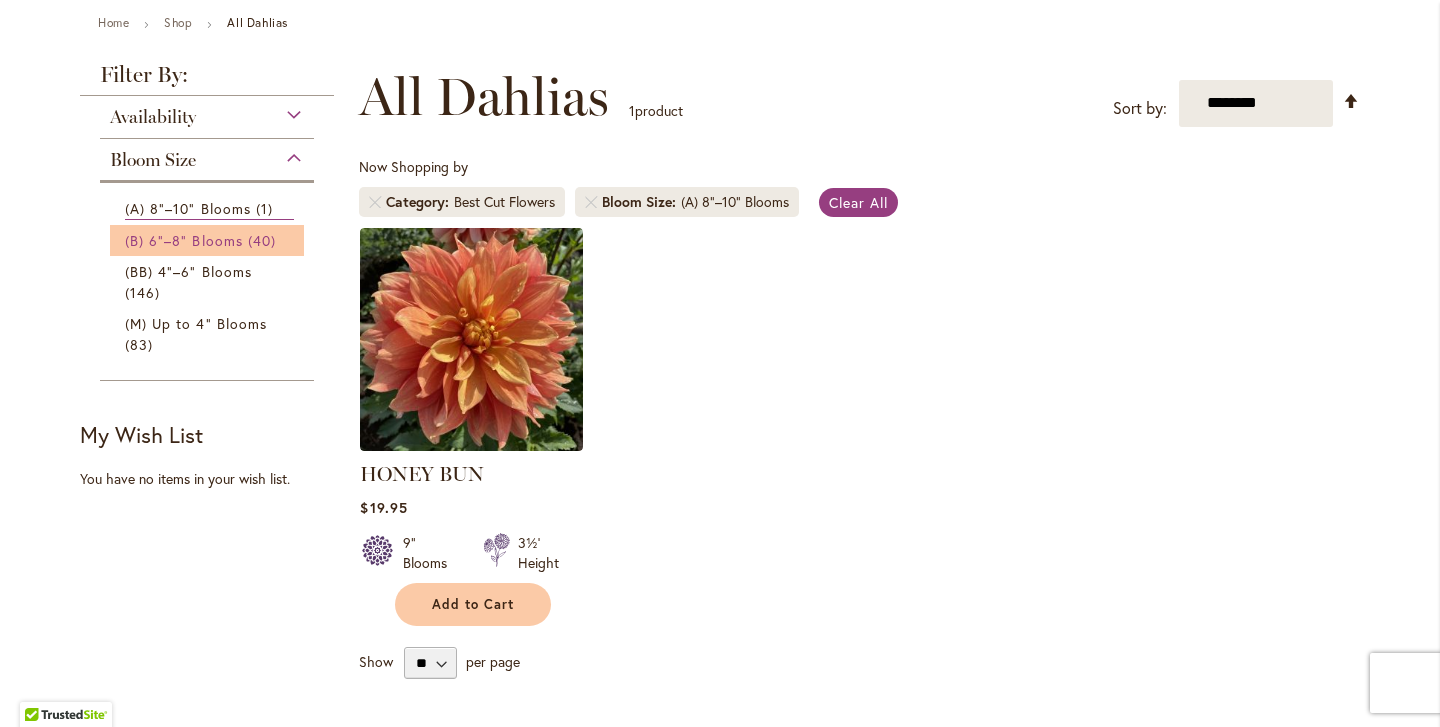 click on "40
items" at bounding box center (264, 240) 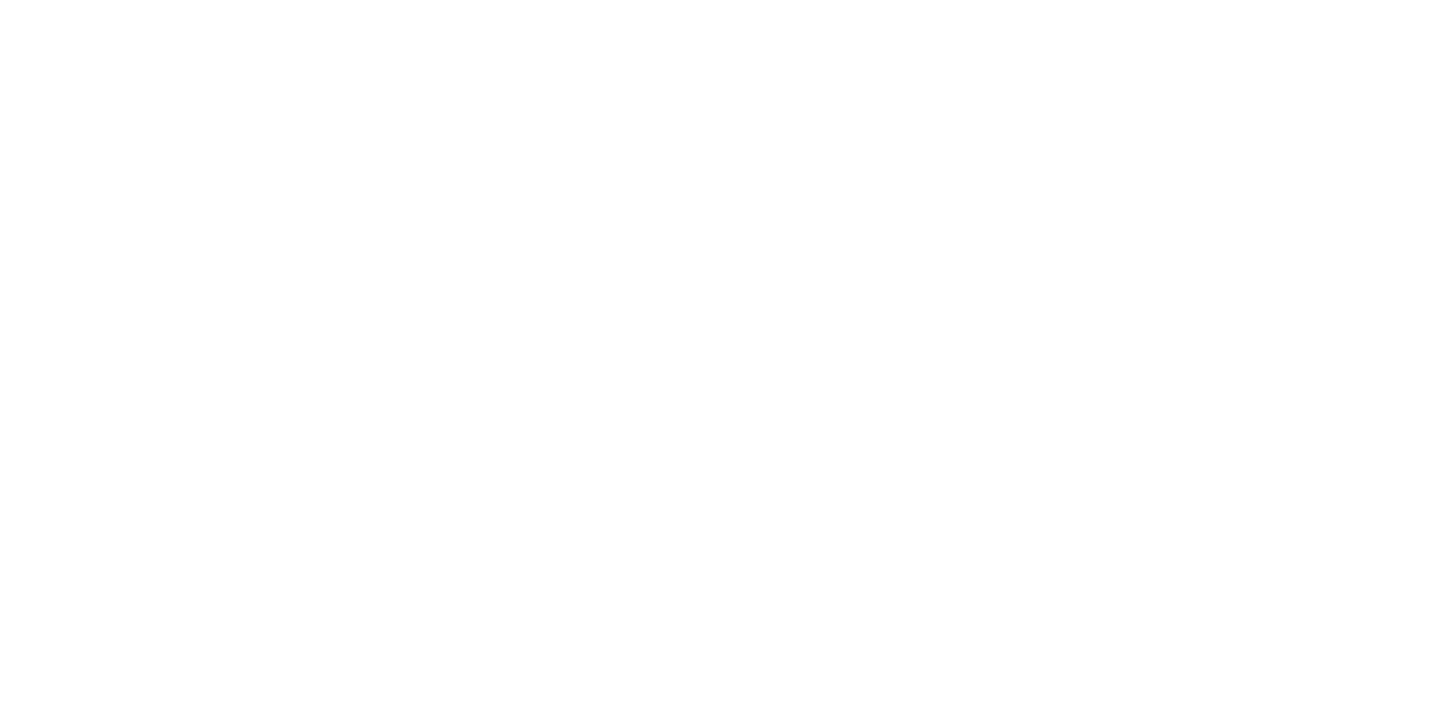 scroll, scrollTop: 0, scrollLeft: 0, axis: both 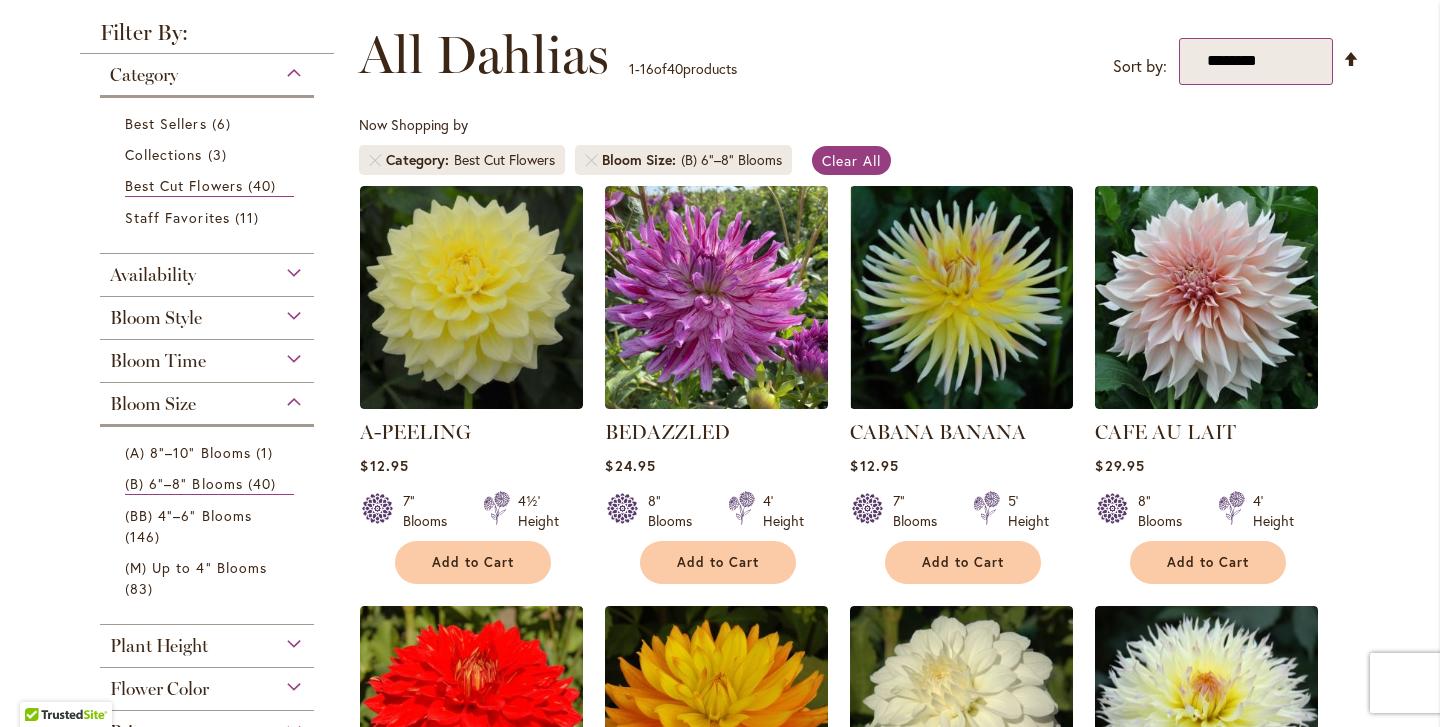 click on "**********" at bounding box center (1256, 61) 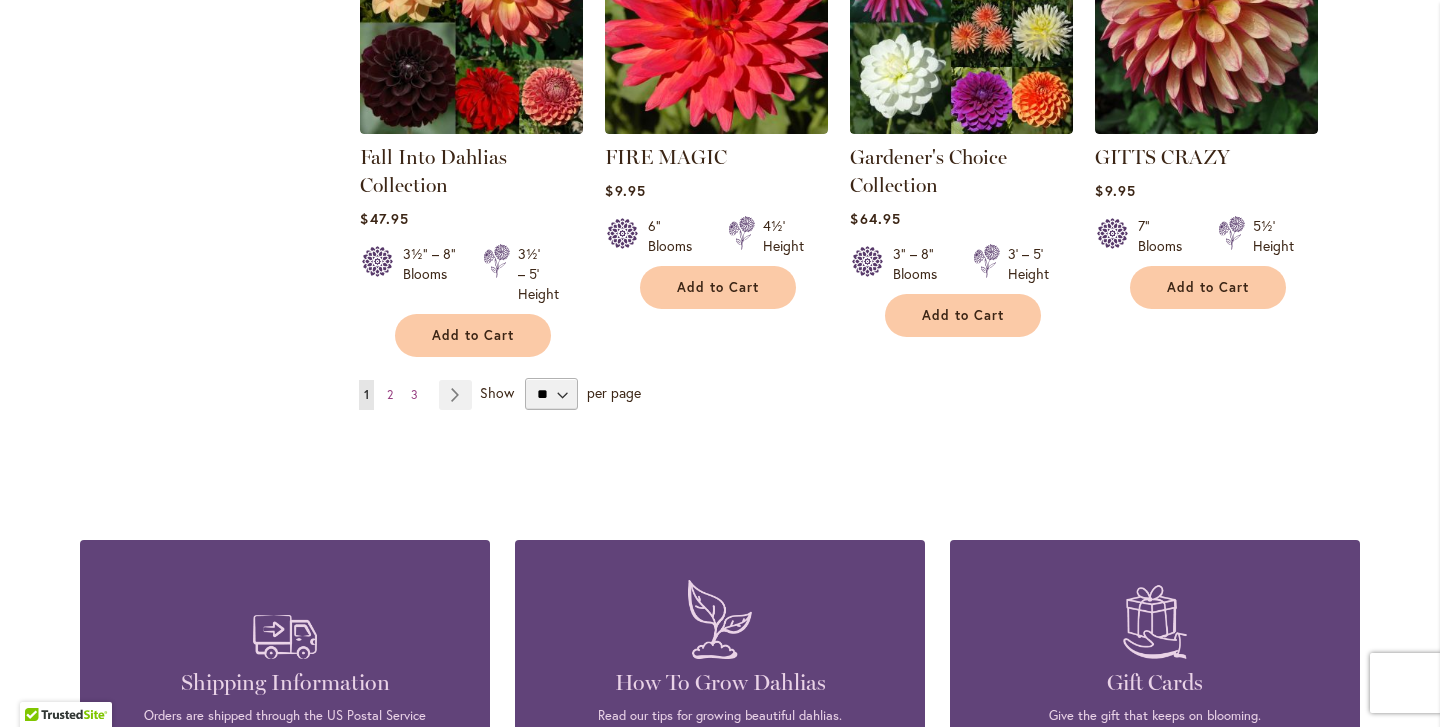 scroll, scrollTop: 1849, scrollLeft: 0, axis: vertical 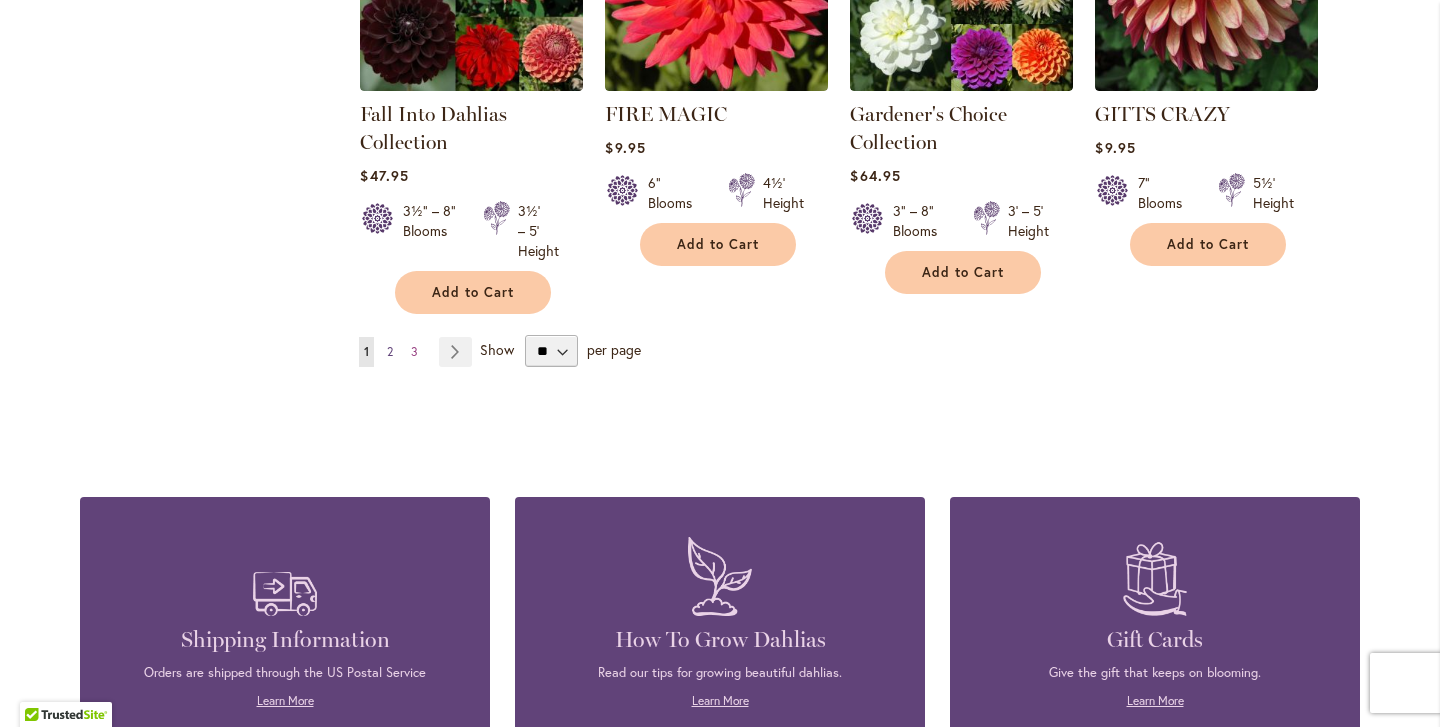 click on "2" at bounding box center [390, 351] 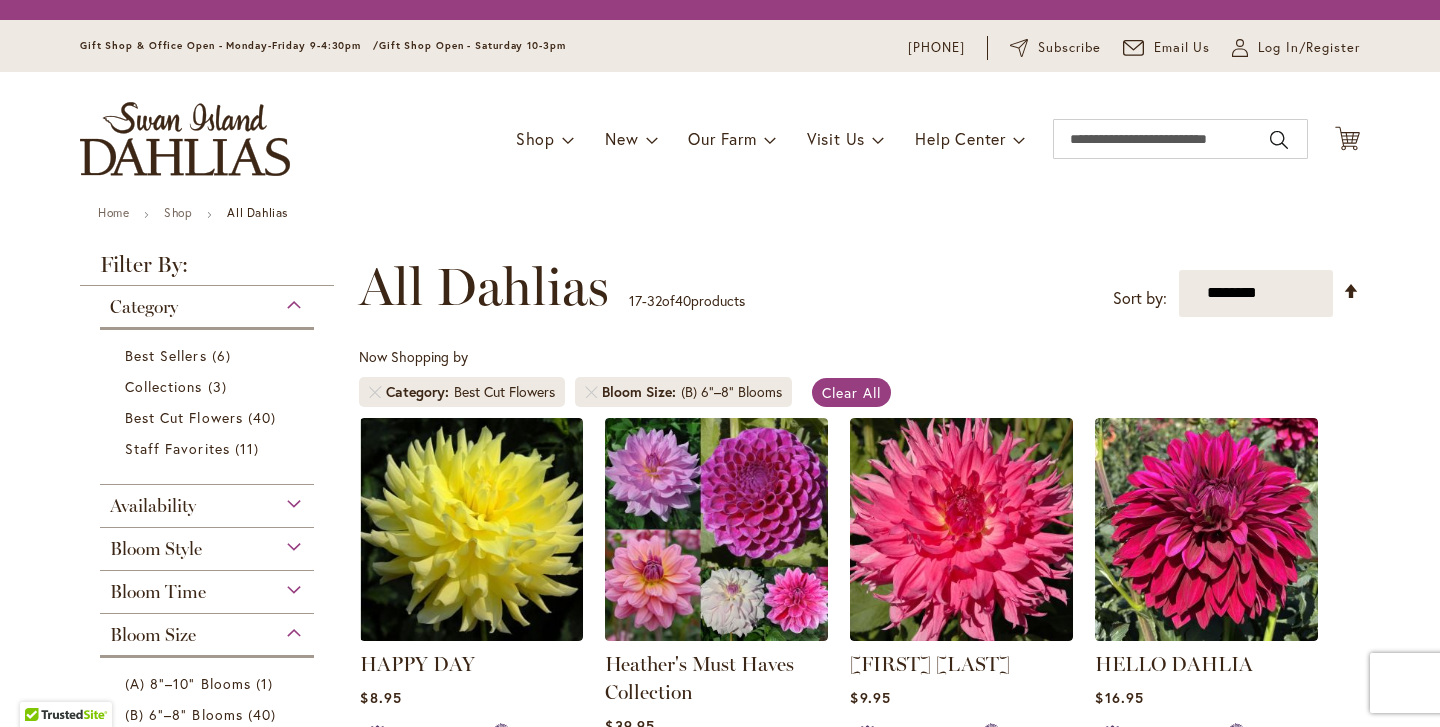 scroll, scrollTop: 0, scrollLeft: 0, axis: both 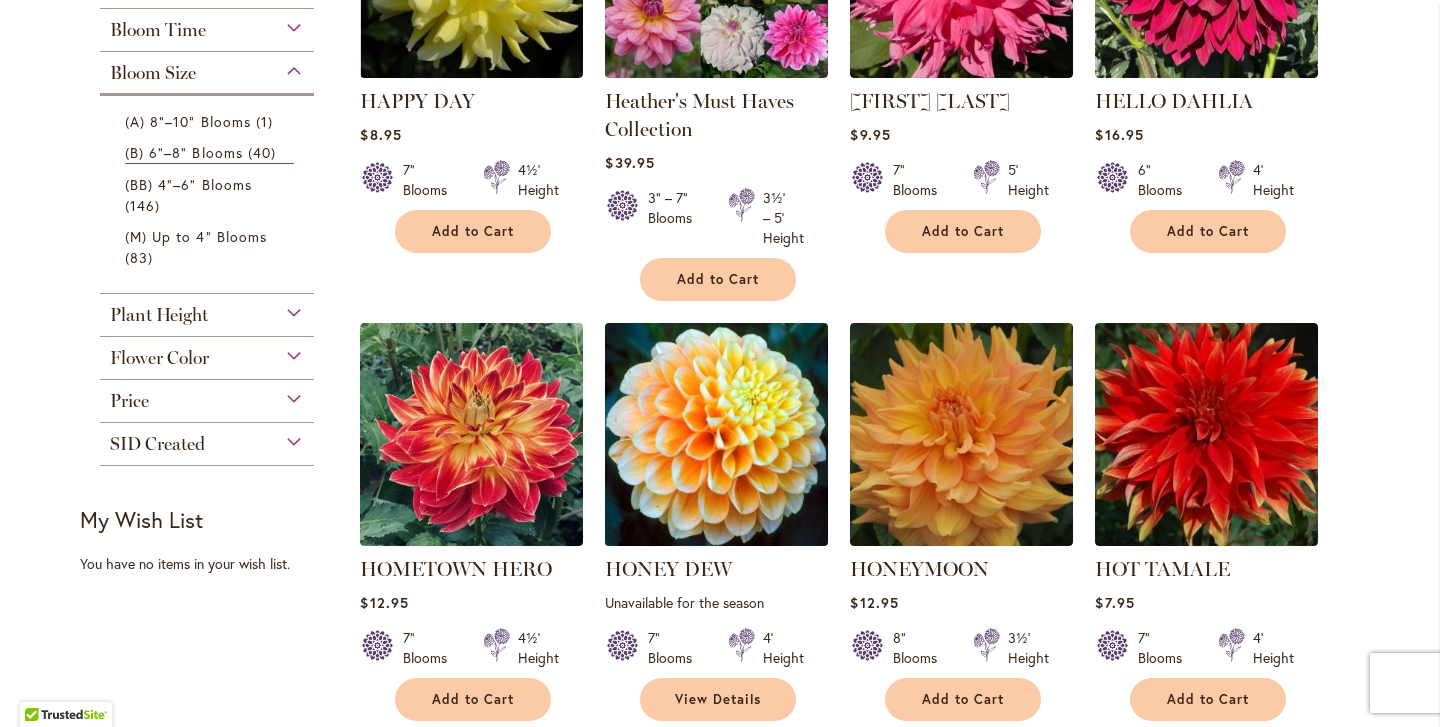 click at bounding box center (717, 434) 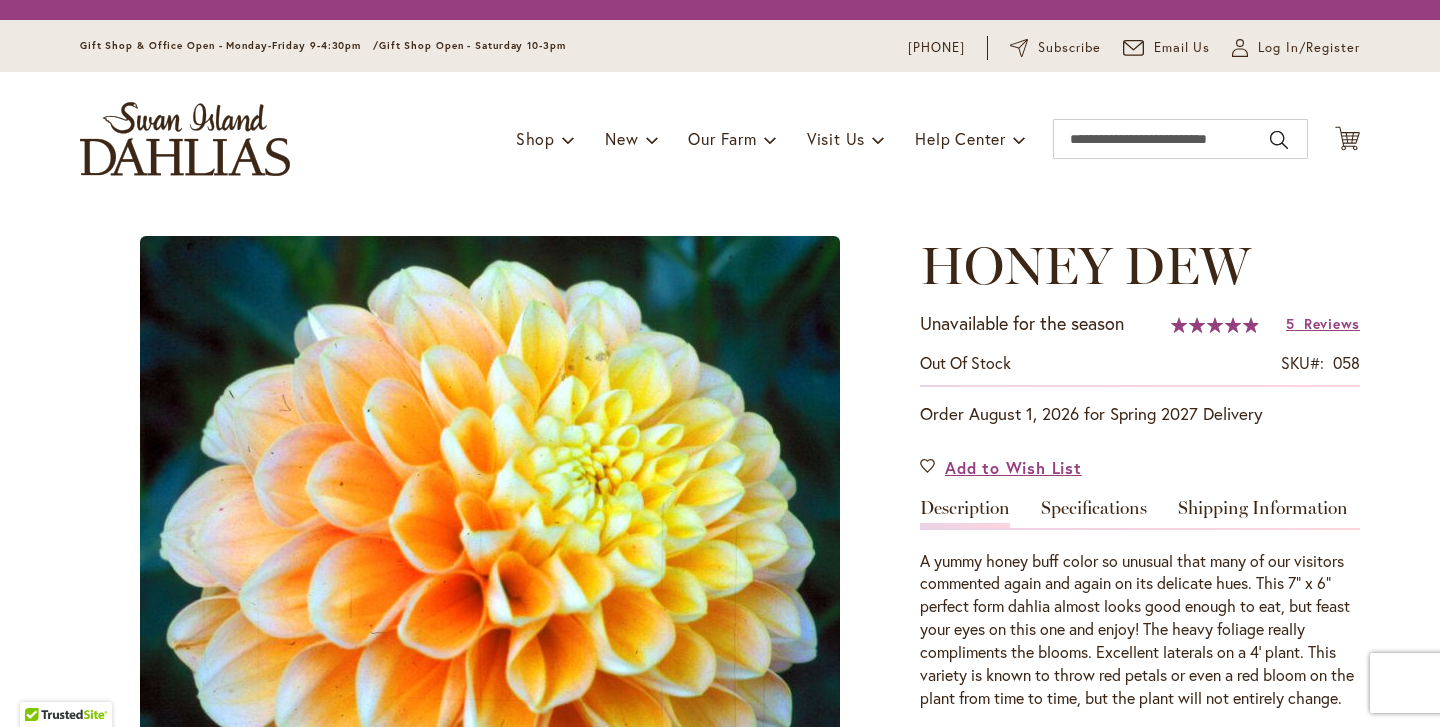 scroll, scrollTop: 0, scrollLeft: 0, axis: both 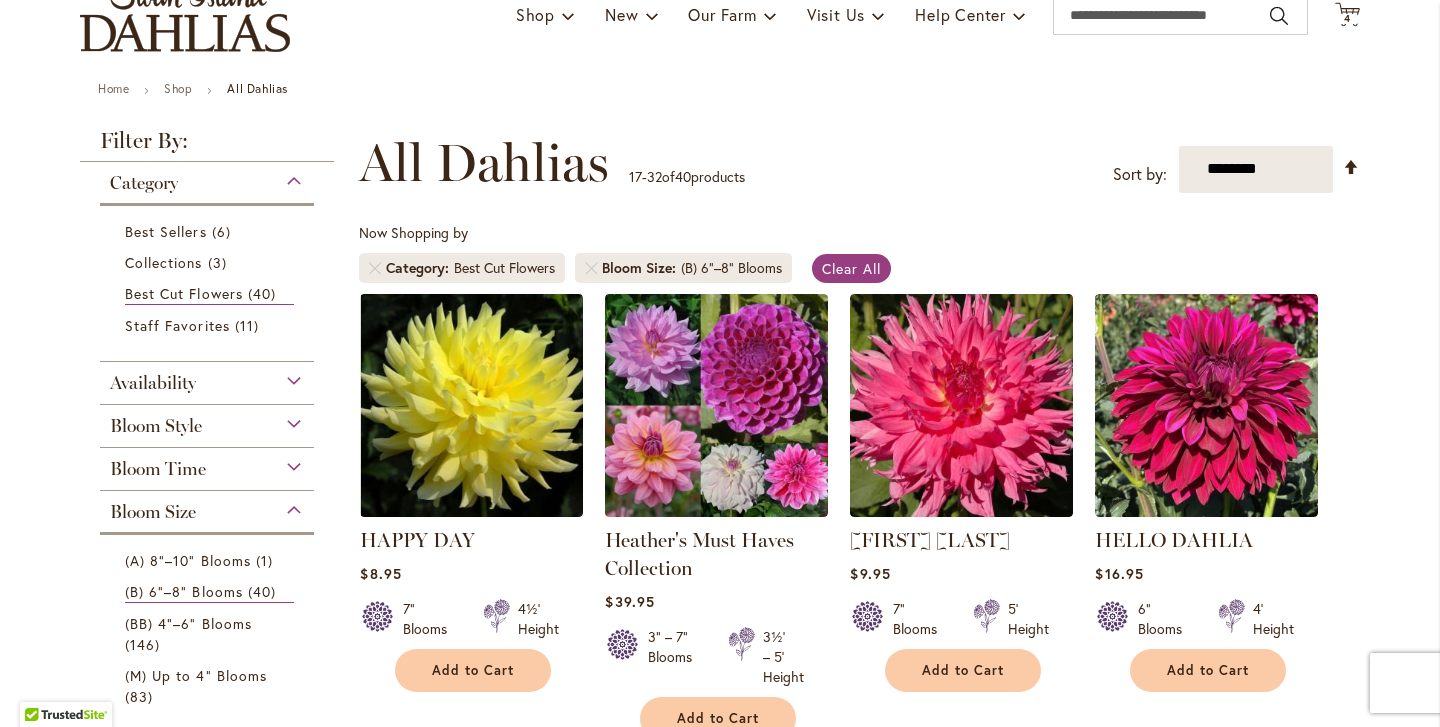 click on "Availability" at bounding box center (207, 378) 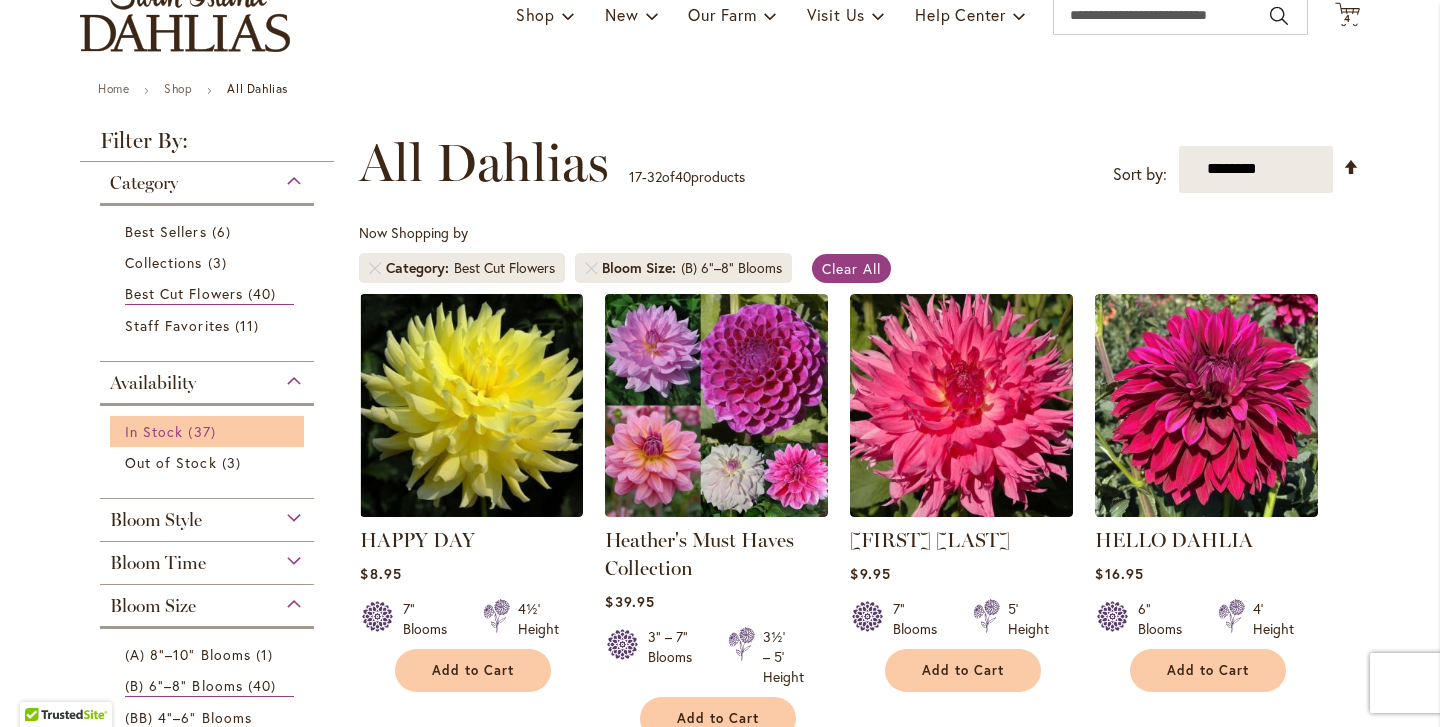 click on "37
items" at bounding box center (204, 431) 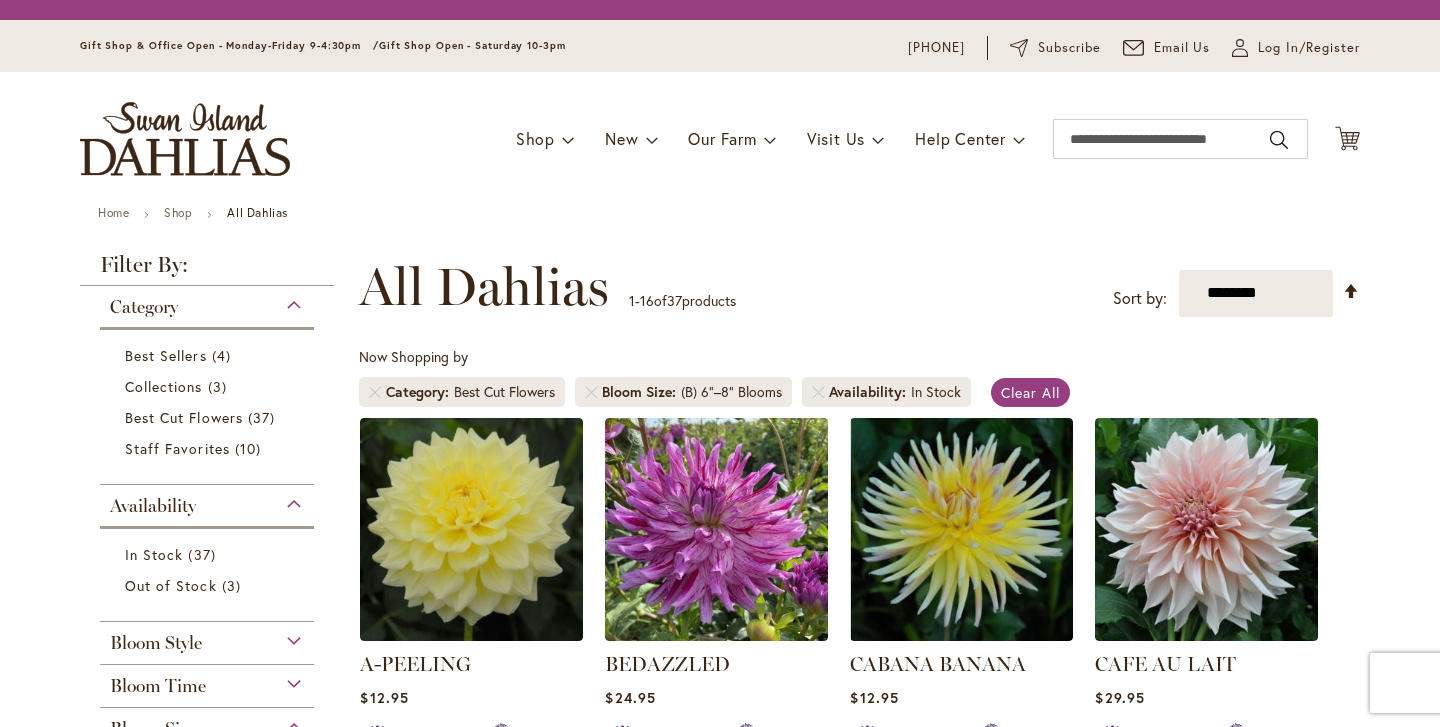 scroll, scrollTop: 0, scrollLeft: 0, axis: both 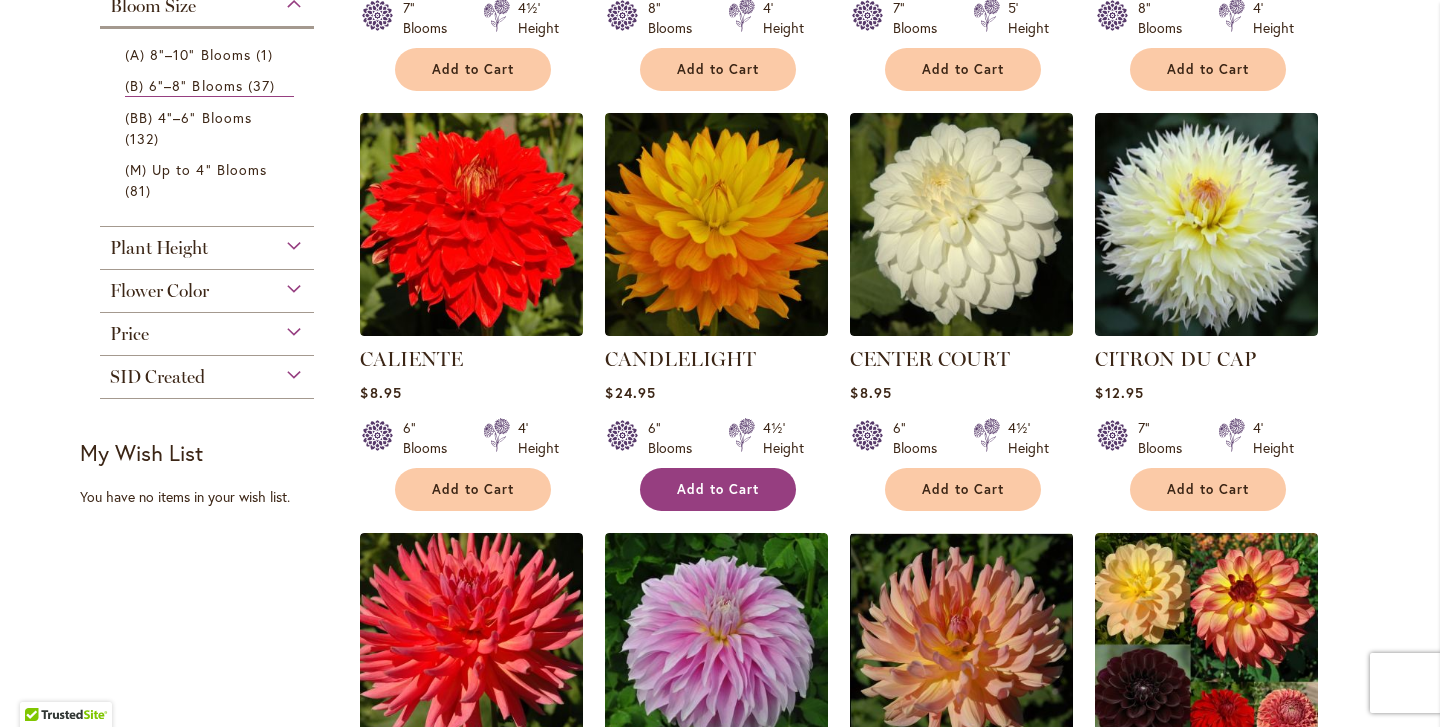 click on "Add to Cart" at bounding box center [718, 489] 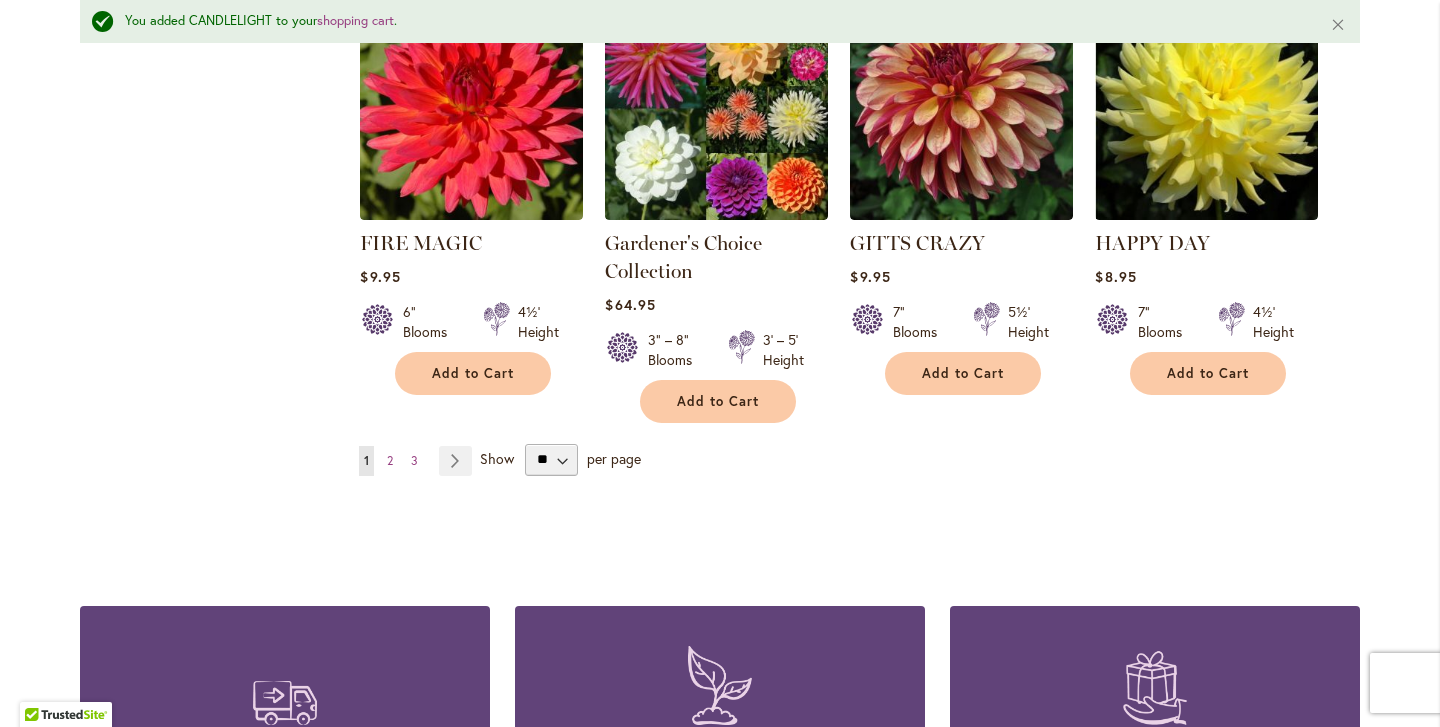 scroll, scrollTop: 1897, scrollLeft: 0, axis: vertical 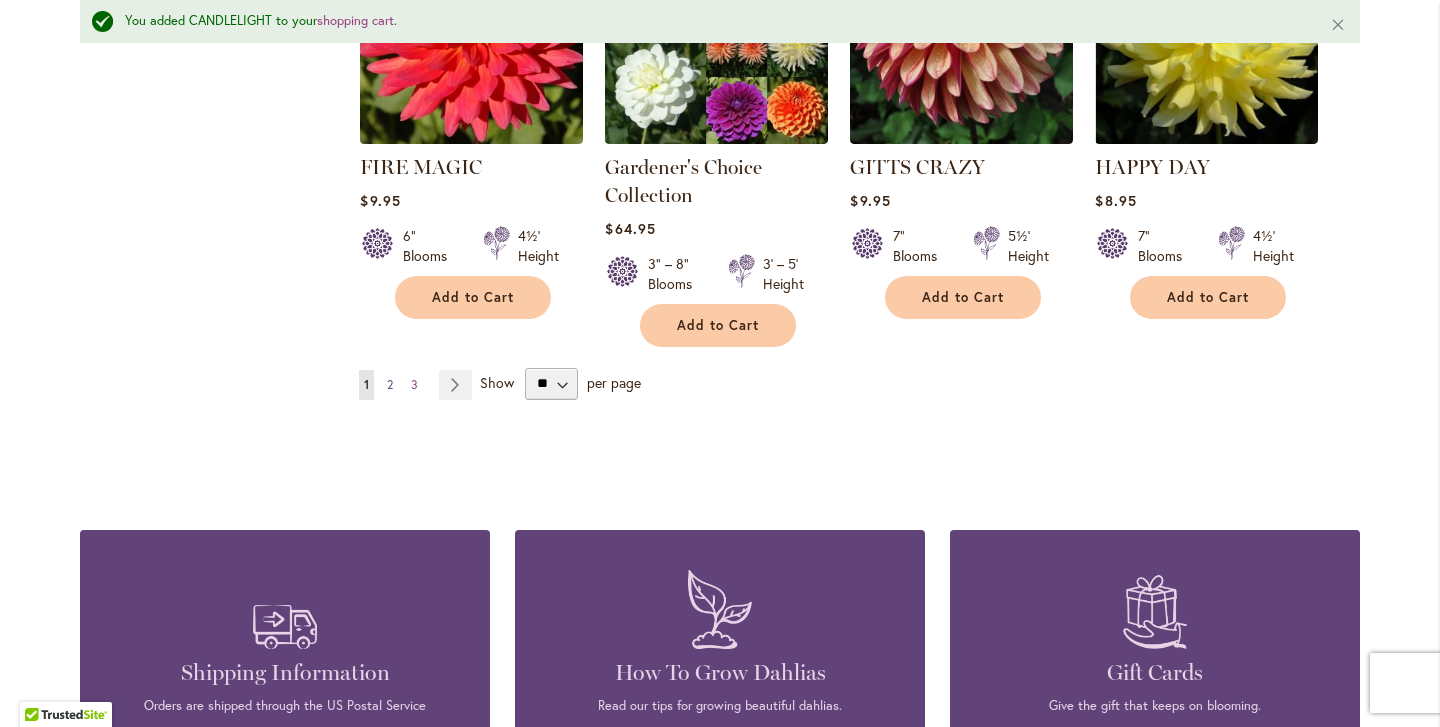 click on "Page
2" at bounding box center [390, 385] 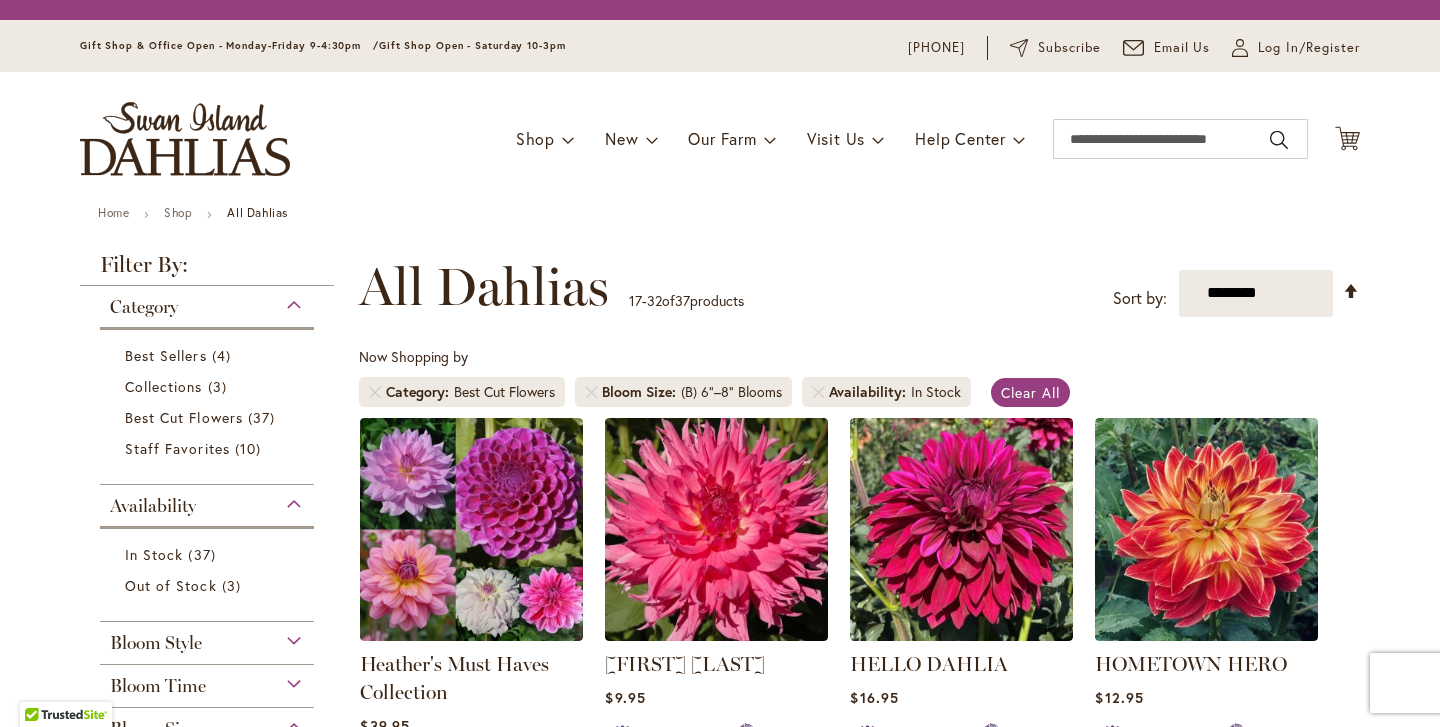 scroll, scrollTop: 0, scrollLeft: 0, axis: both 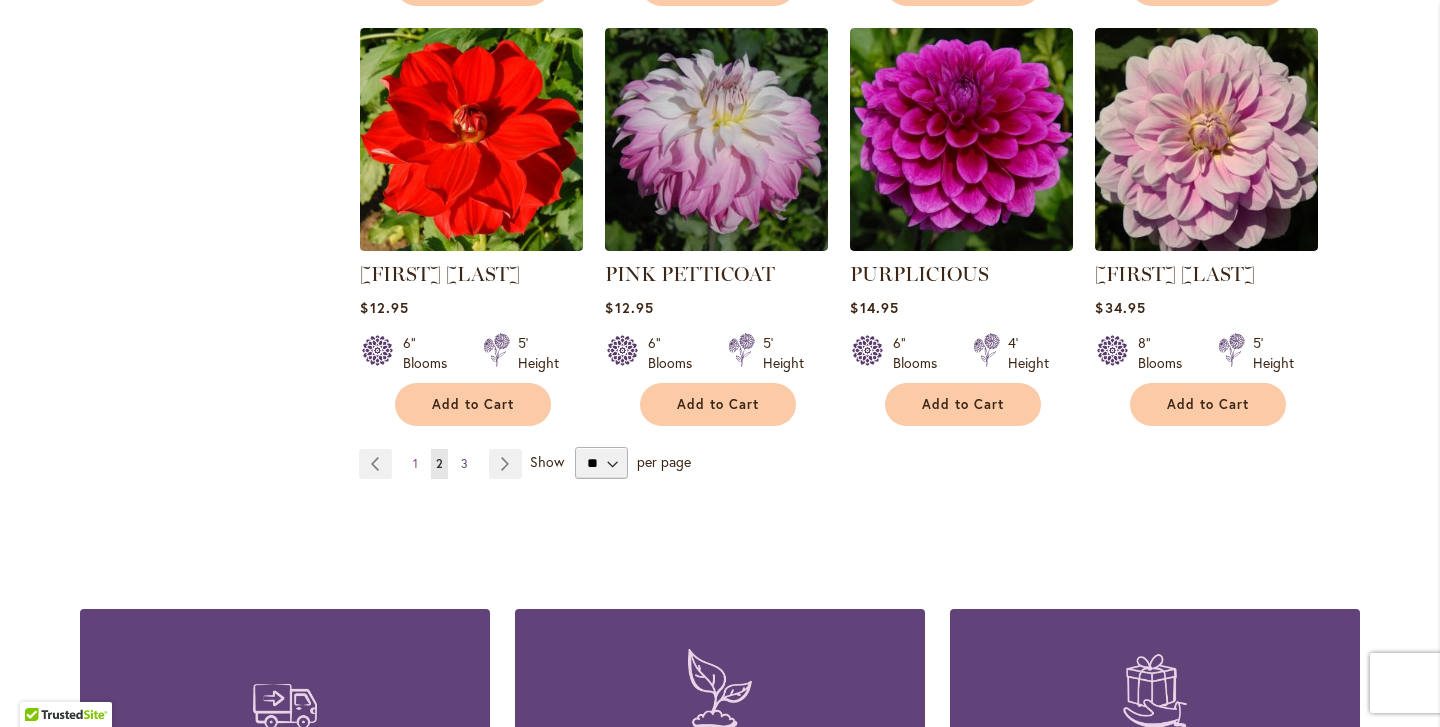 click on "Page
3" at bounding box center [464, 464] 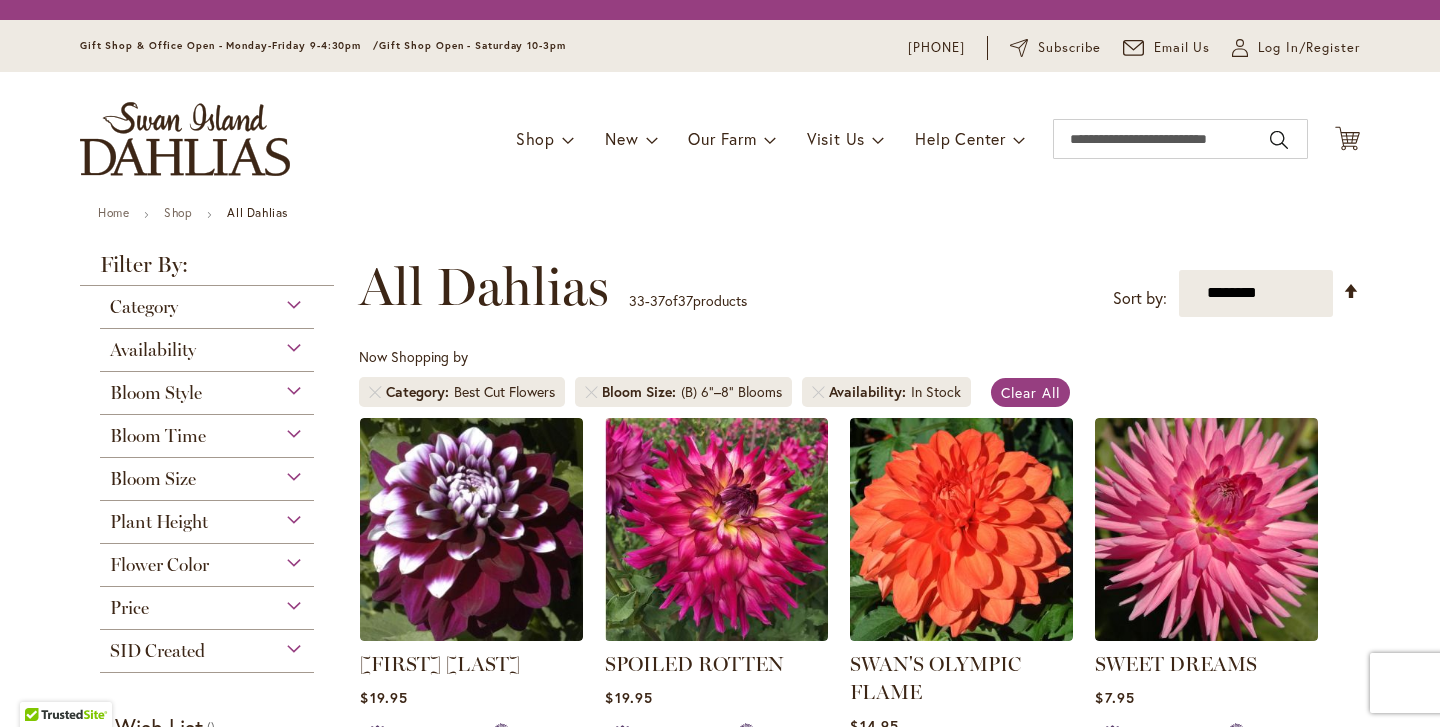 scroll, scrollTop: 0, scrollLeft: 0, axis: both 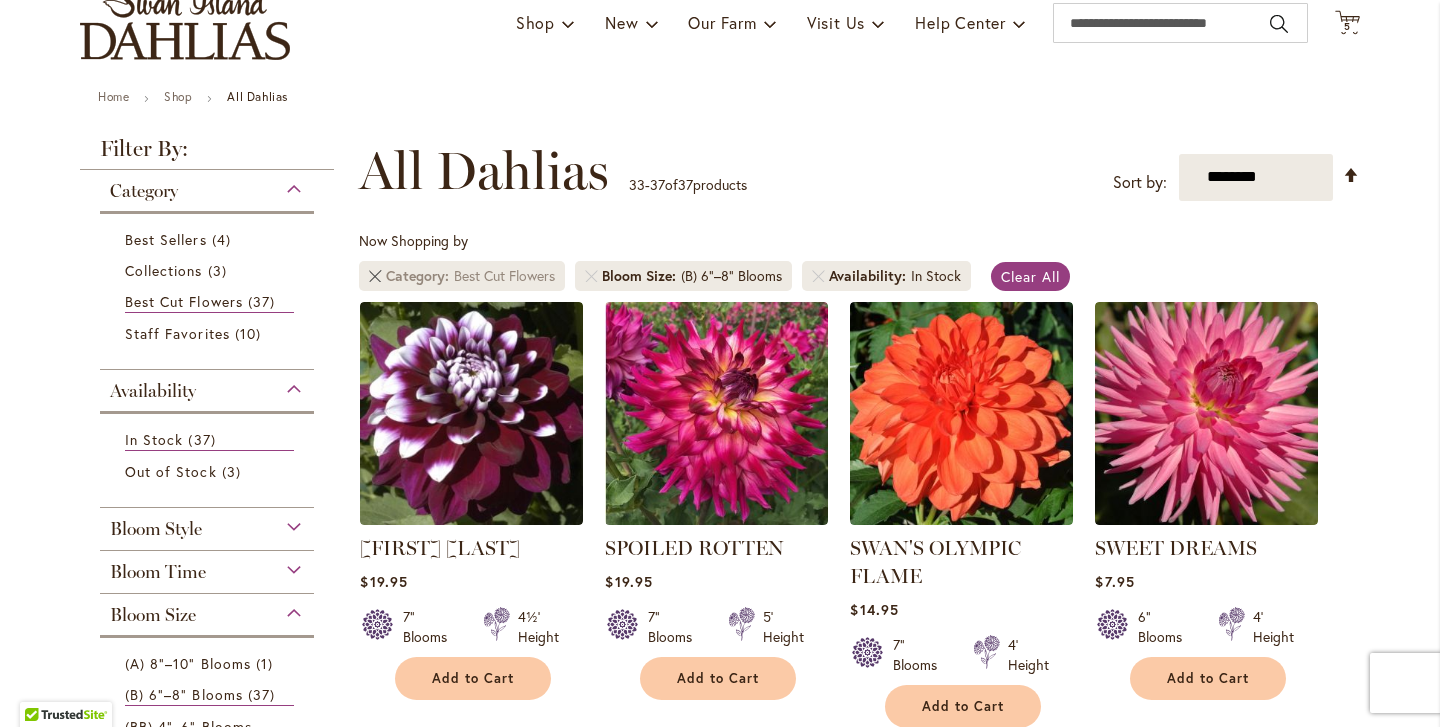 click at bounding box center (375, 276) 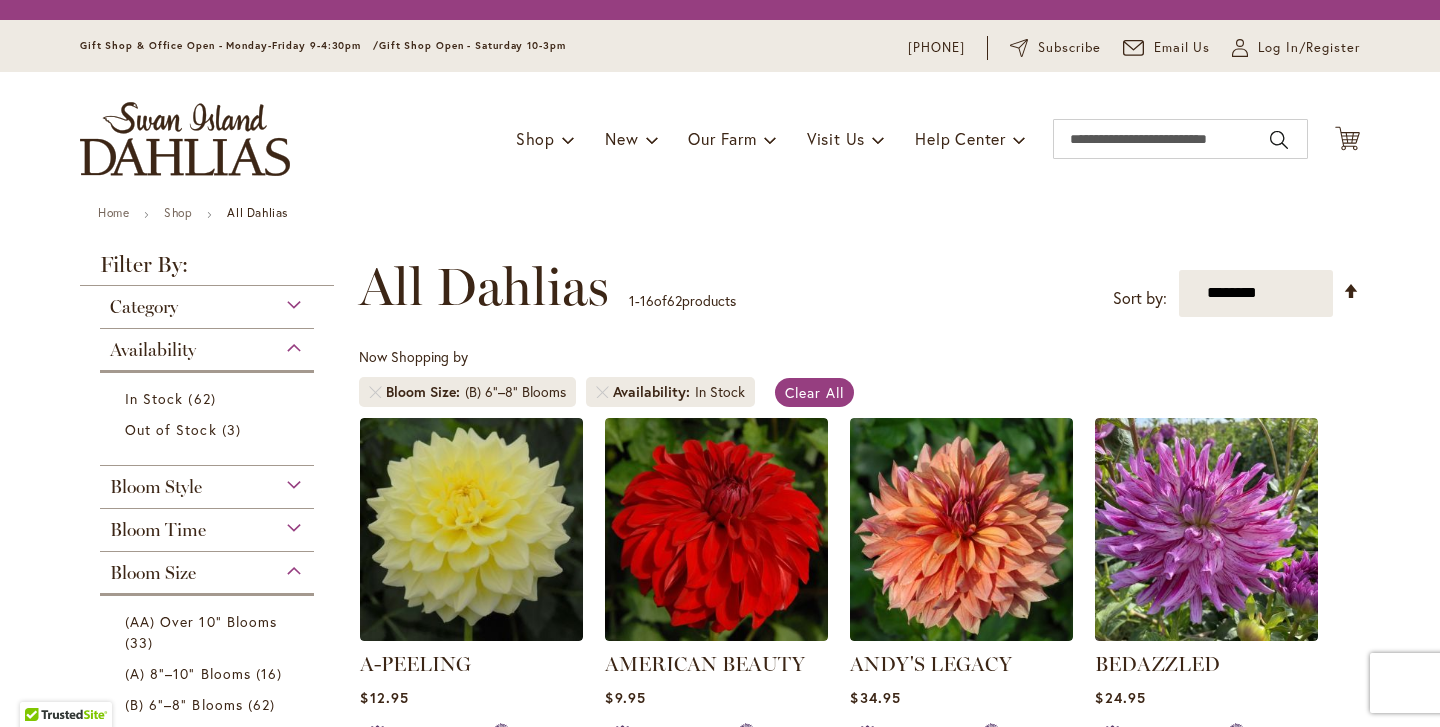 scroll, scrollTop: 0, scrollLeft: 0, axis: both 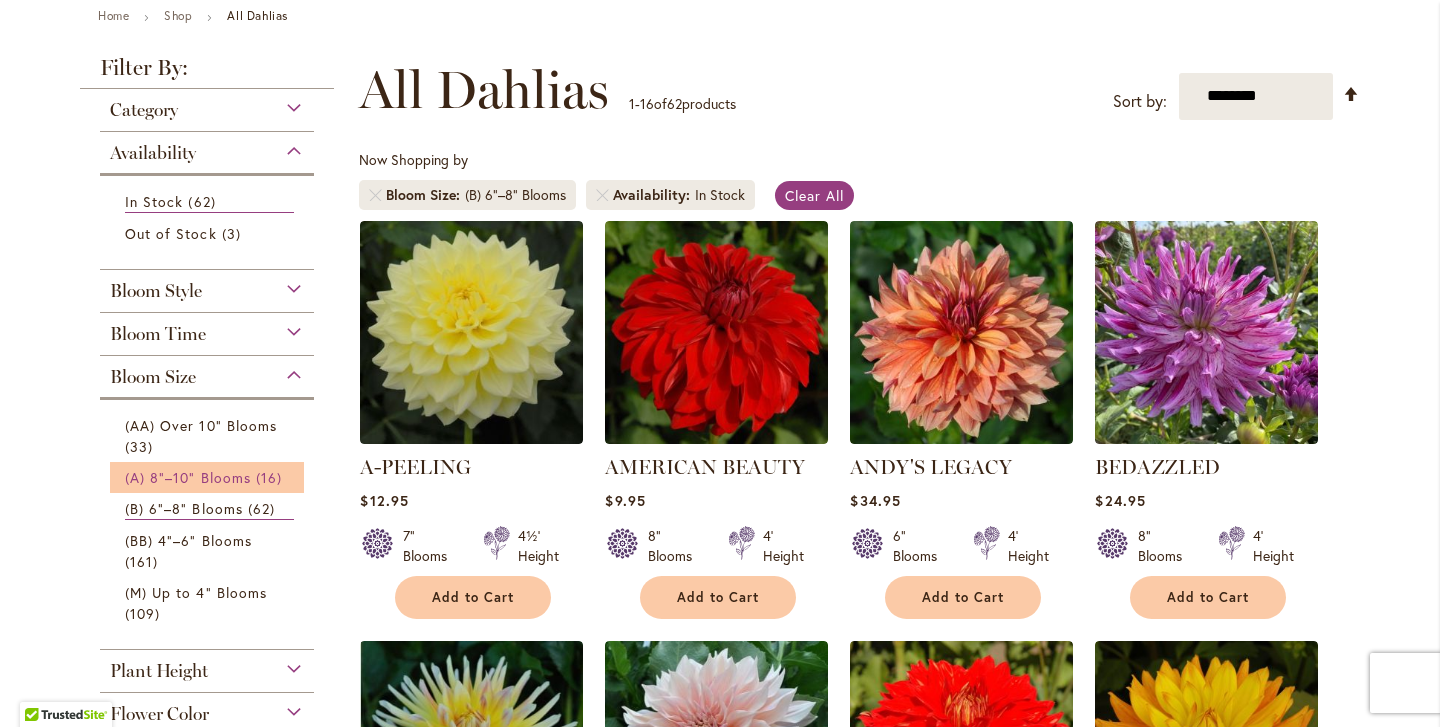 click on "(A) 8"–10" Blooms" at bounding box center [188, 477] 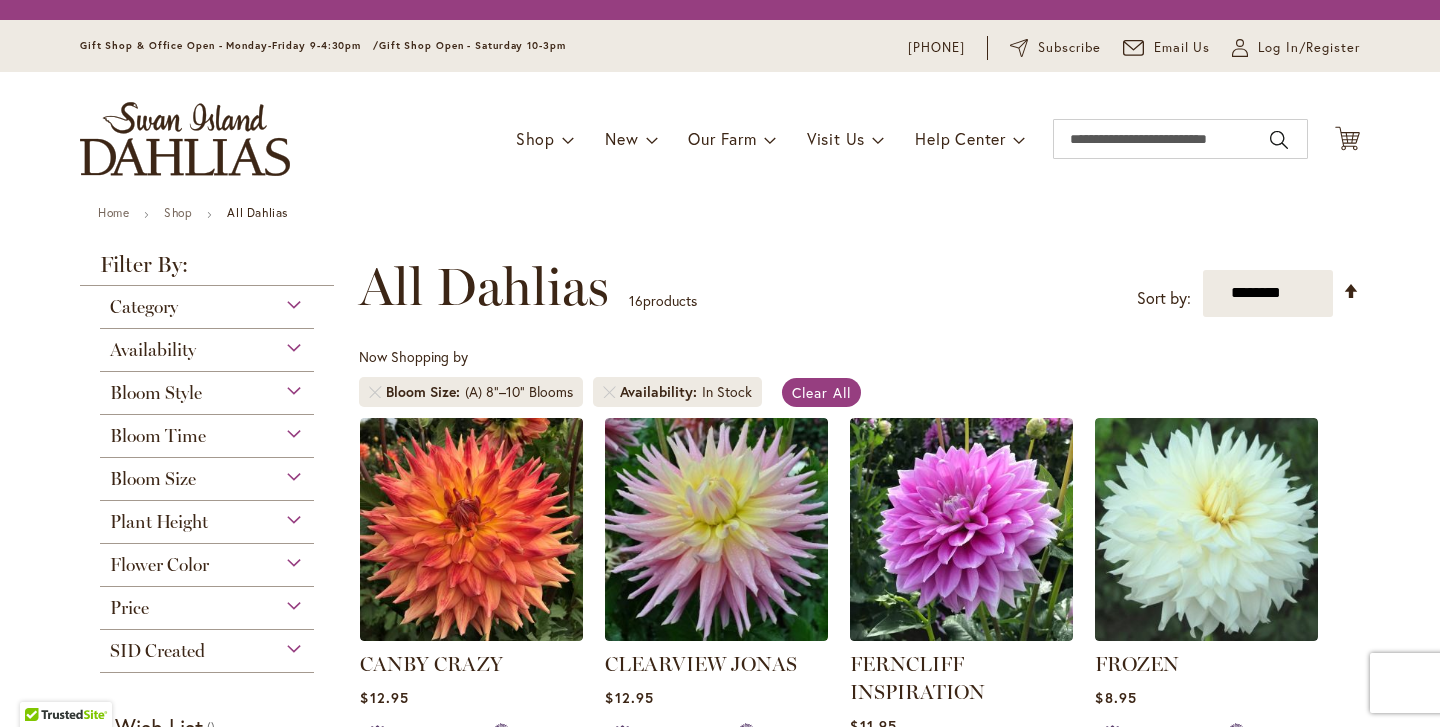 scroll, scrollTop: 0, scrollLeft: 0, axis: both 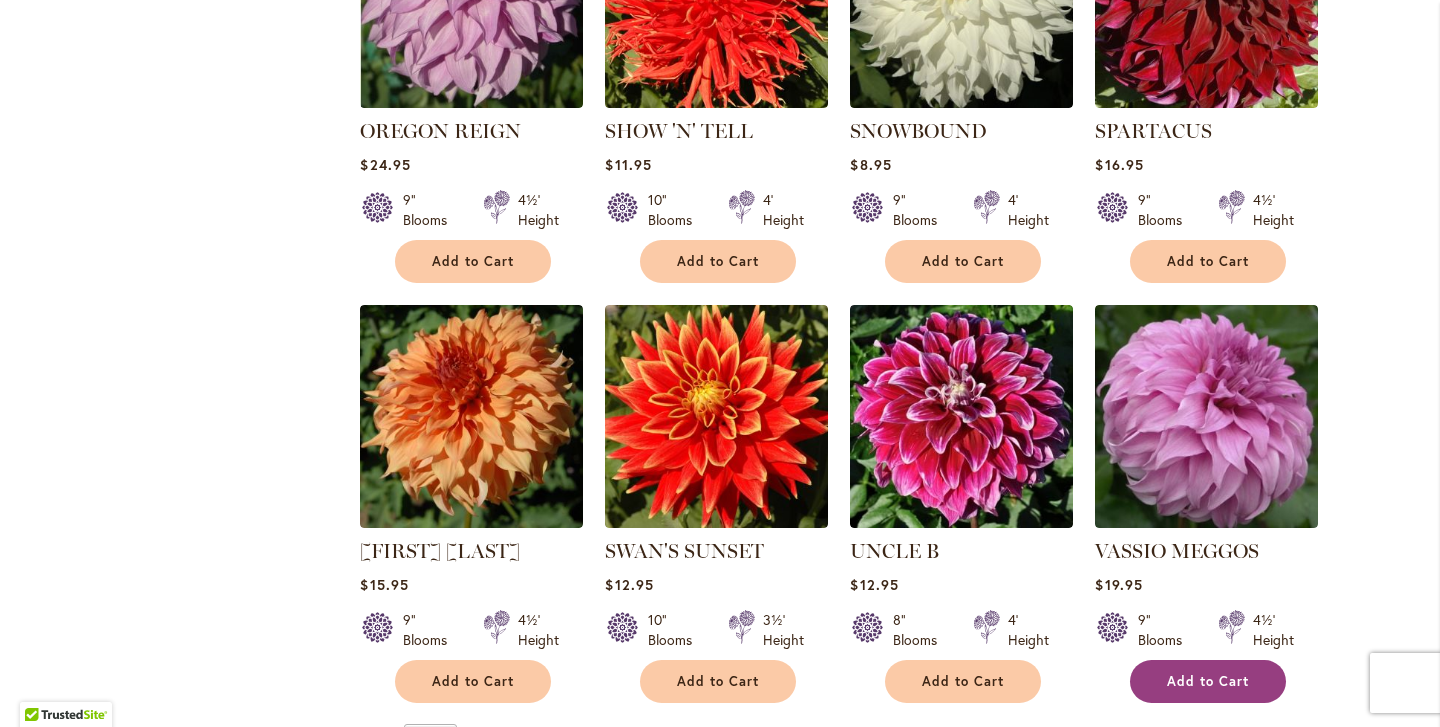 click on "Add to Cart" at bounding box center (1208, 681) 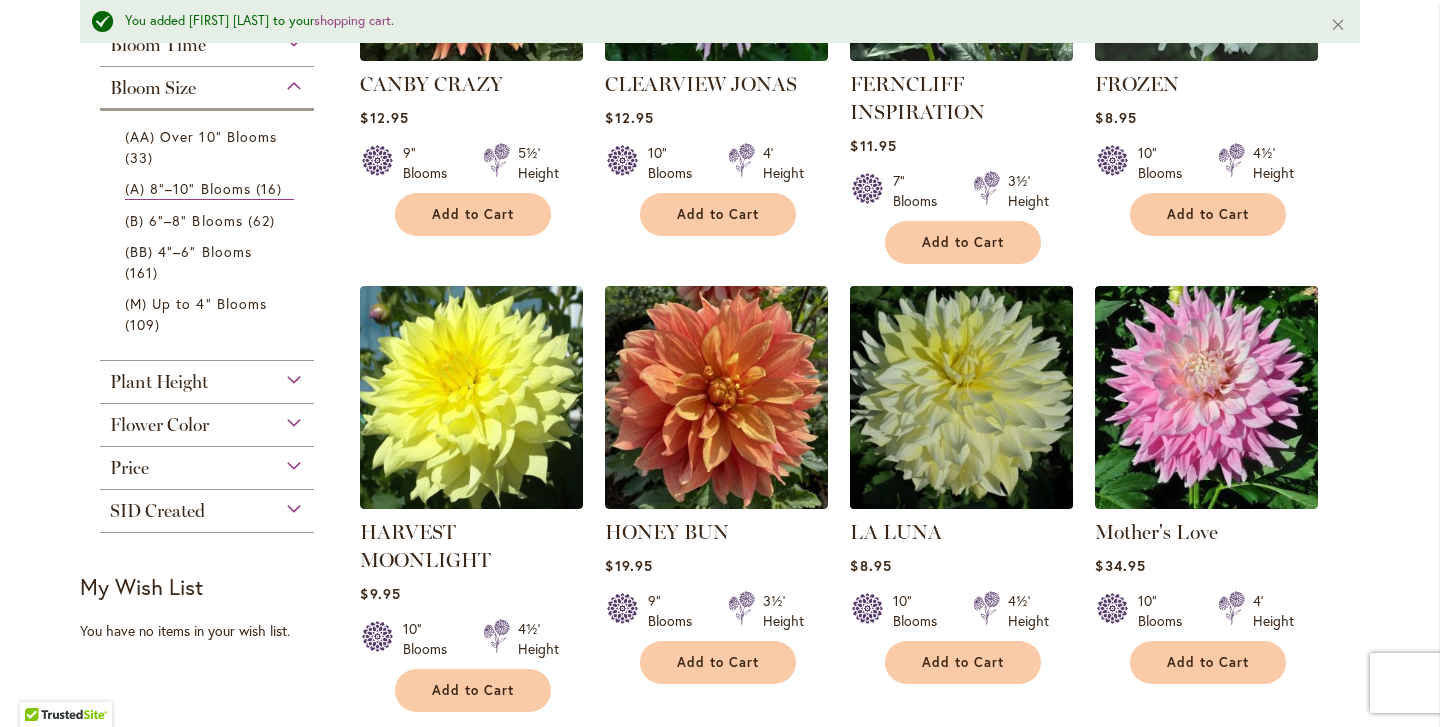 scroll, scrollTop: 0, scrollLeft: 0, axis: both 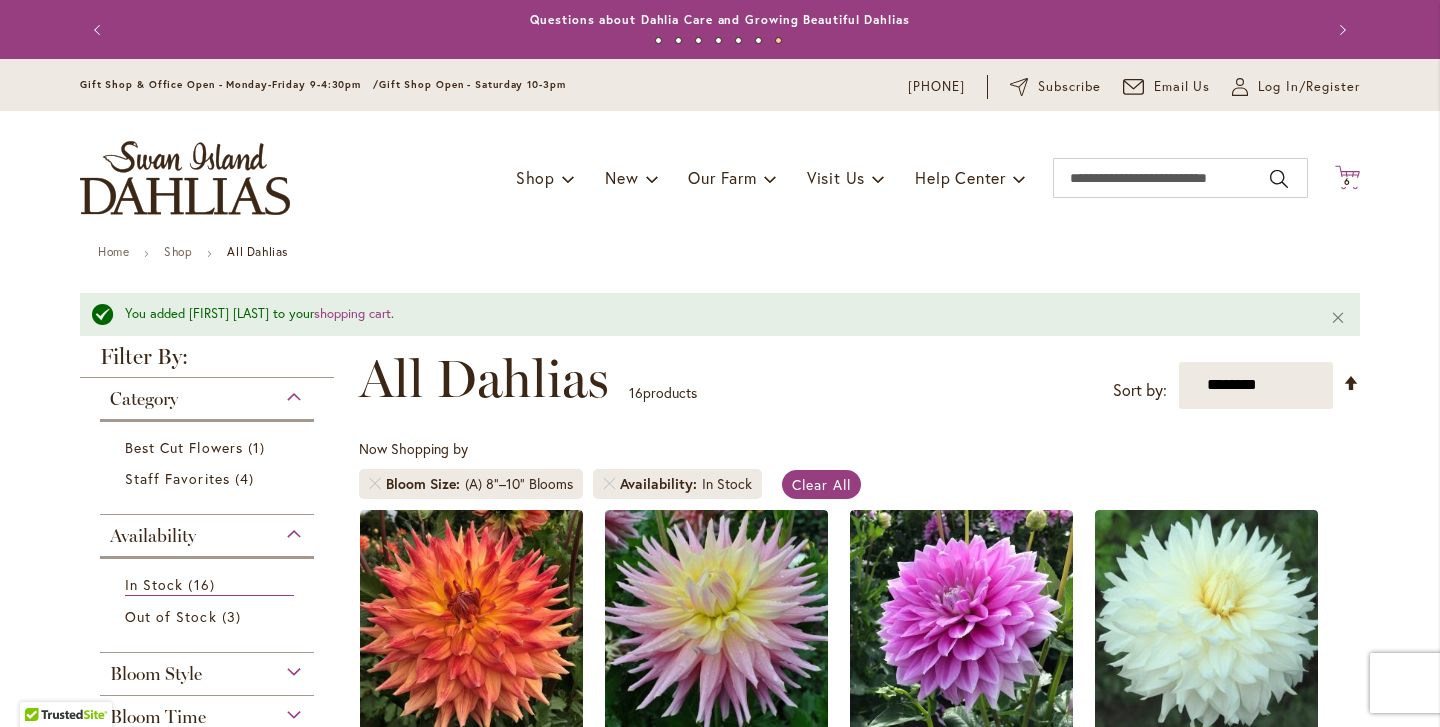 click on "6" at bounding box center [1347, 181] 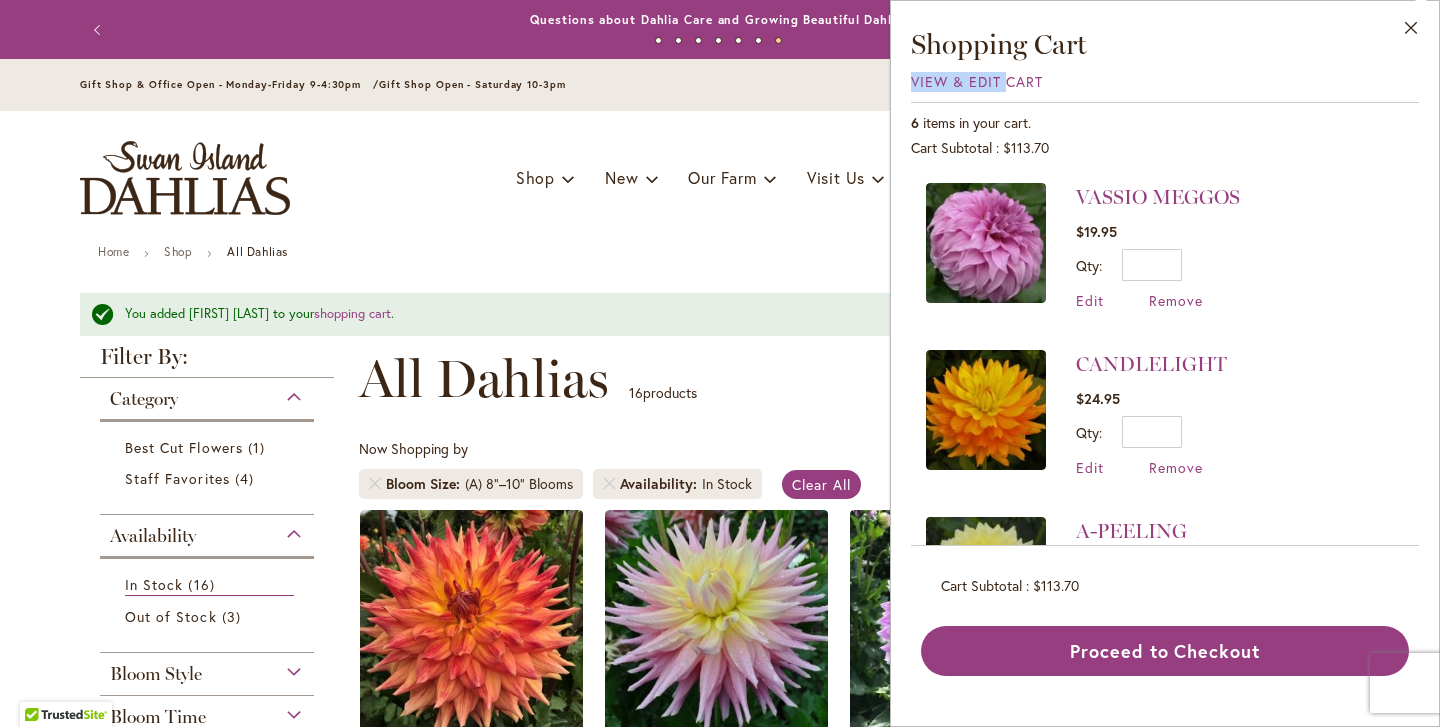 click on "View & Edit Cart" at bounding box center [1165, 82] 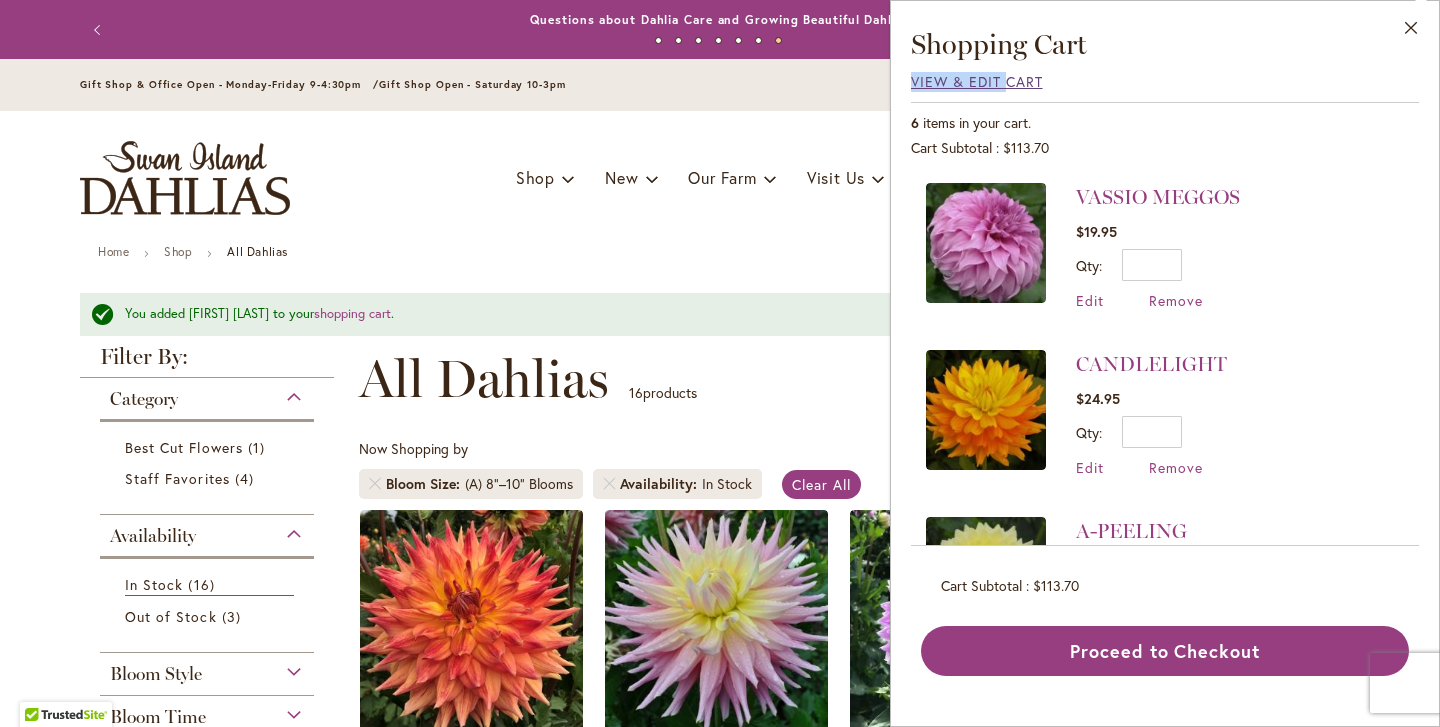 click on "View & Edit Cart" at bounding box center [977, 81] 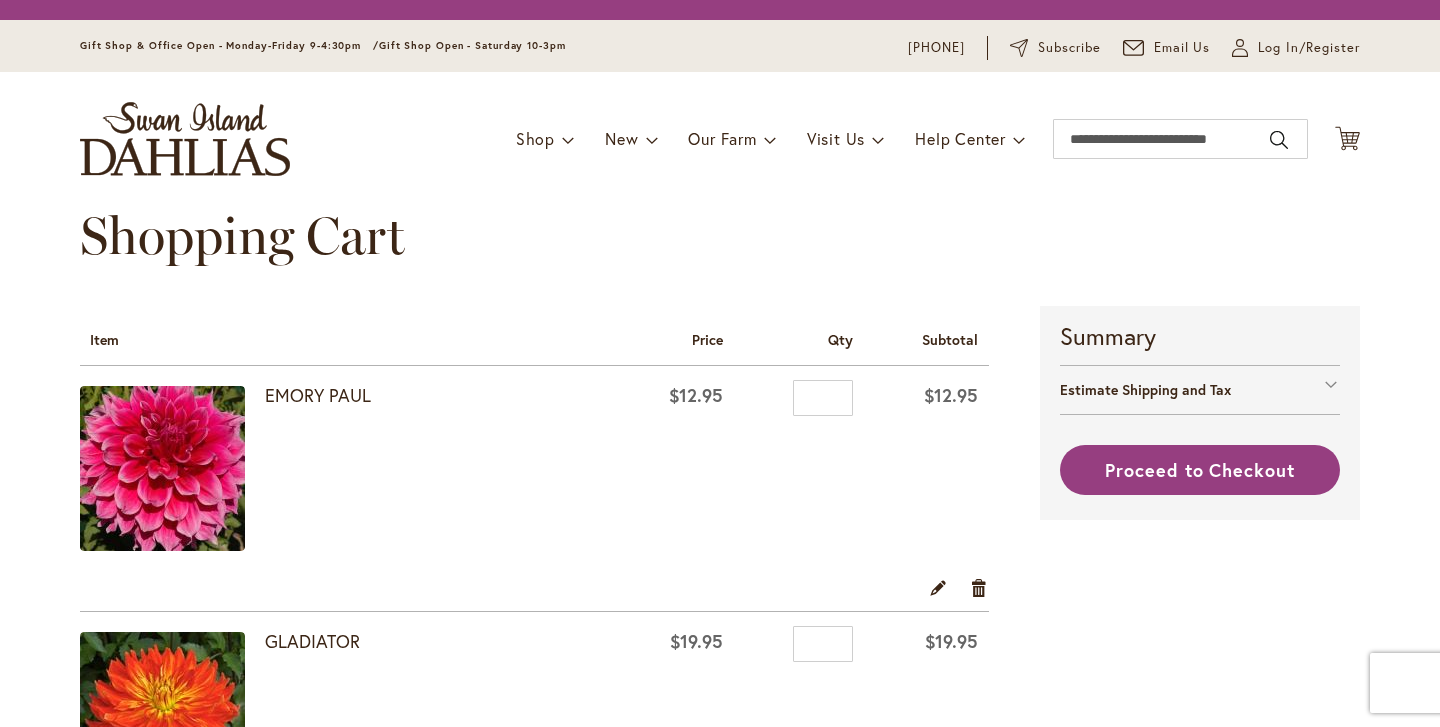scroll, scrollTop: 0, scrollLeft: 0, axis: both 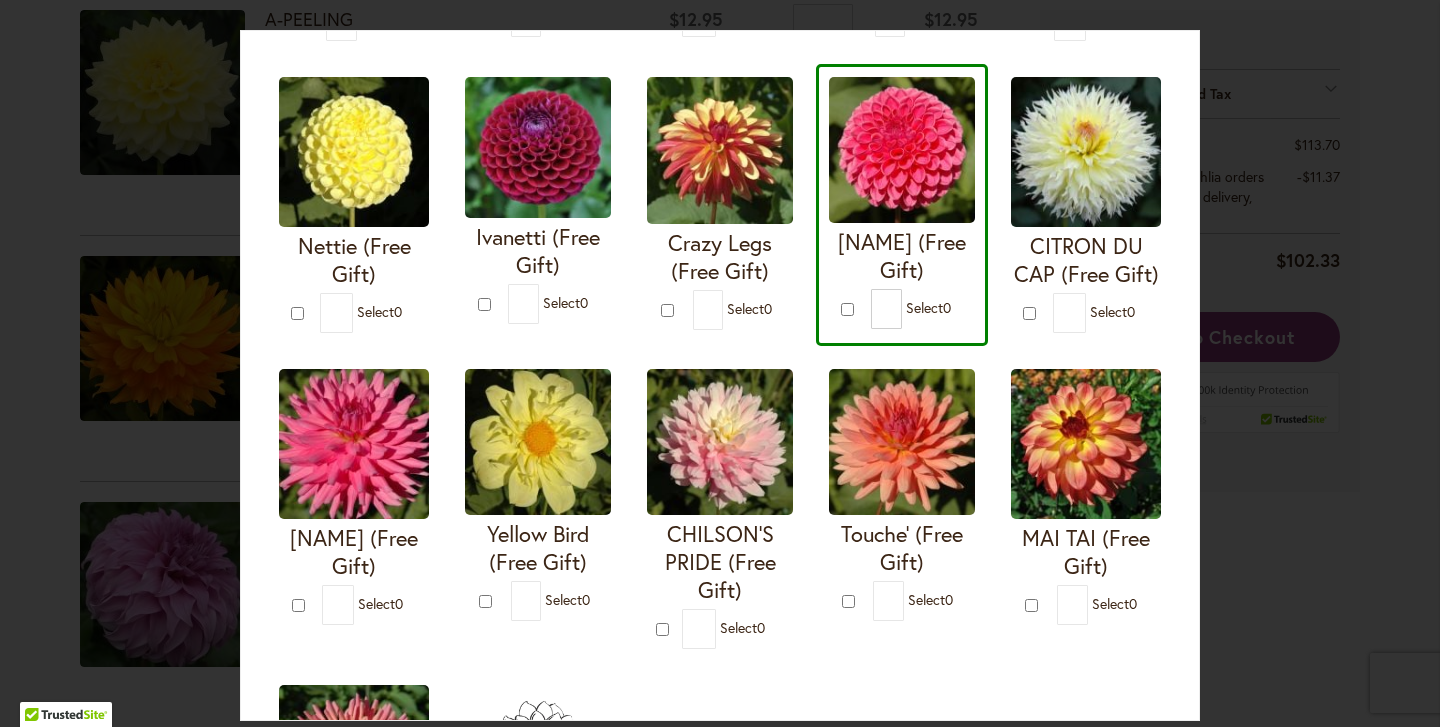 click at bounding box center [301, 605] 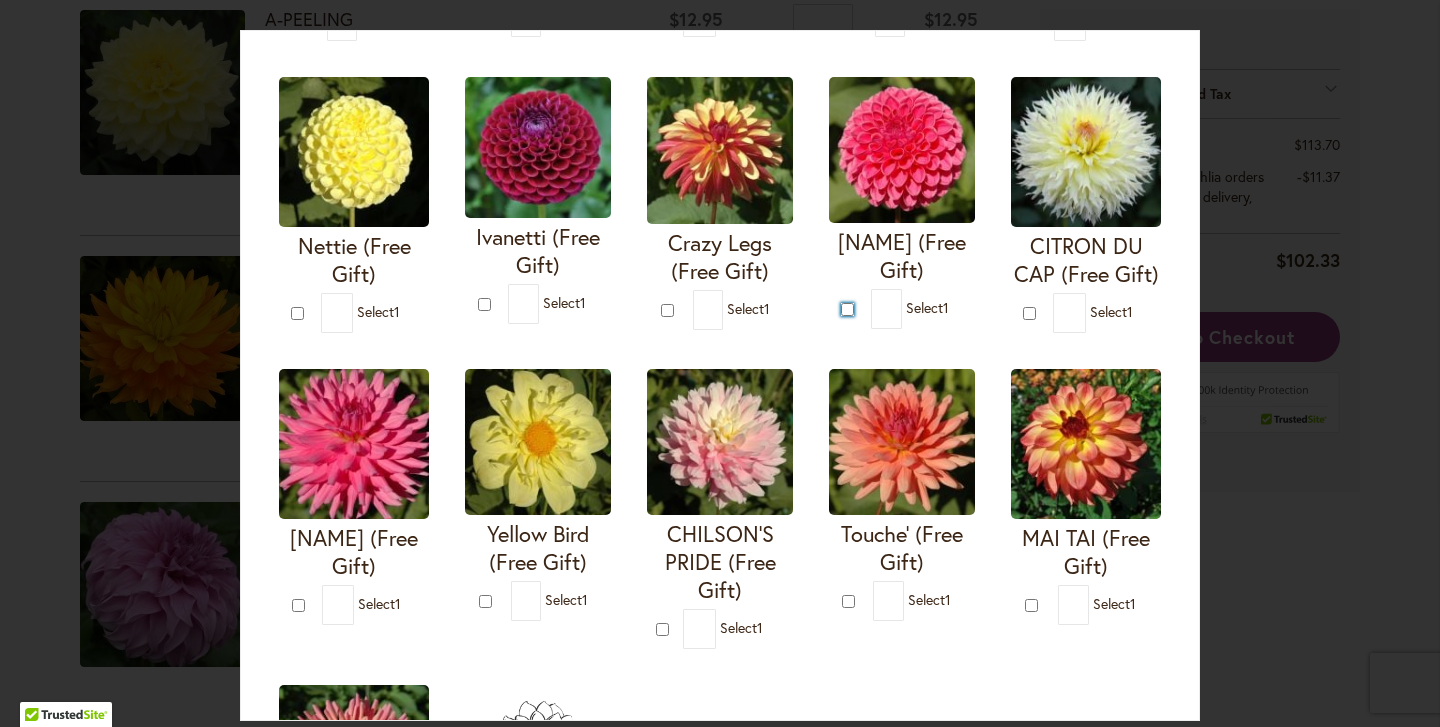 type on "*" 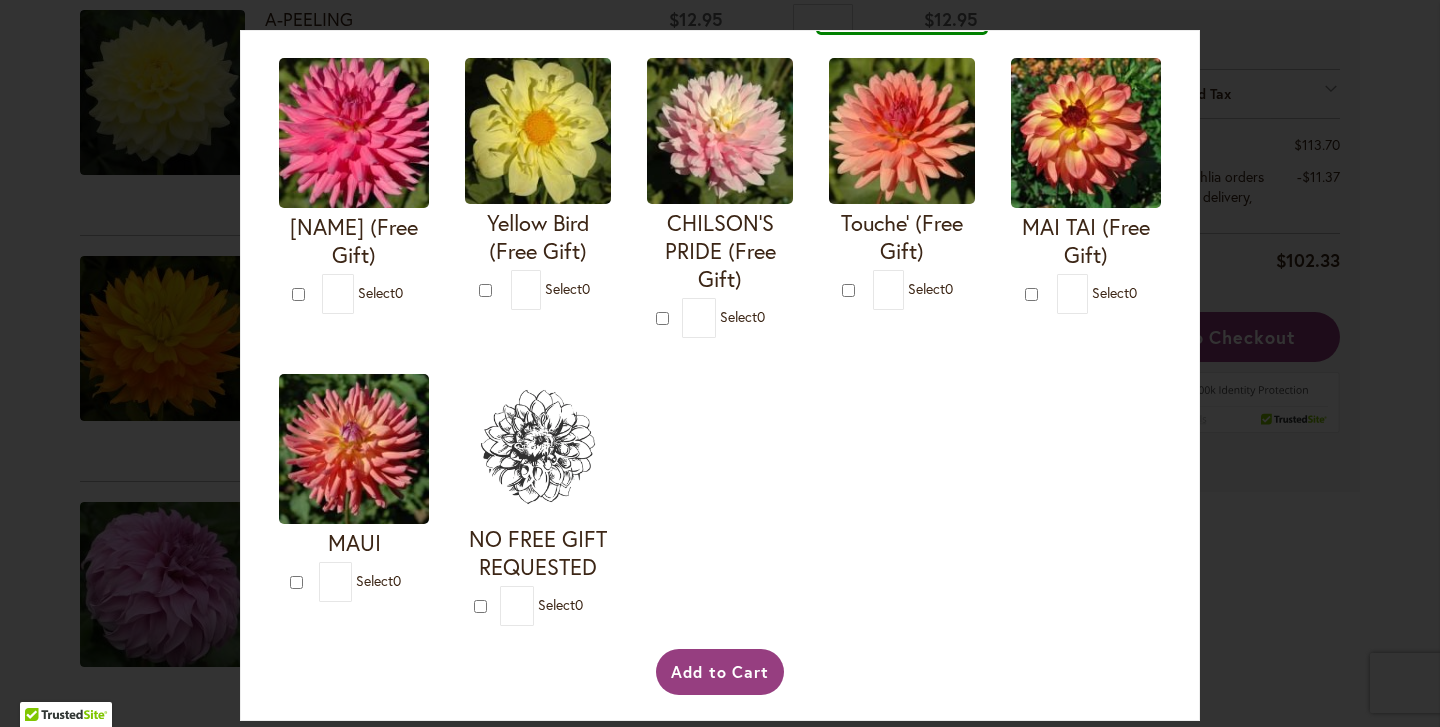 scroll, scrollTop: 789, scrollLeft: 0, axis: vertical 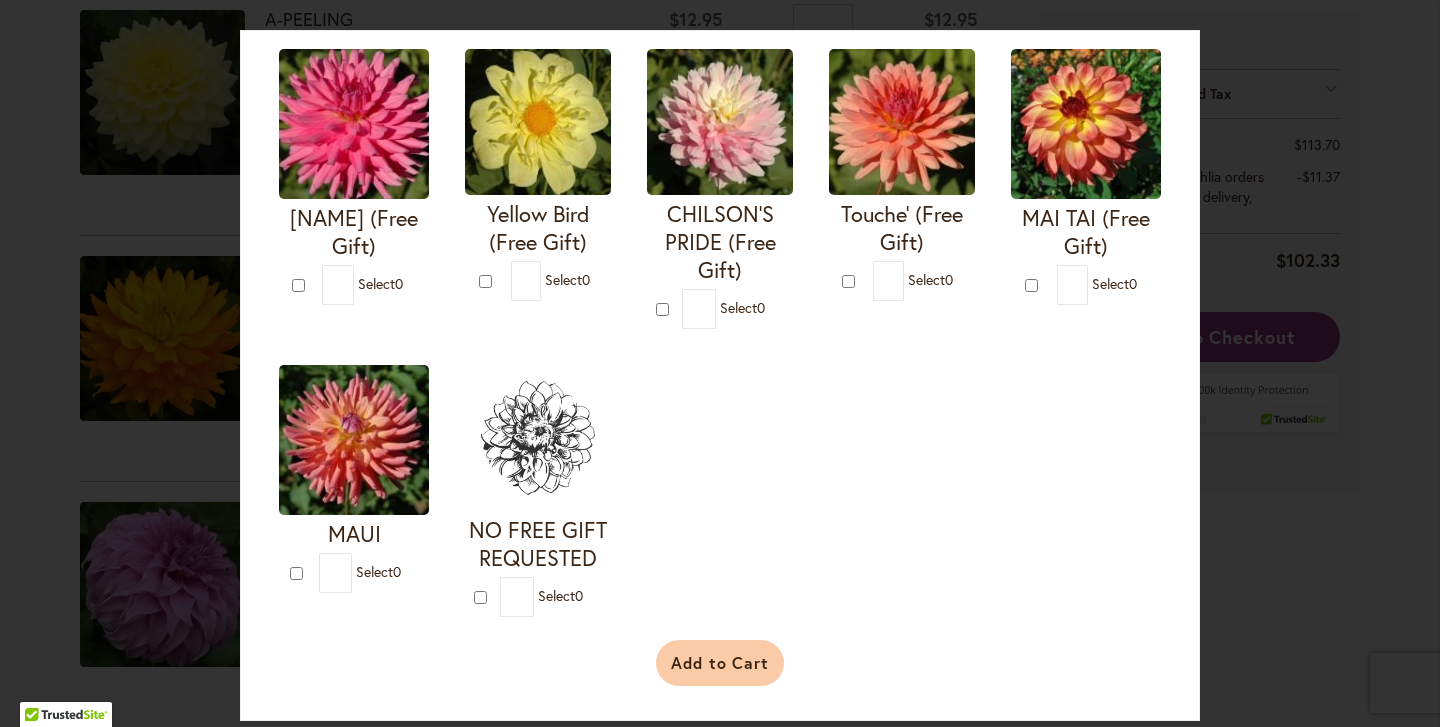 click on "Add to Cart" at bounding box center (720, 663) 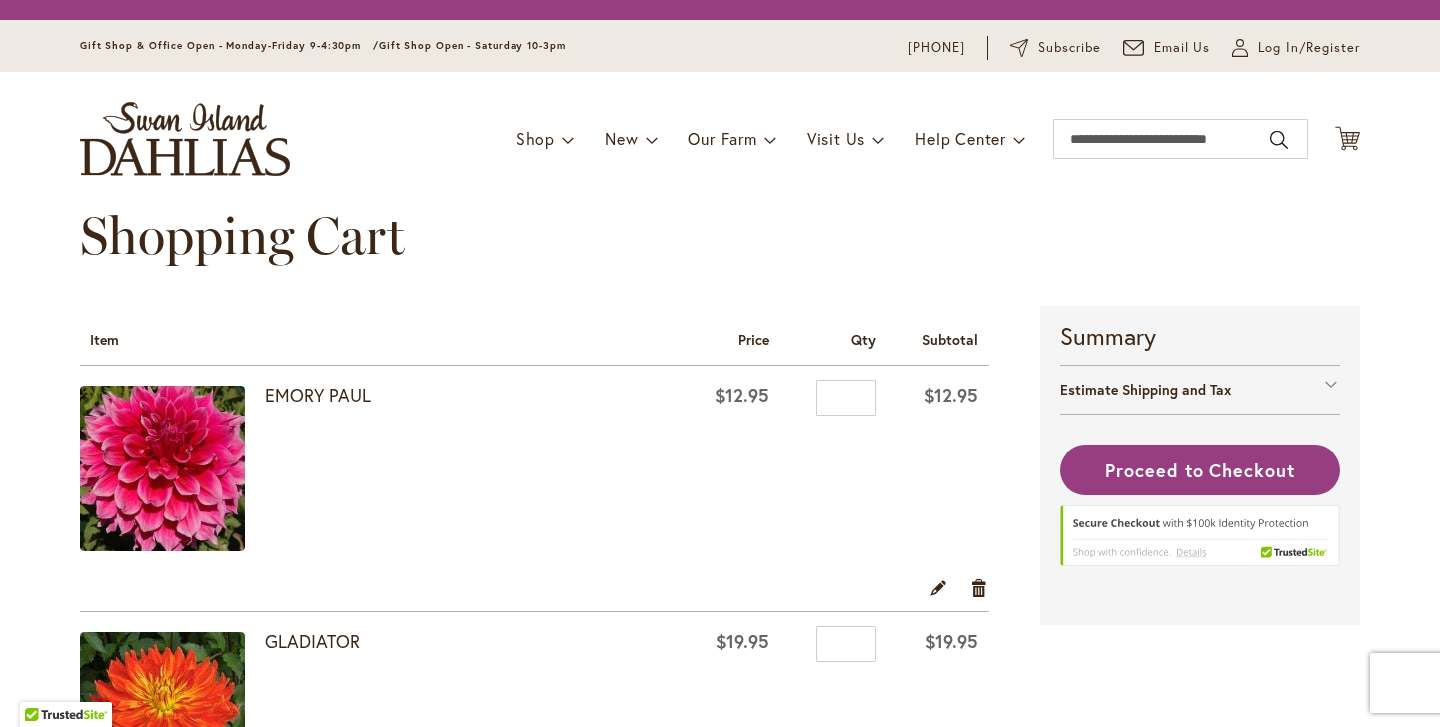 scroll, scrollTop: 0, scrollLeft: 0, axis: both 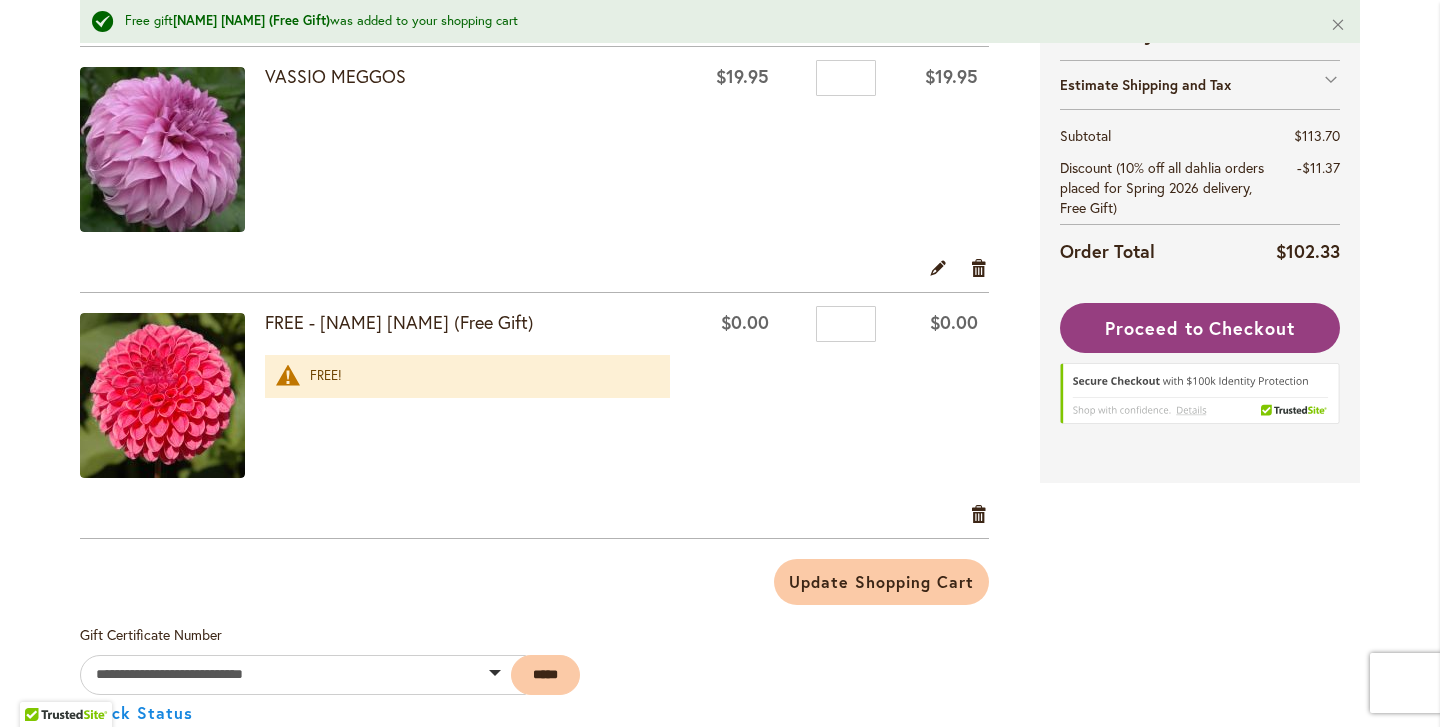 click at bounding box center [162, 395] 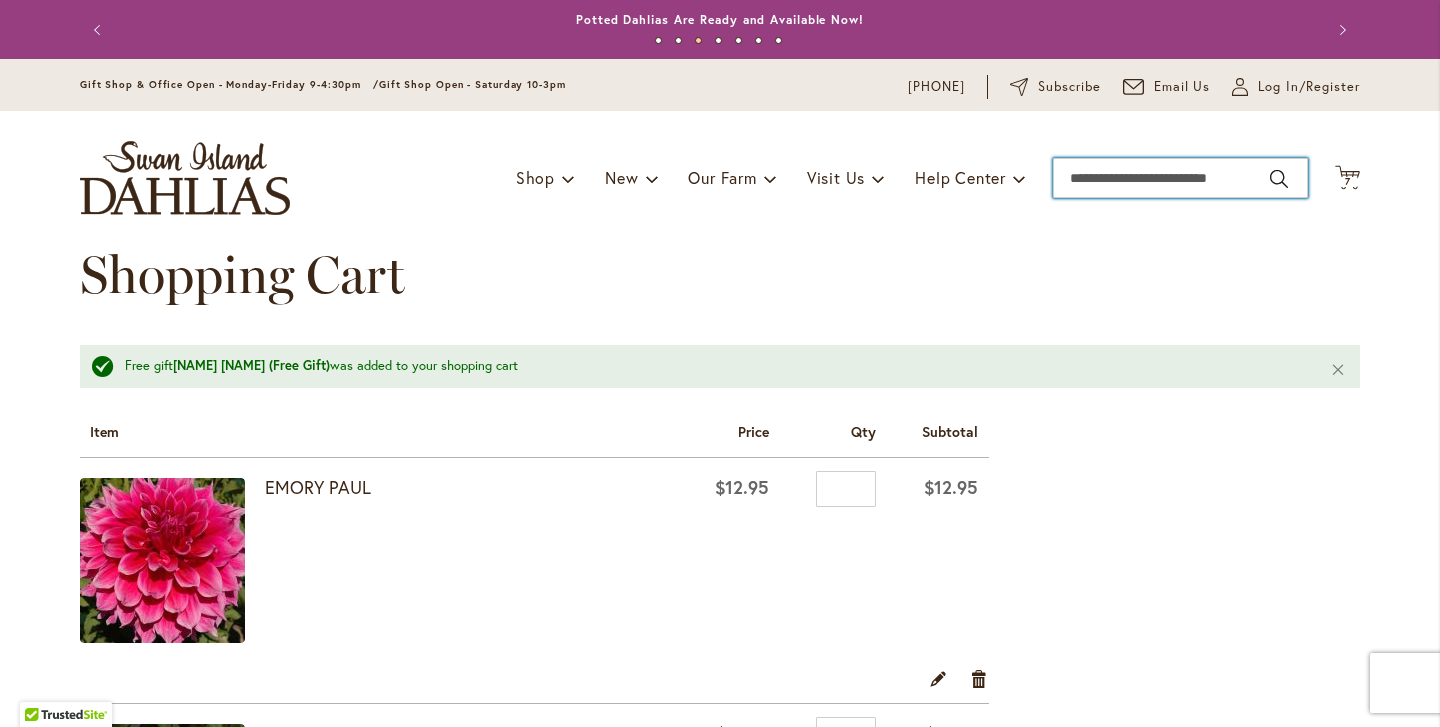 click on "Search" at bounding box center [1180, 178] 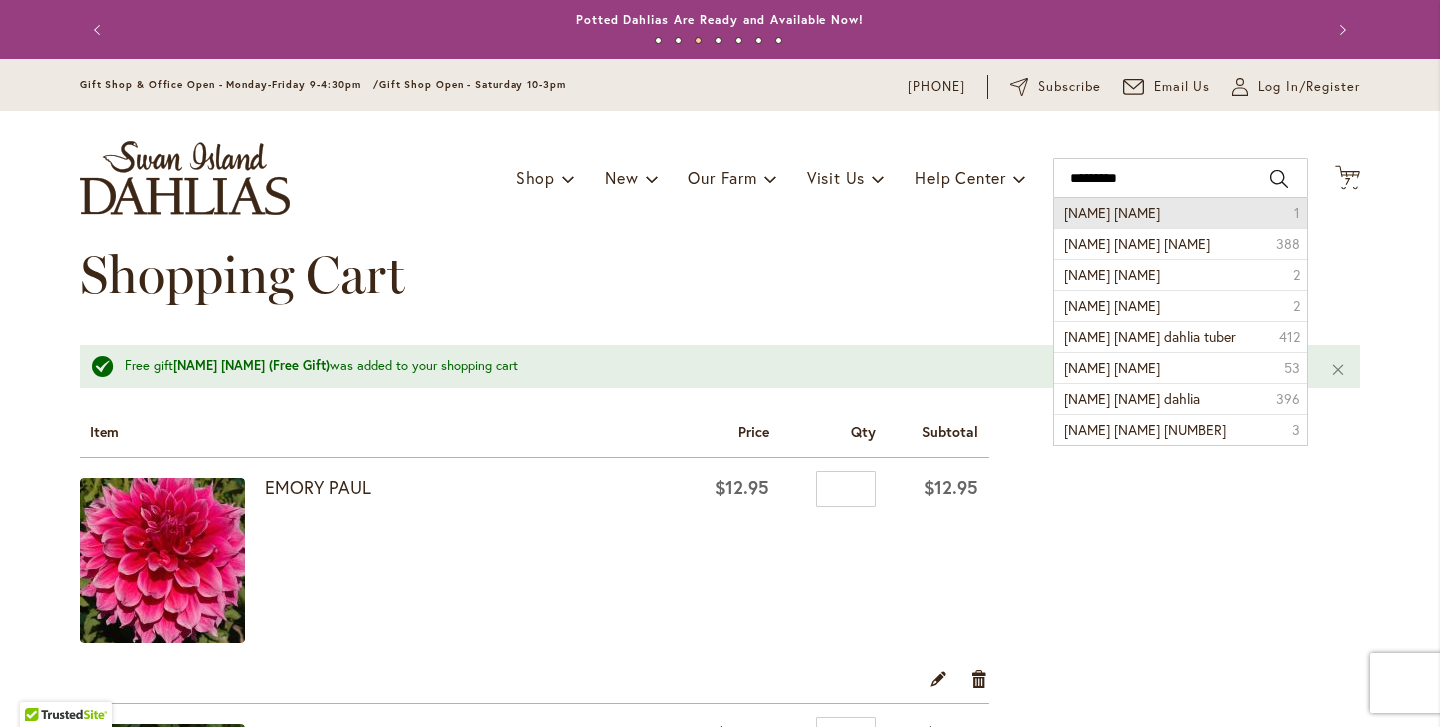 click on "rebecca lynn" at bounding box center [1112, 212] 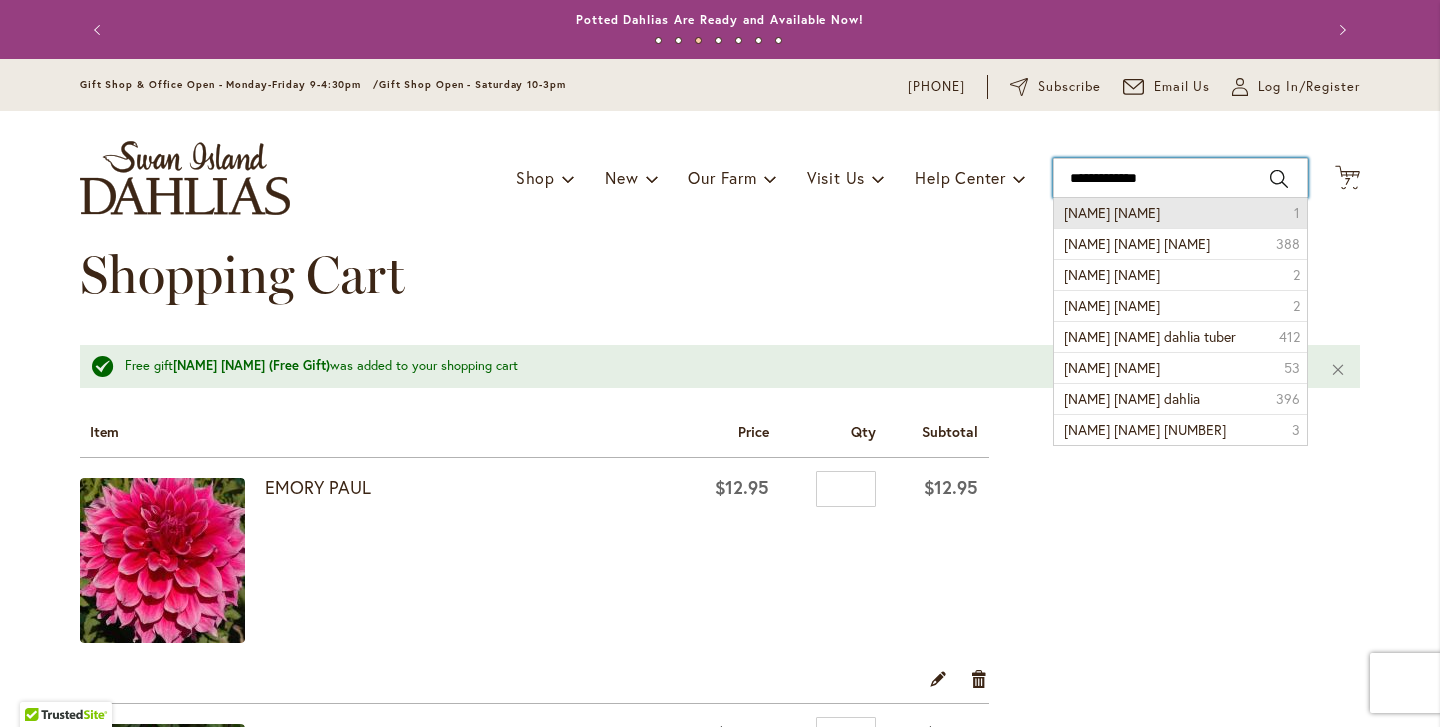 type on "**********" 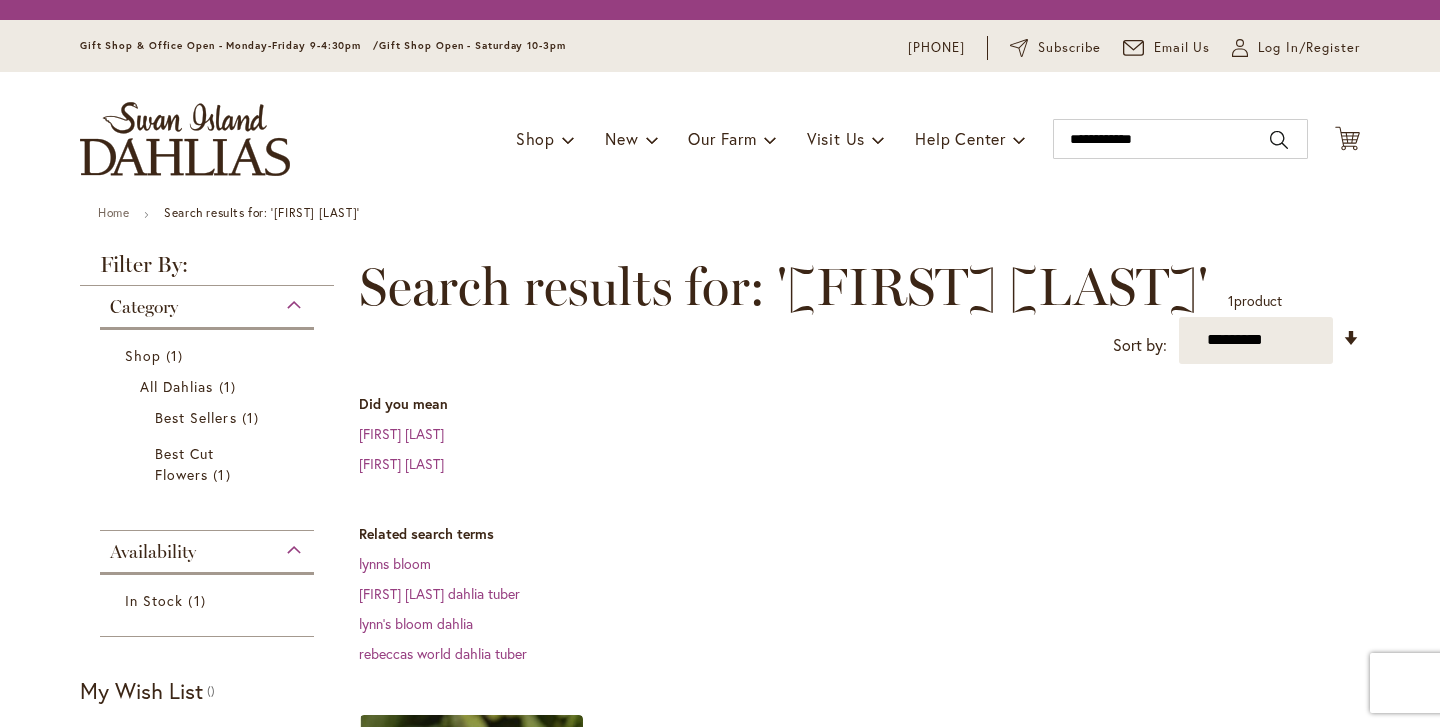 scroll, scrollTop: 0, scrollLeft: 0, axis: both 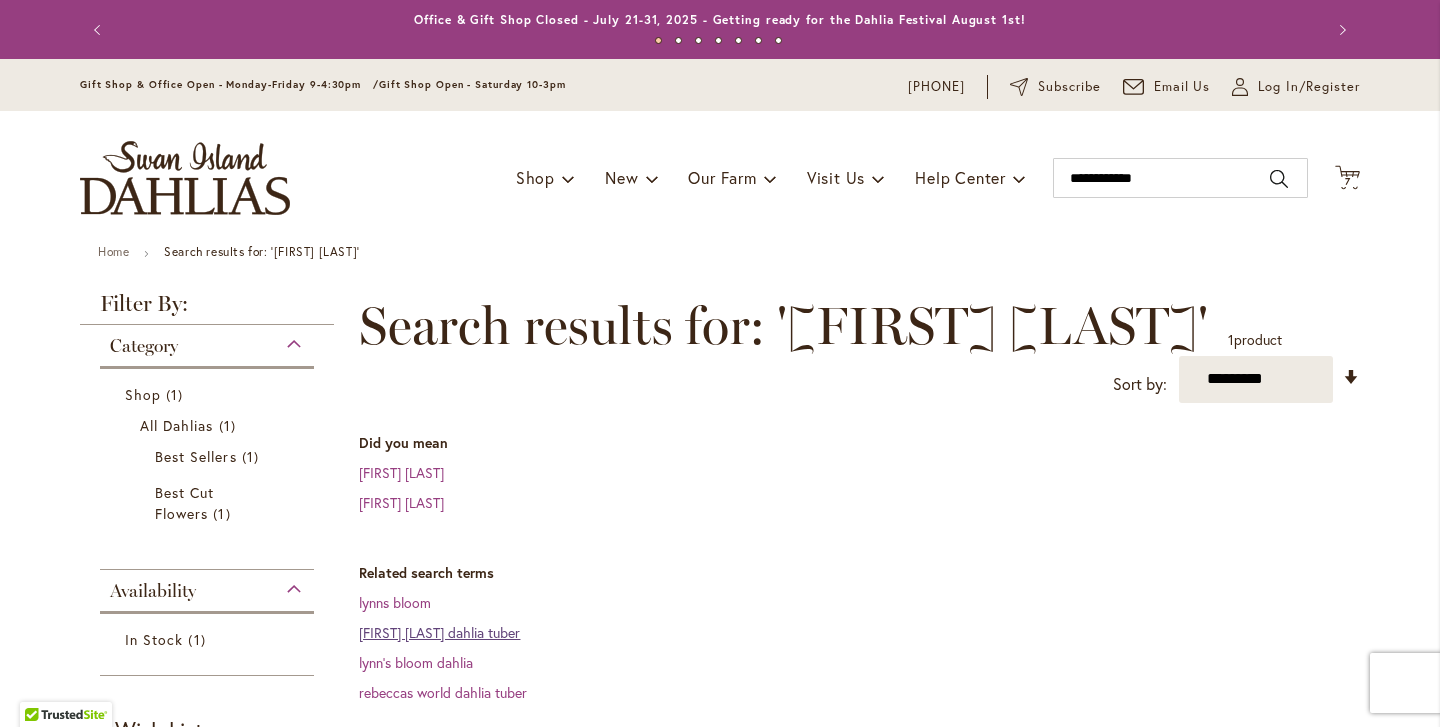 click on "[FIRST] [LAST] dahlia tuber" at bounding box center (439, 632) 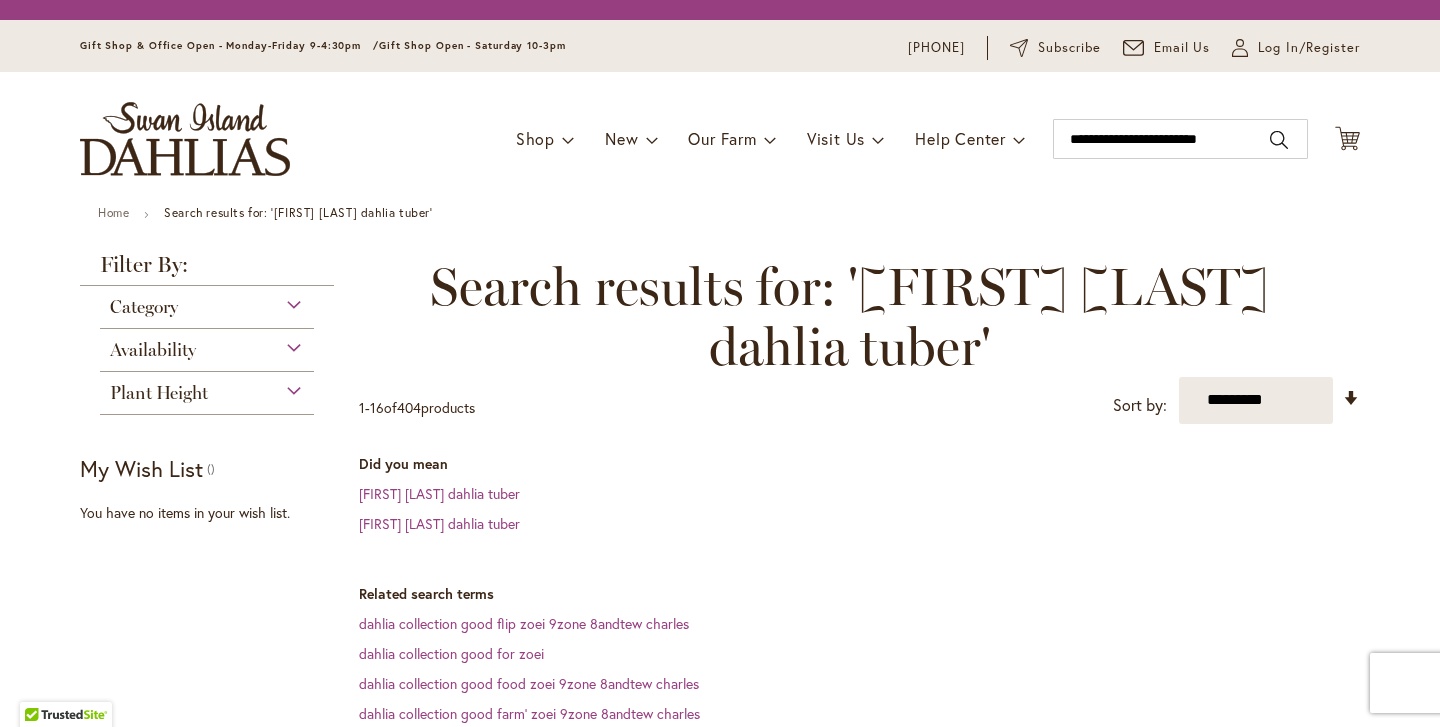 scroll, scrollTop: 0, scrollLeft: 0, axis: both 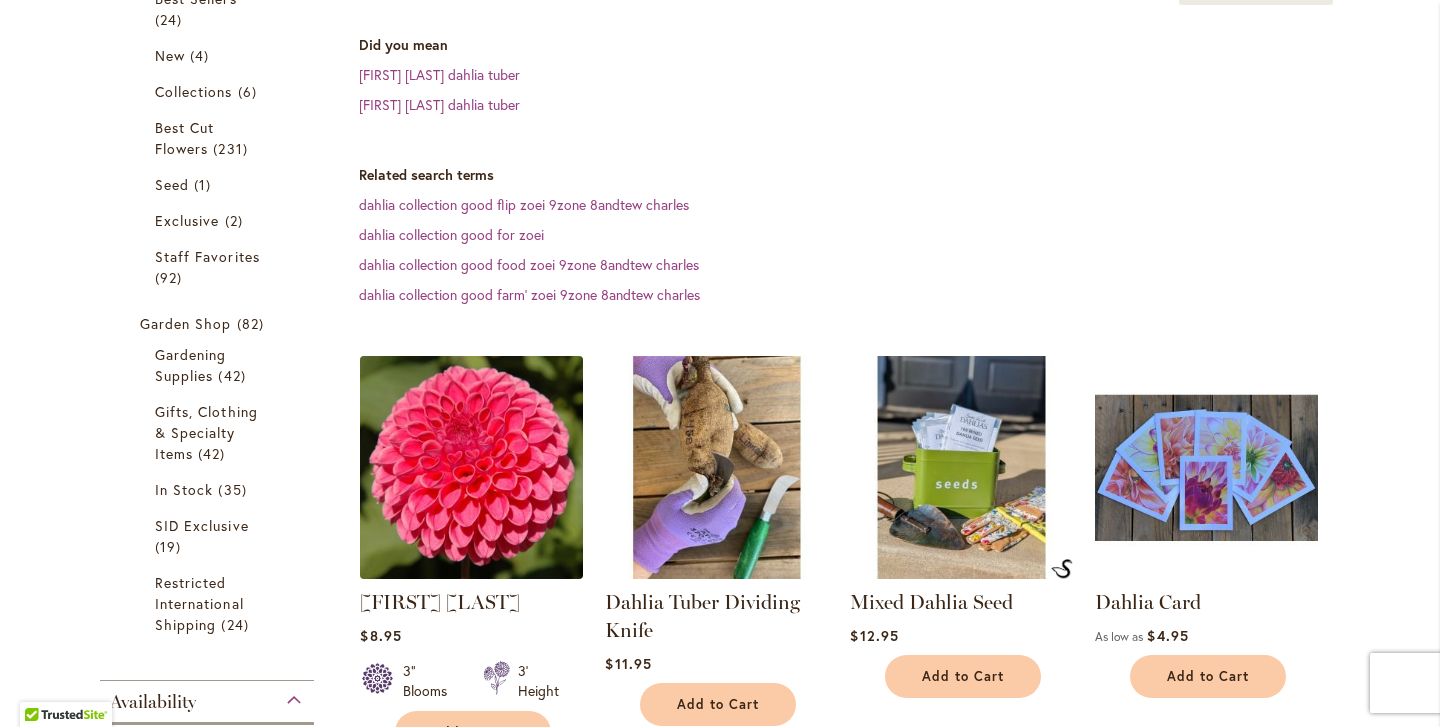 click at bounding box center [472, 467] 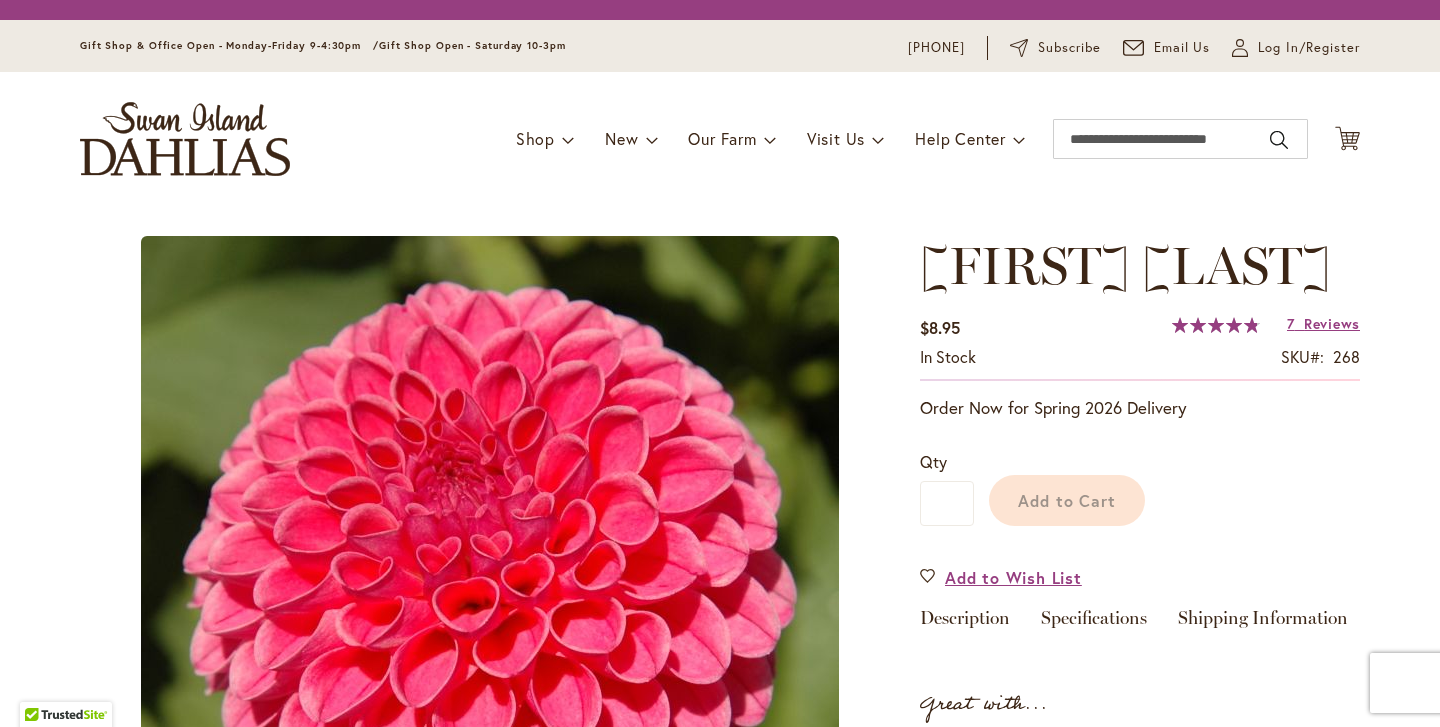 scroll, scrollTop: 0, scrollLeft: 0, axis: both 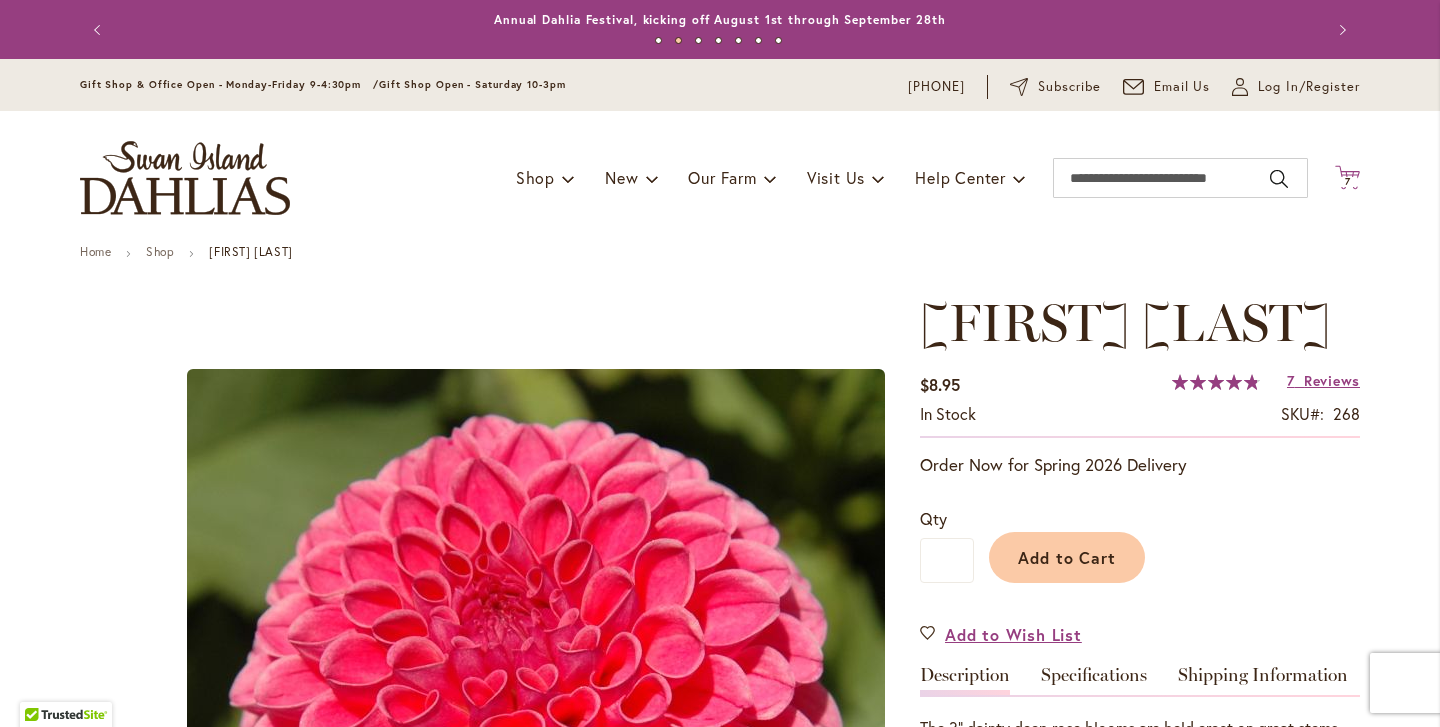 click 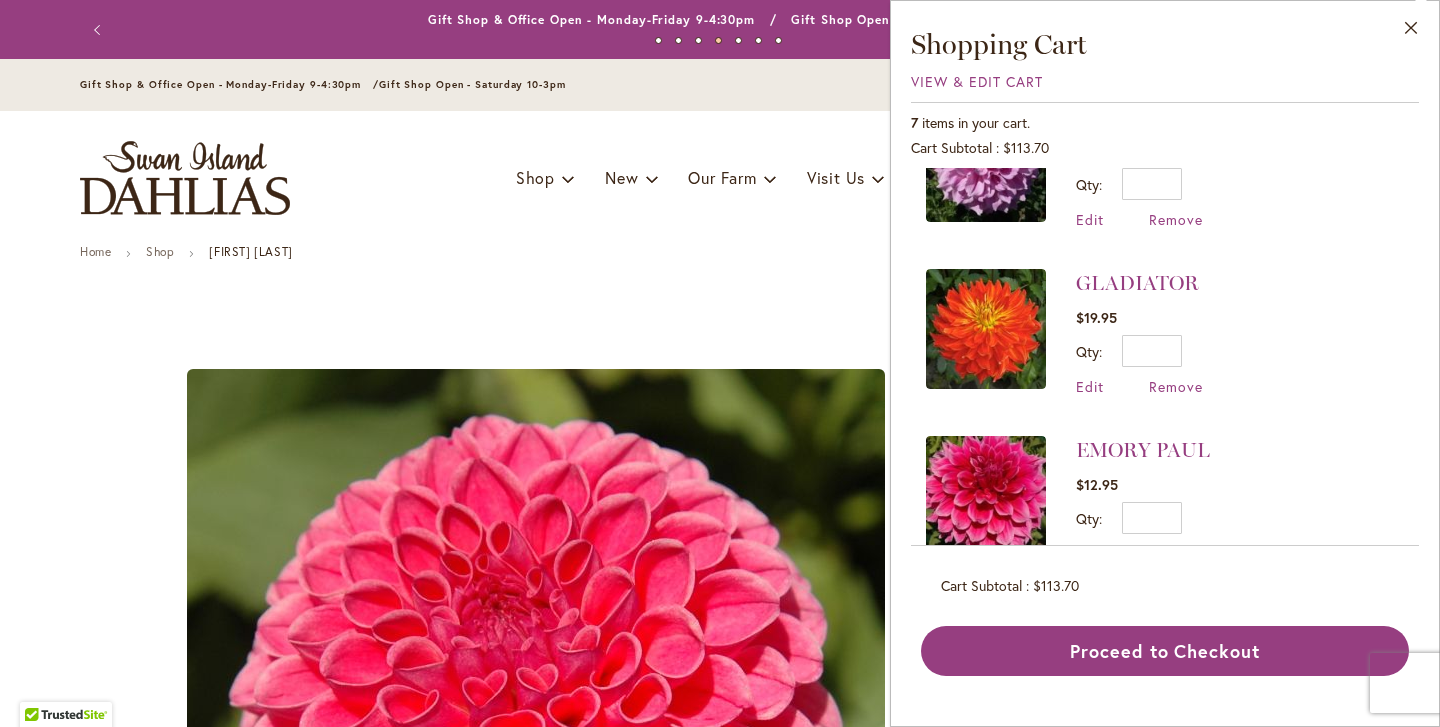 scroll, scrollTop: 791, scrollLeft: 0, axis: vertical 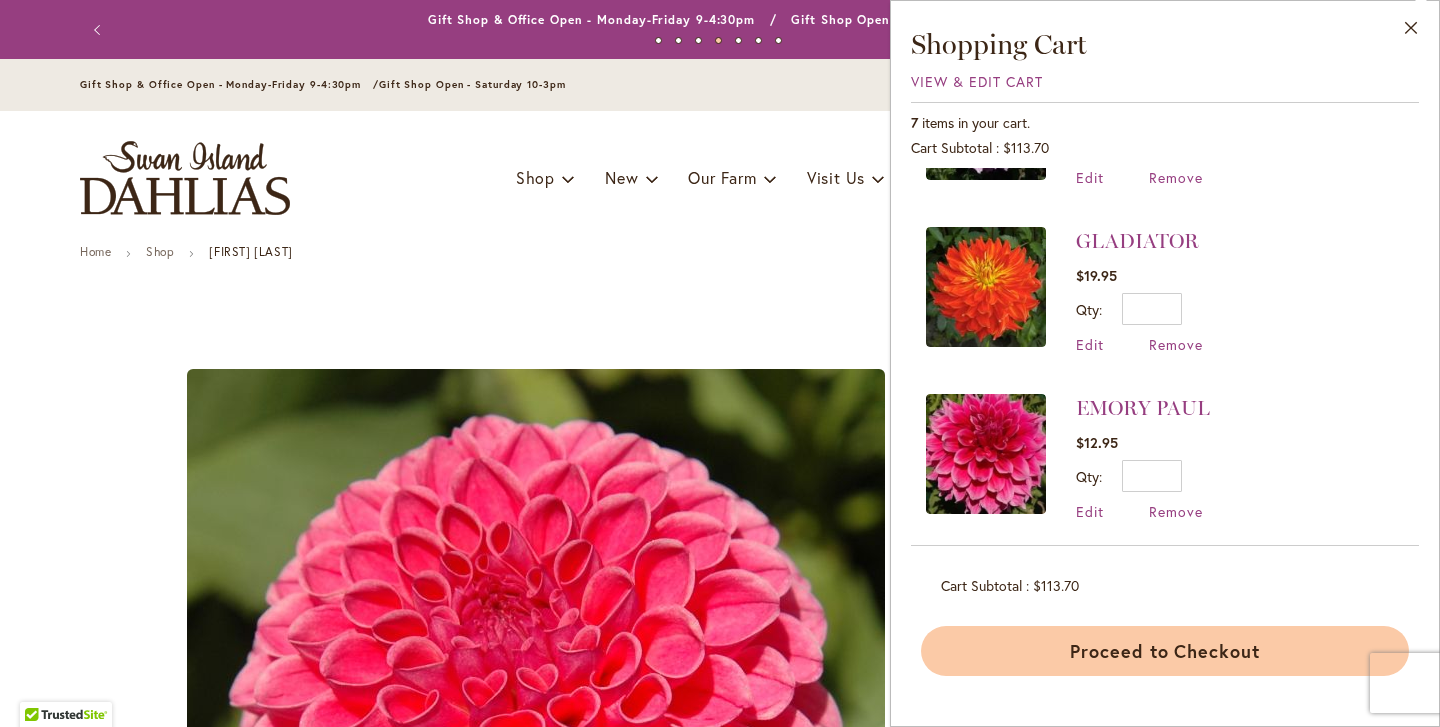 click on "Proceed to Checkout" at bounding box center (1165, 651) 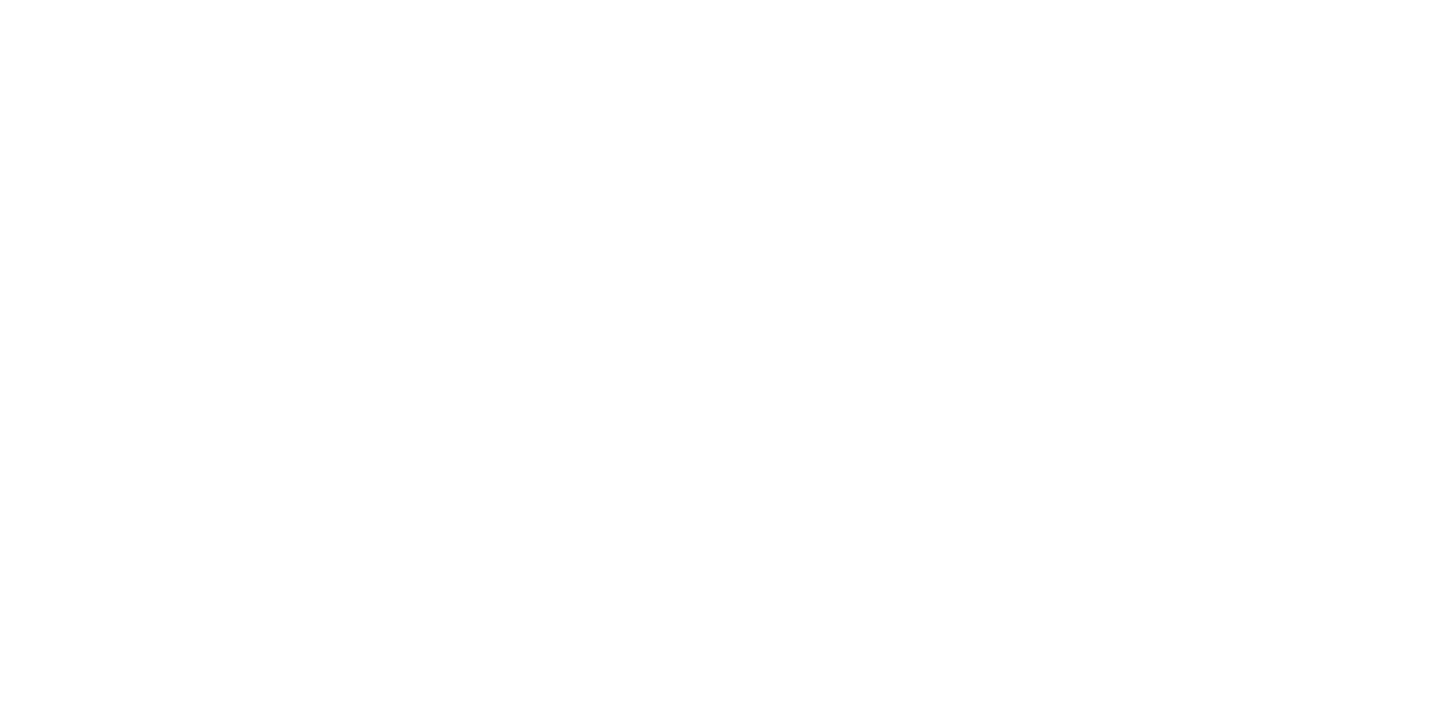 scroll, scrollTop: 0, scrollLeft: 0, axis: both 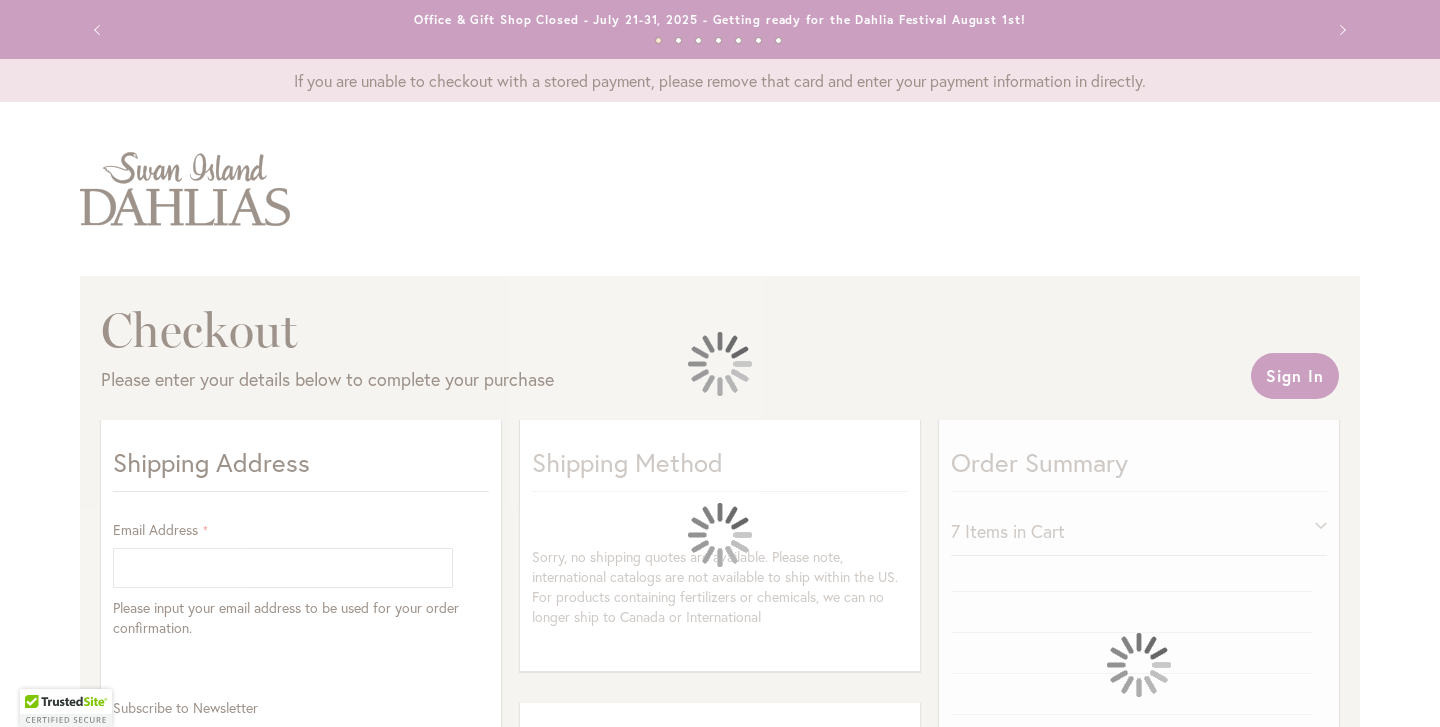 select on "**" 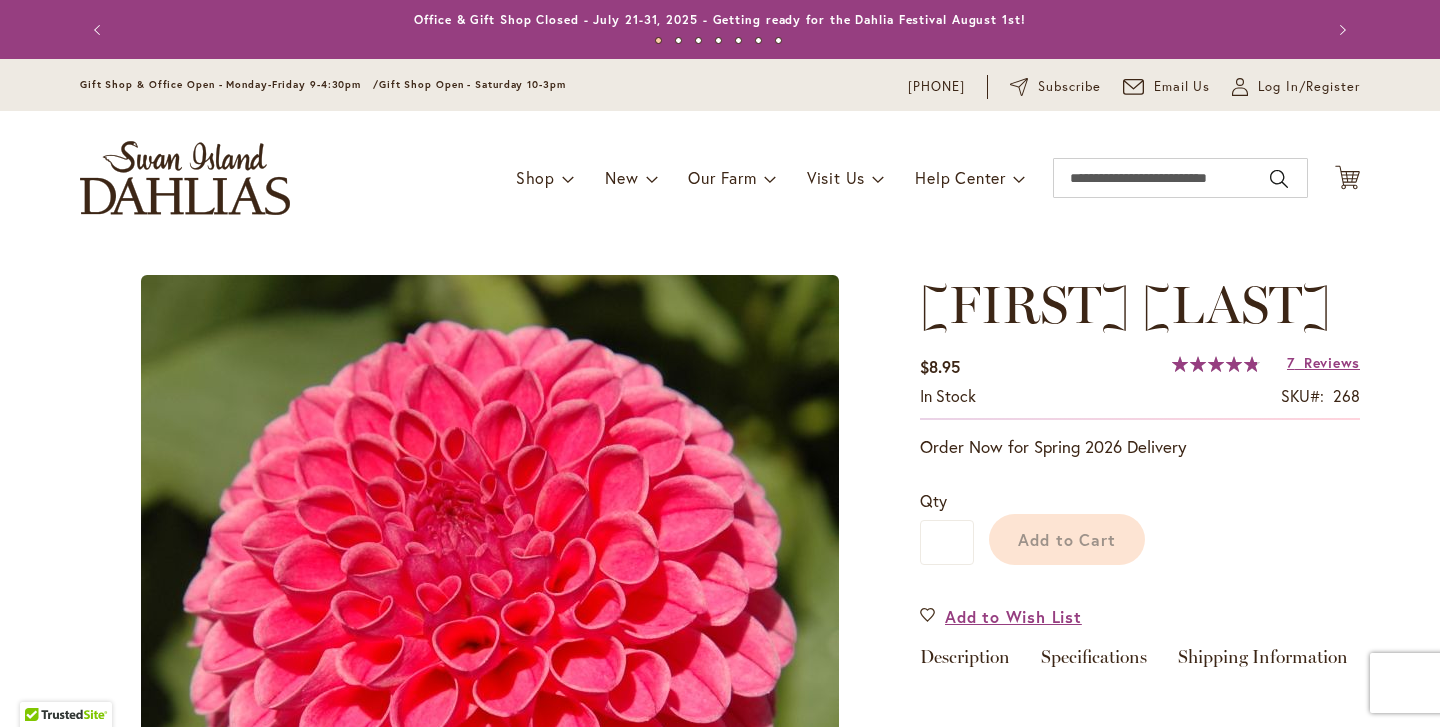 scroll, scrollTop: 0, scrollLeft: 0, axis: both 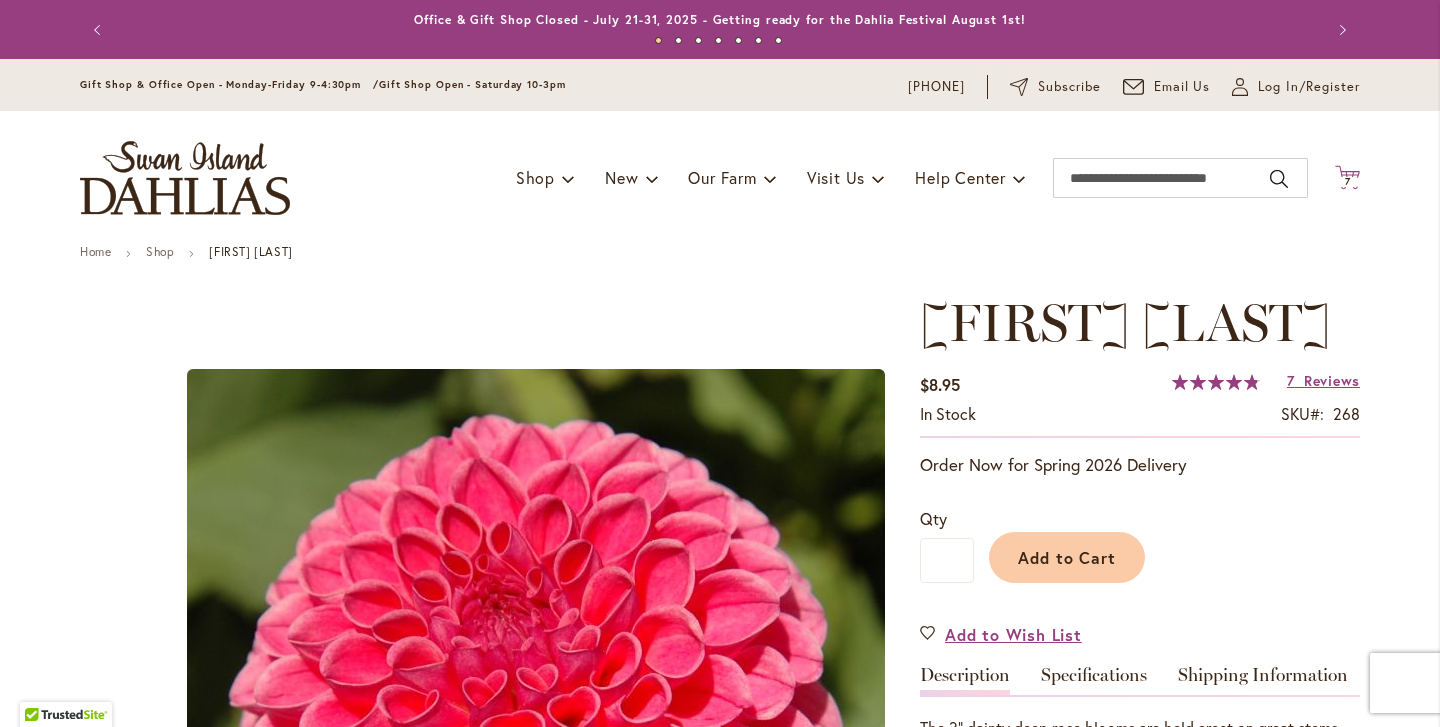 click on "Cart
.cls-1 {
fill: #231f20;
}" at bounding box center (1347, 178) 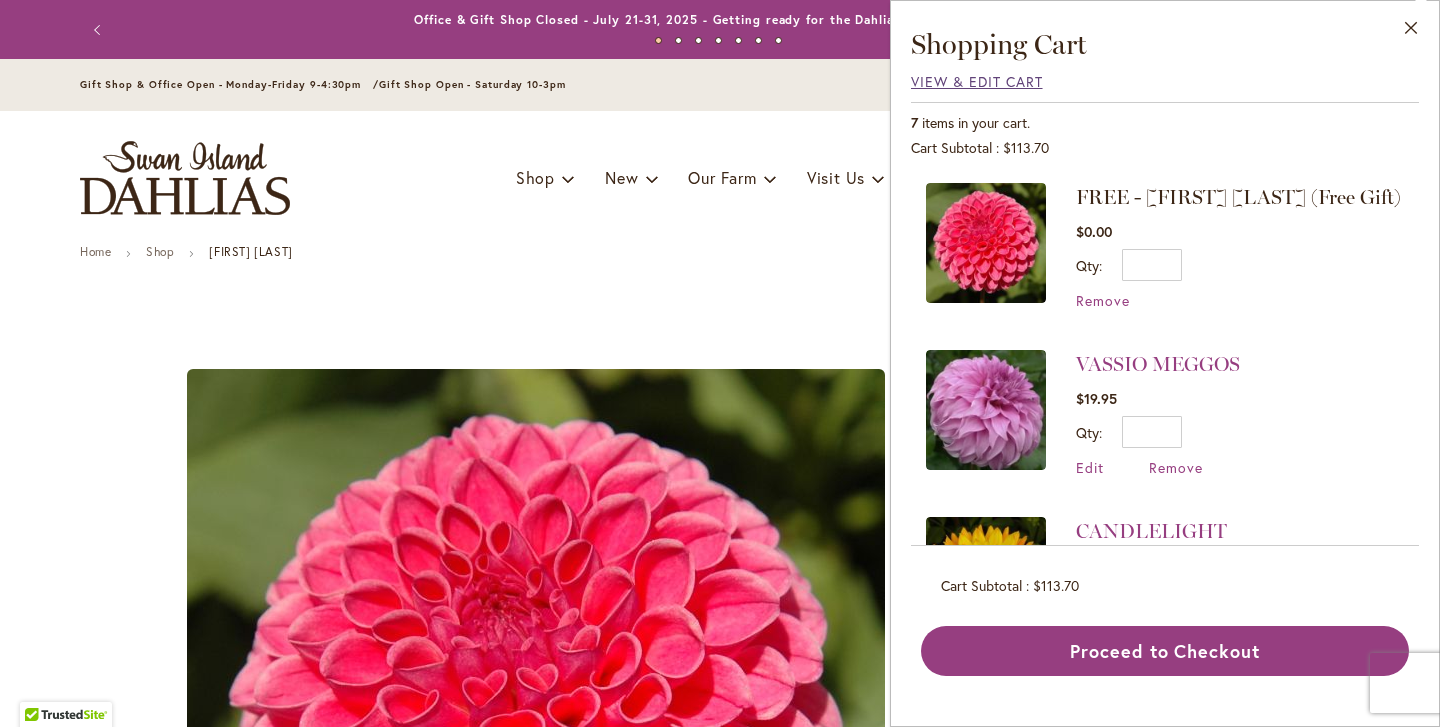 click on "View & Edit Cart" at bounding box center [977, 81] 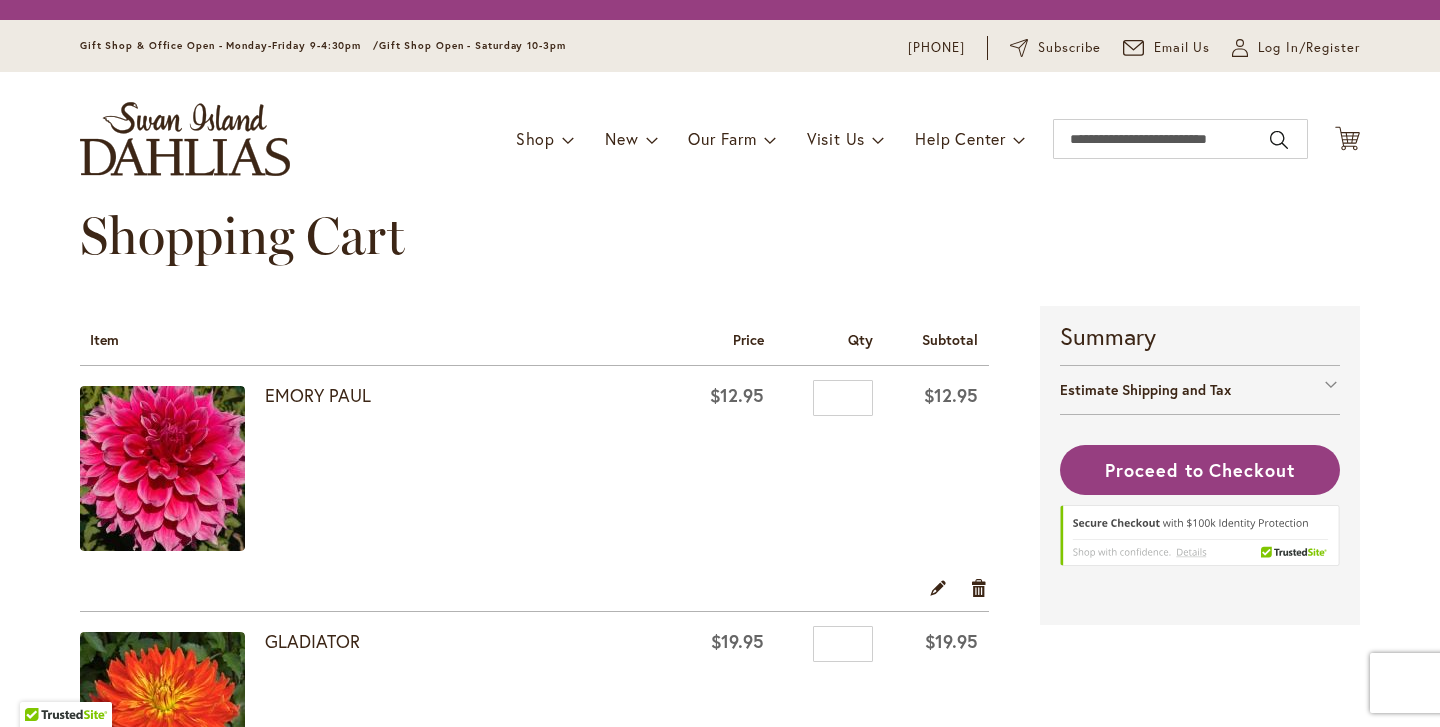 scroll, scrollTop: 0, scrollLeft: 0, axis: both 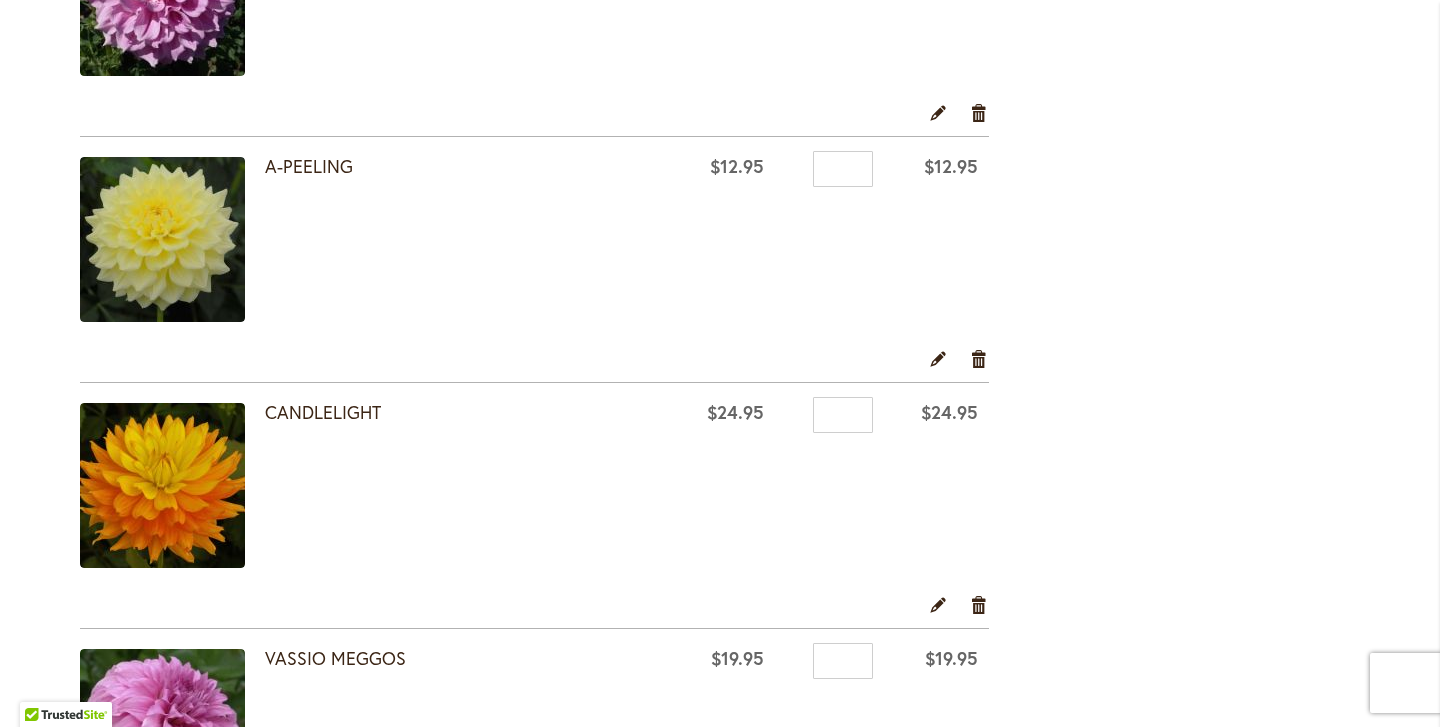 click at bounding box center (162, 485) 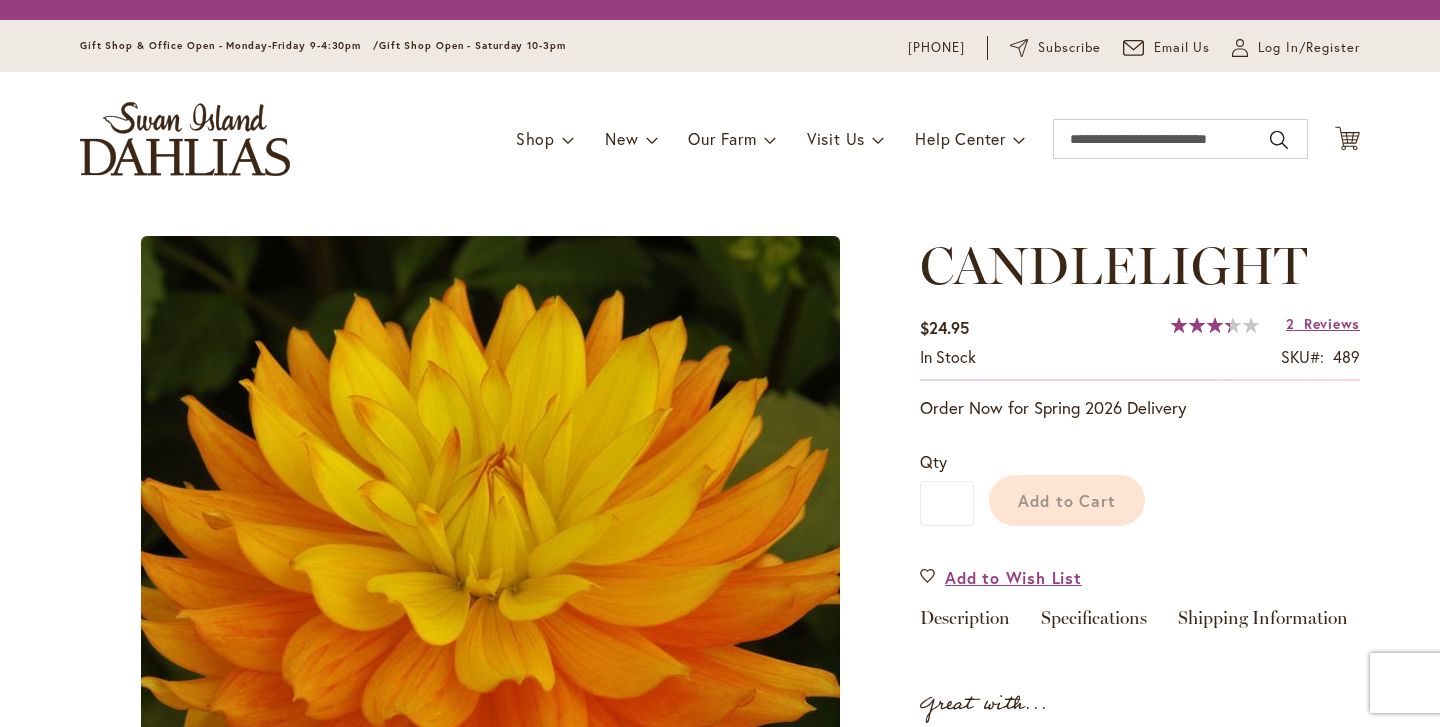 scroll, scrollTop: 0, scrollLeft: 0, axis: both 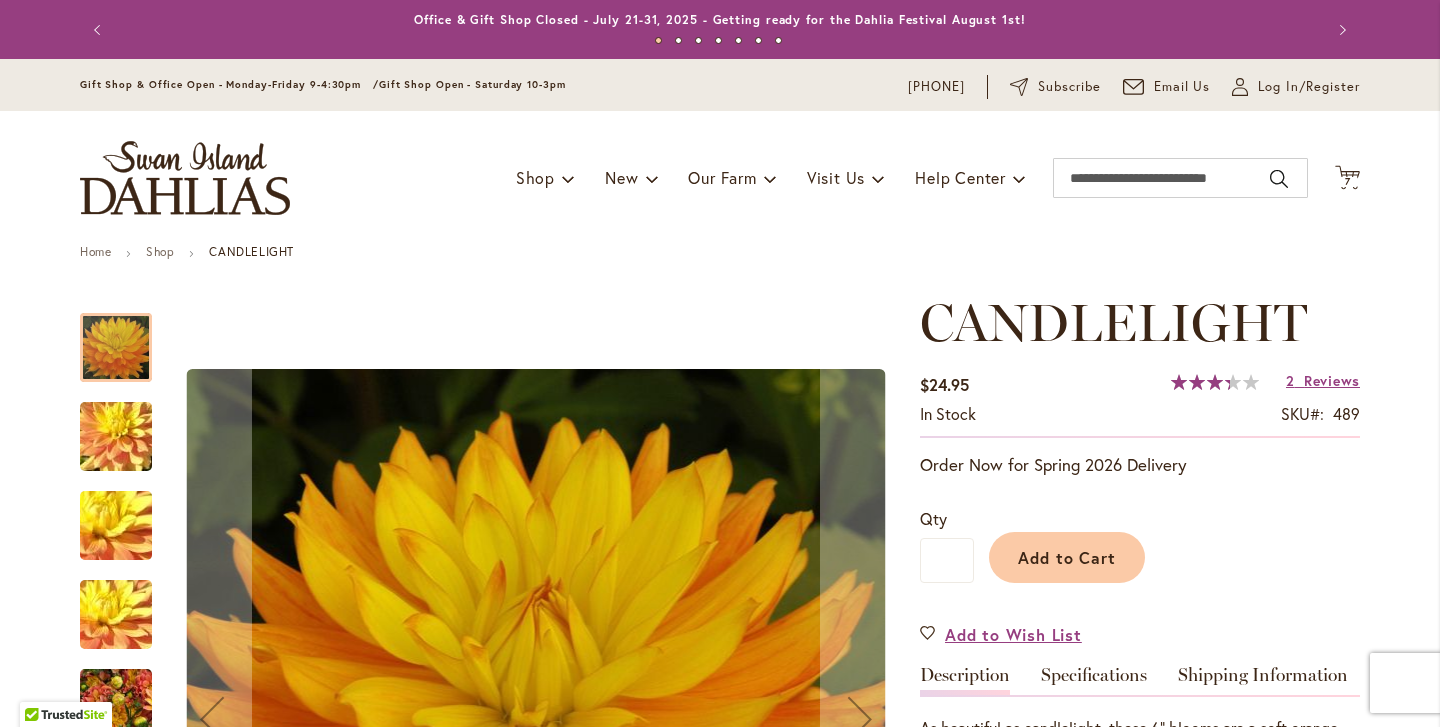 click at bounding box center (116, 437) 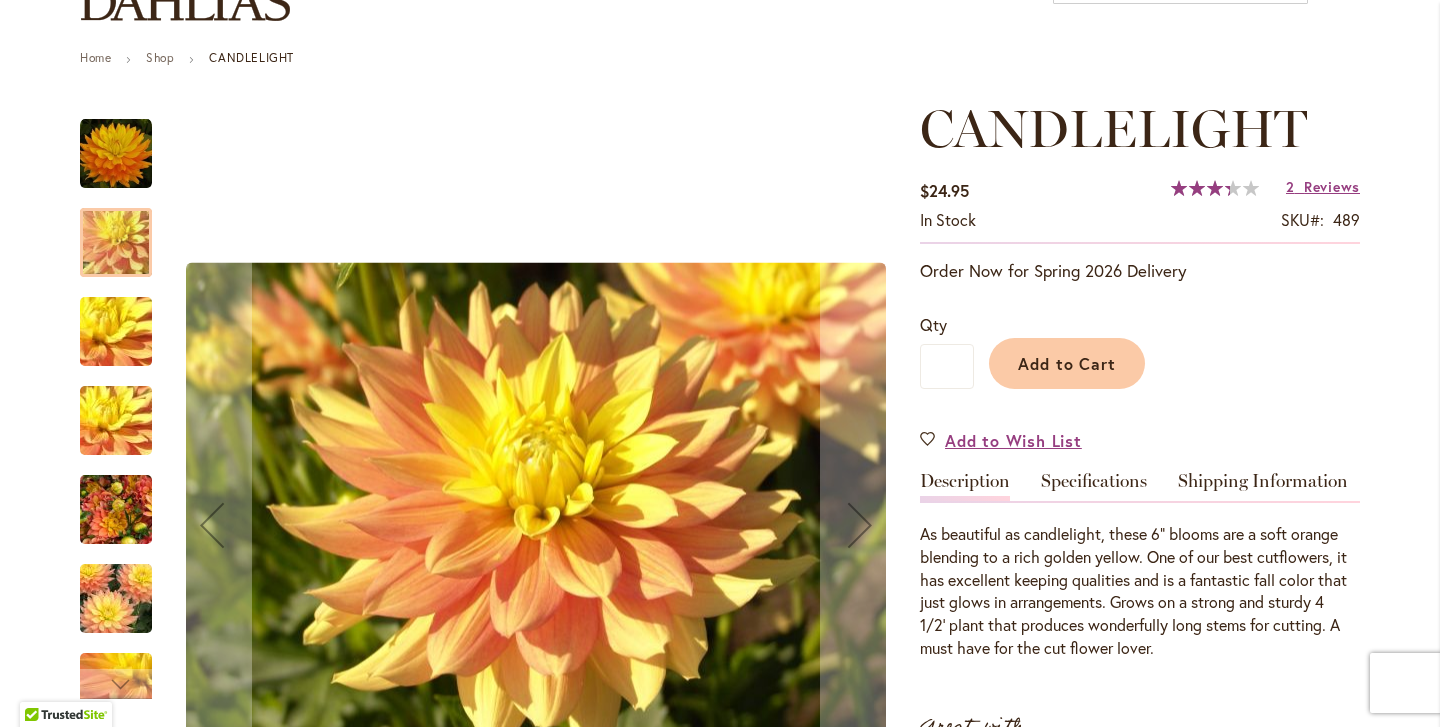 scroll, scrollTop: 208, scrollLeft: 0, axis: vertical 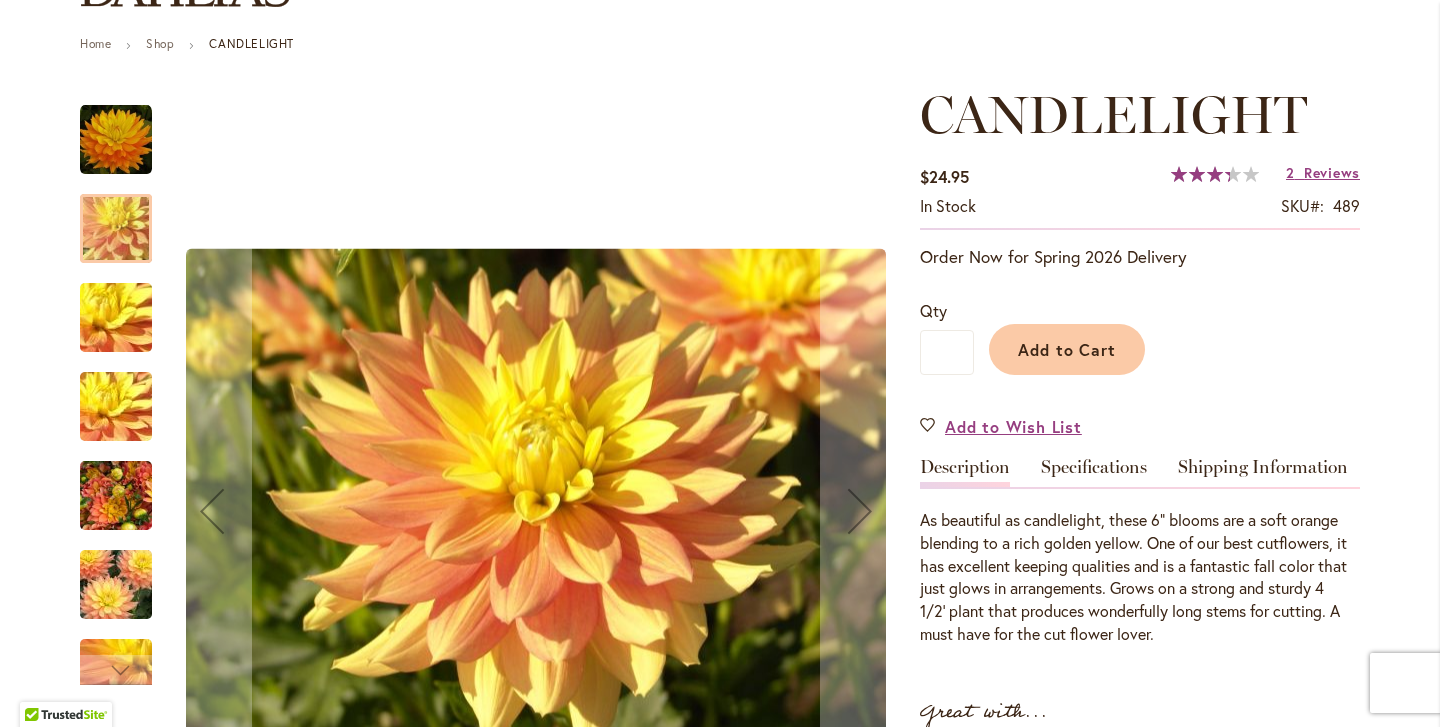click at bounding box center (116, 318) 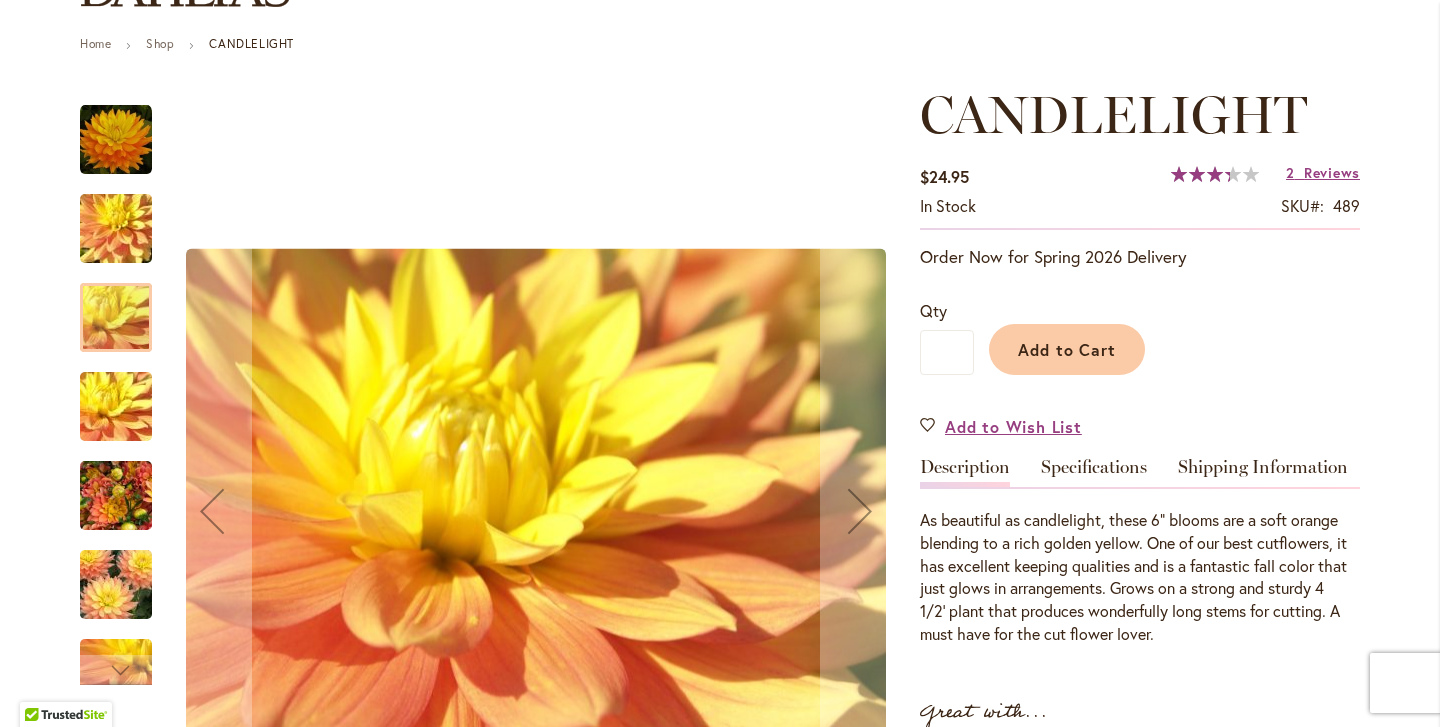 click at bounding box center [116, 407] 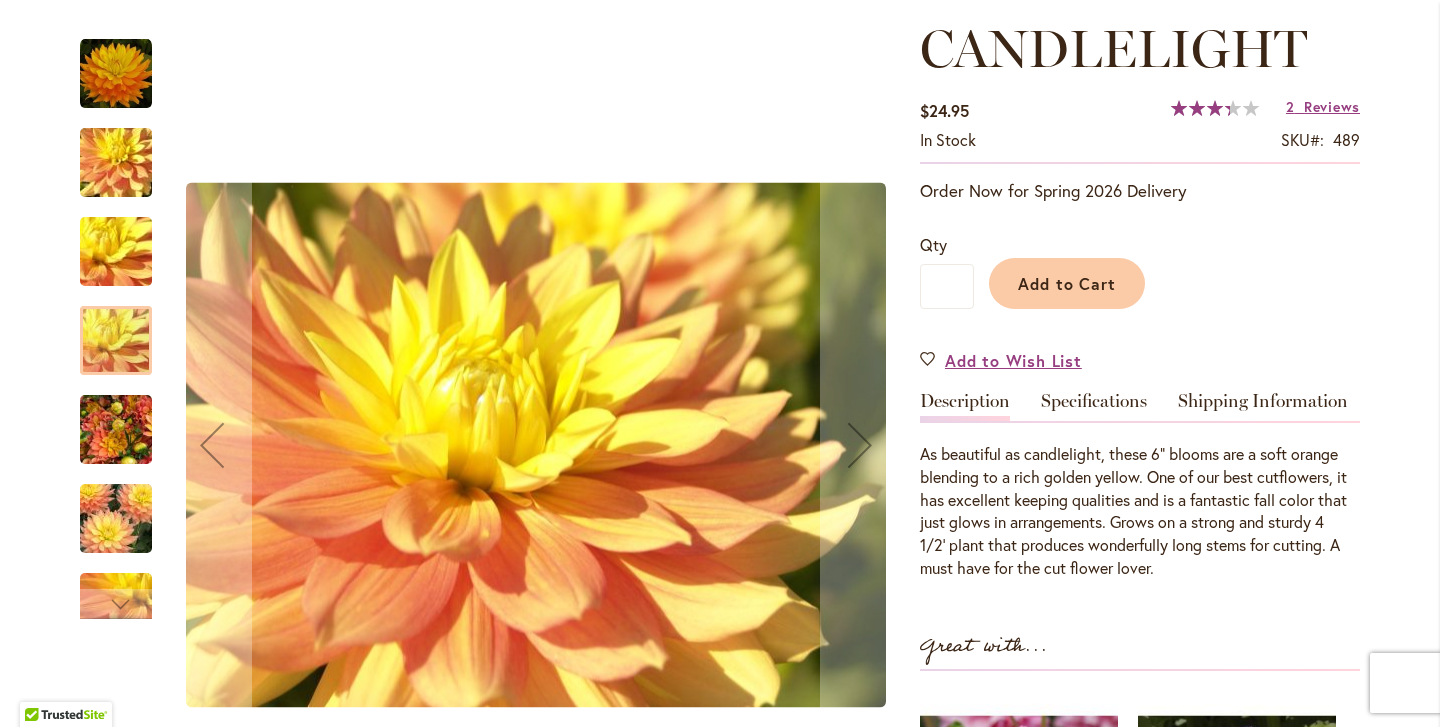 scroll, scrollTop: 284, scrollLeft: 0, axis: vertical 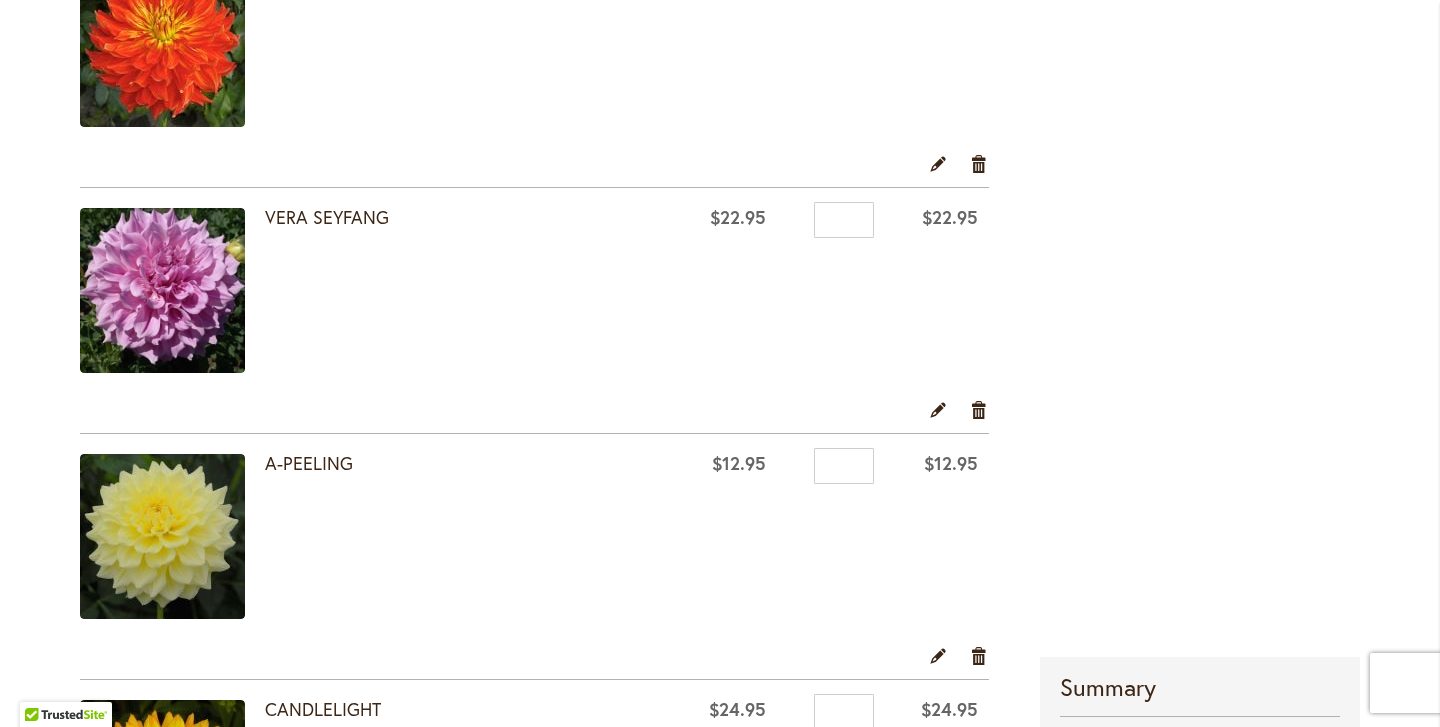 click at bounding box center [162, 536] 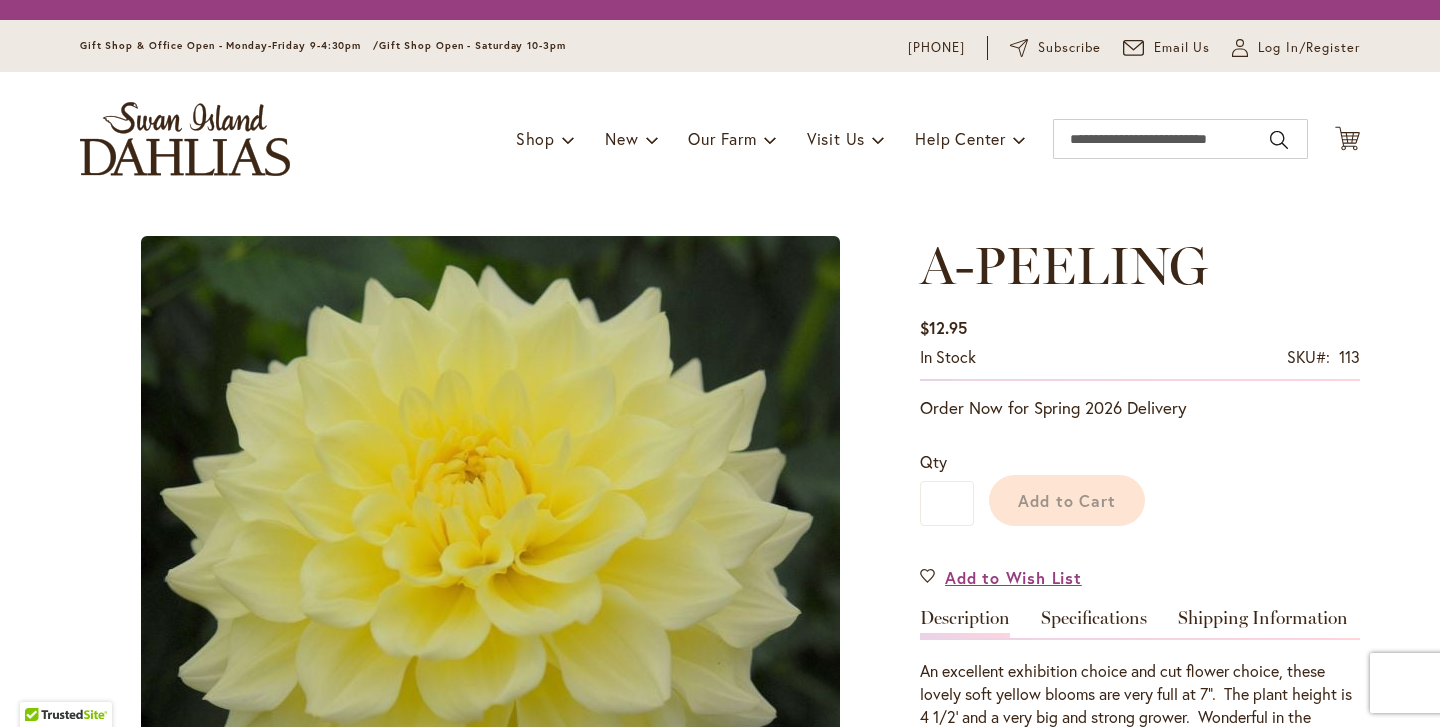 scroll, scrollTop: 0, scrollLeft: 0, axis: both 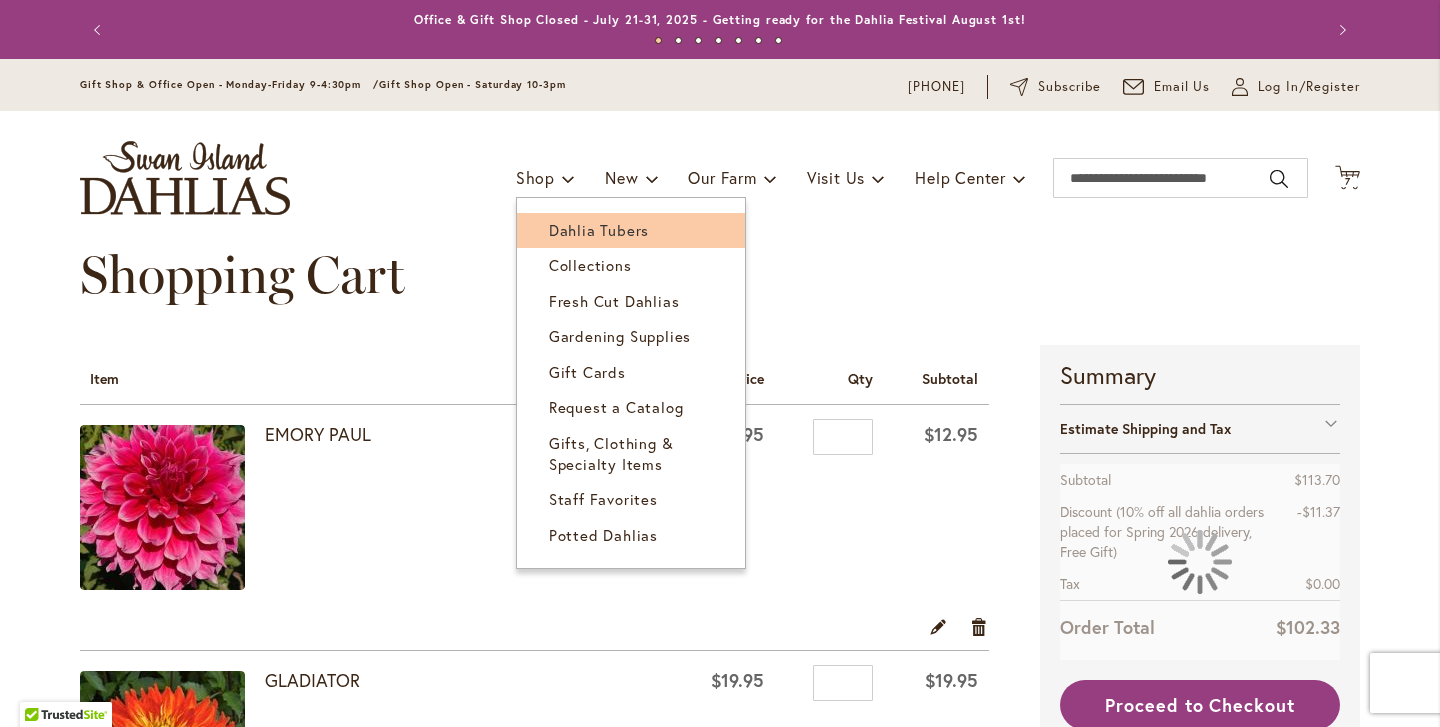click on "Dahlia Tubers" at bounding box center [599, 230] 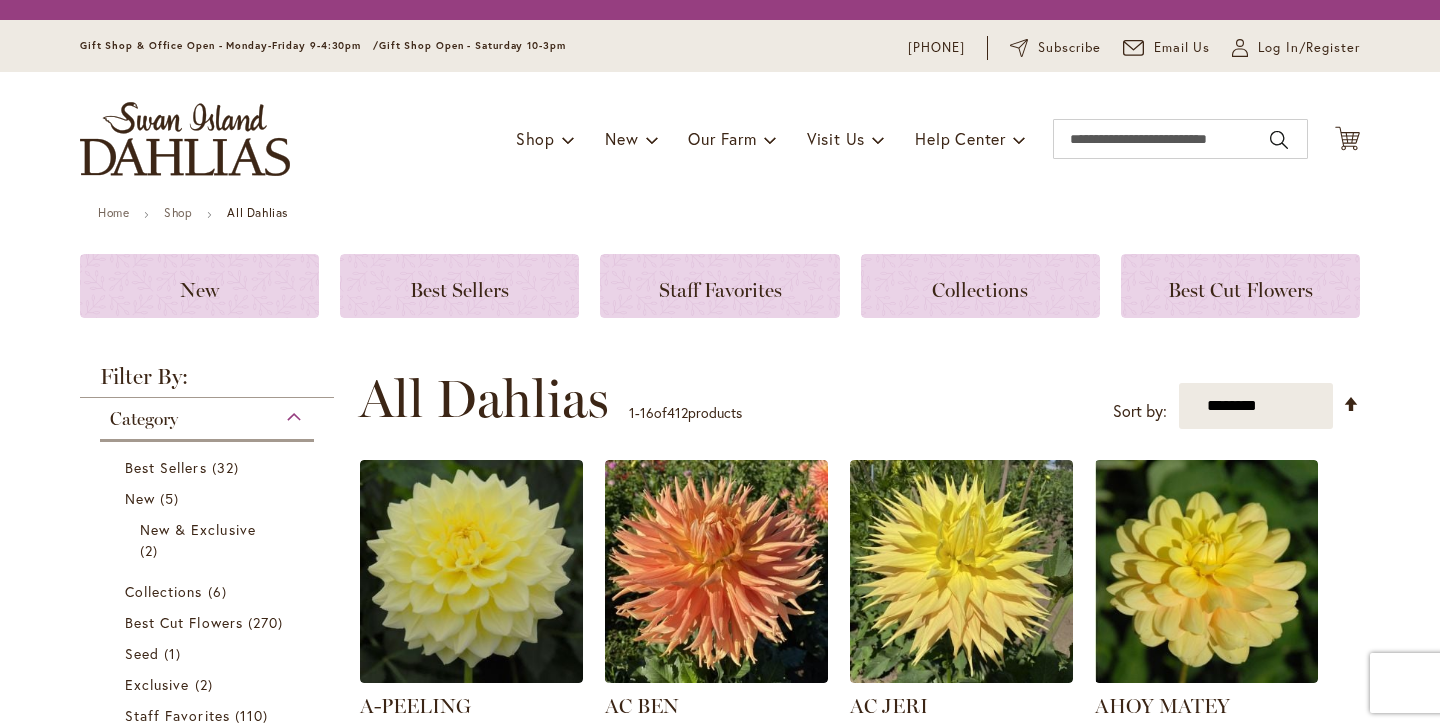 scroll, scrollTop: 0, scrollLeft: 0, axis: both 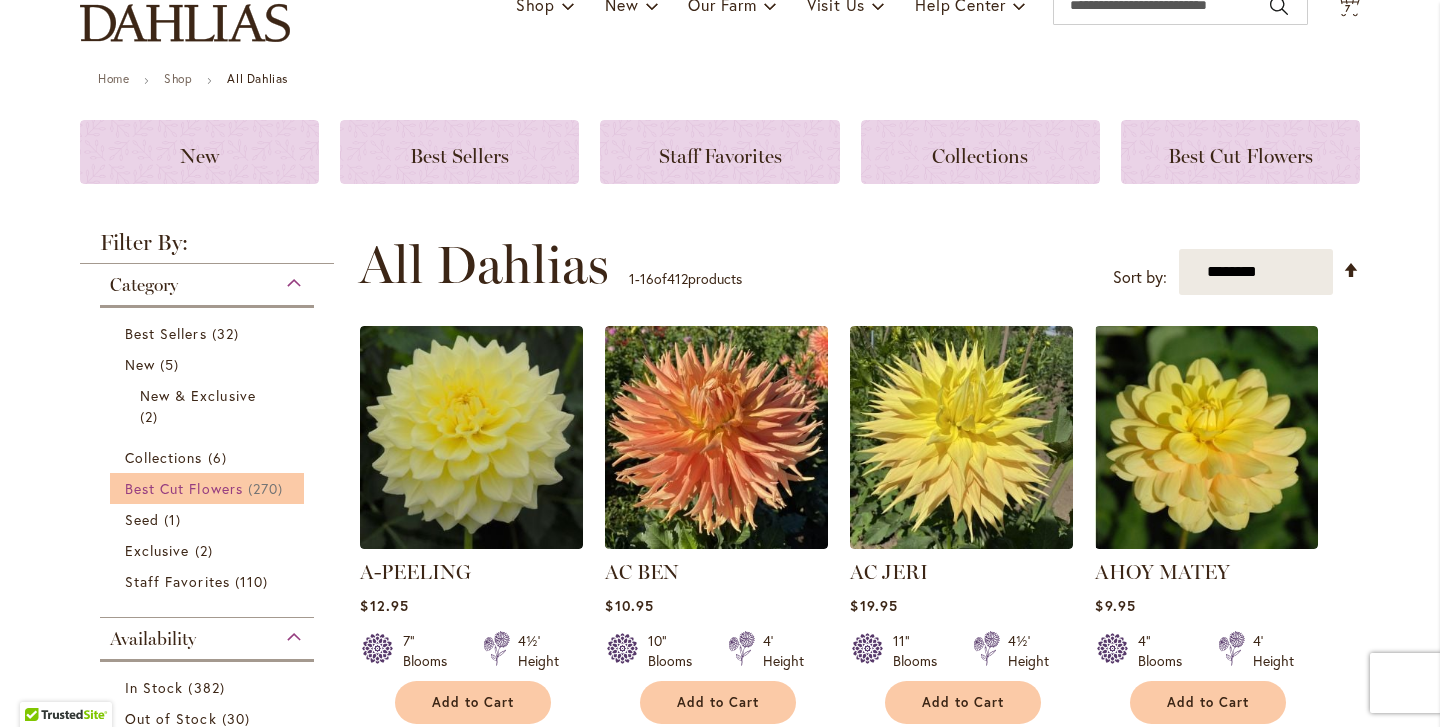 click on "Best Cut Flowers" at bounding box center (184, 488) 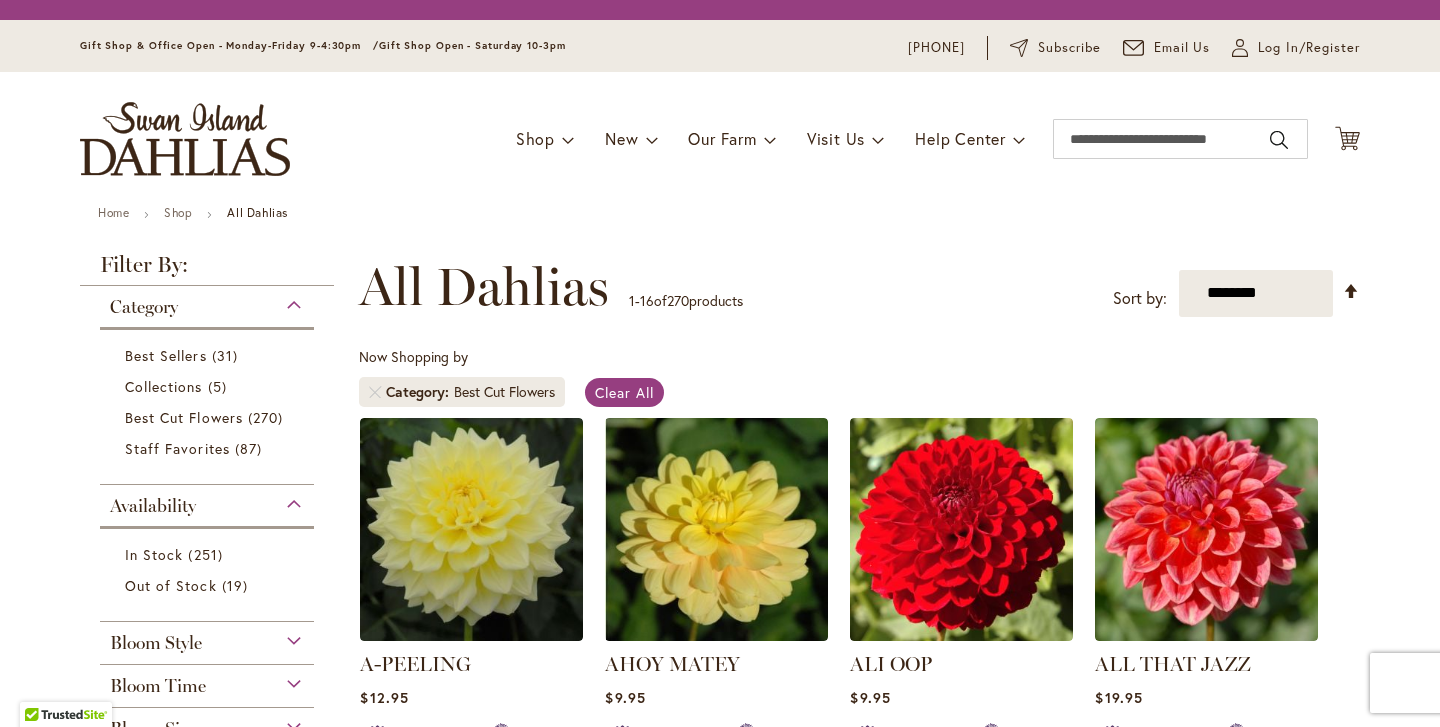 scroll, scrollTop: 0, scrollLeft: 0, axis: both 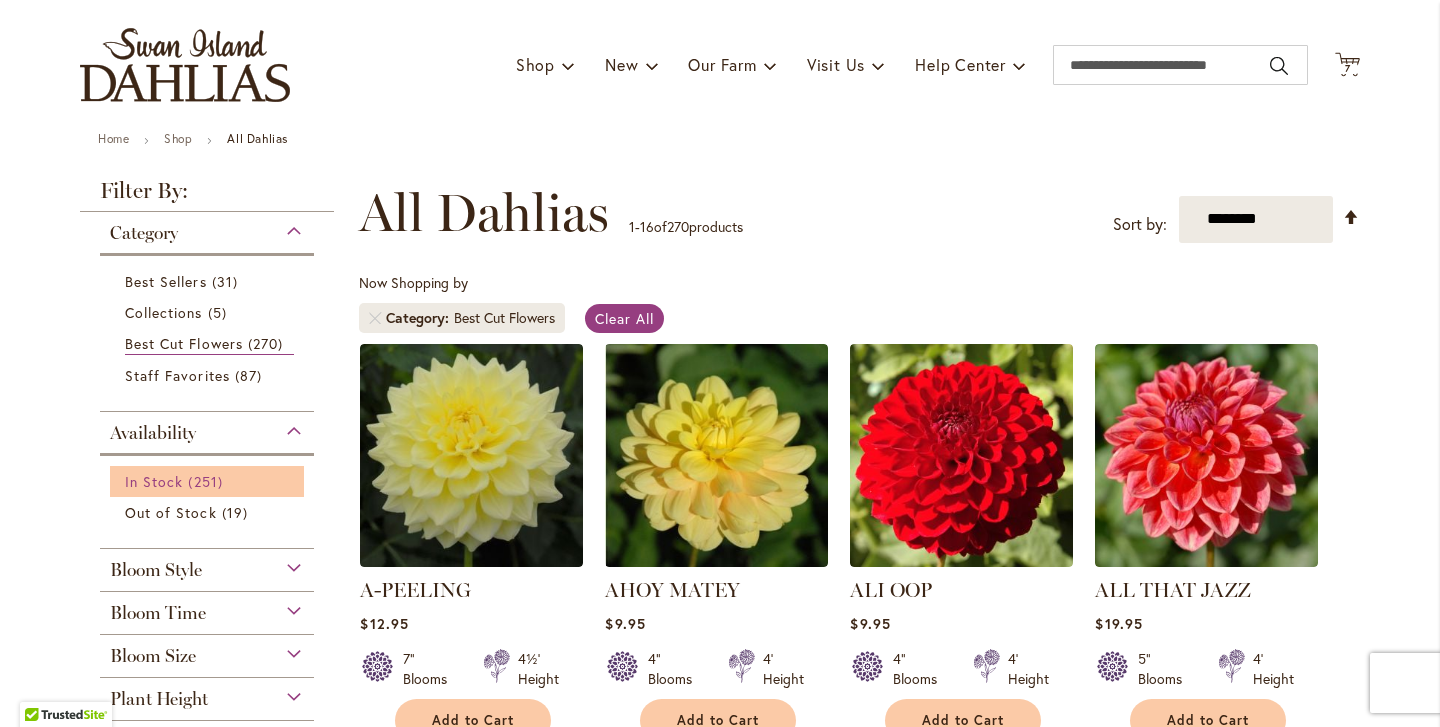 click on "251
items" at bounding box center [207, 481] 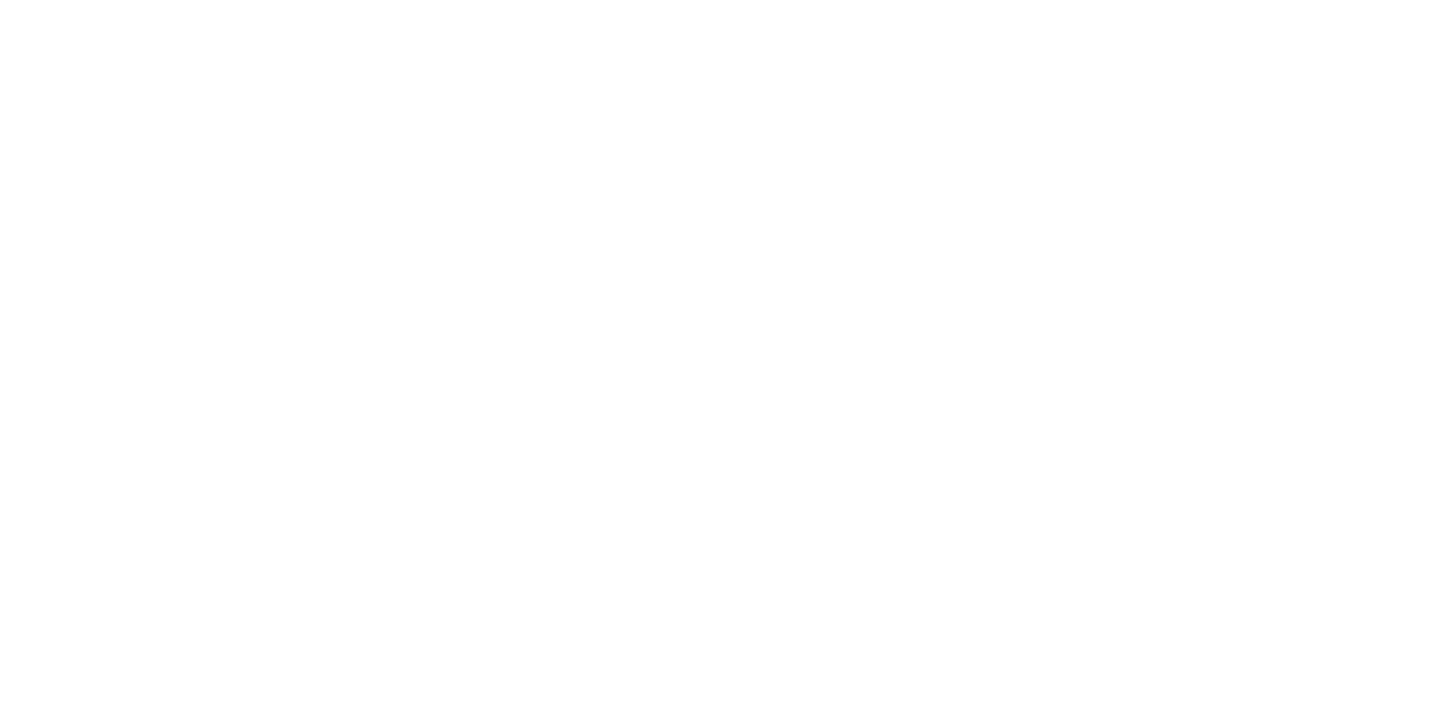 scroll, scrollTop: 0, scrollLeft: 0, axis: both 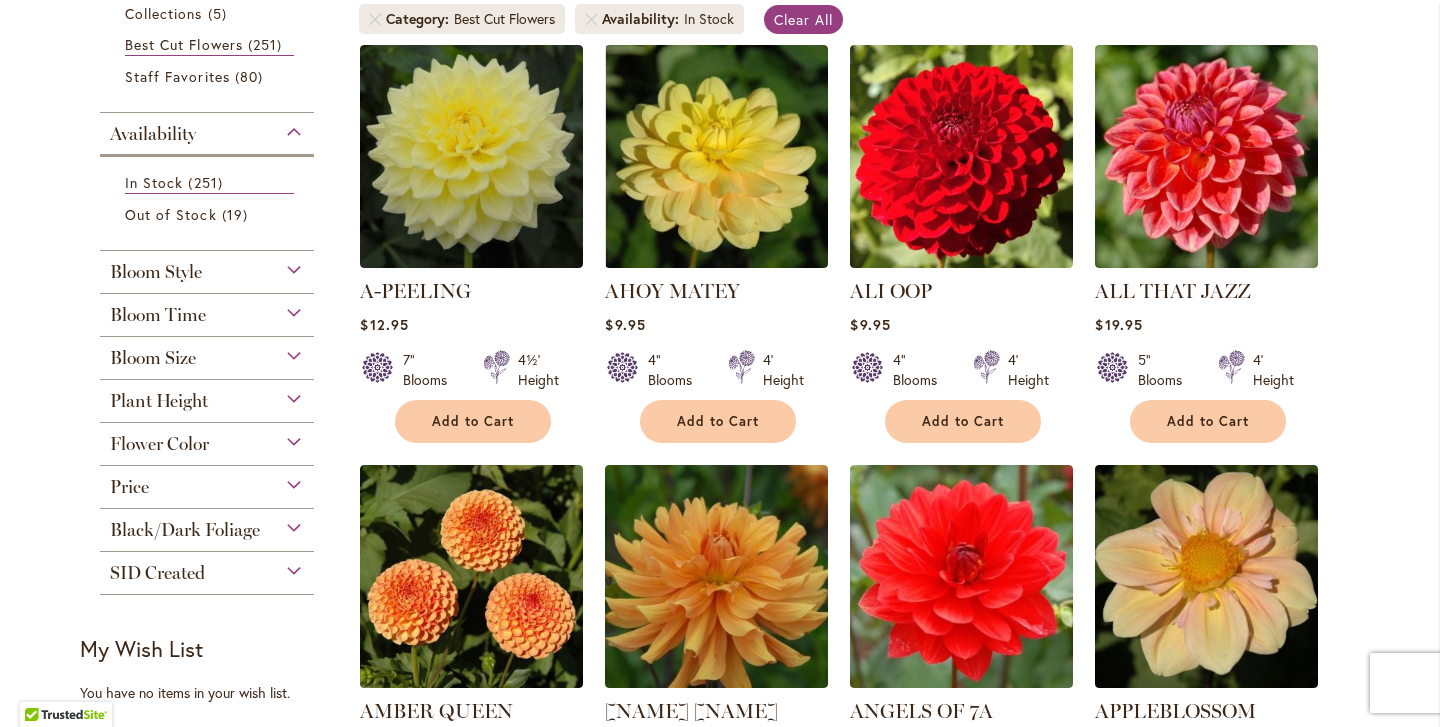 click on "Bloom Time" at bounding box center (207, 310) 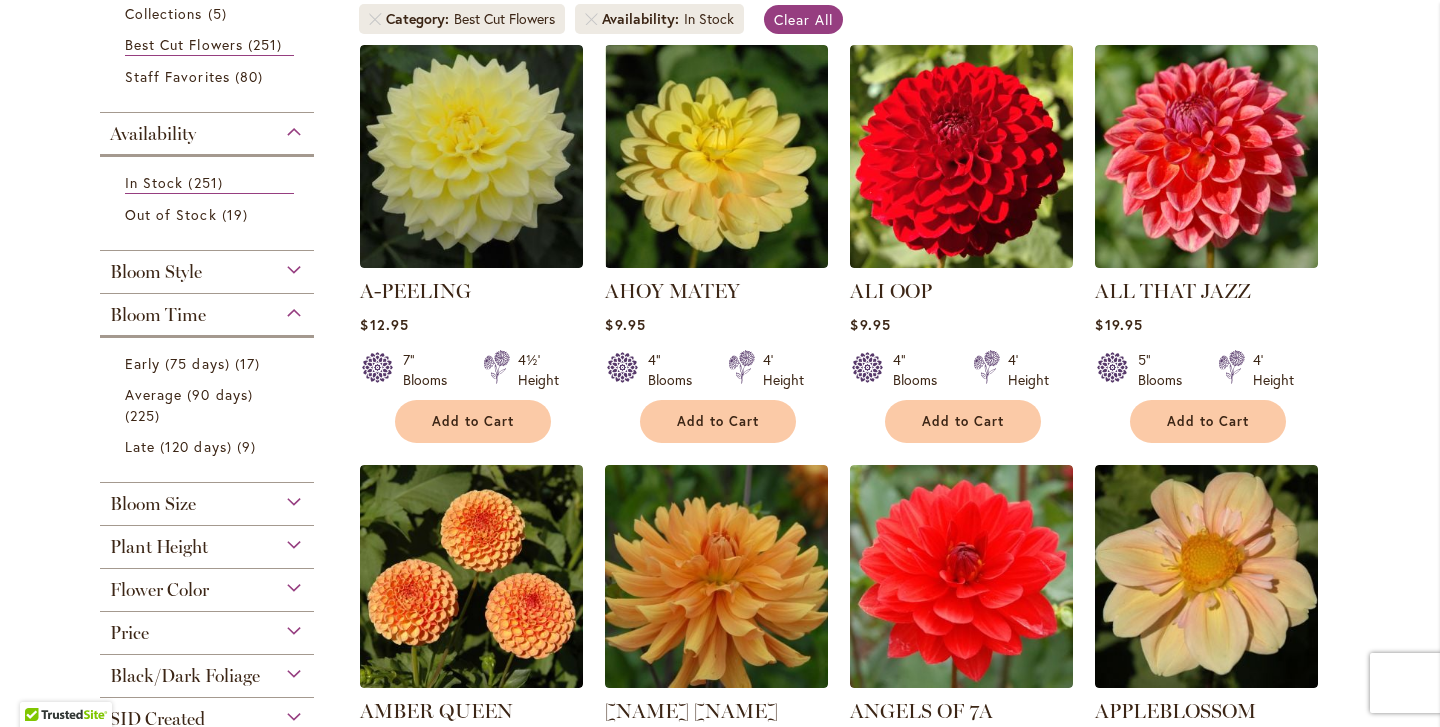click on "Bloom Time" at bounding box center [207, 310] 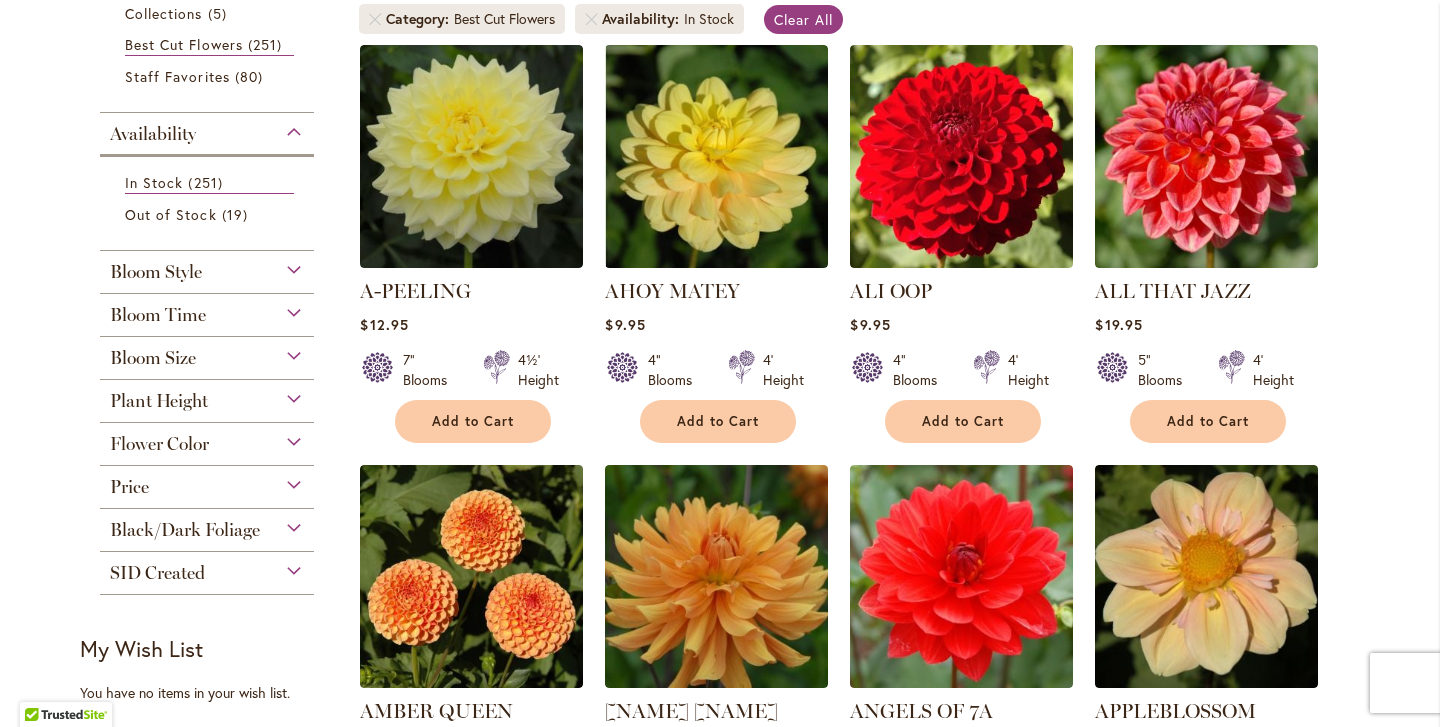 click on "Bloom Size" at bounding box center (207, 353) 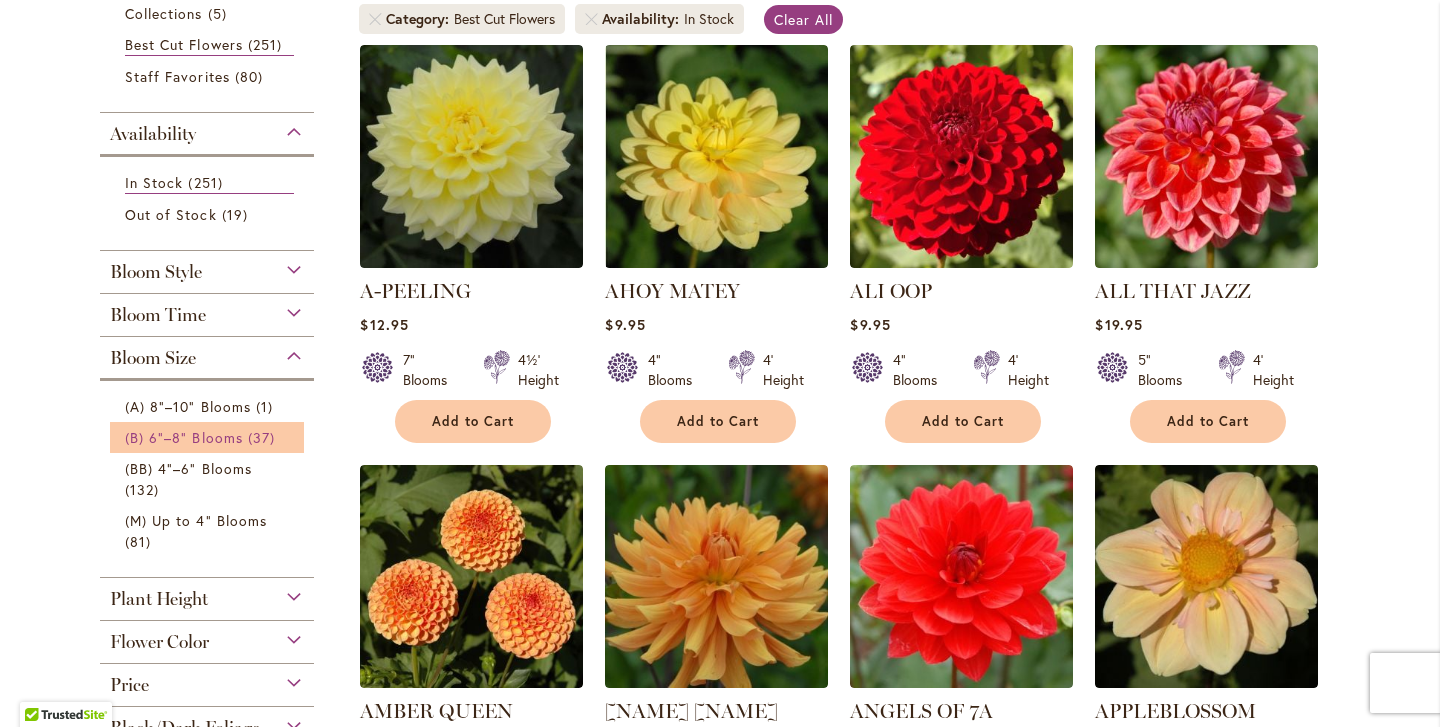 click on "(B) 6"–8" Blooms" at bounding box center [184, 437] 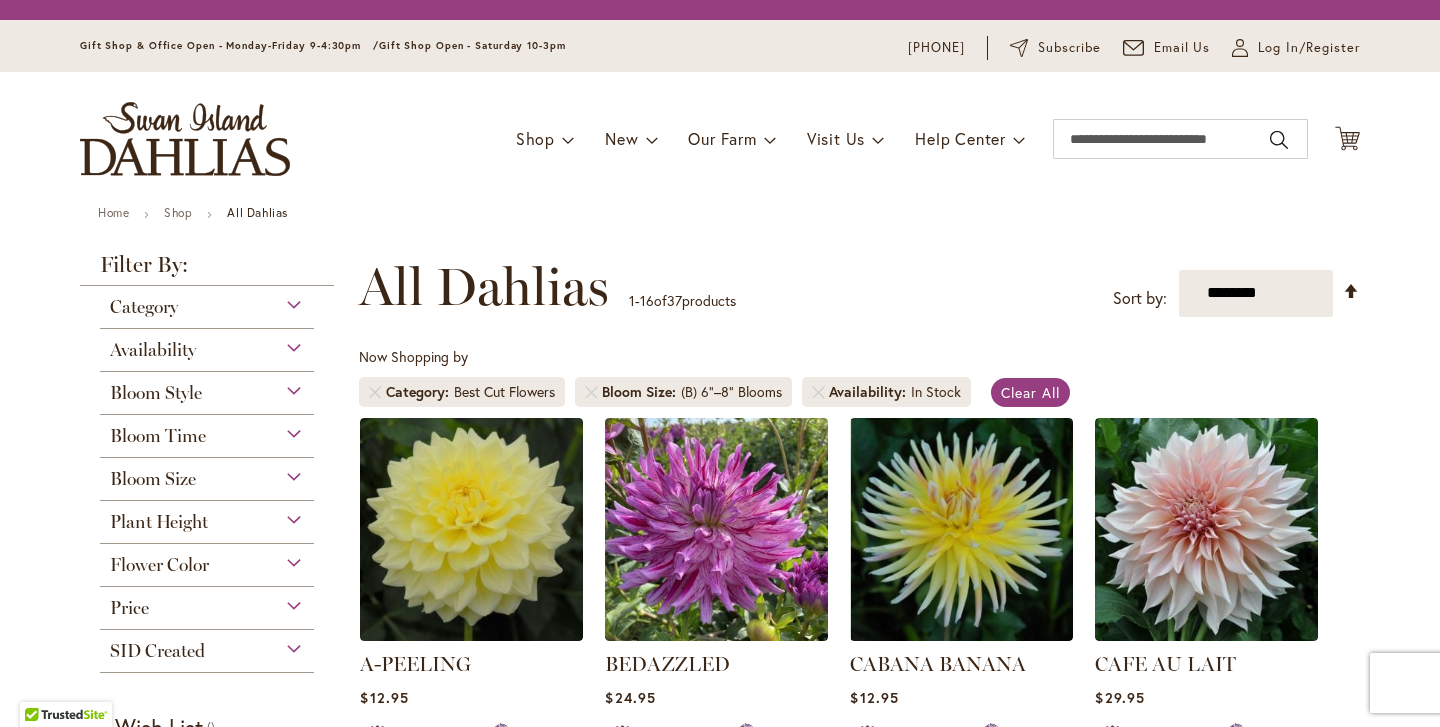 scroll, scrollTop: 0, scrollLeft: 0, axis: both 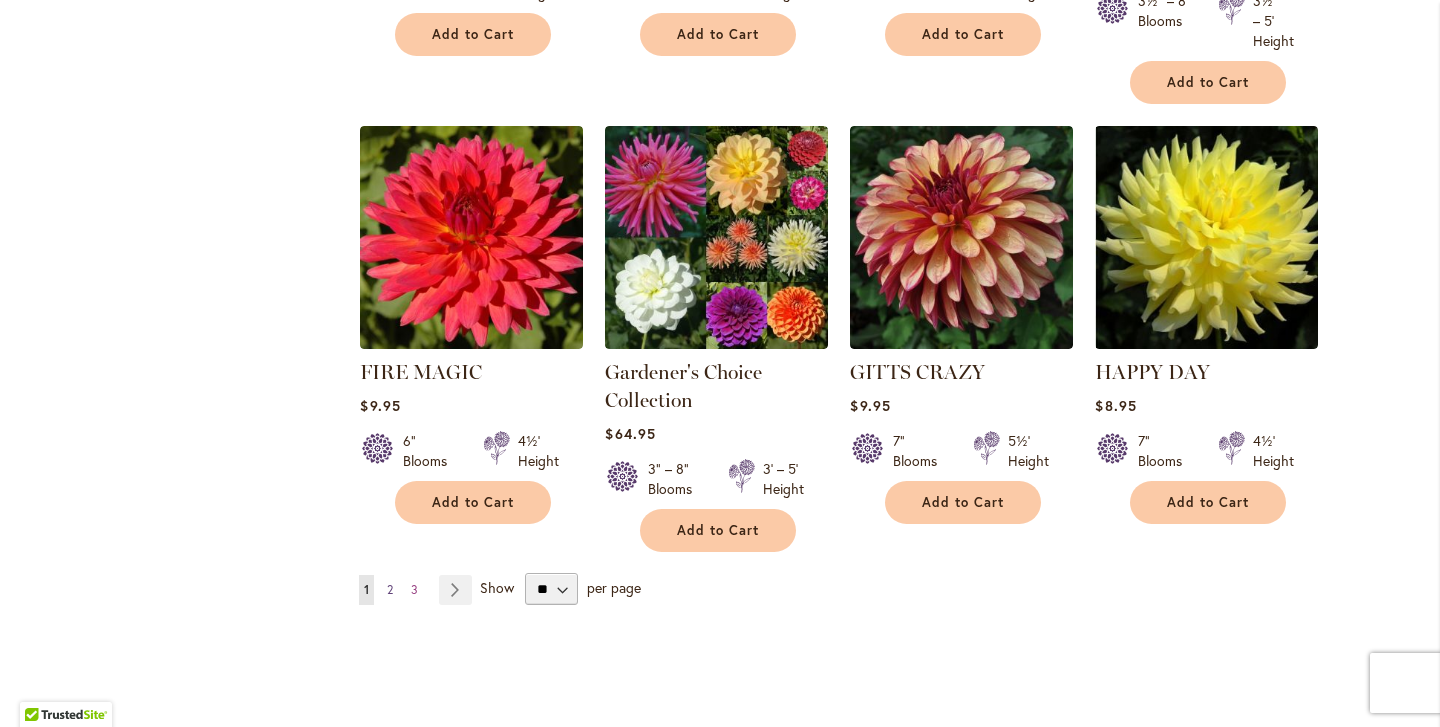 click on "Page
2" at bounding box center (390, 590) 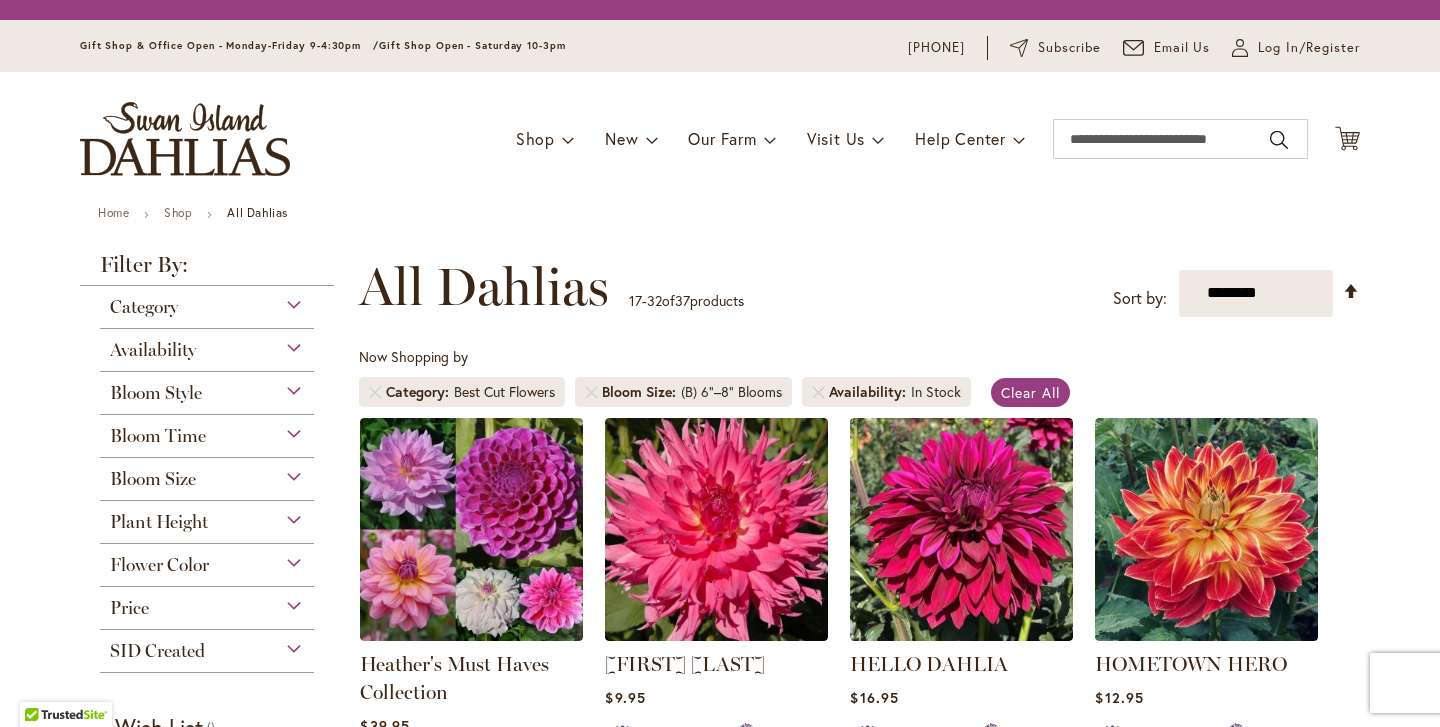 scroll, scrollTop: 0, scrollLeft: 0, axis: both 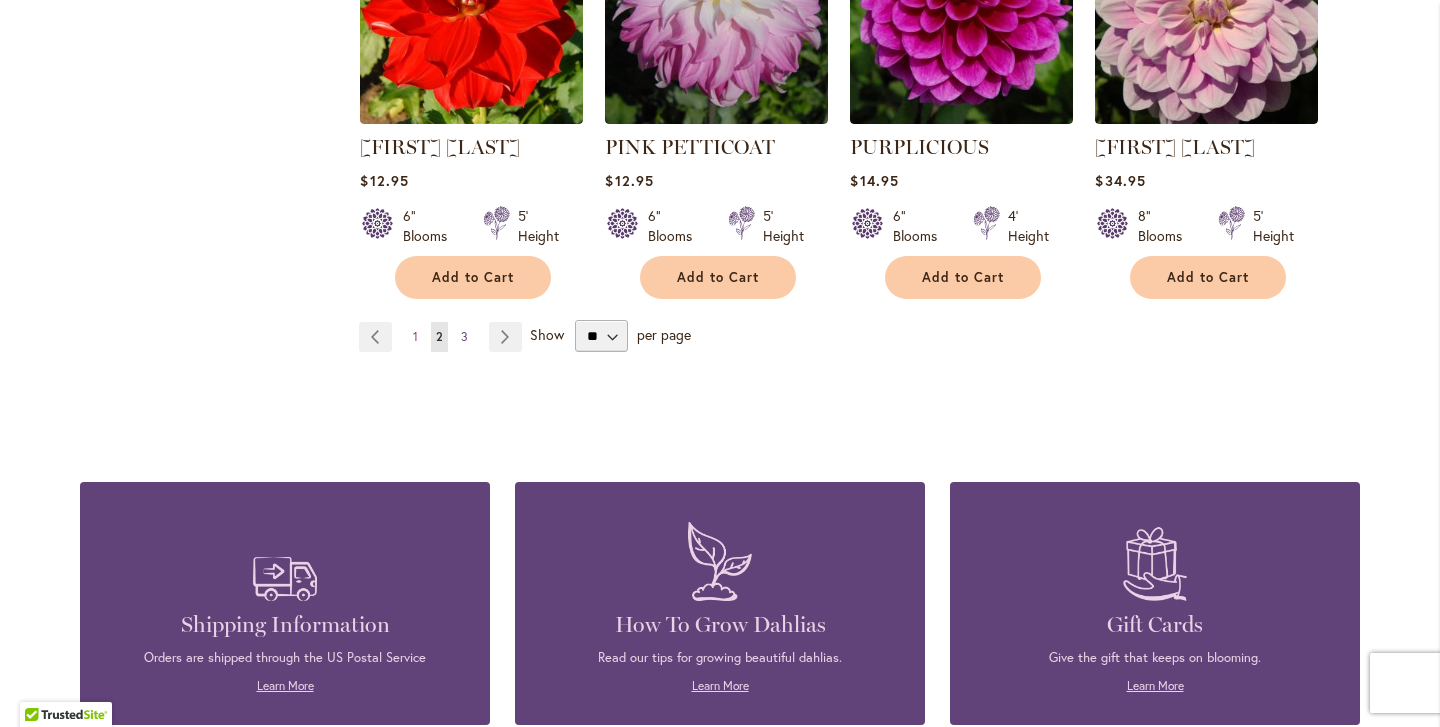 click on "3" at bounding box center [464, 336] 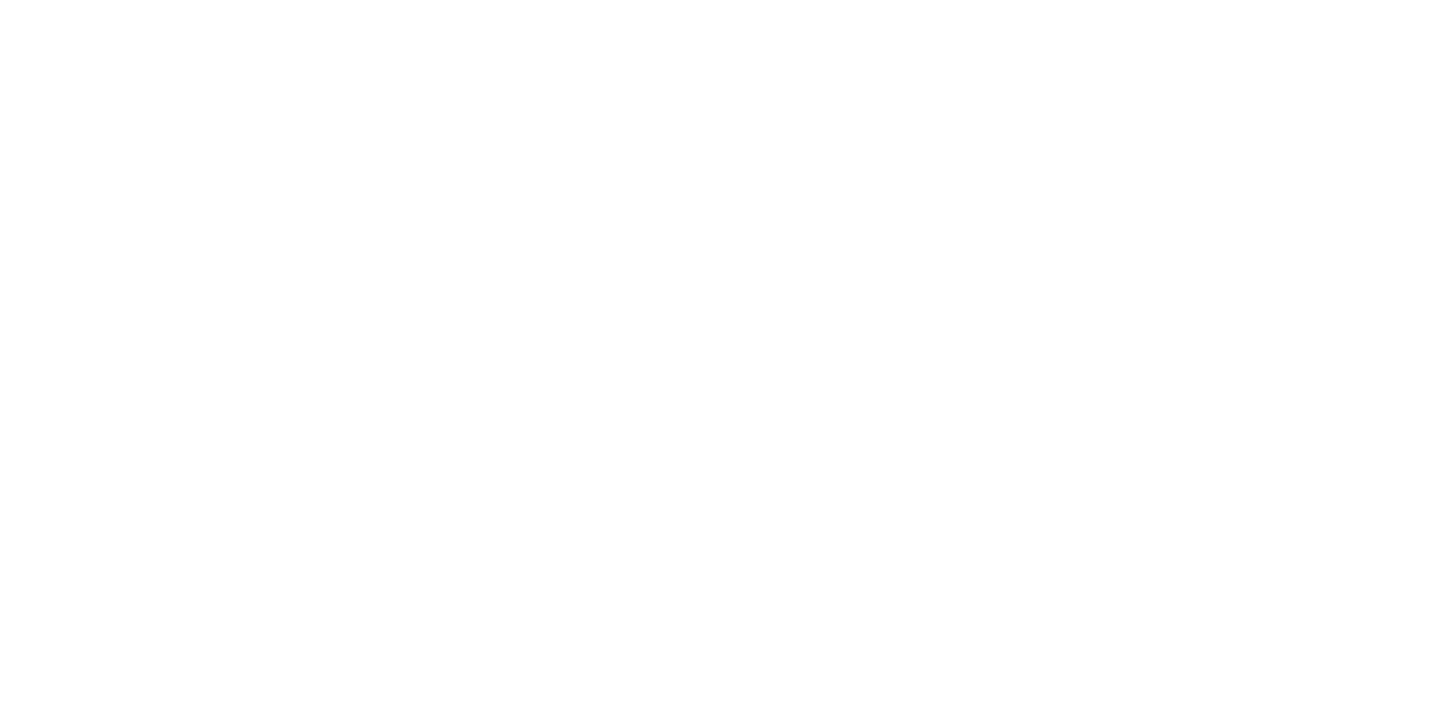 scroll, scrollTop: 0, scrollLeft: 0, axis: both 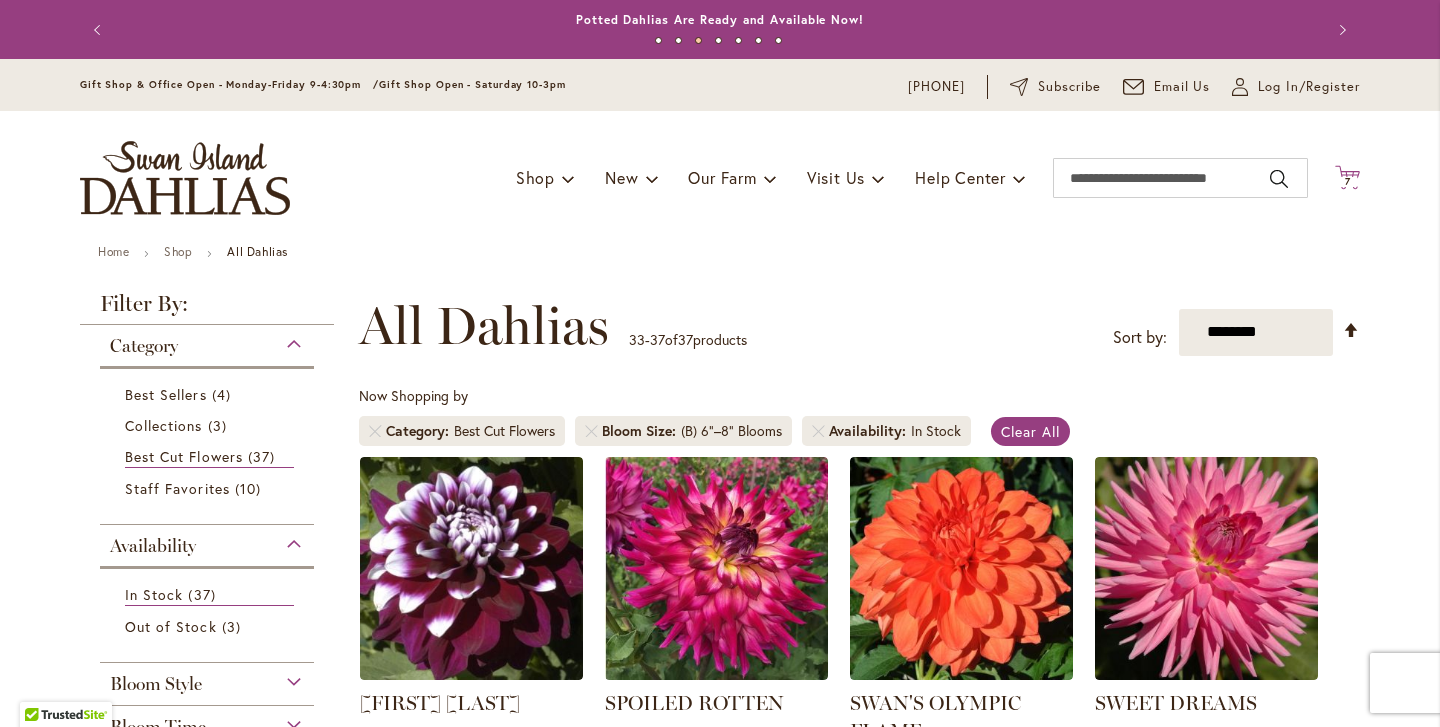 click on "Cart
.cls-1 {
fill: #231f20;
}" 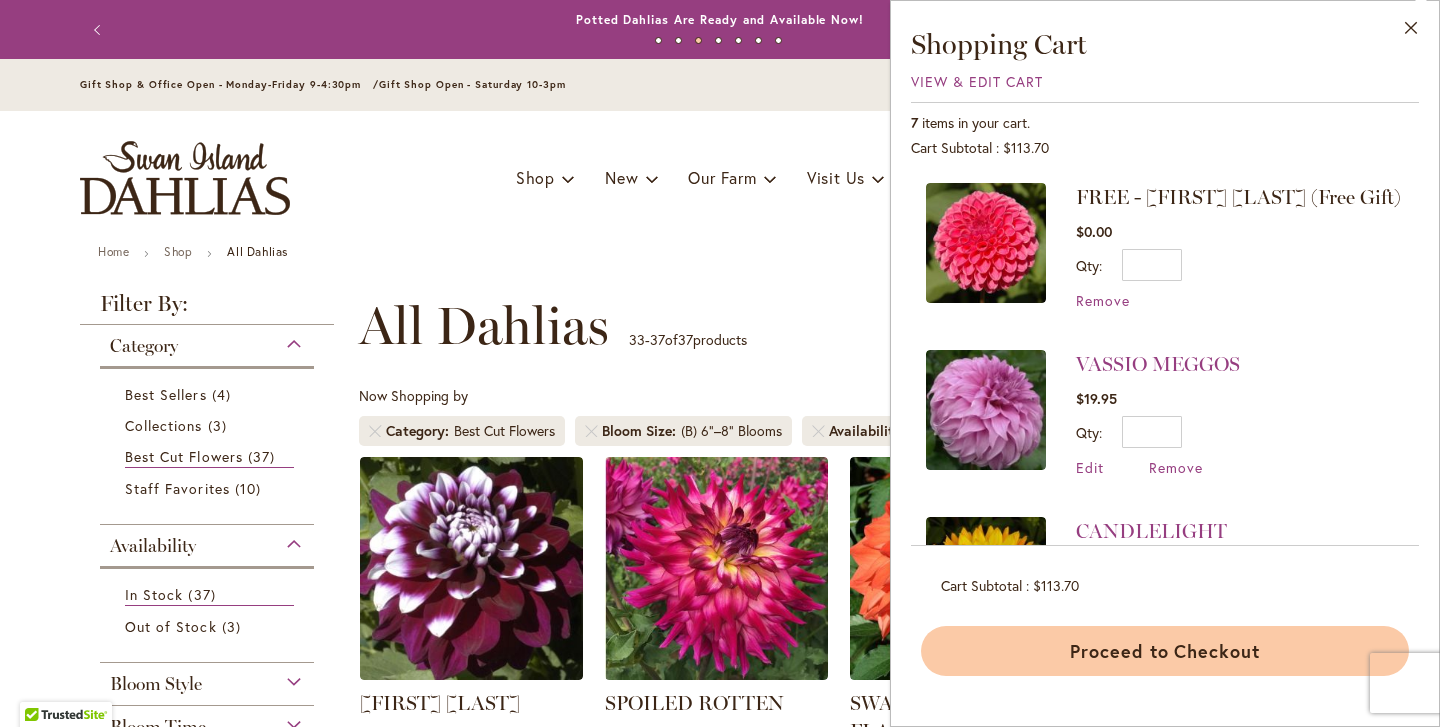 click on "Proceed to Checkout" at bounding box center [1165, 651] 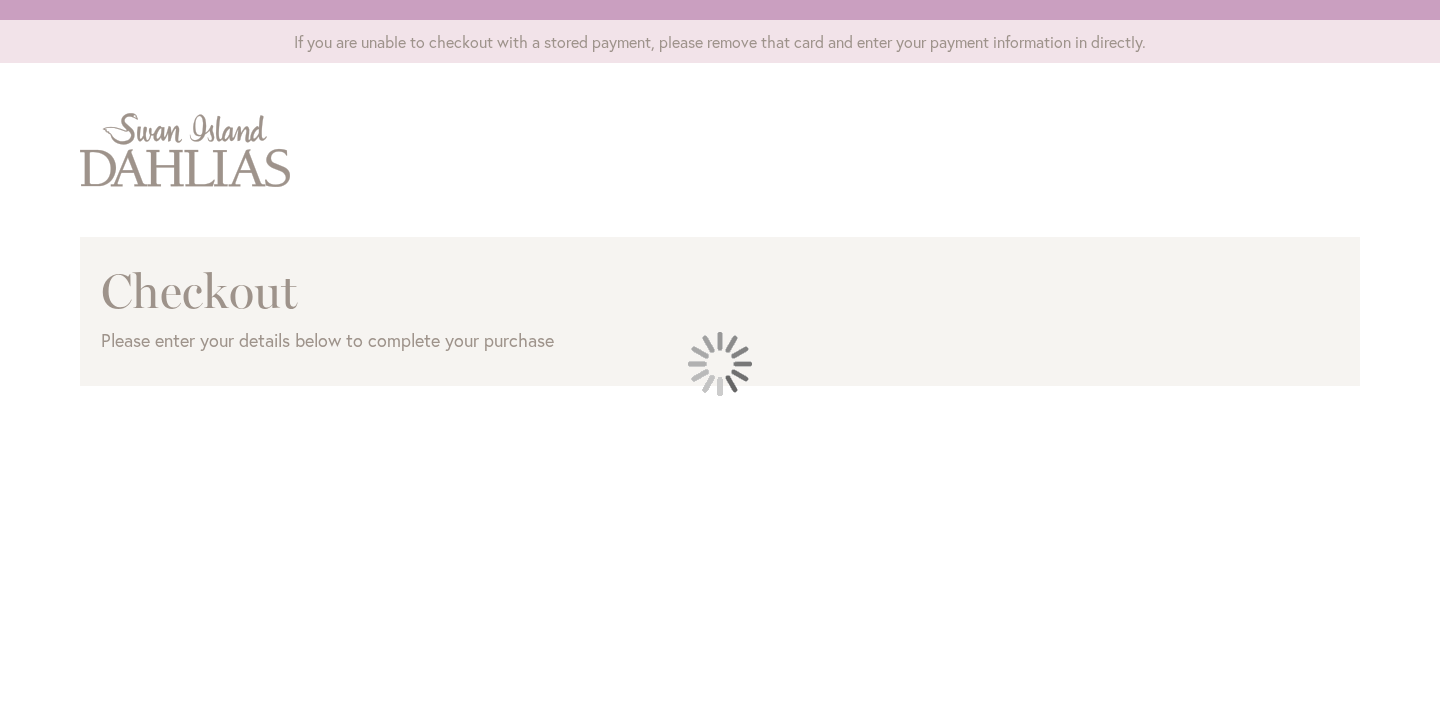 scroll, scrollTop: 0, scrollLeft: 0, axis: both 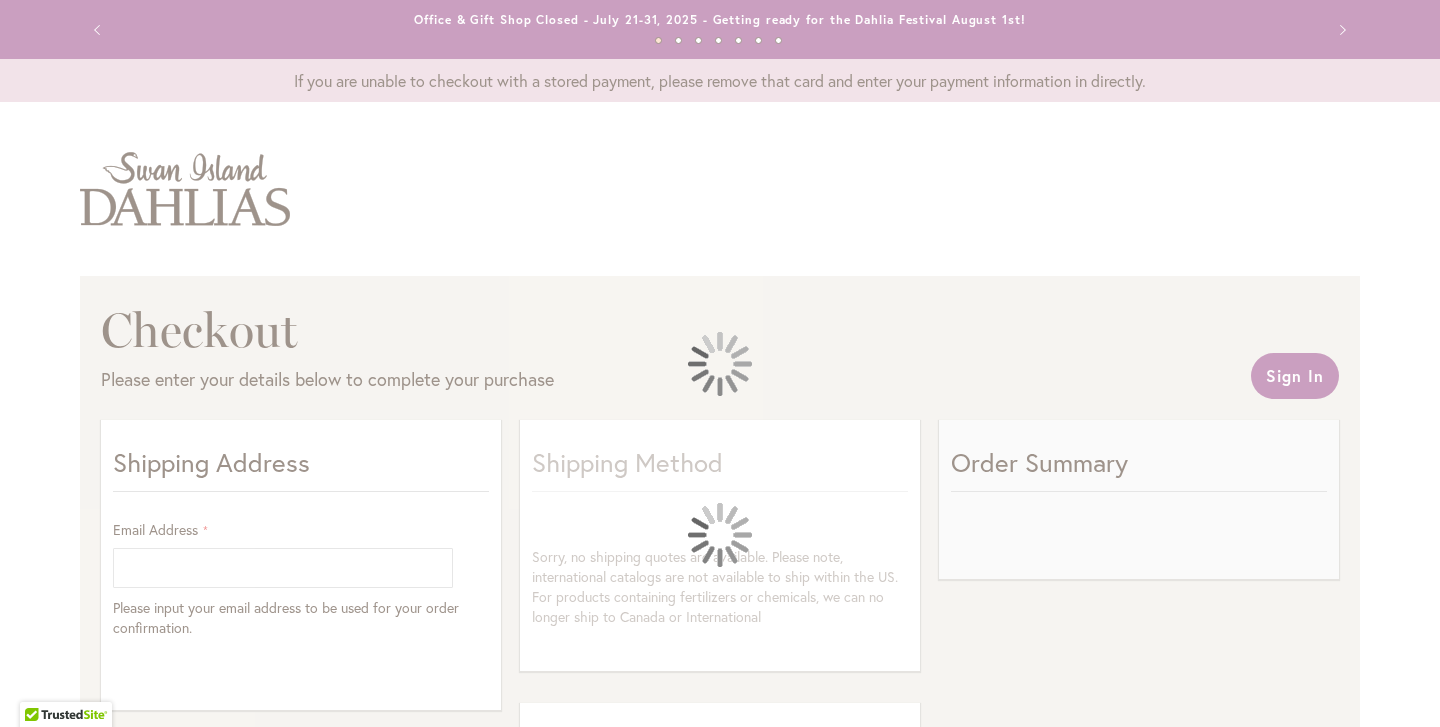 select on "**" 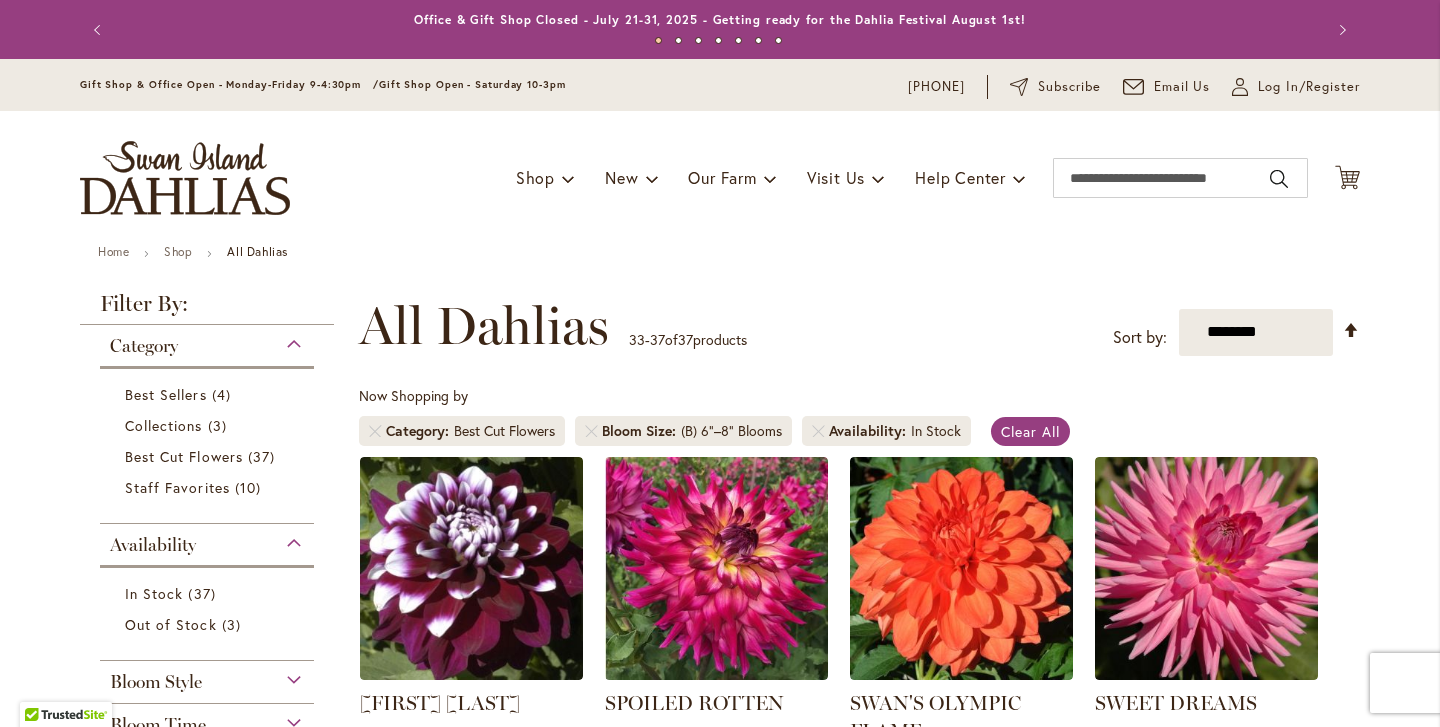 scroll, scrollTop: 0, scrollLeft: 0, axis: both 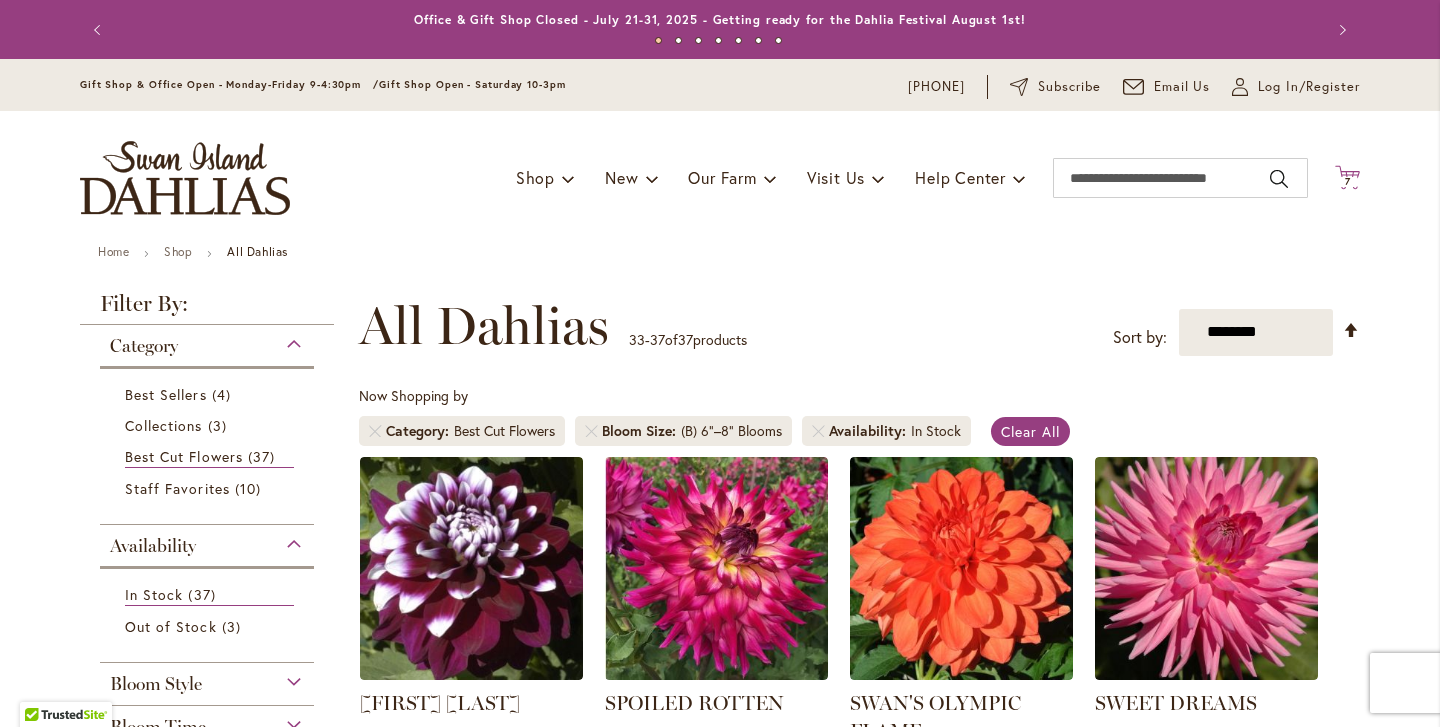 click on "Cart
.cls-1 {
fill: #231f20;
}" 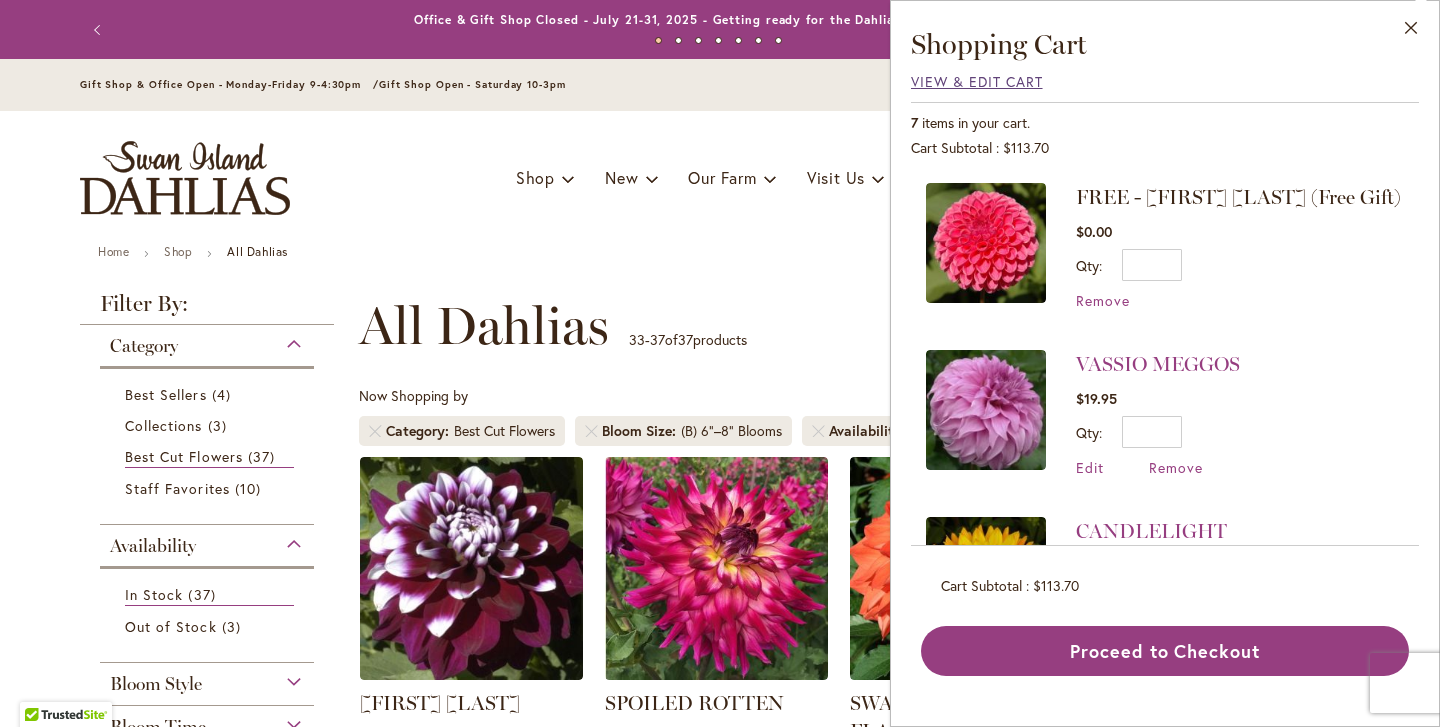 click on "View & Edit Cart" at bounding box center [977, 81] 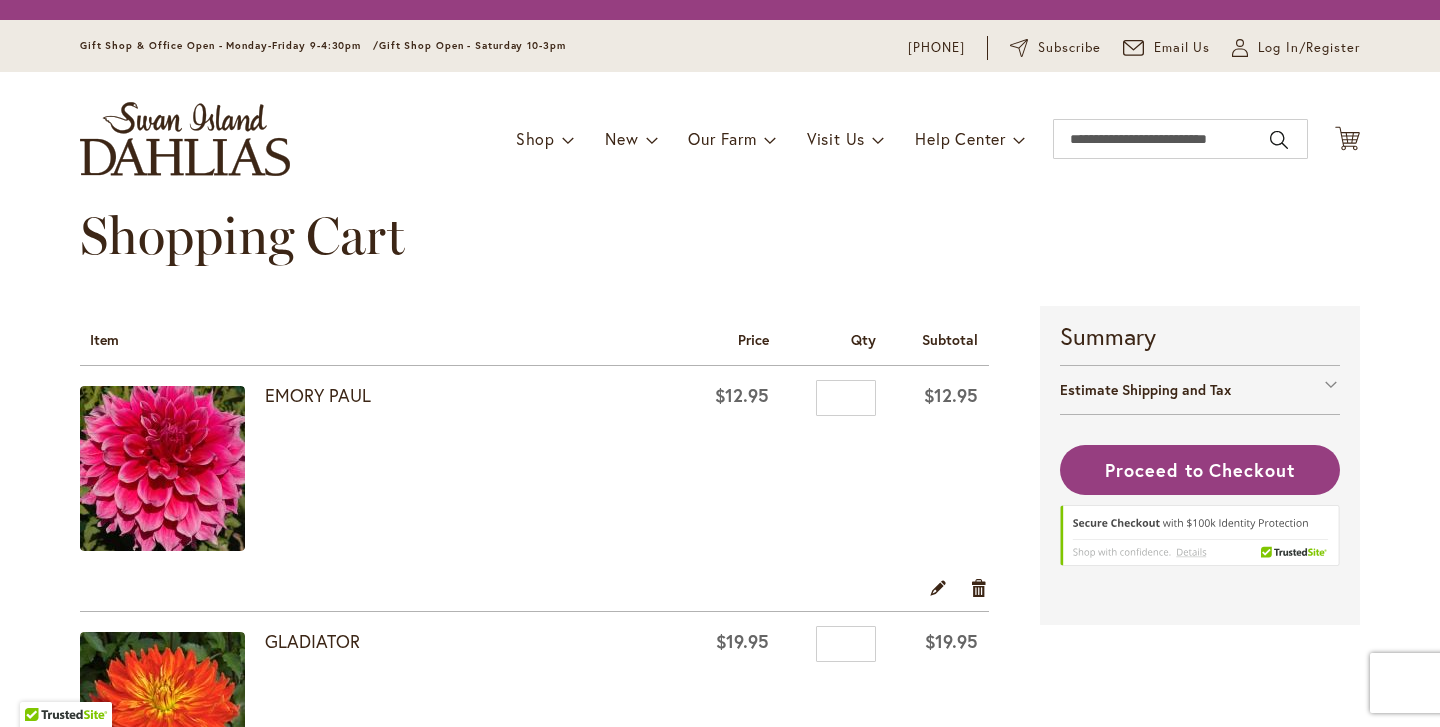 scroll, scrollTop: 0, scrollLeft: 0, axis: both 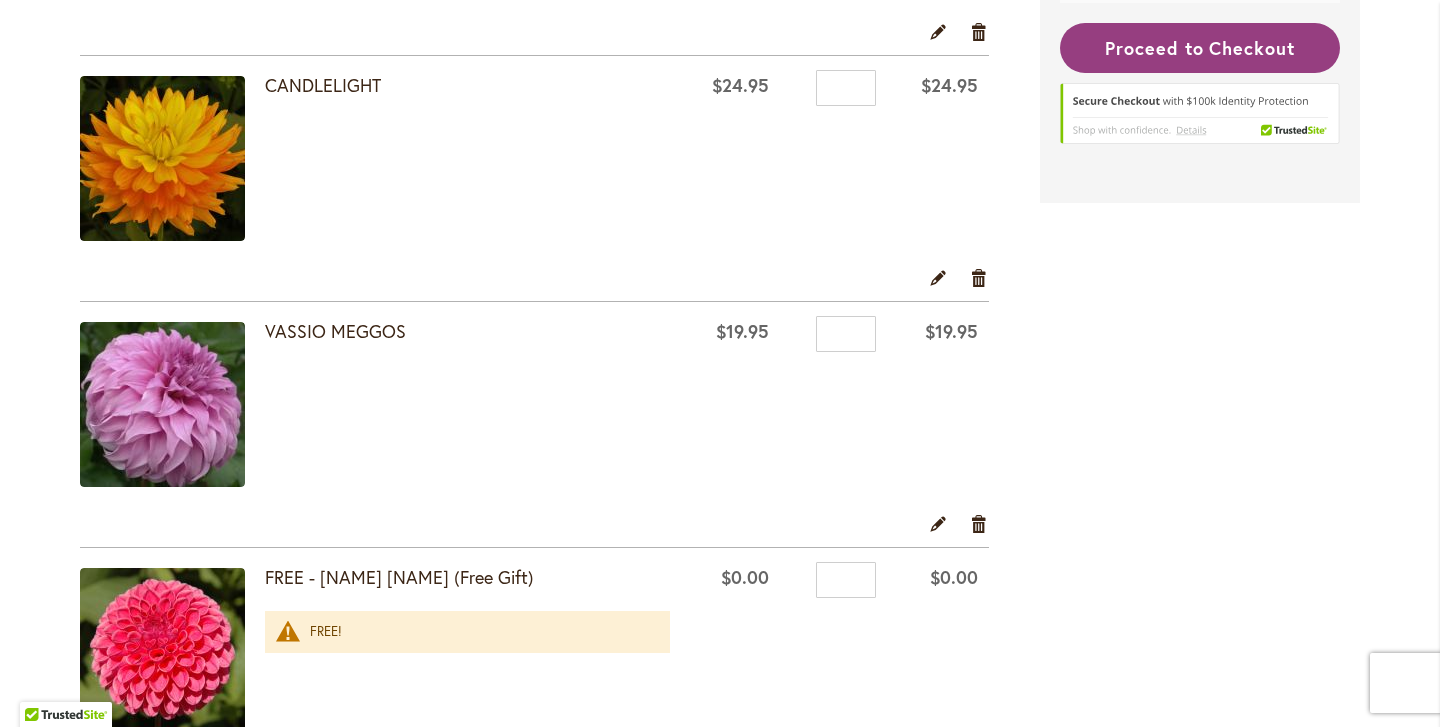 click at bounding box center [162, 404] 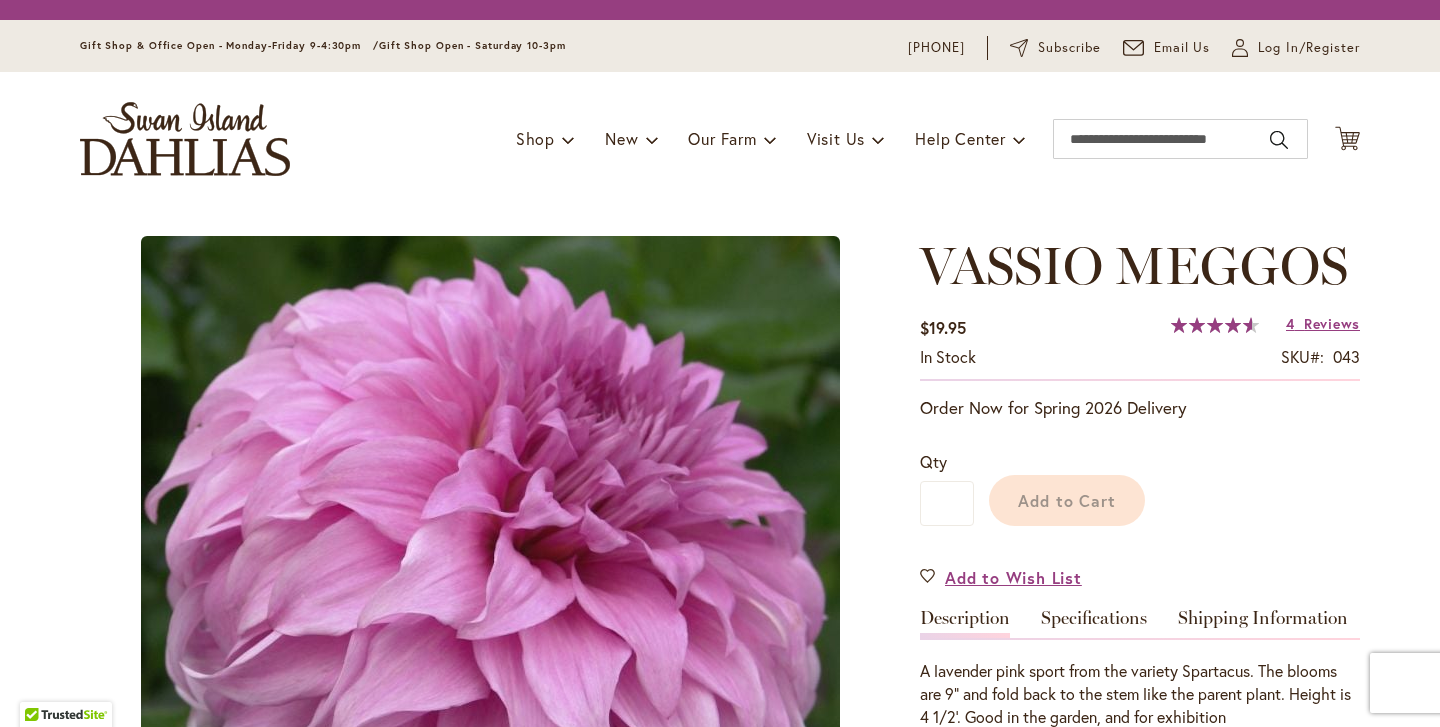 scroll, scrollTop: 0, scrollLeft: 0, axis: both 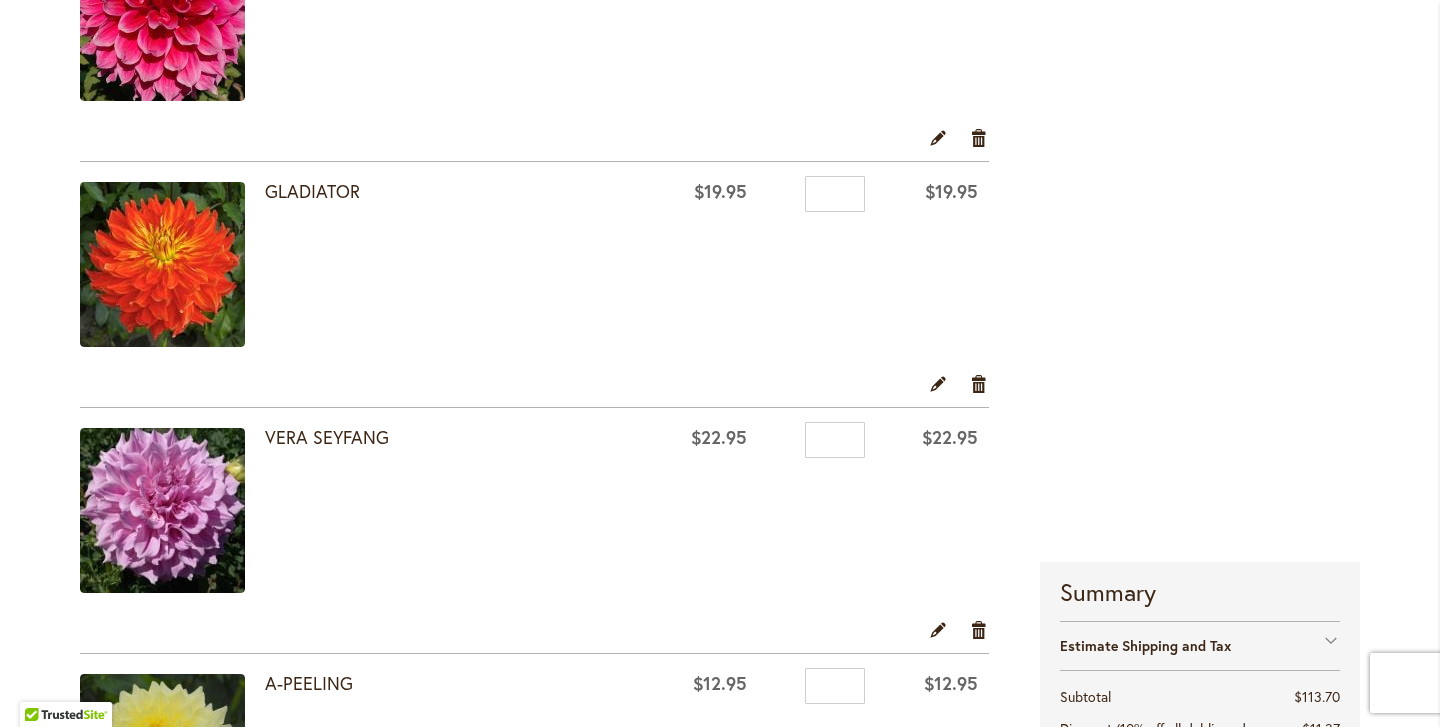 click at bounding box center [162, 18] 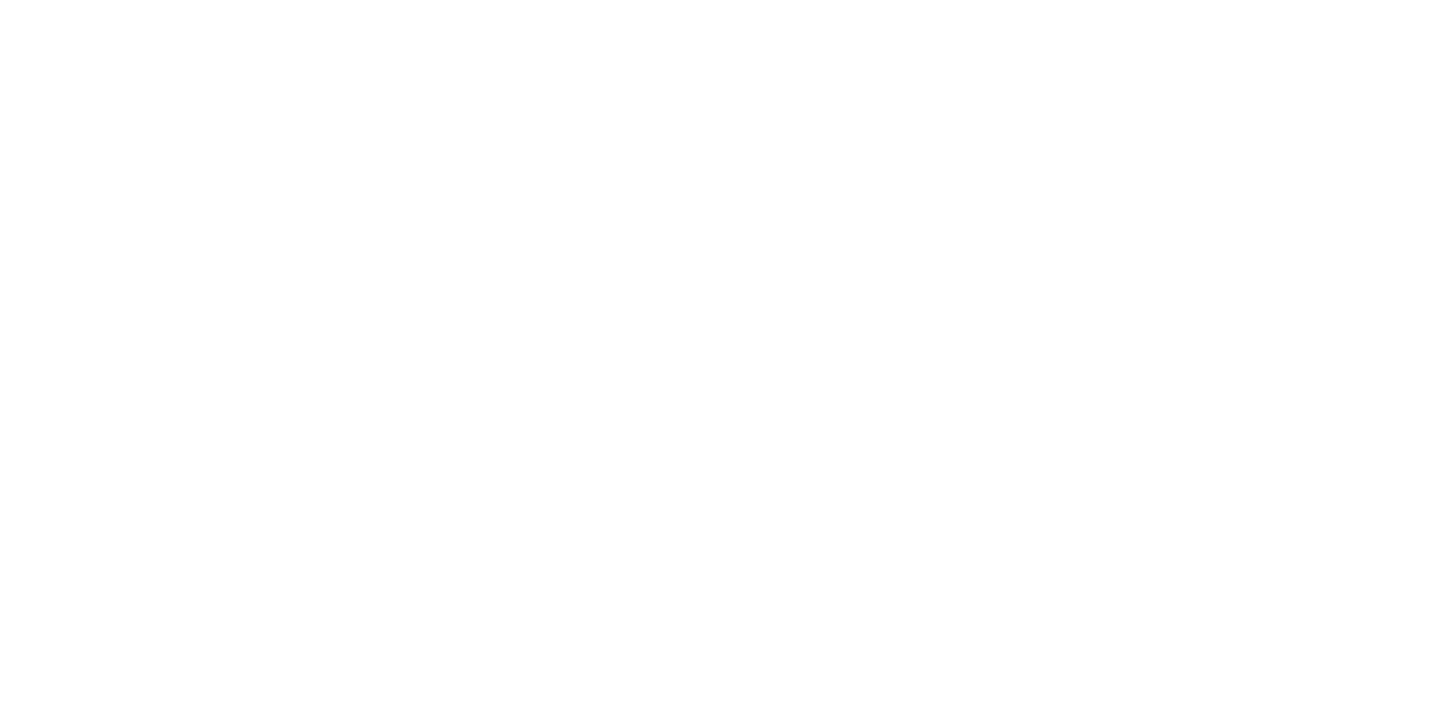 scroll, scrollTop: 0, scrollLeft: 0, axis: both 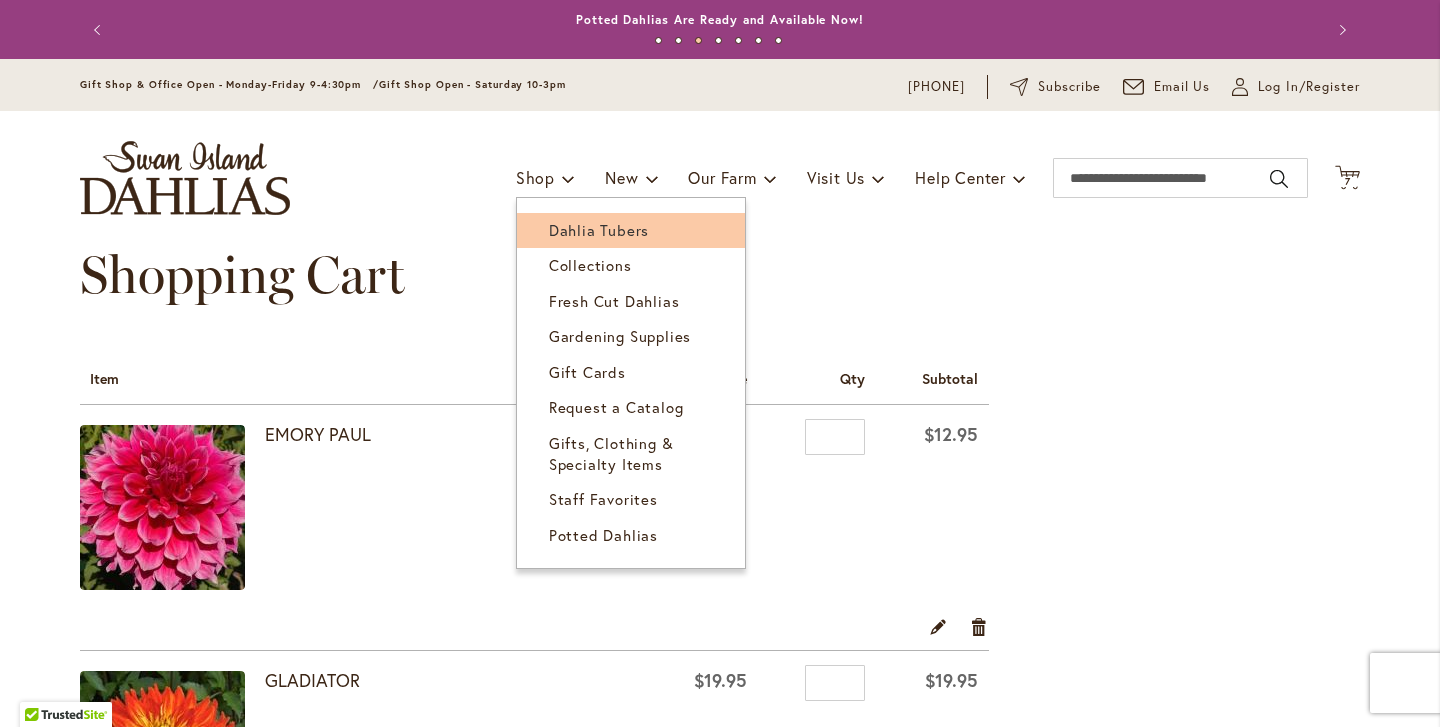 click on "Dahlia Tubers" at bounding box center (599, 230) 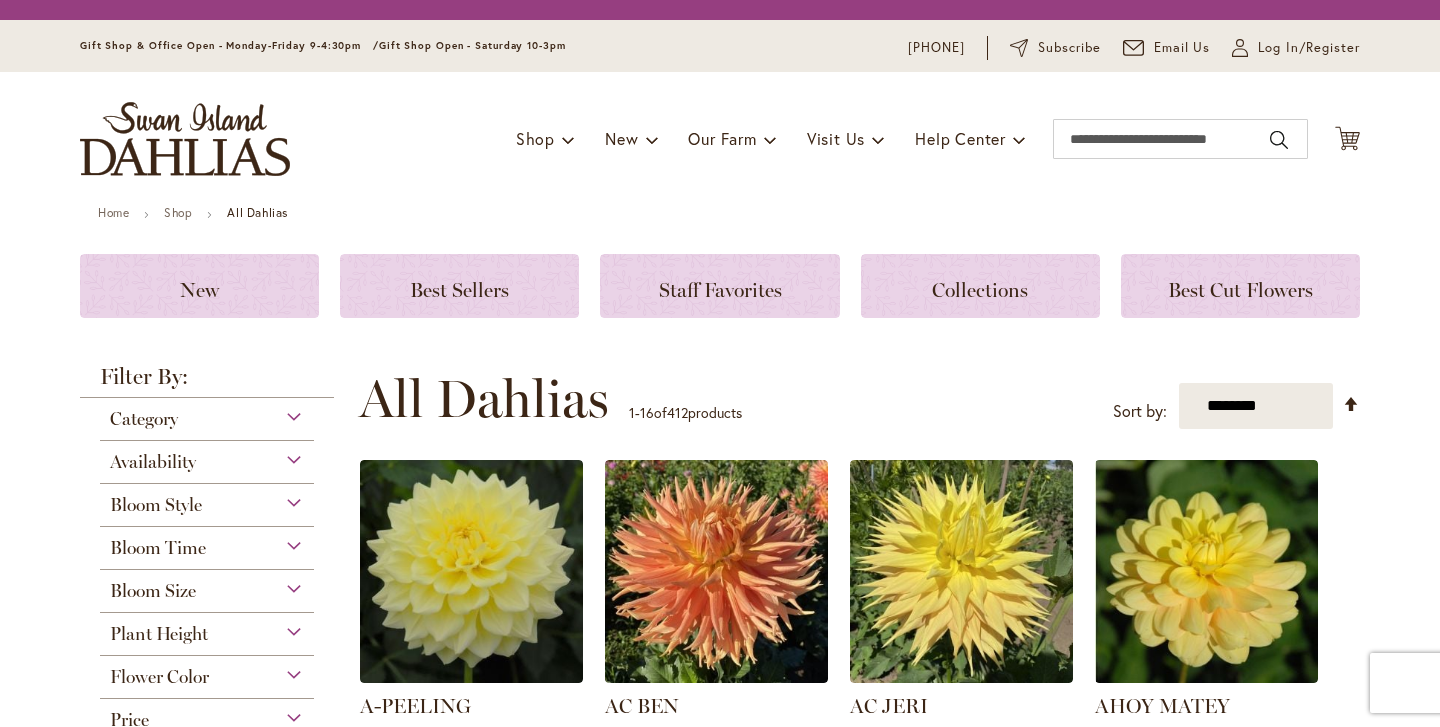 scroll, scrollTop: 0, scrollLeft: 0, axis: both 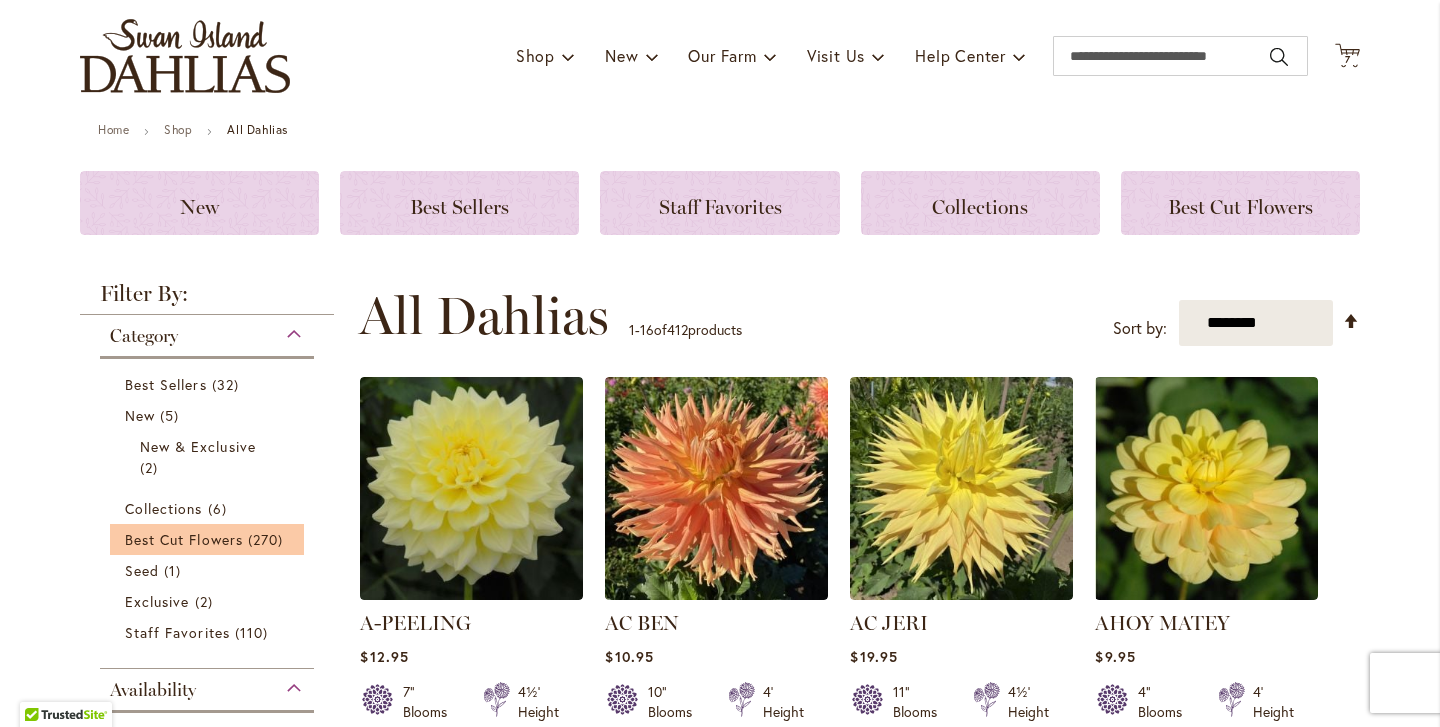 click on "Best Cut Flowers
270
items" at bounding box center (207, 539) 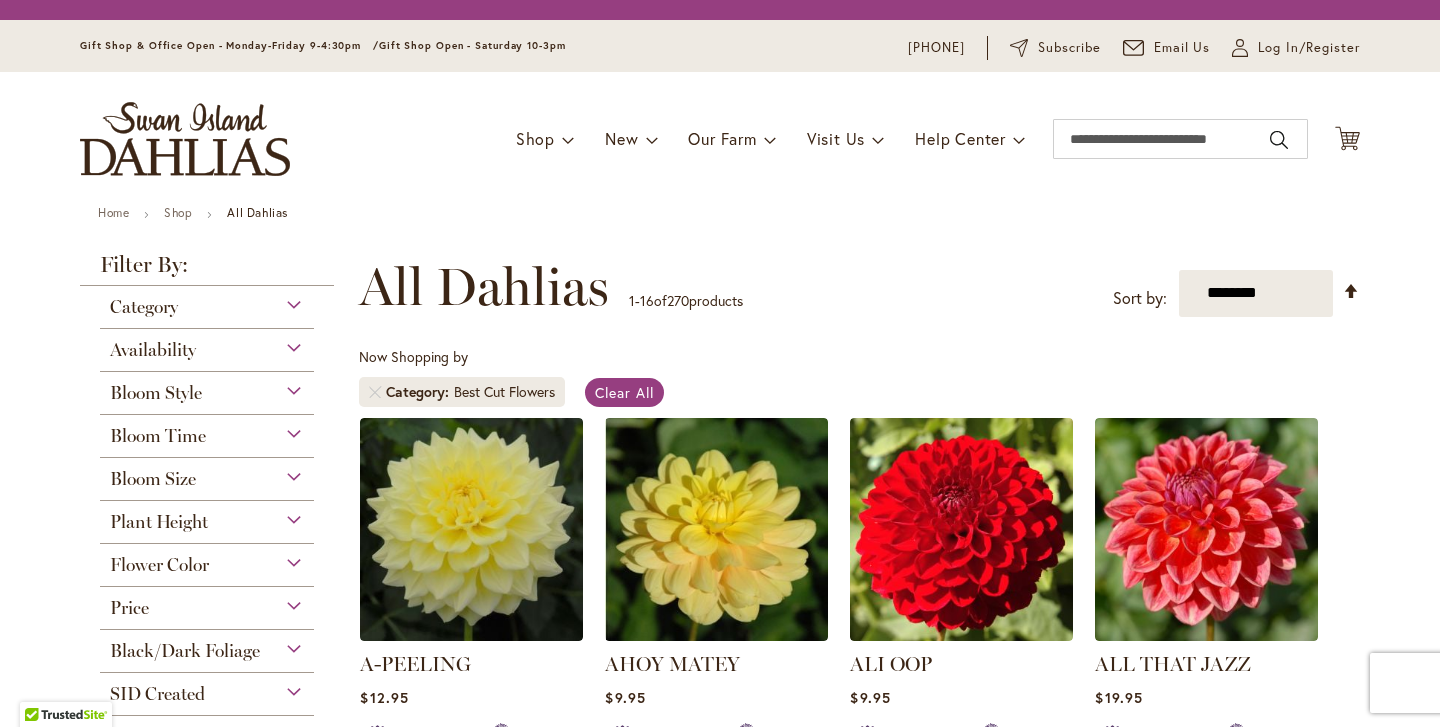 scroll, scrollTop: 0, scrollLeft: 0, axis: both 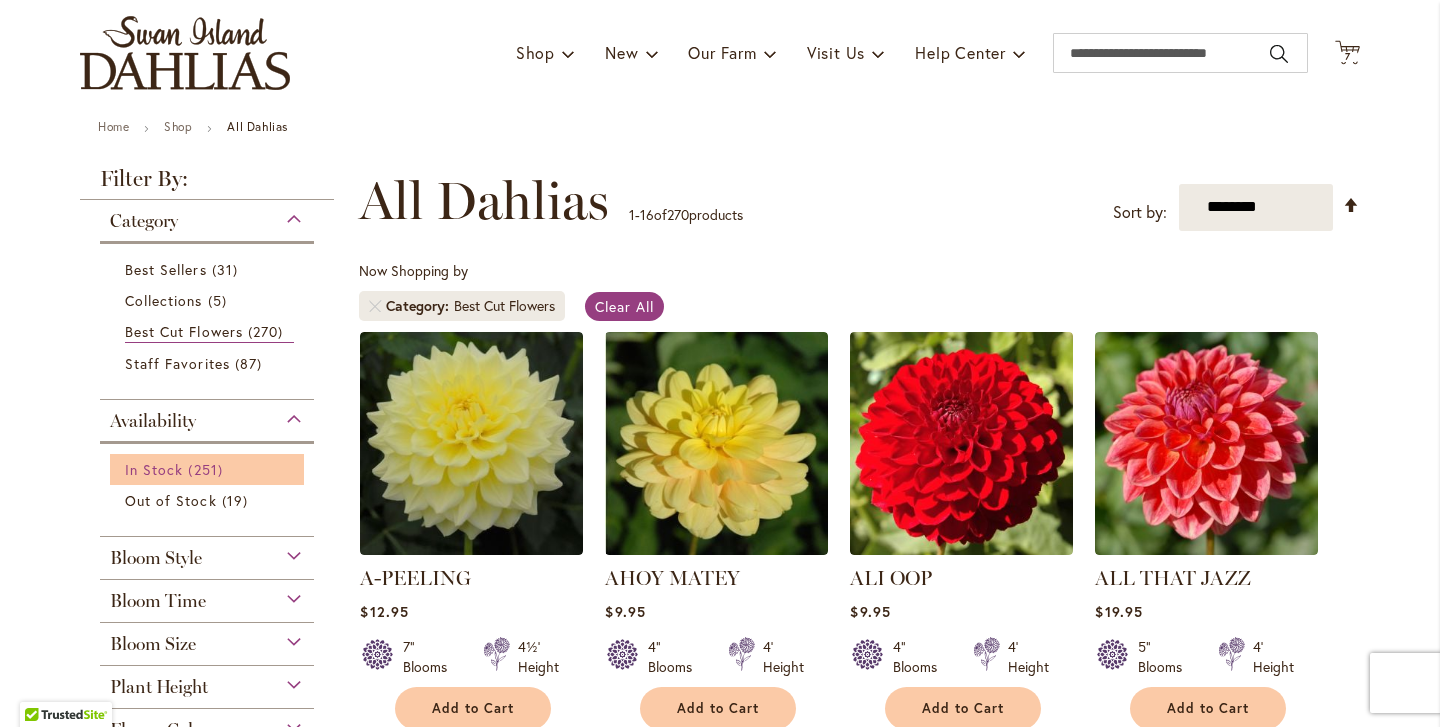 click on "251
items" at bounding box center (207, 469) 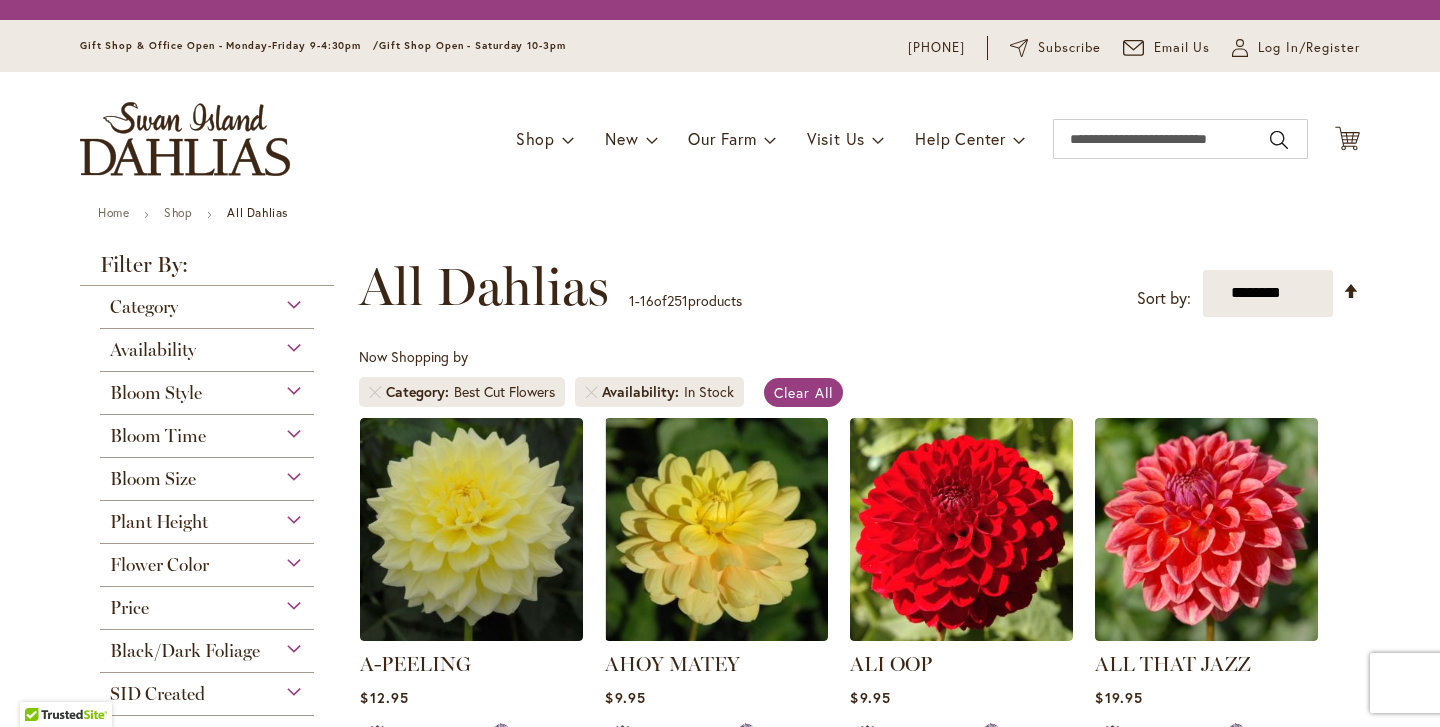 scroll, scrollTop: 0, scrollLeft: 0, axis: both 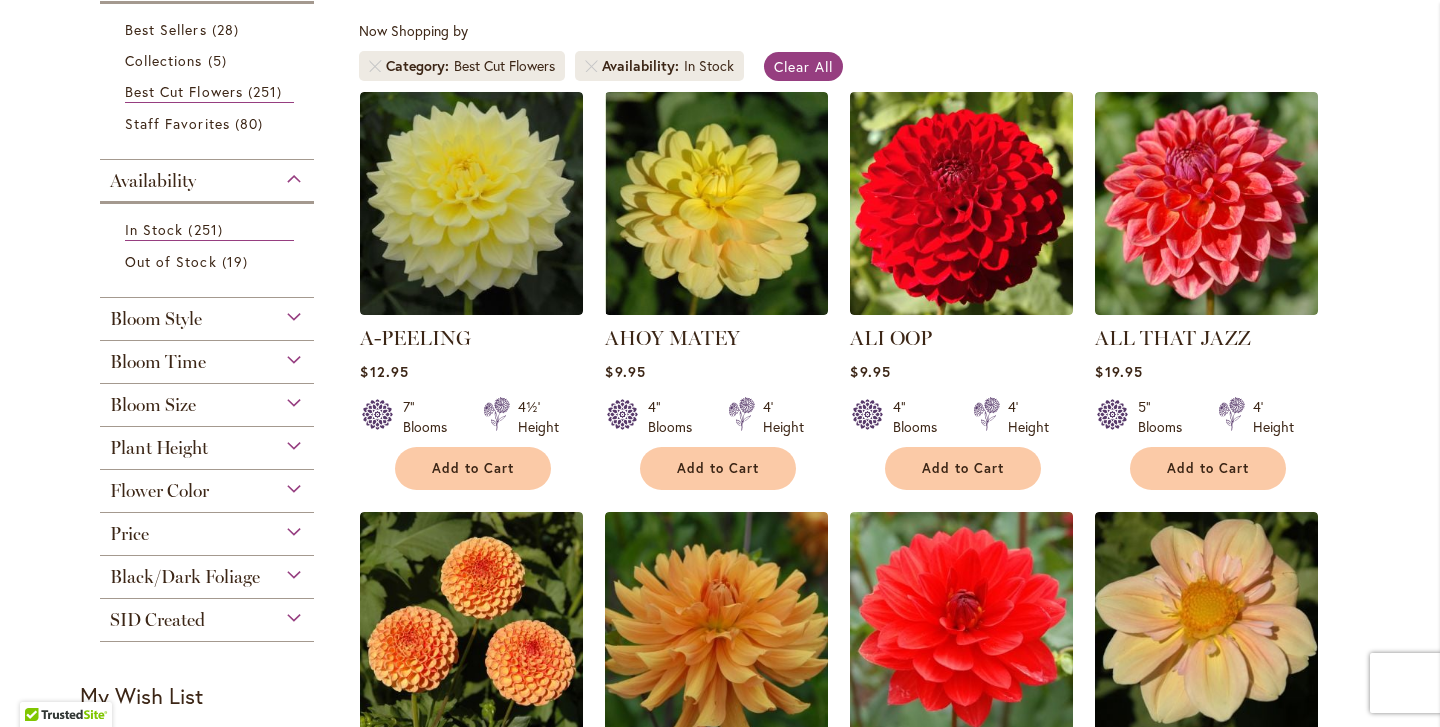 click on "Flower Color" at bounding box center (207, 486) 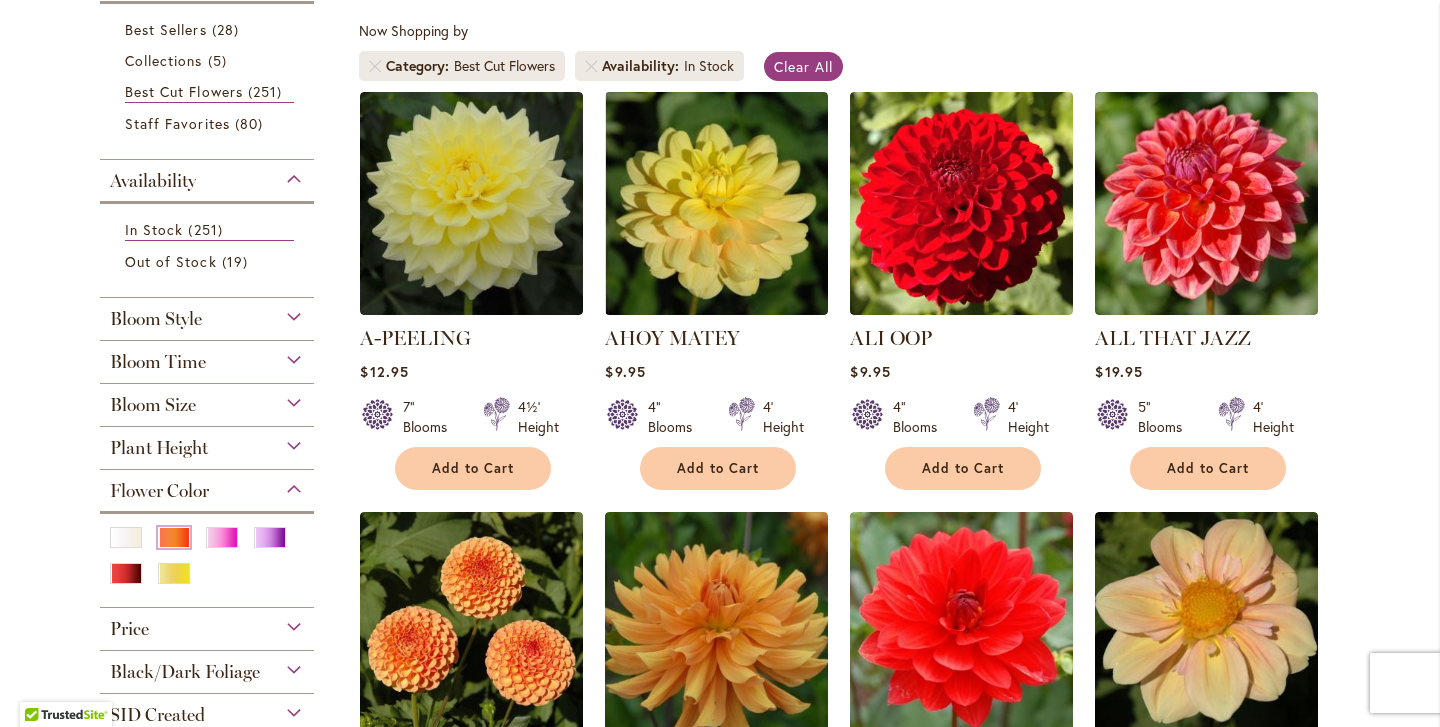 click at bounding box center [174, 537] 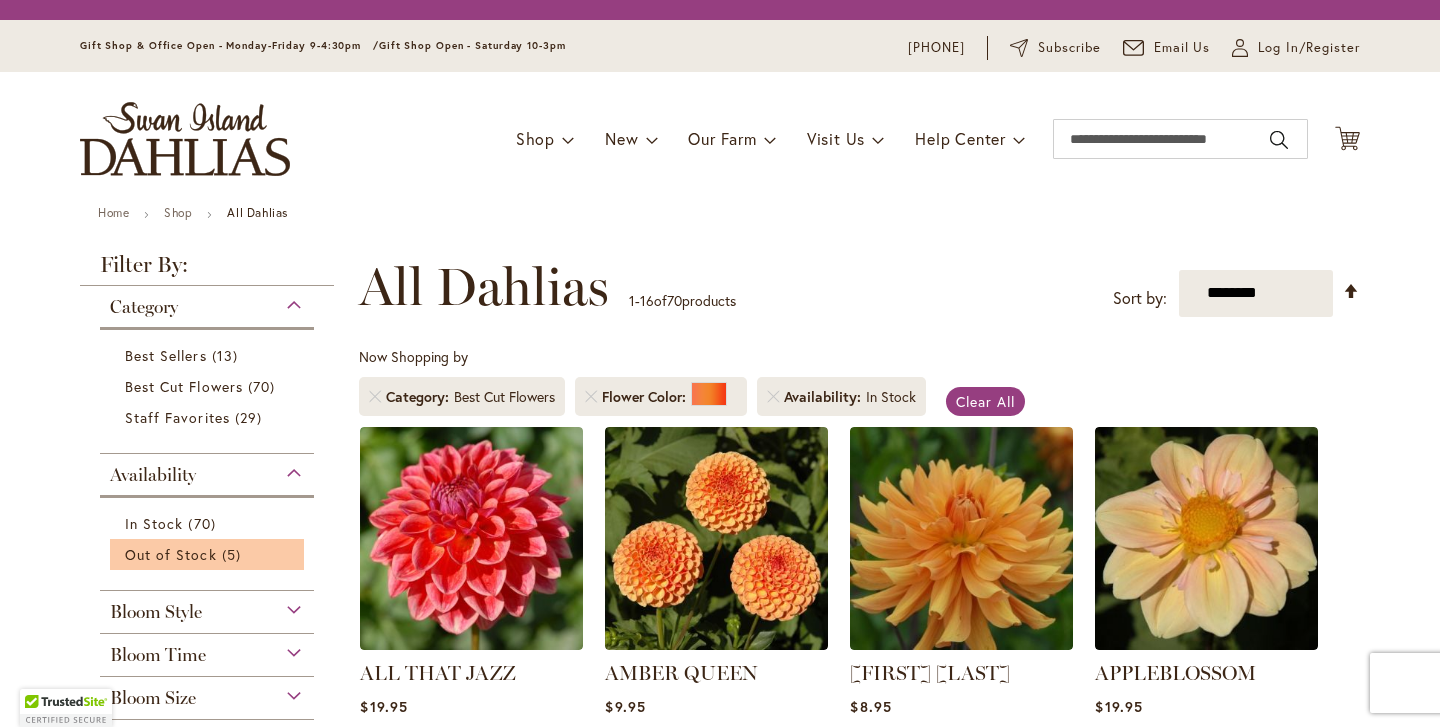 scroll, scrollTop: 0, scrollLeft: 0, axis: both 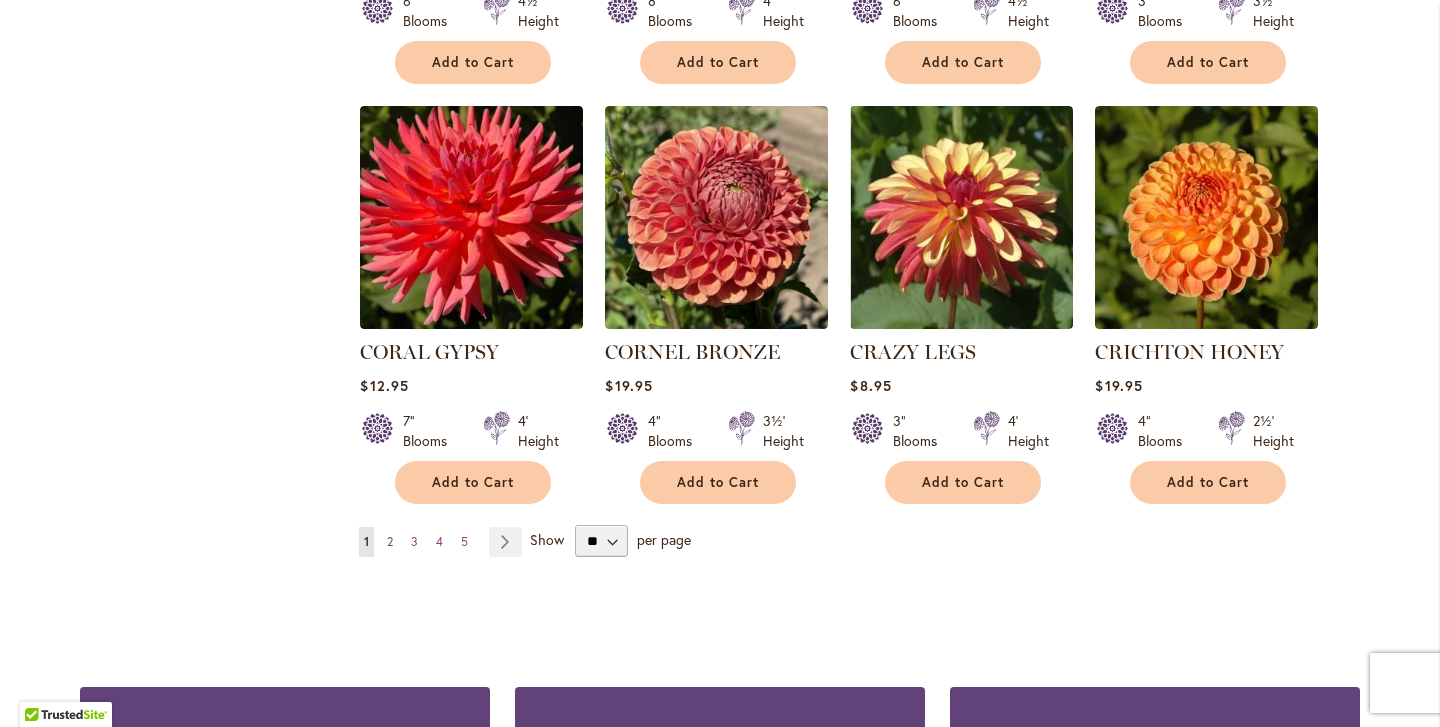 click on "Page
2" at bounding box center [390, 542] 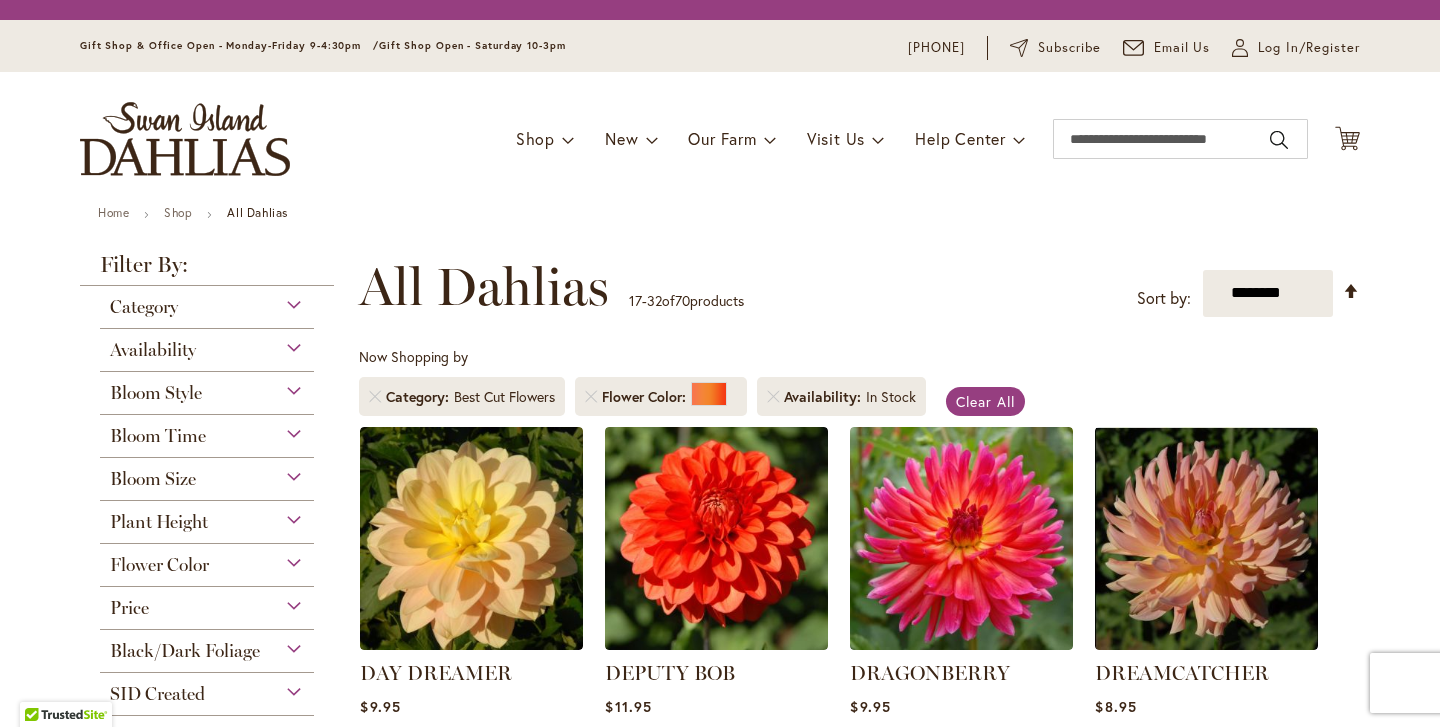 scroll, scrollTop: 0, scrollLeft: 0, axis: both 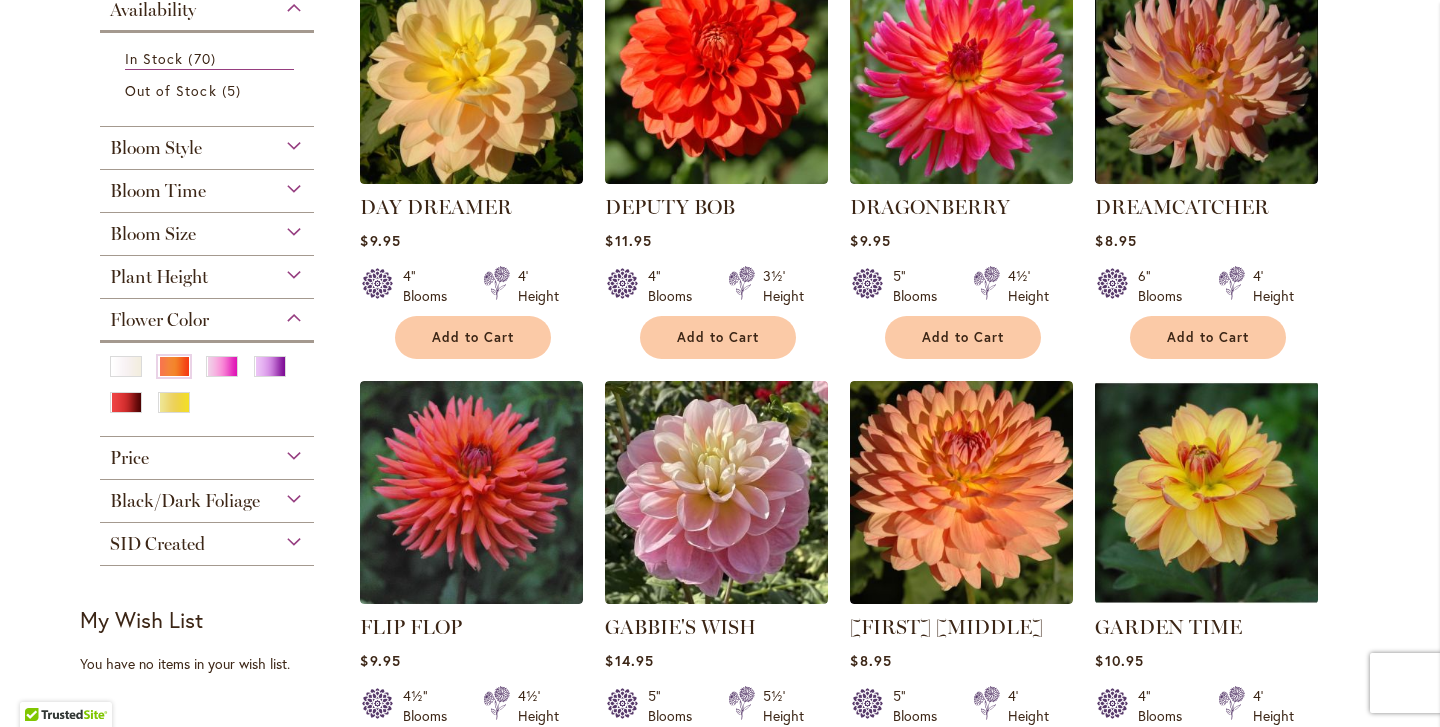 click on "Bloom Size" at bounding box center (207, 229) 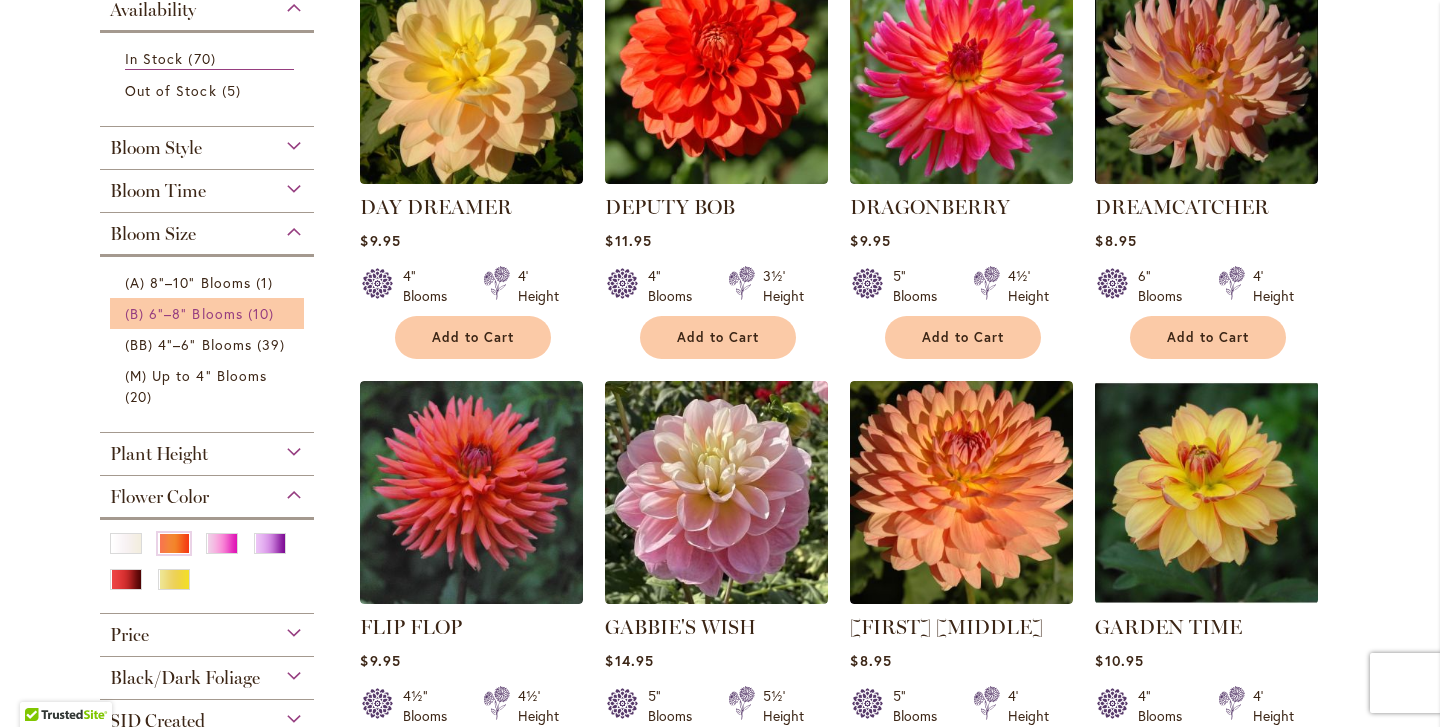 click on "(B) 6"–8" Blooms" at bounding box center [184, 313] 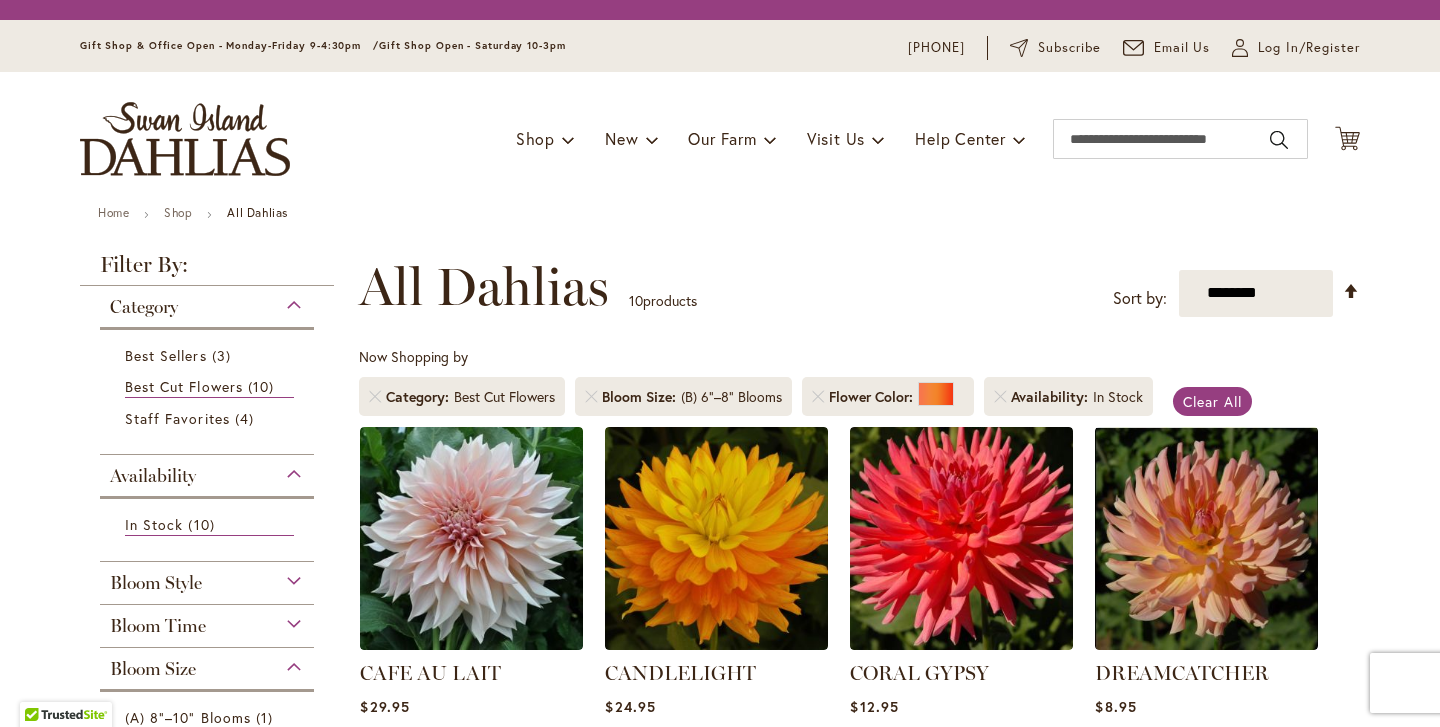 scroll, scrollTop: 0, scrollLeft: 0, axis: both 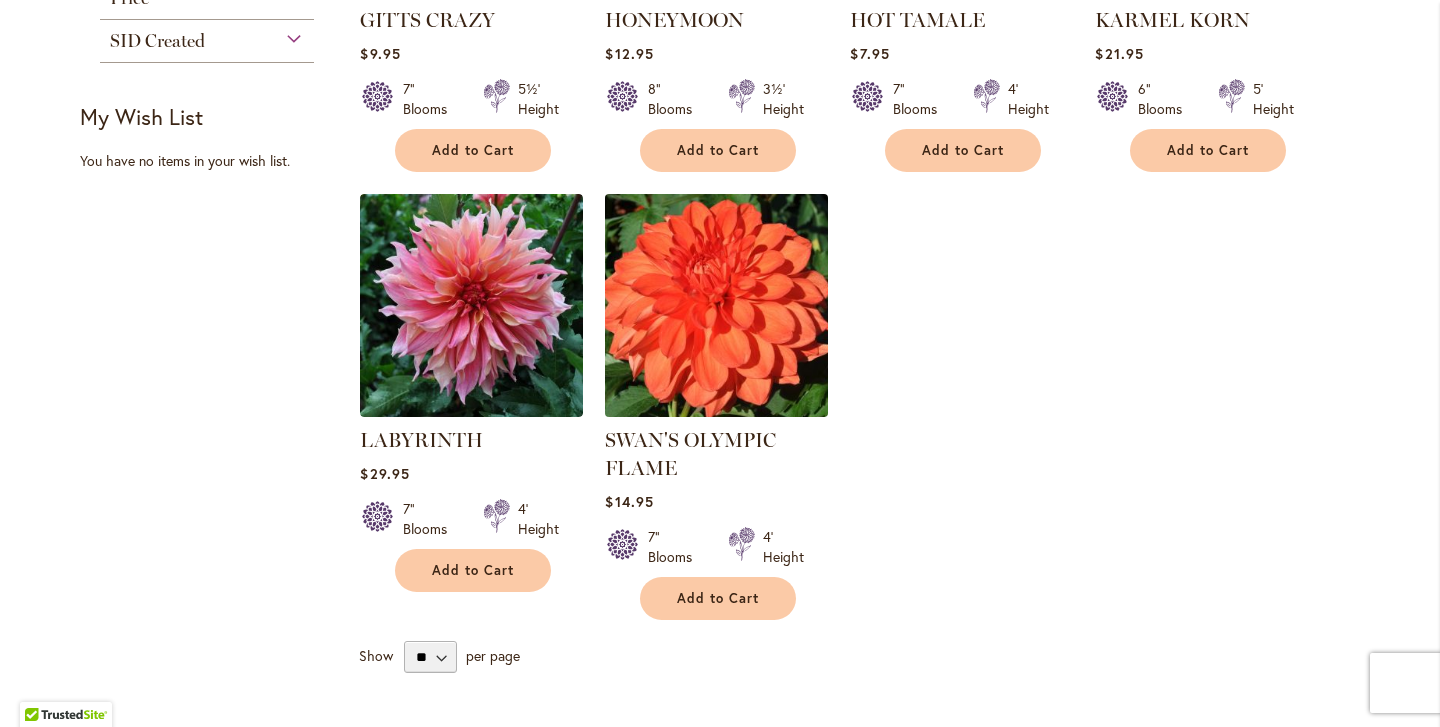 click at bounding box center (717, 305) 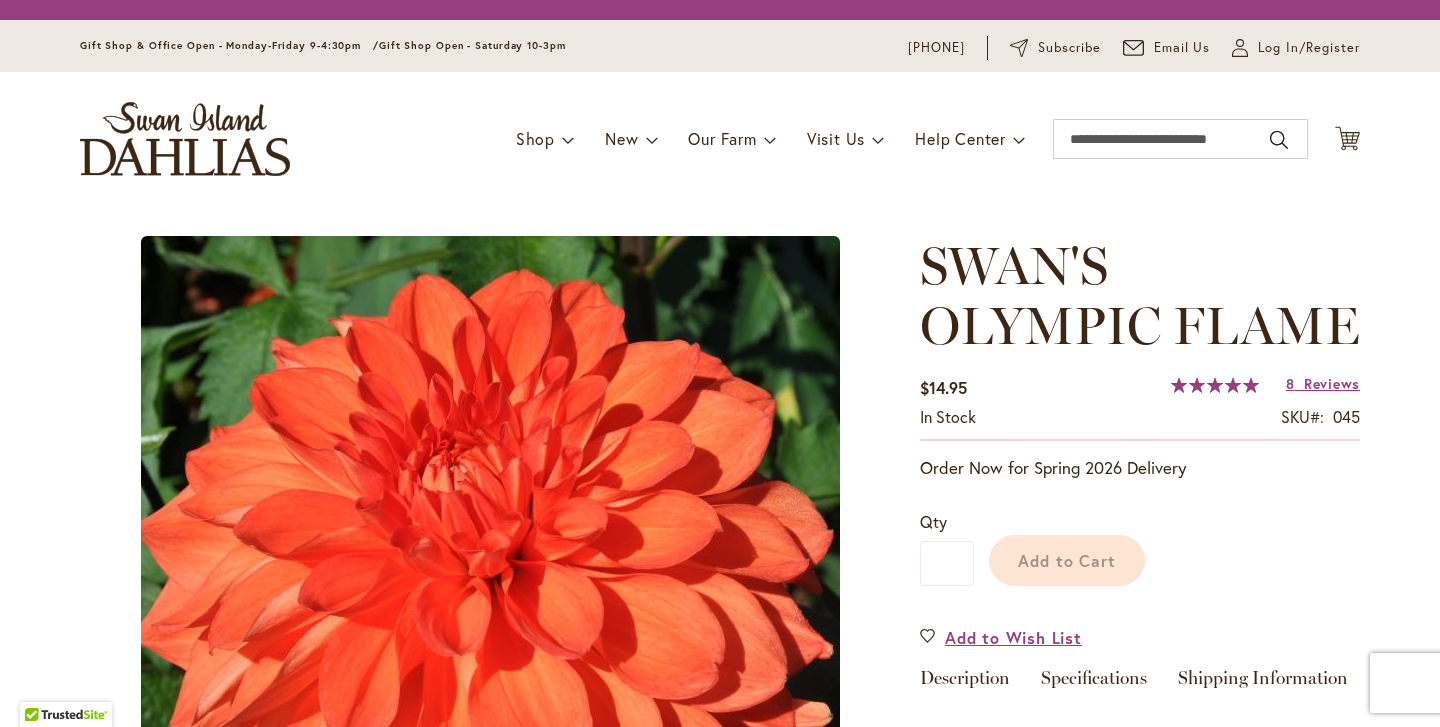 scroll, scrollTop: 0, scrollLeft: 0, axis: both 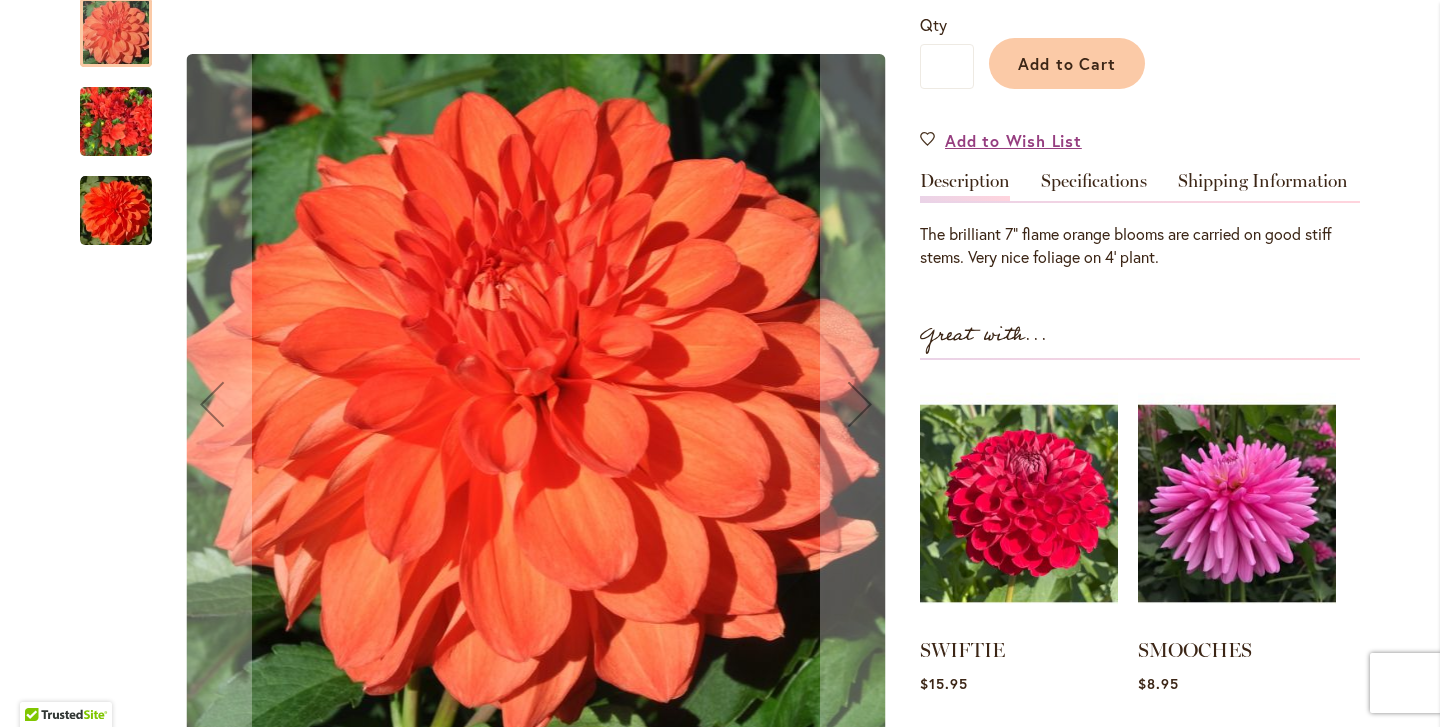 click at bounding box center [116, 122] 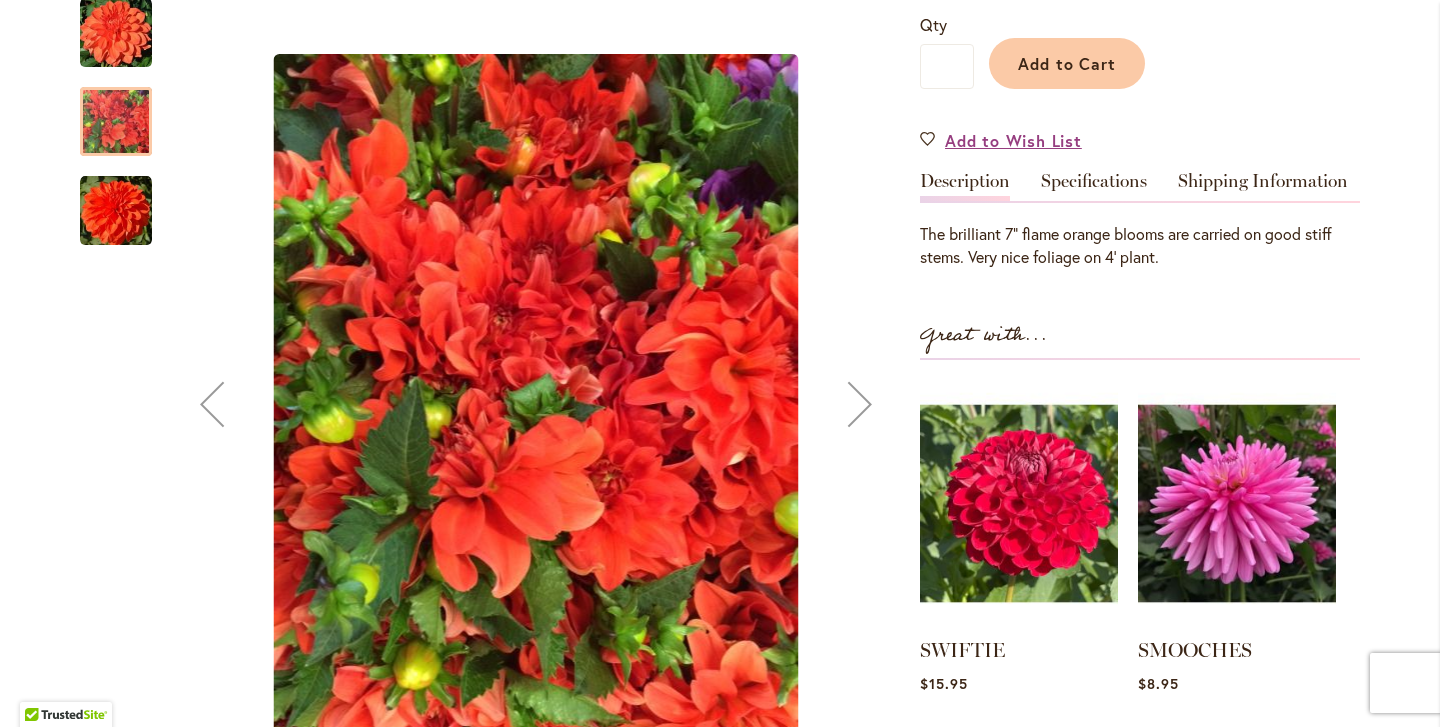 click at bounding box center [116, 211] 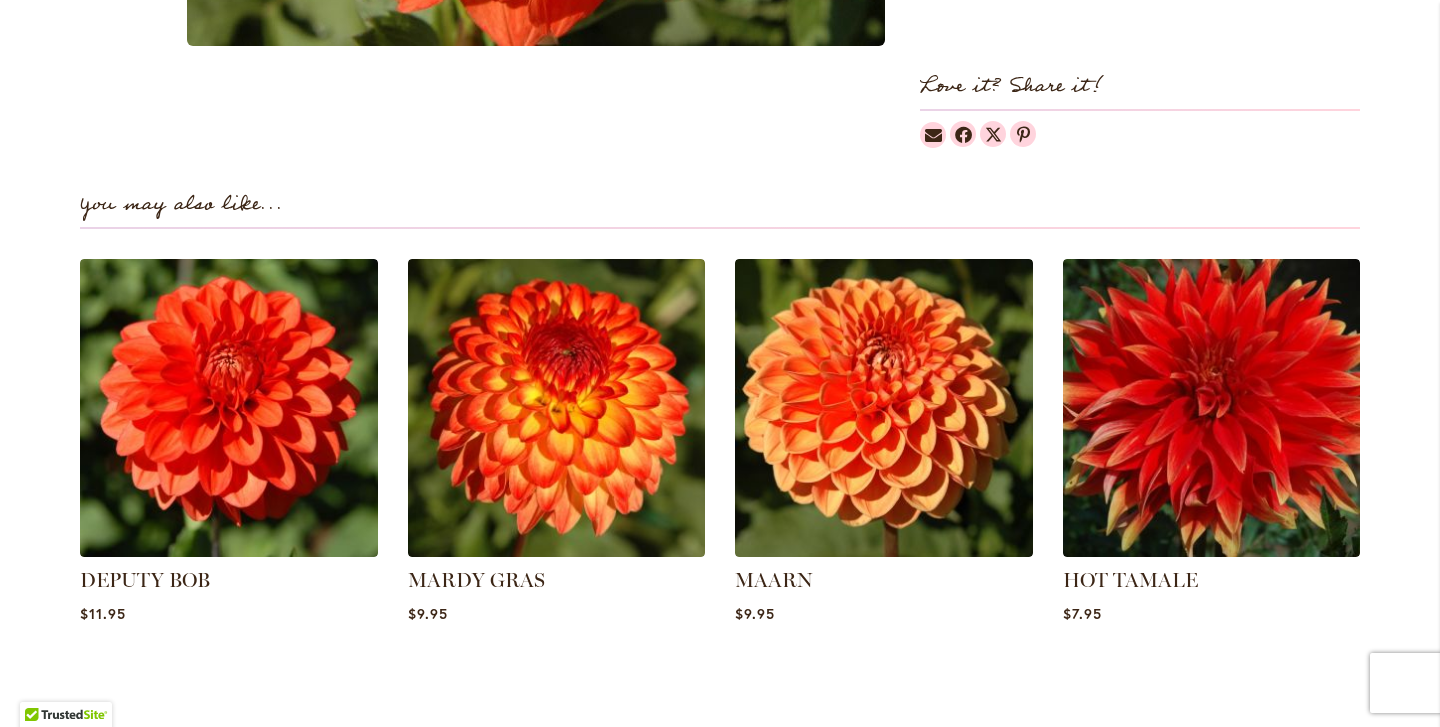 scroll, scrollTop: 1323, scrollLeft: 0, axis: vertical 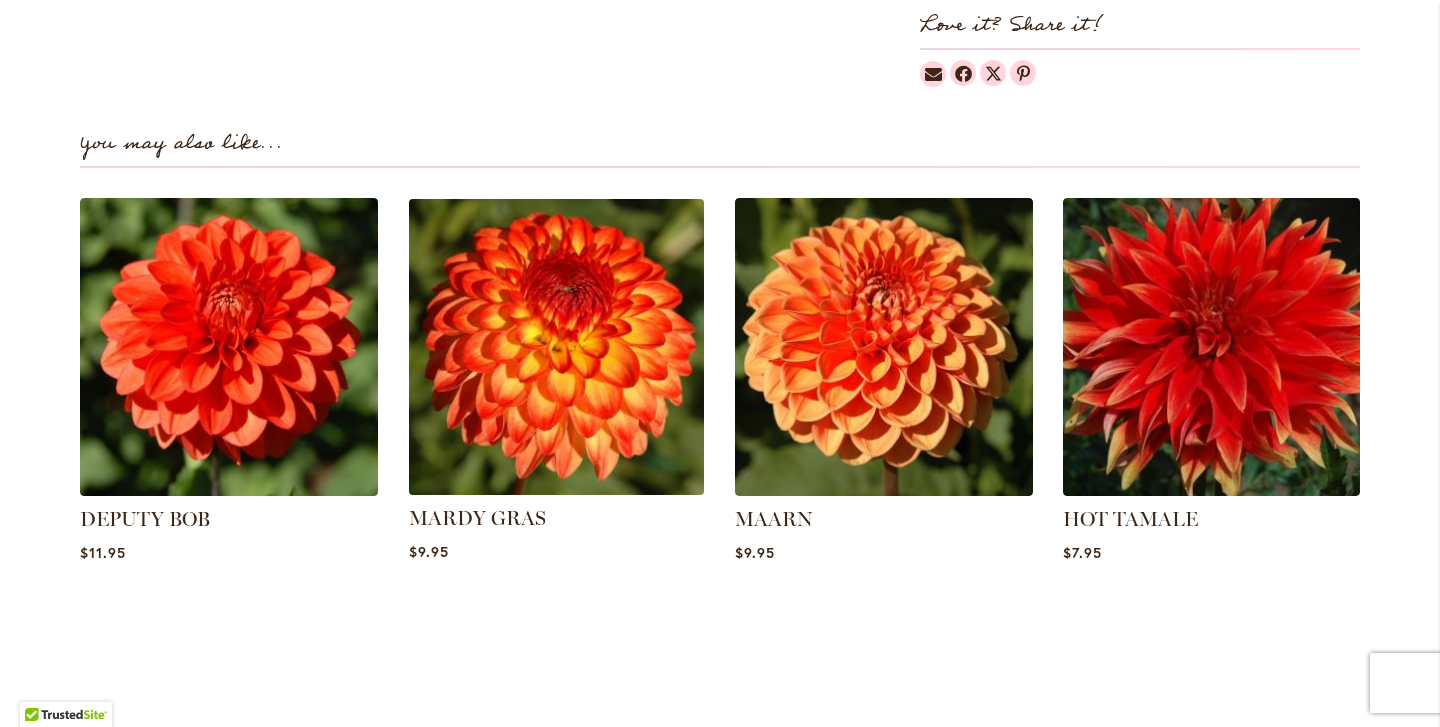 click at bounding box center (556, 347) 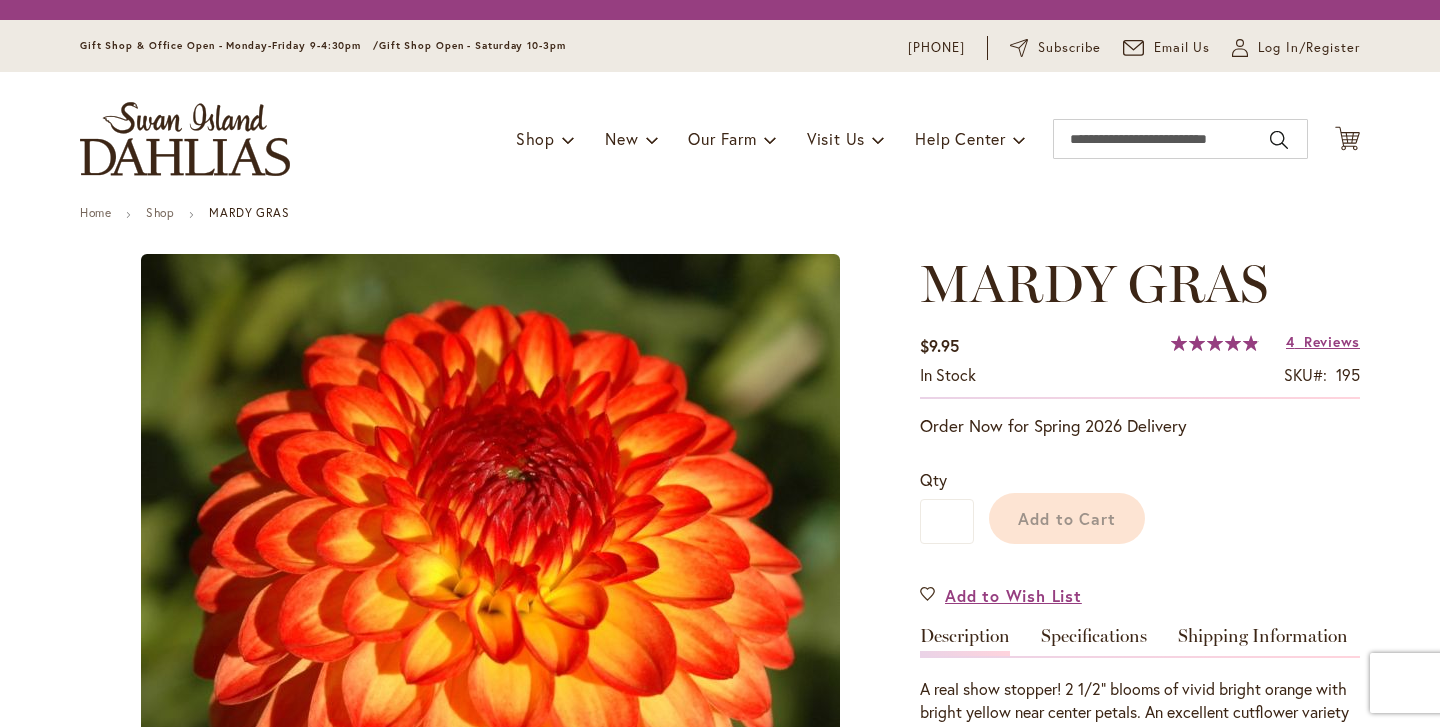 scroll, scrollTop: 0, scrollLeft: 0, axis: both 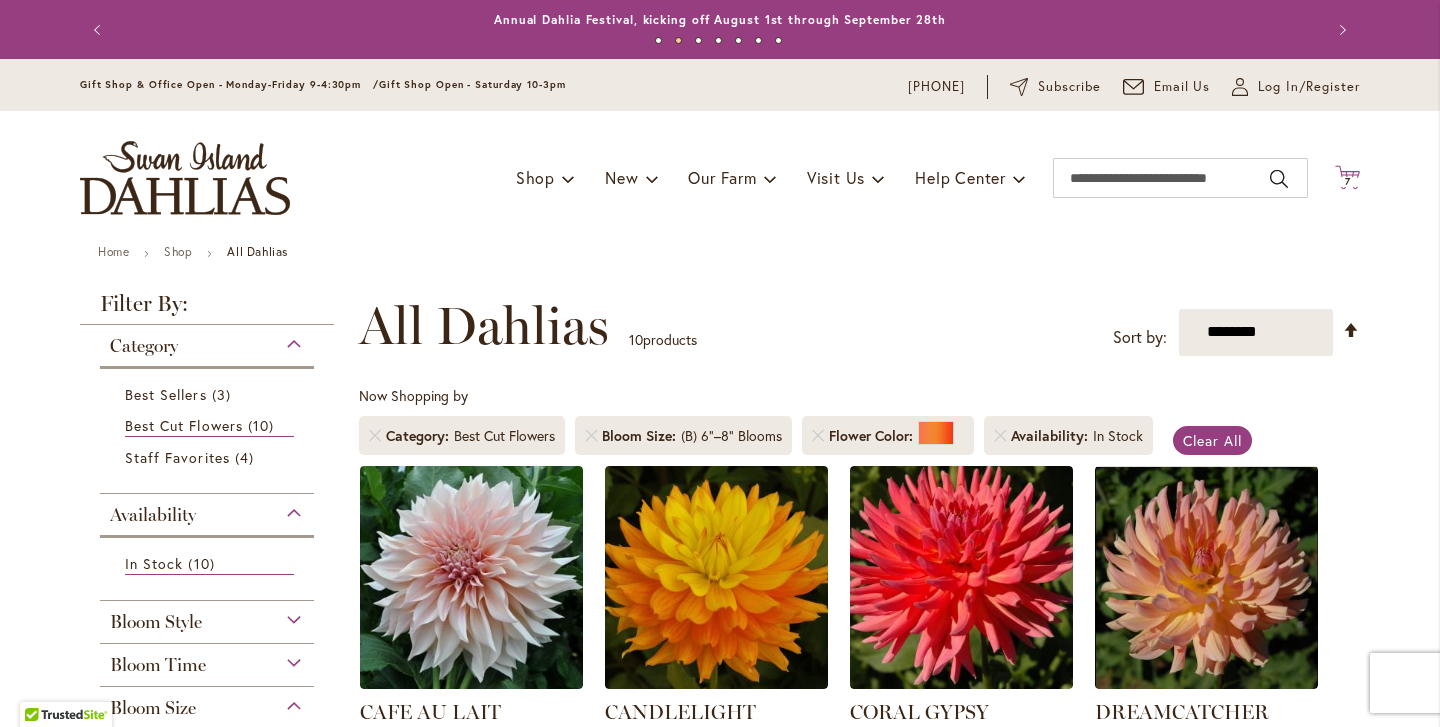 click on "7" at bounding box center (1348, 181) 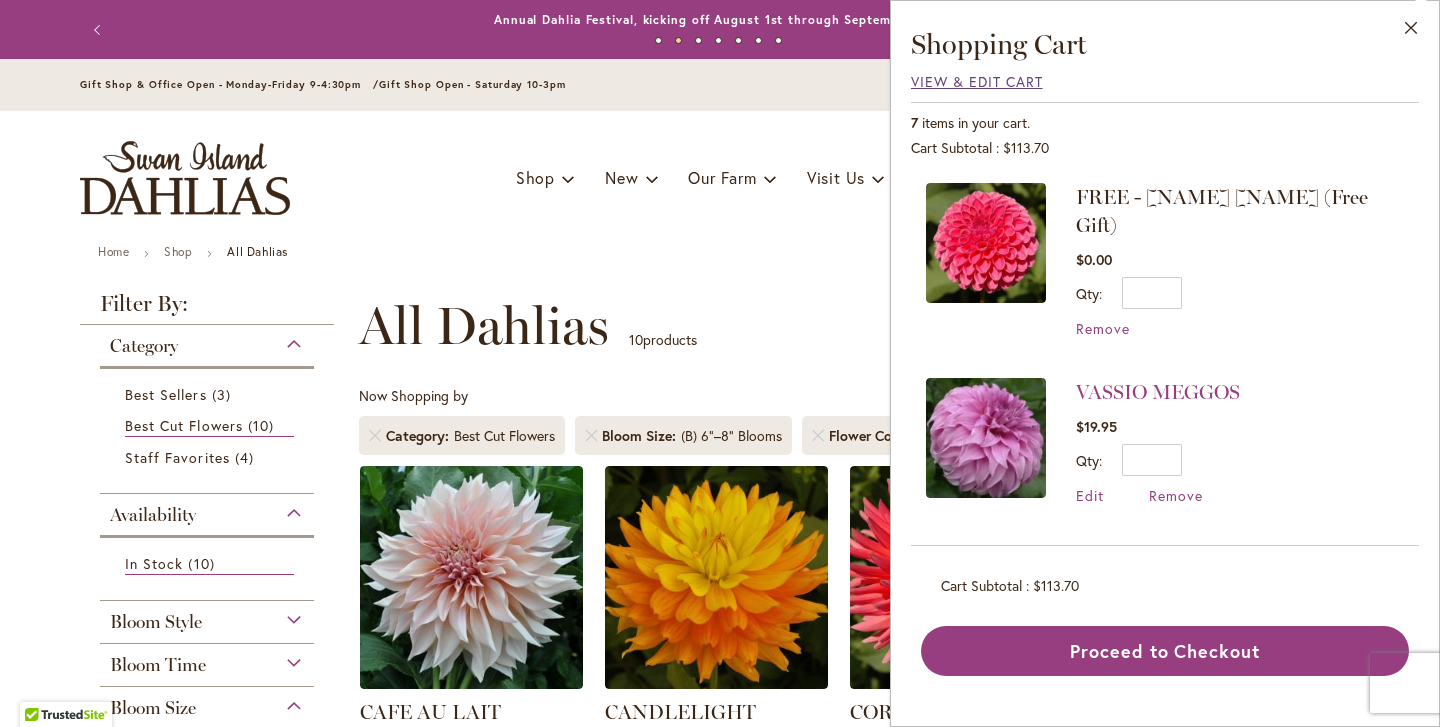 click on "View & Edit Cart" at bounding box center [977, 81] 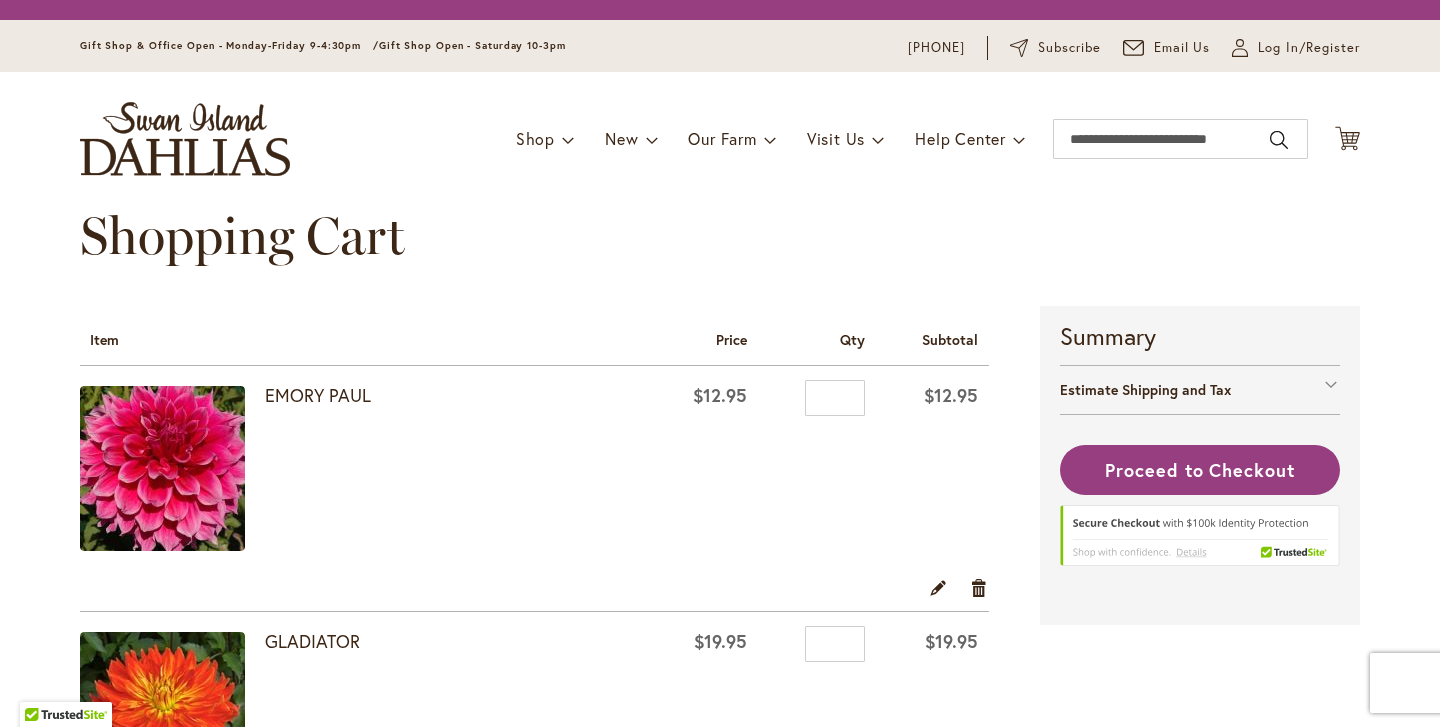scroll, scrollTop: 0, scrollLeft: 0, axis: both 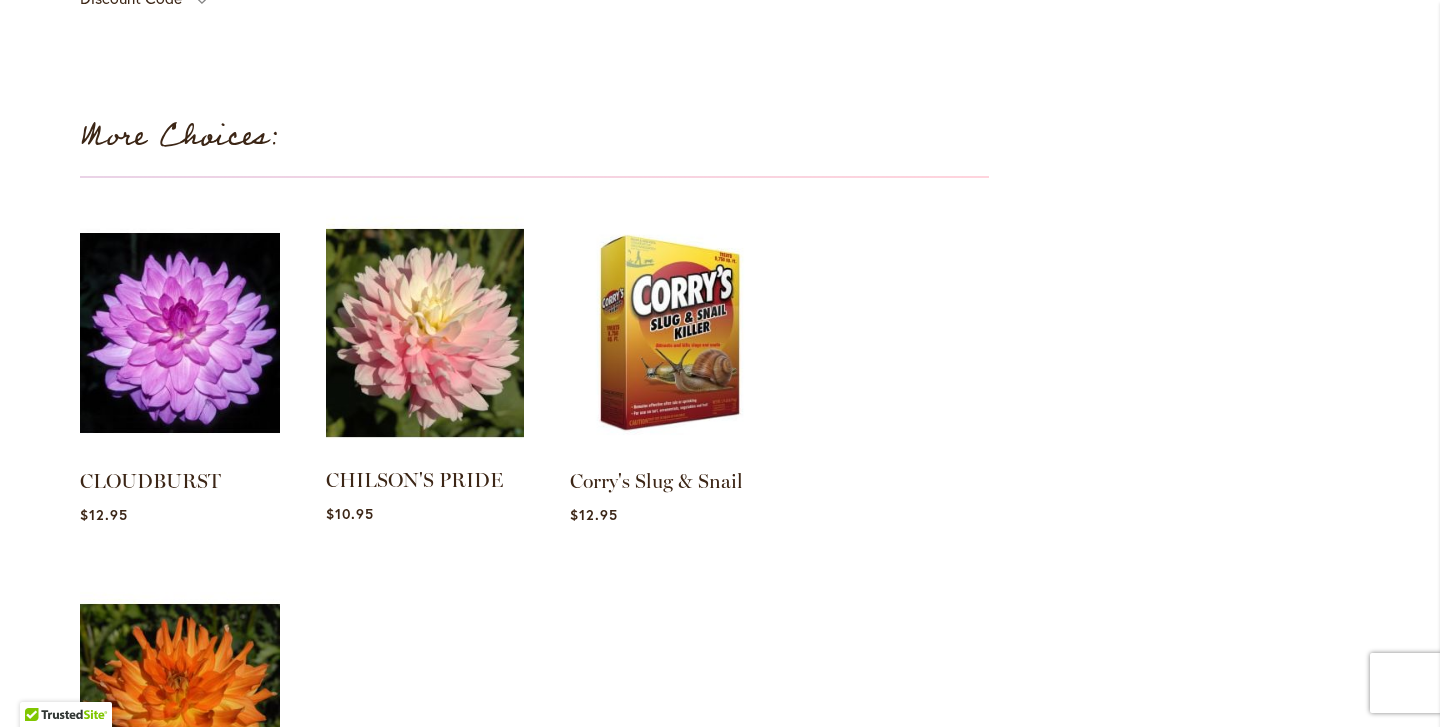 click at bounding box center (425, 333) 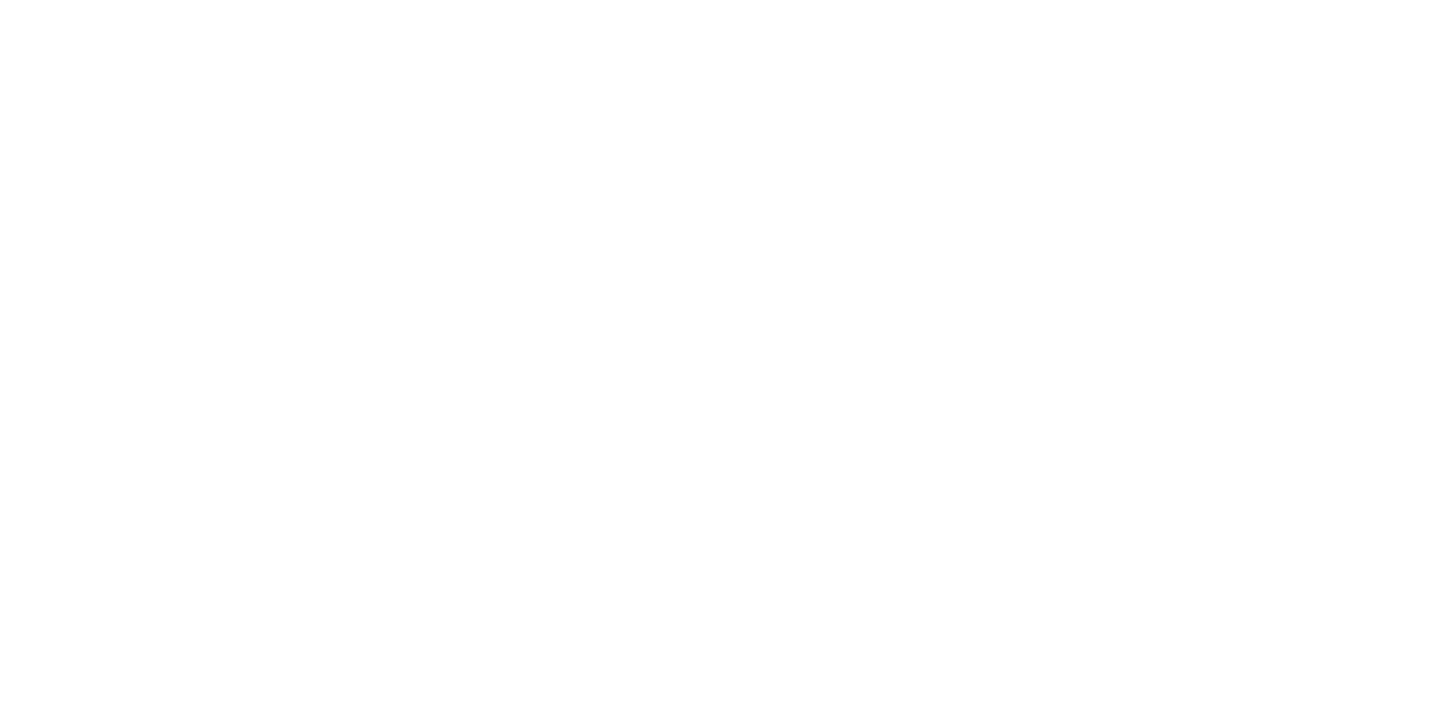 scroll, scrollTop: 0, scrollLeft: 0, axis: both 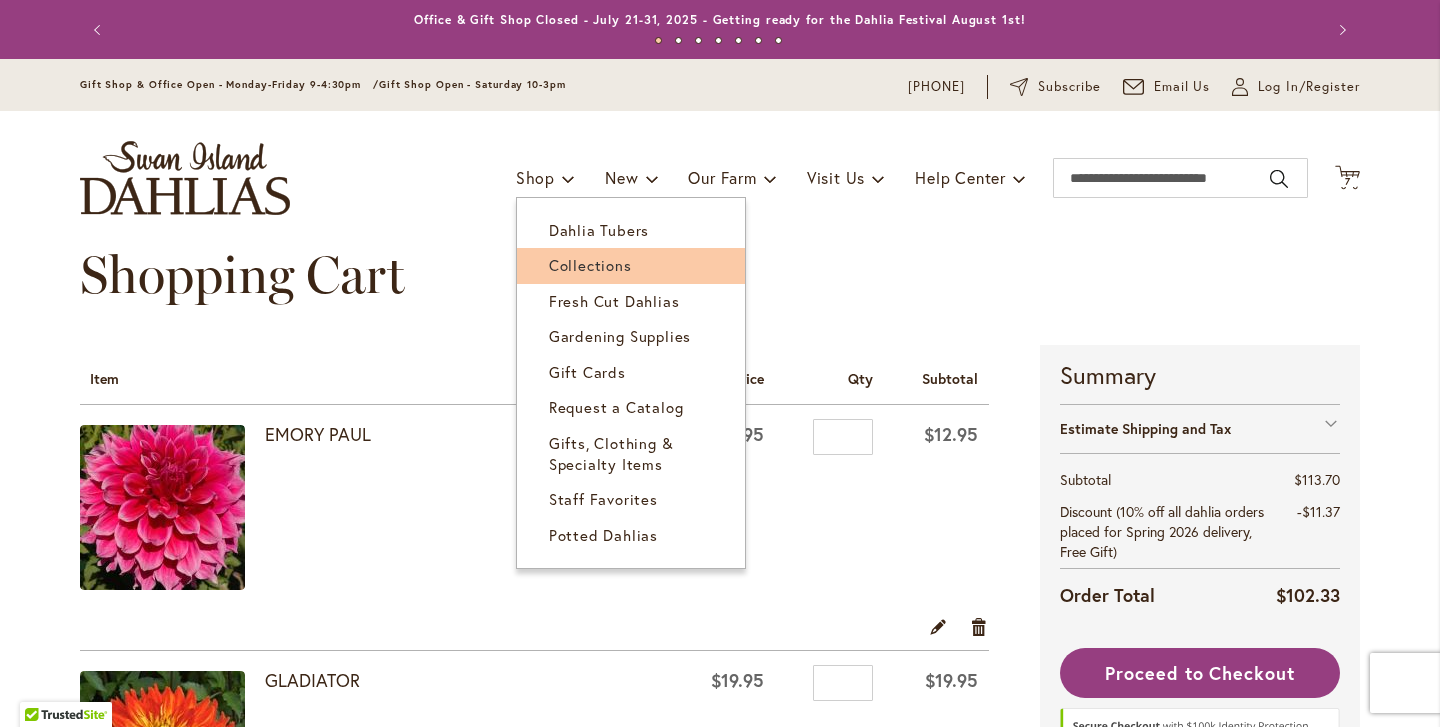 click on "Collections" at bounding box center [631, 265] 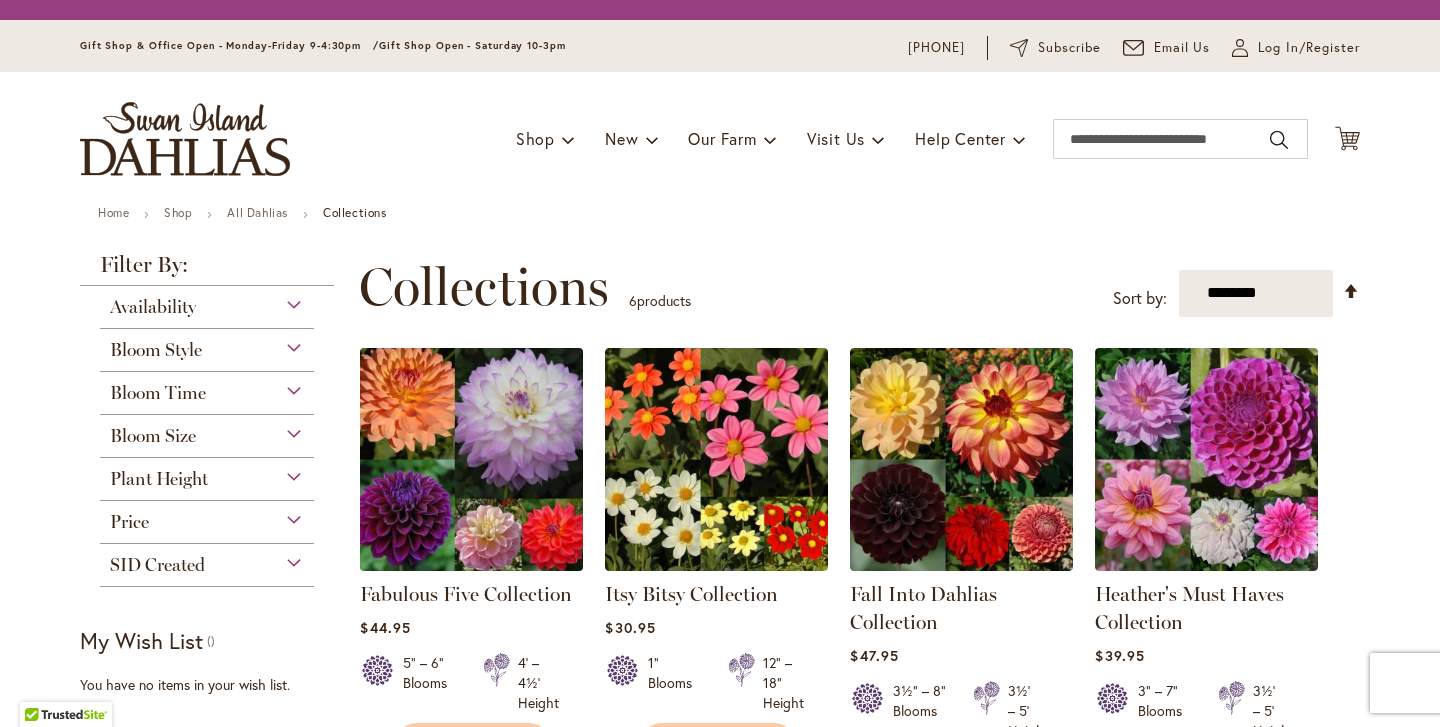 scroll, scrollTop: 0, scrollLeft: 0, axis: both 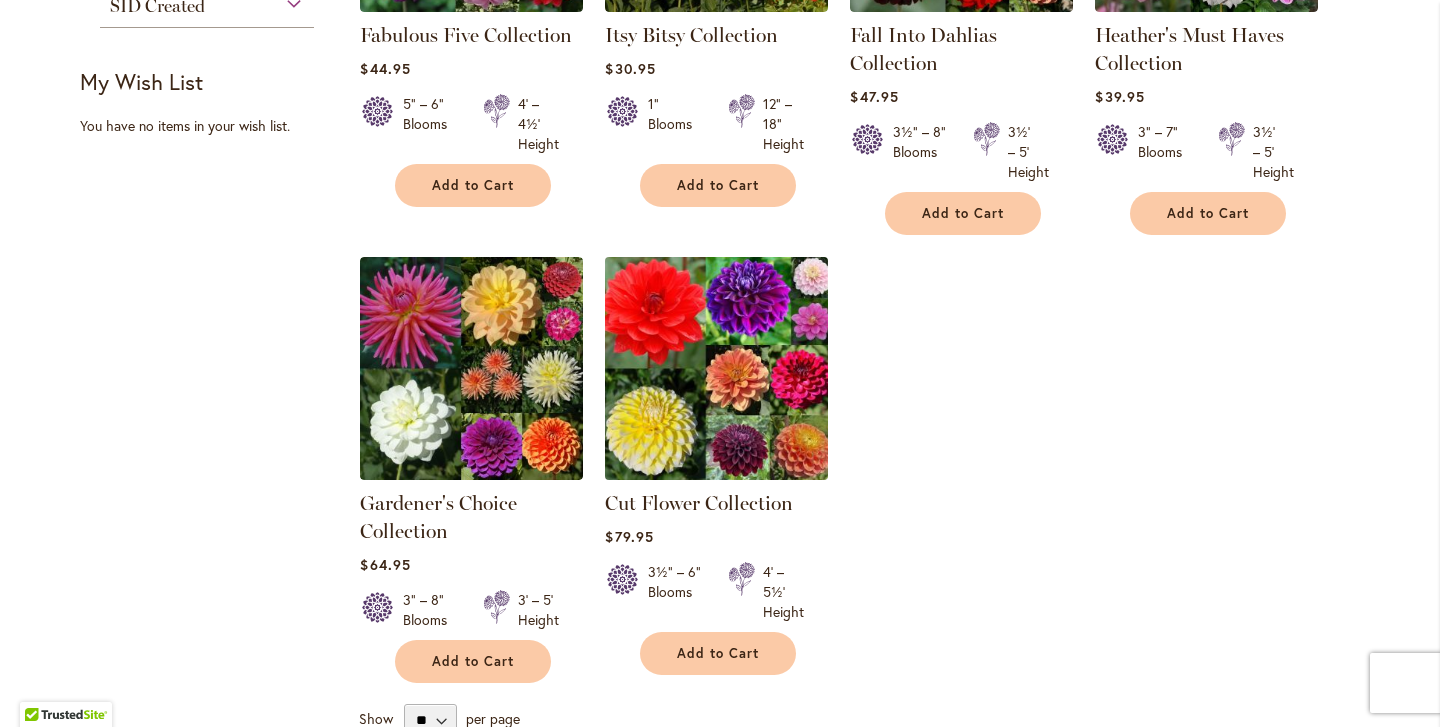 click at bounding box center [717, 368] 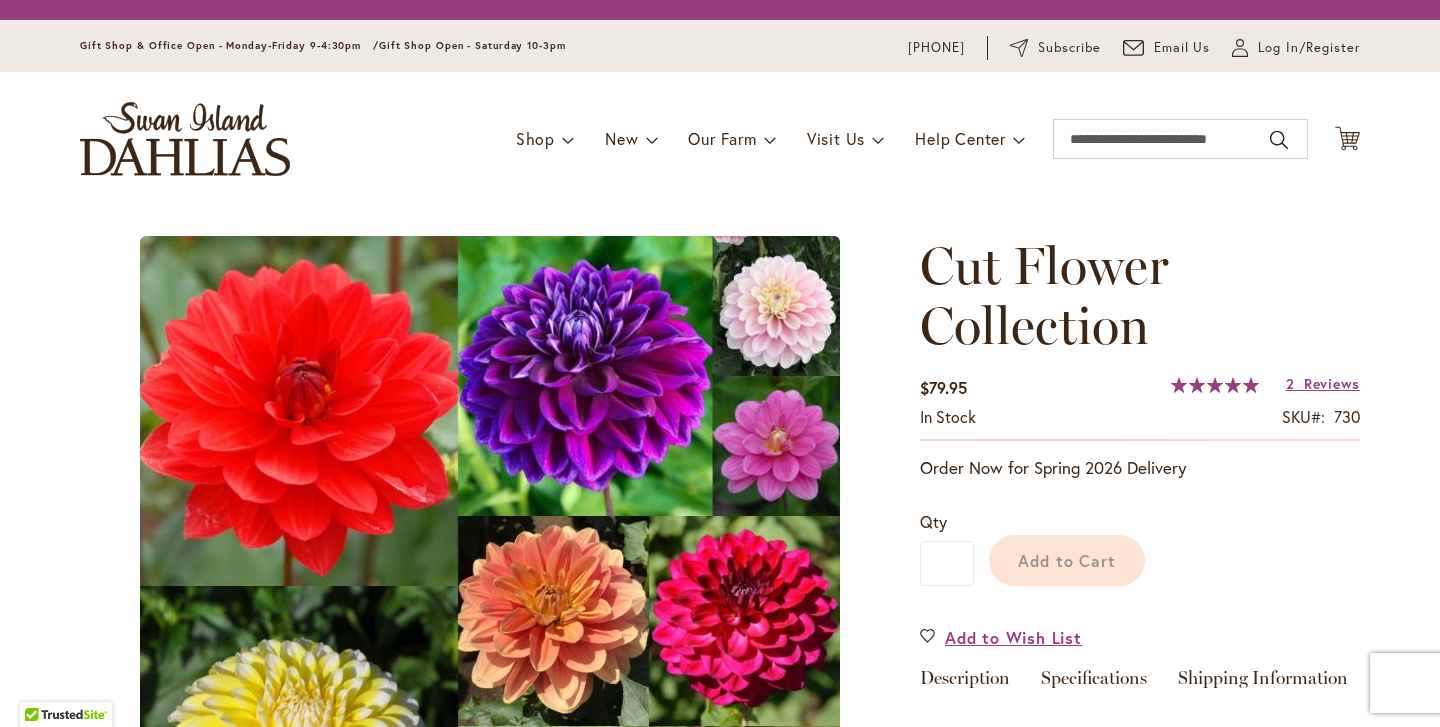 scroll, scrollTop: 0, scrollLeft: 0, axis: both 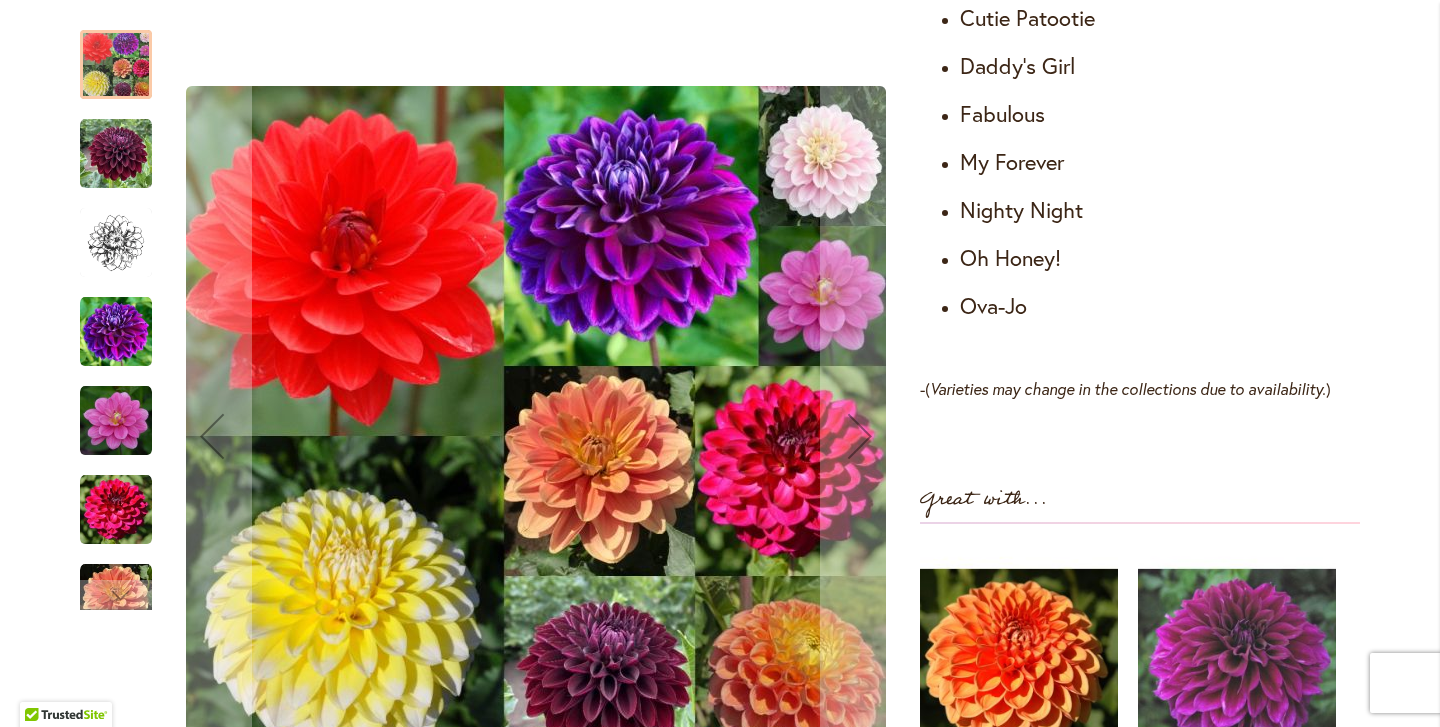 click at bounding box center (116, 154) 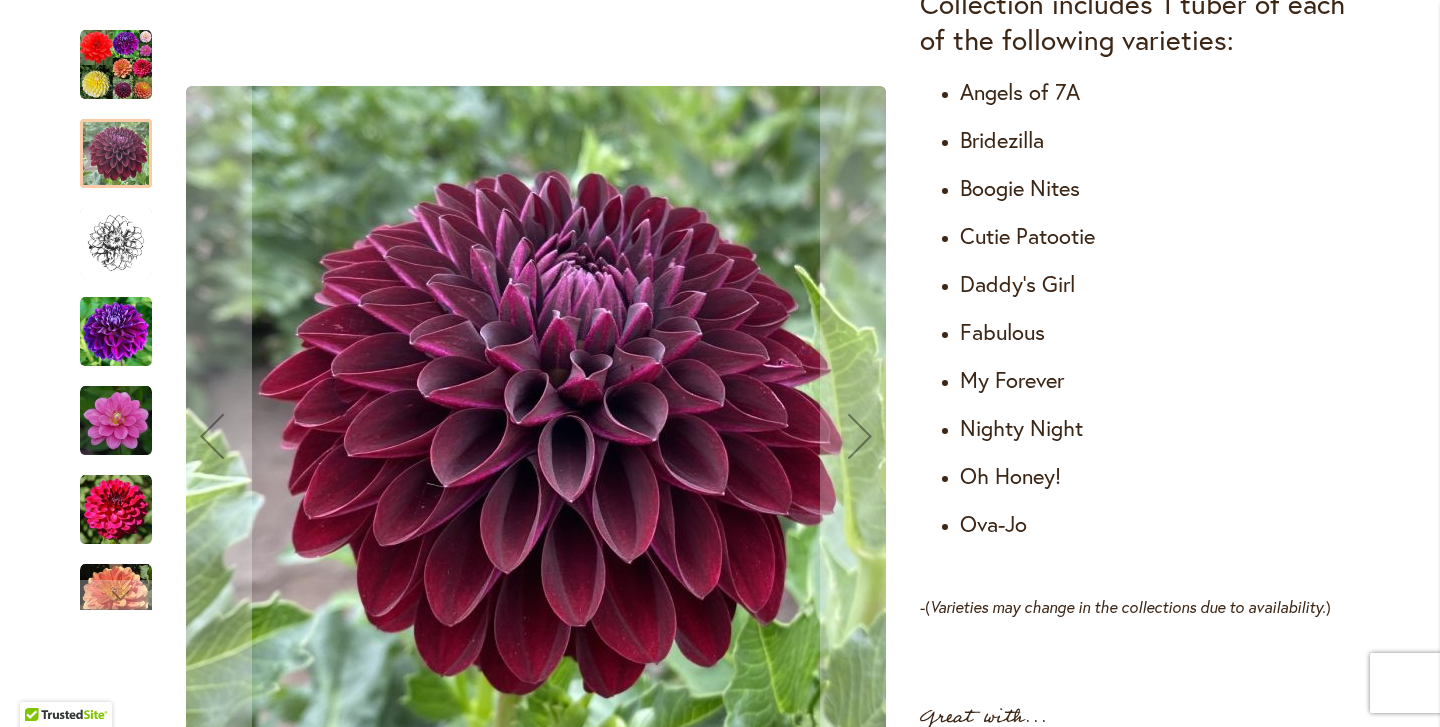 scroll, scrollTop: 1254, scrollLeft: 0, axis: vertical 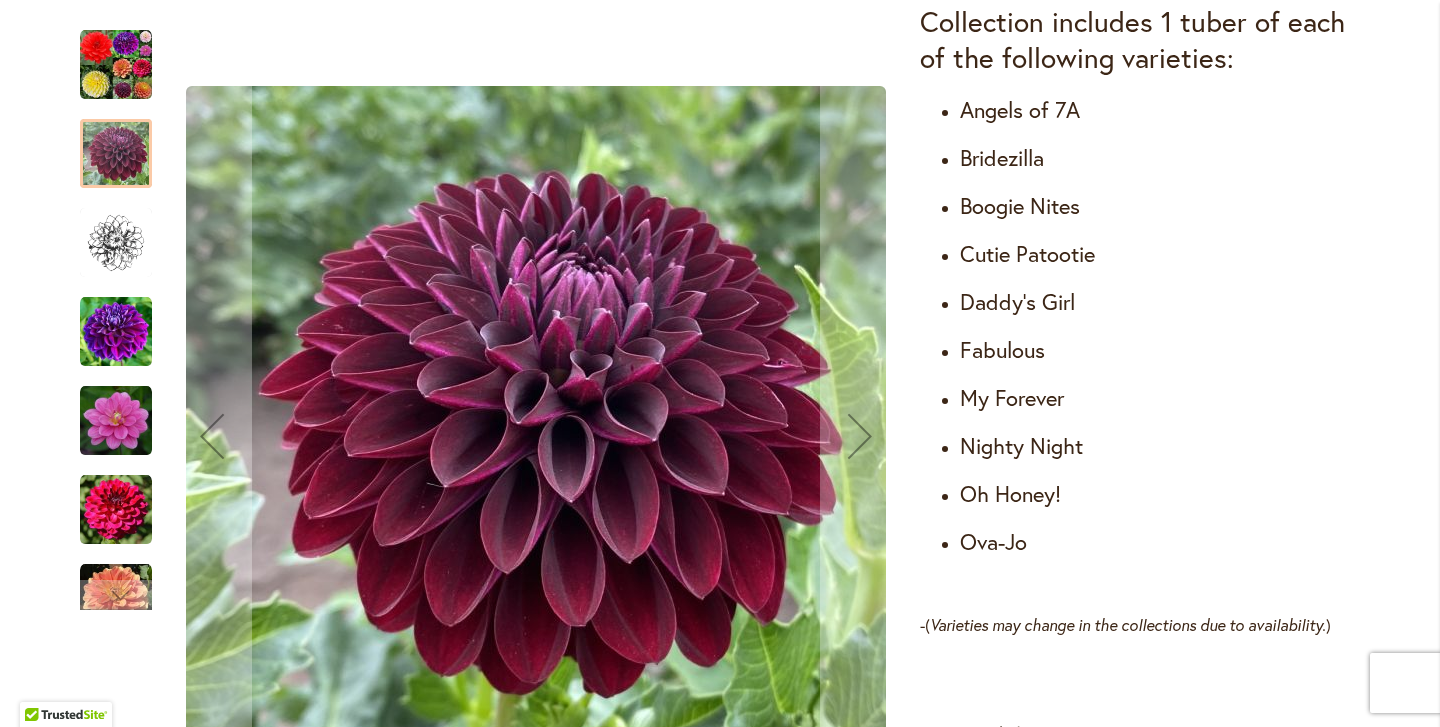 click at bounding box center [116, 332] 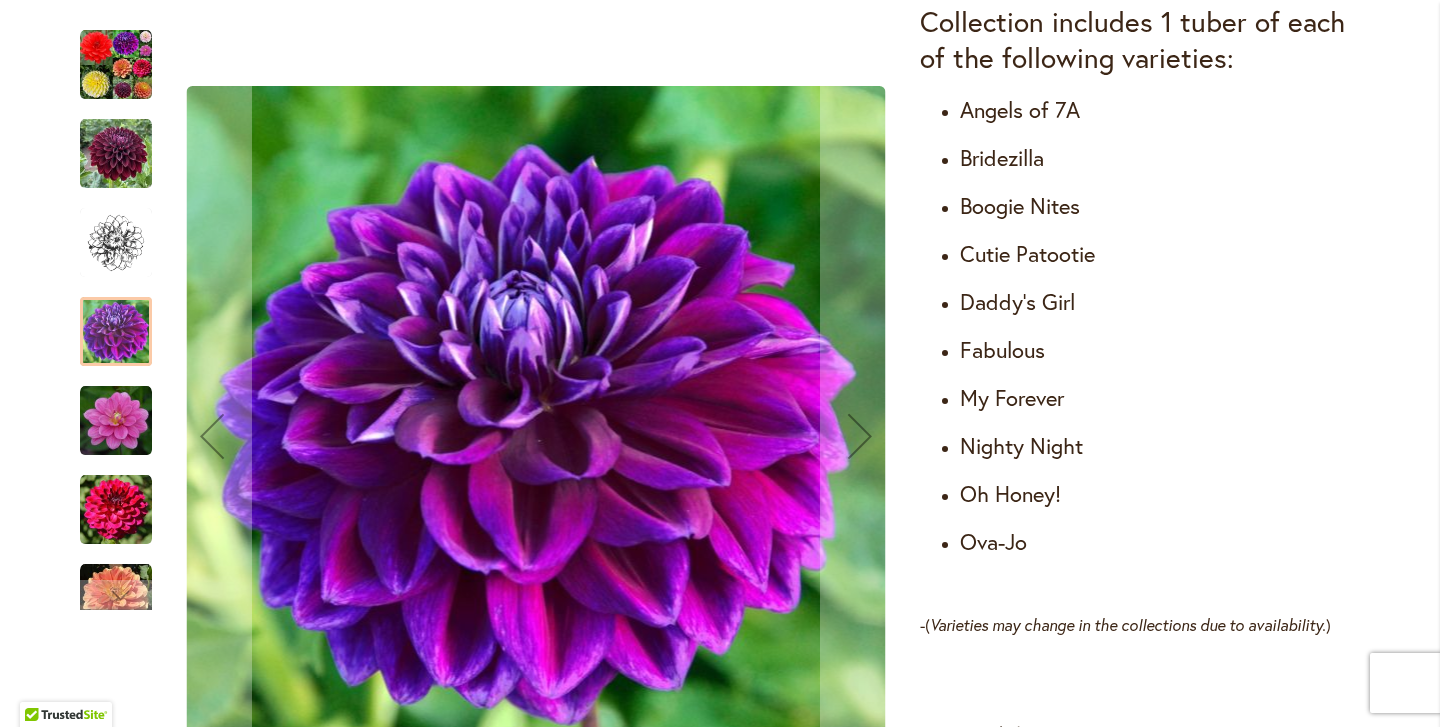 click at bounding box center (116, 421) 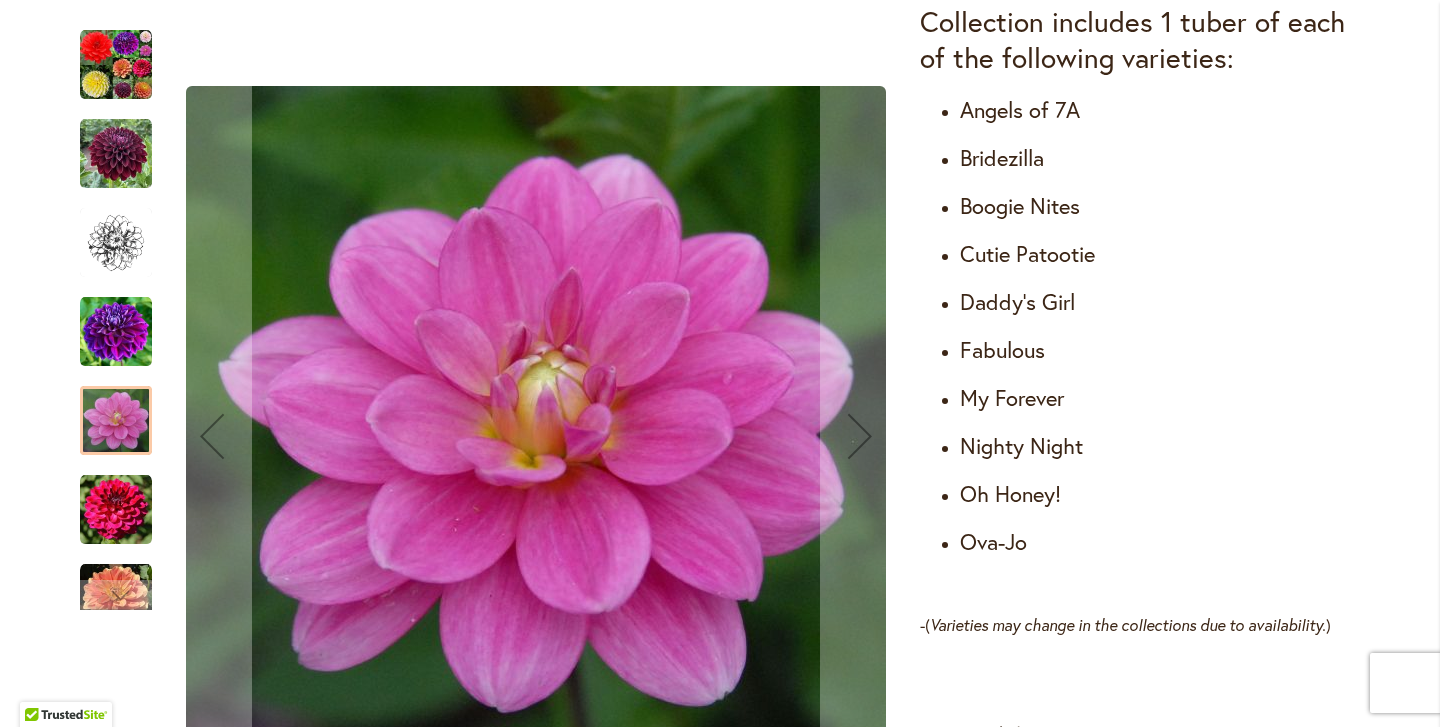 click at bounding box center (116, 510) 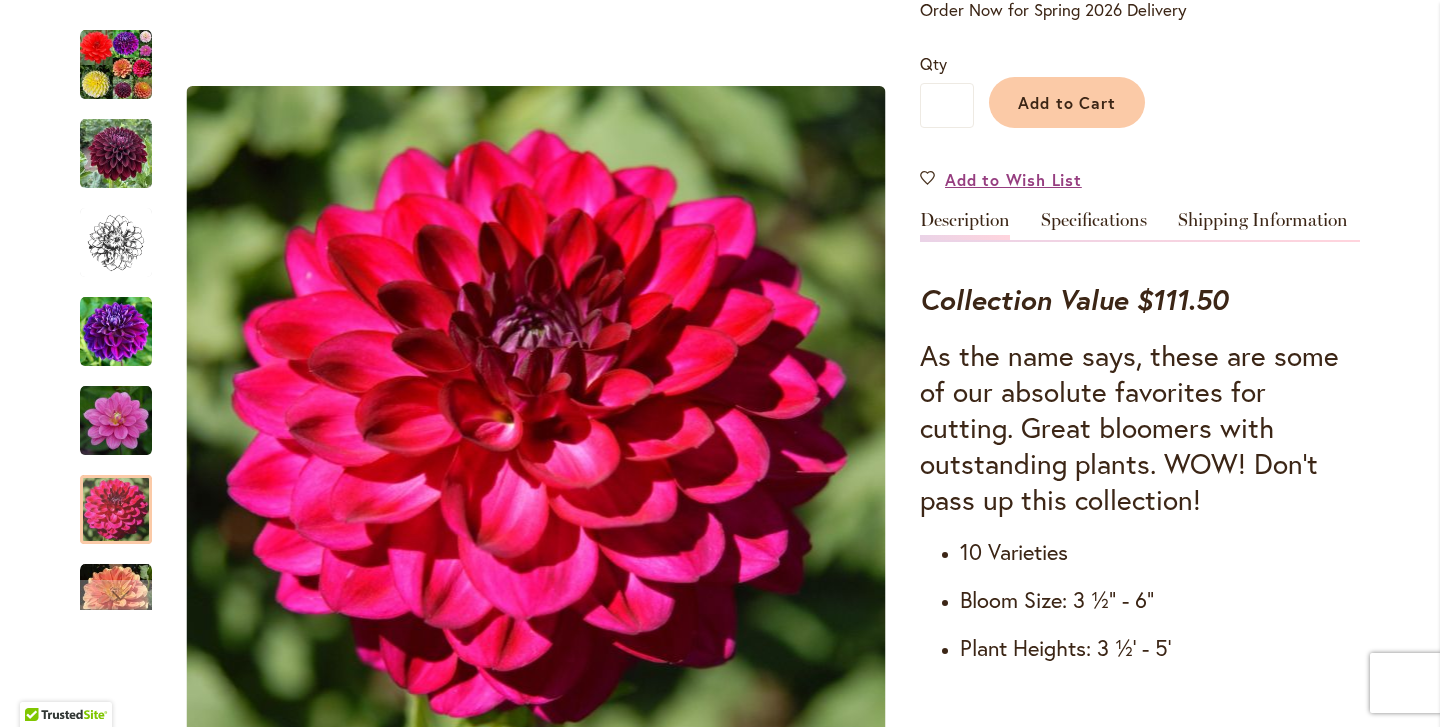 scroll, scrollTop: 0, scrollLeft: 0, axis: both 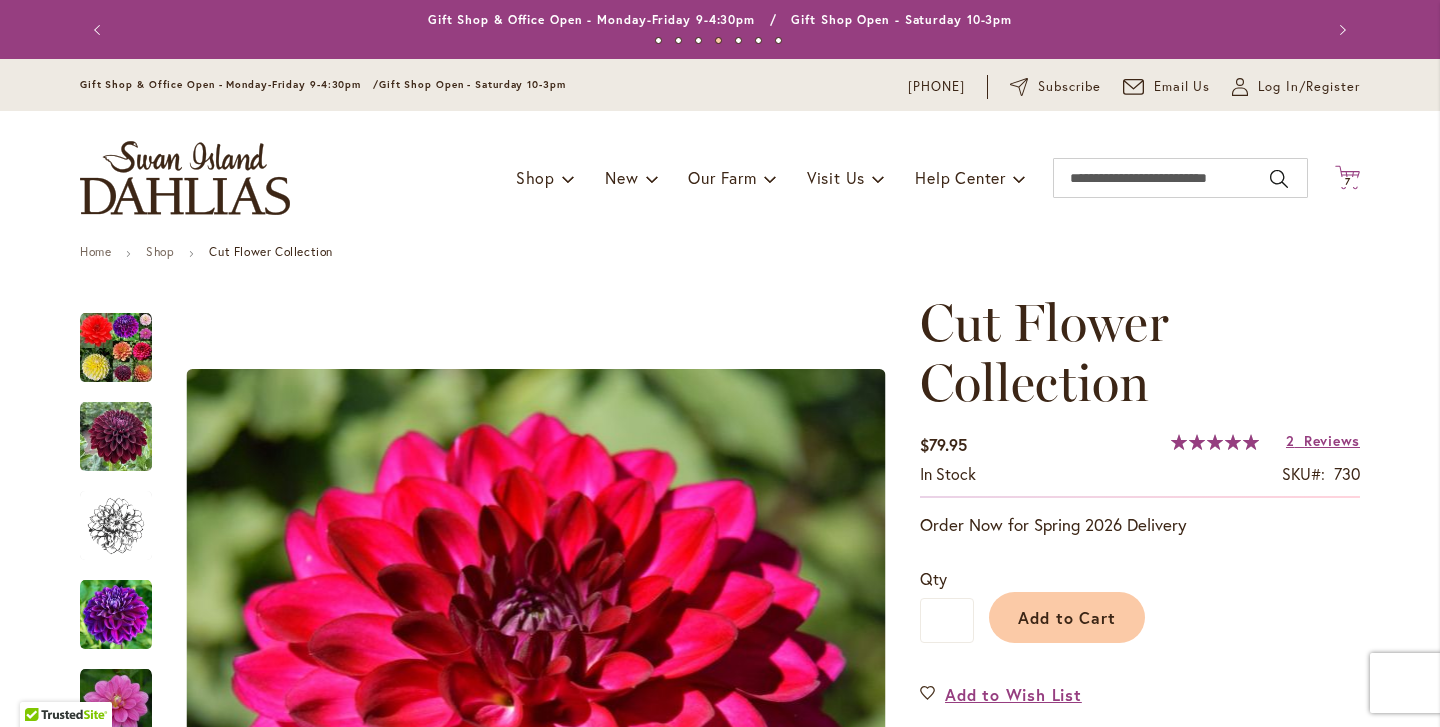 click on "Cart
.cls-1 {
fill: #231f20;
}" at bounding box center (1347, 178) 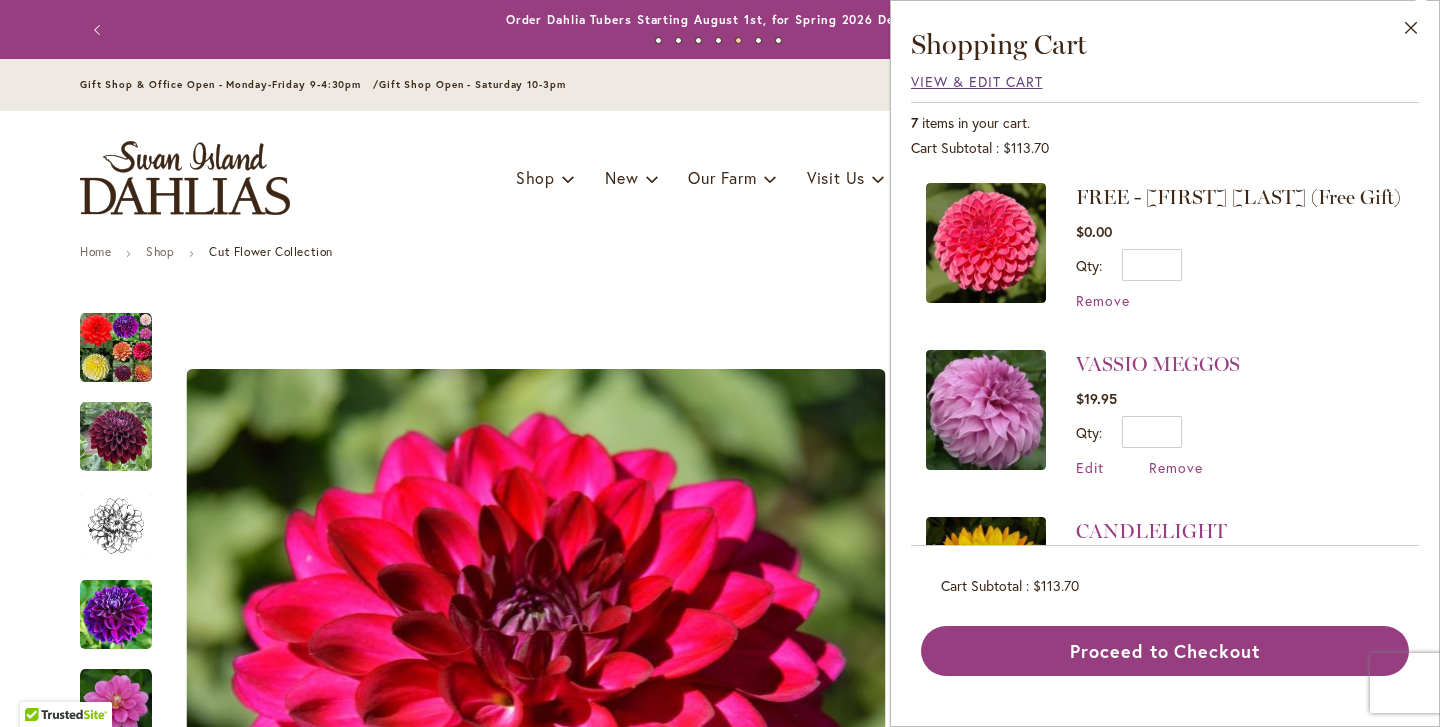 click on "View & Edit Cart" at bounding box center [977, 81] 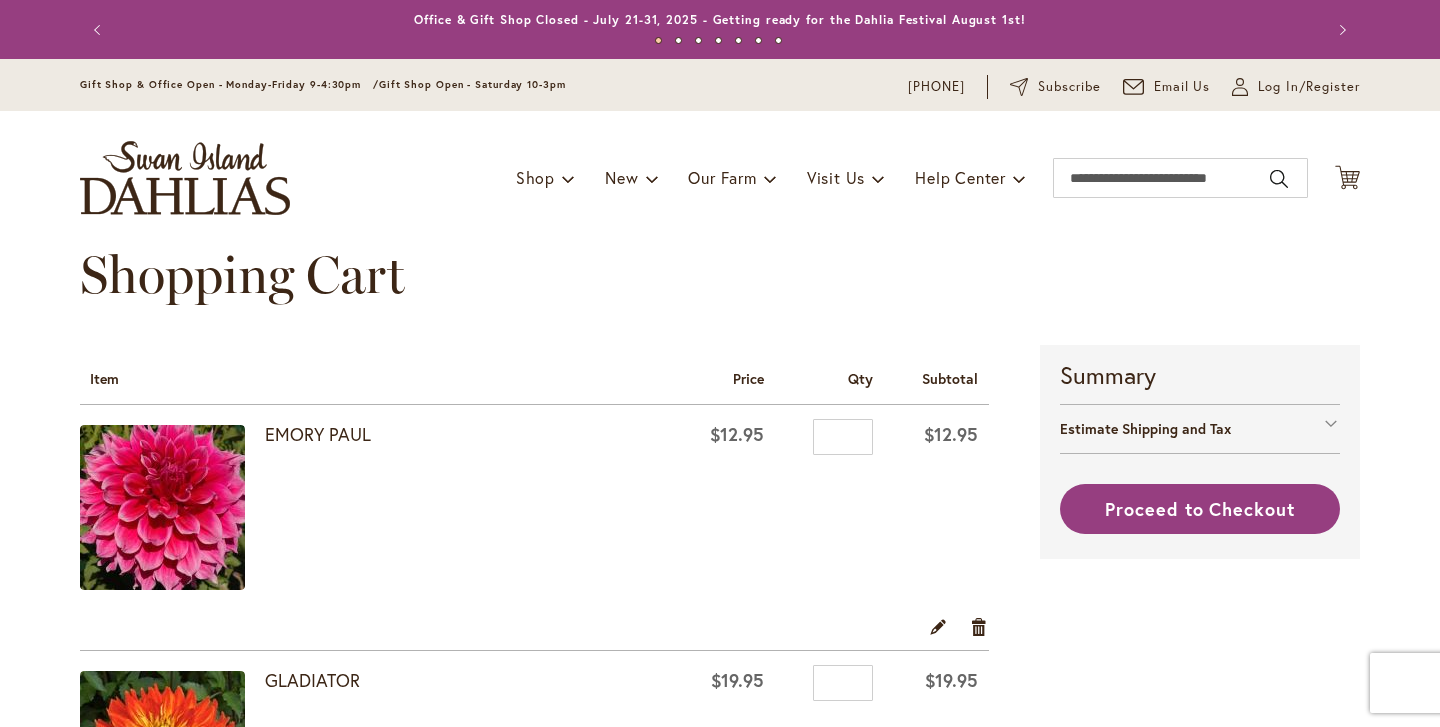 scroll, scrollTop: 0, scrollLeft: 0, axis: both 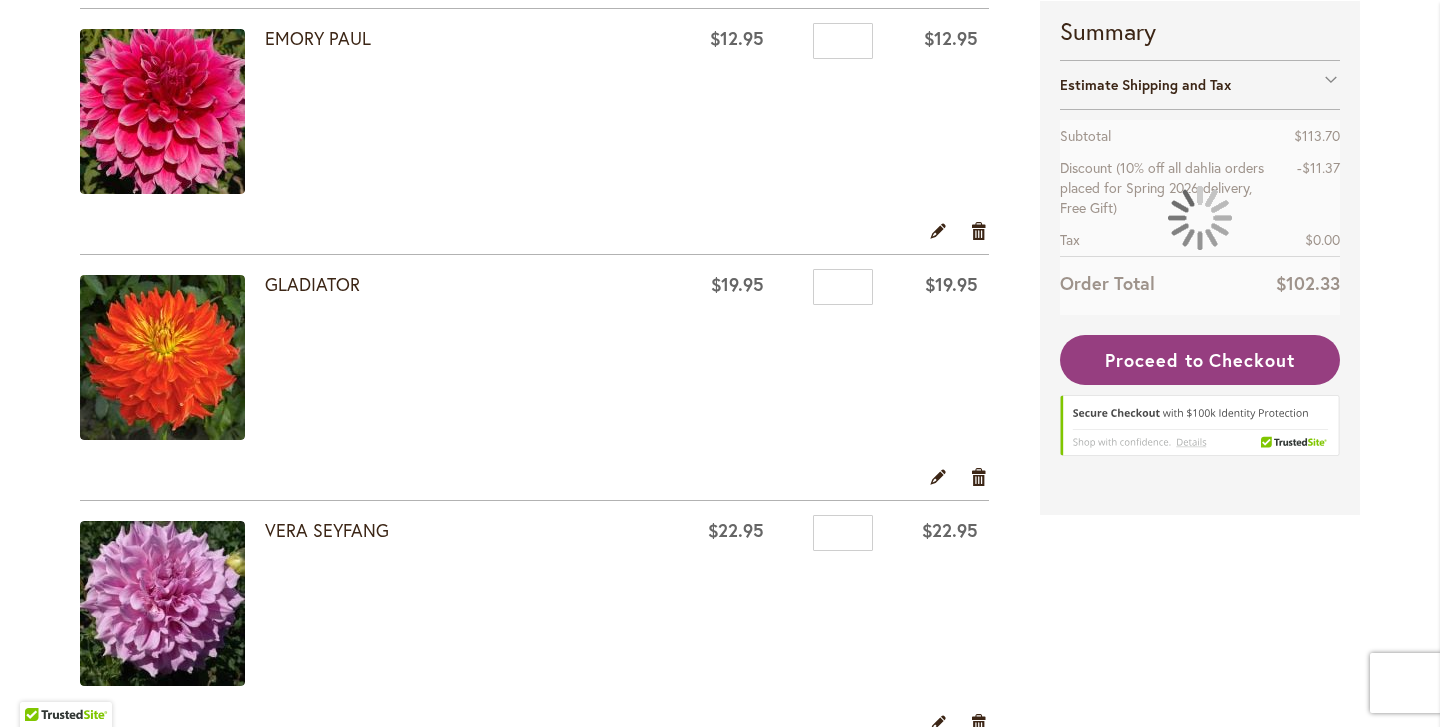 click at bounding box center (162, 357) 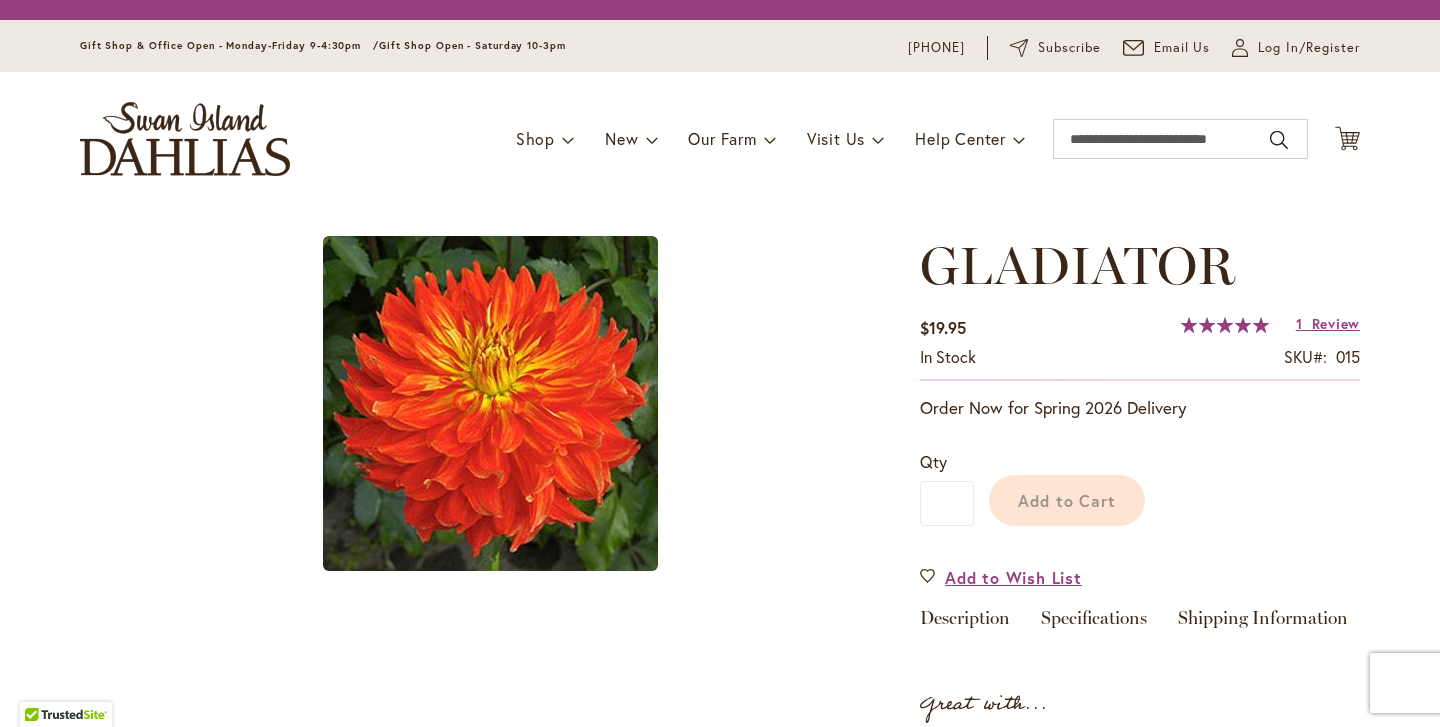 scroll, scrollTop: 0, scrollLeft: 0, axis: both 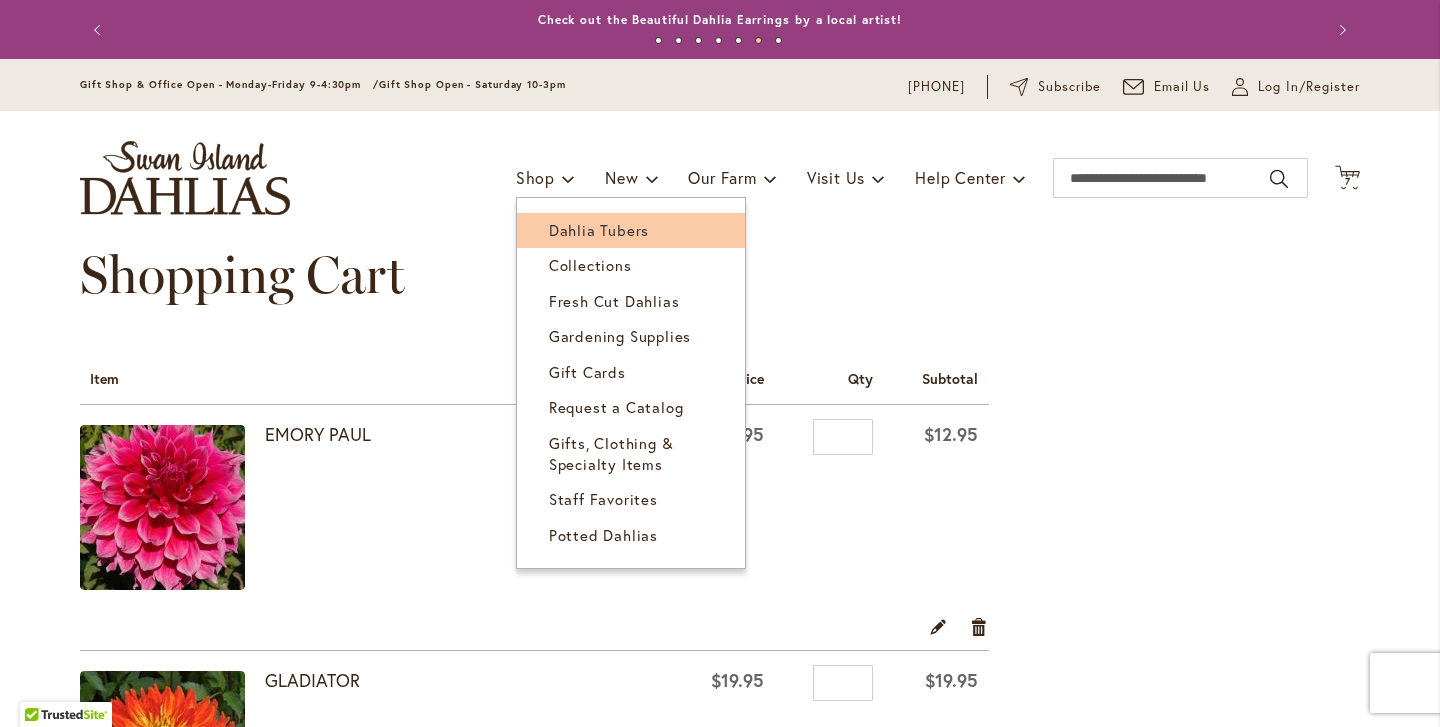 click on "Dahlia Tubers" at bounding box center [631, 230] 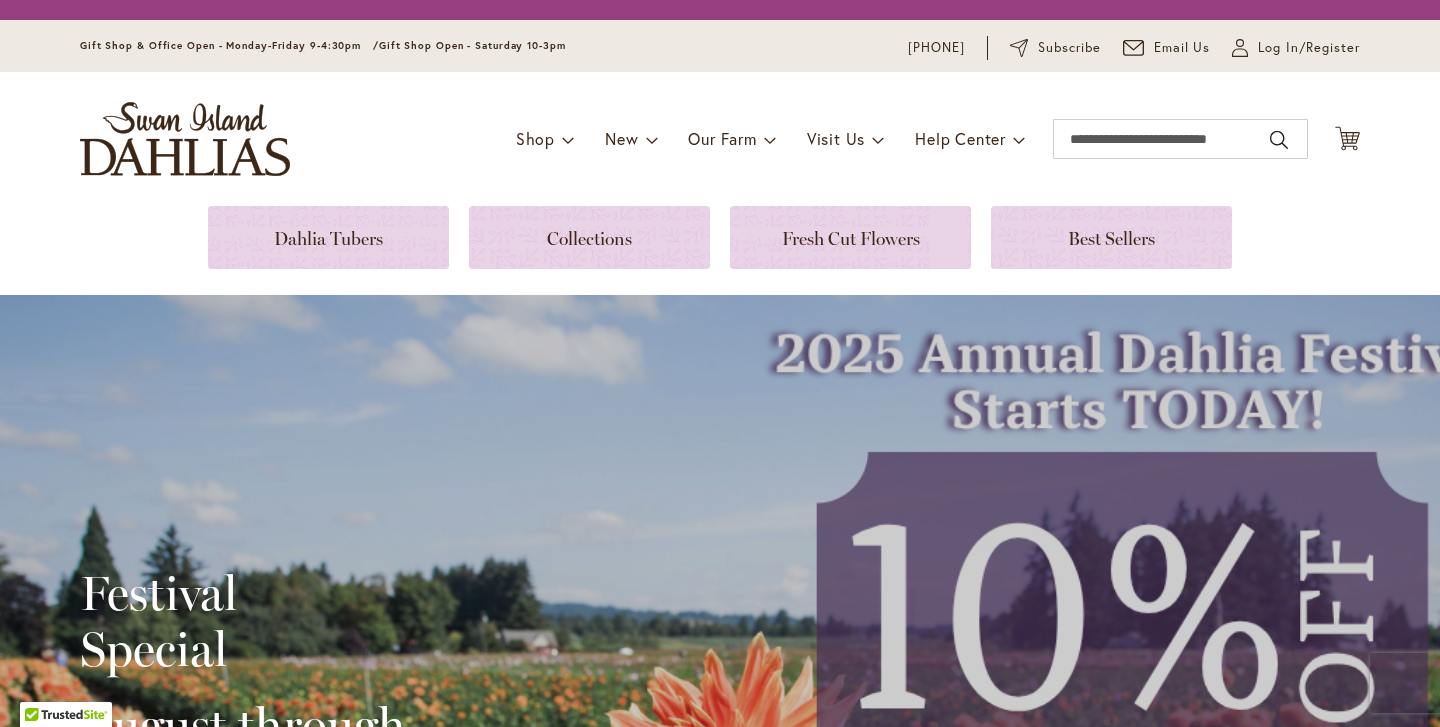 scroll, scrollTop: 0, scrollLeft: 0, axis: both 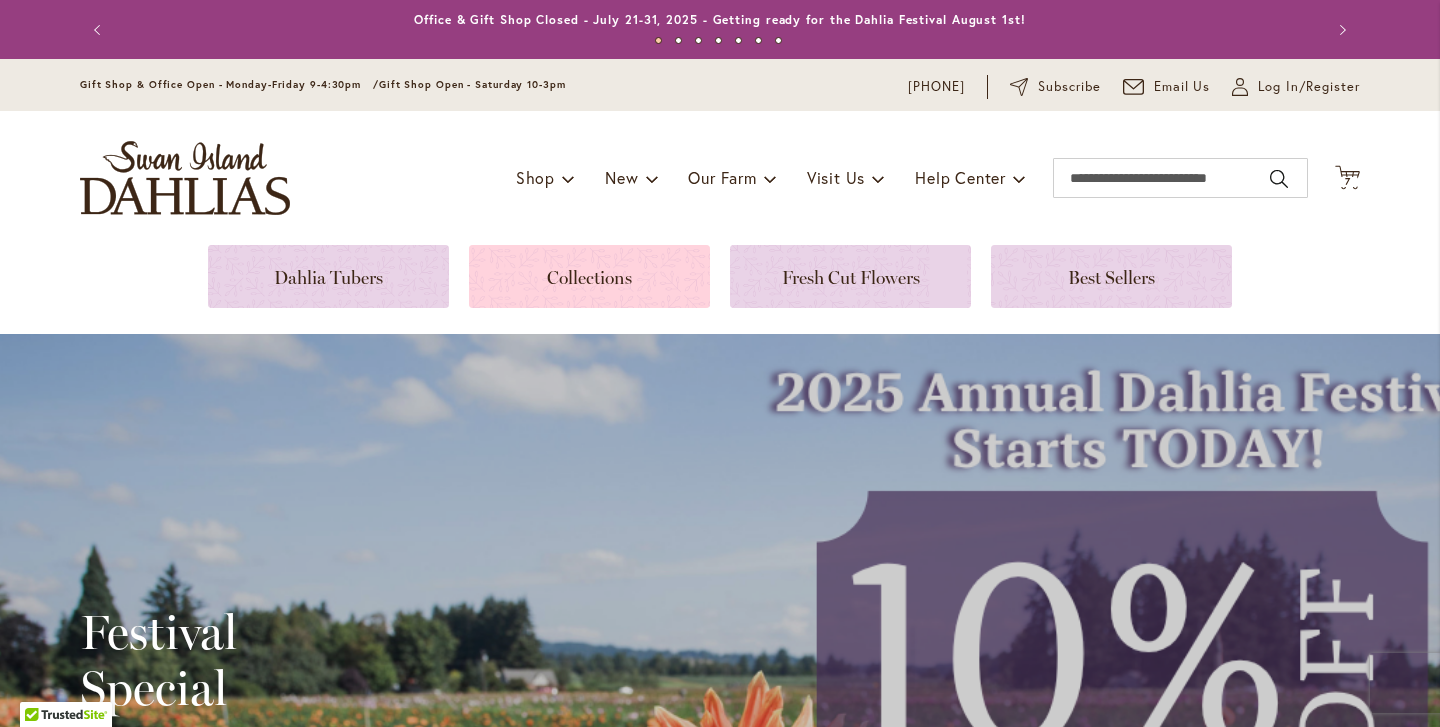 click at bounding box center (589, 276) 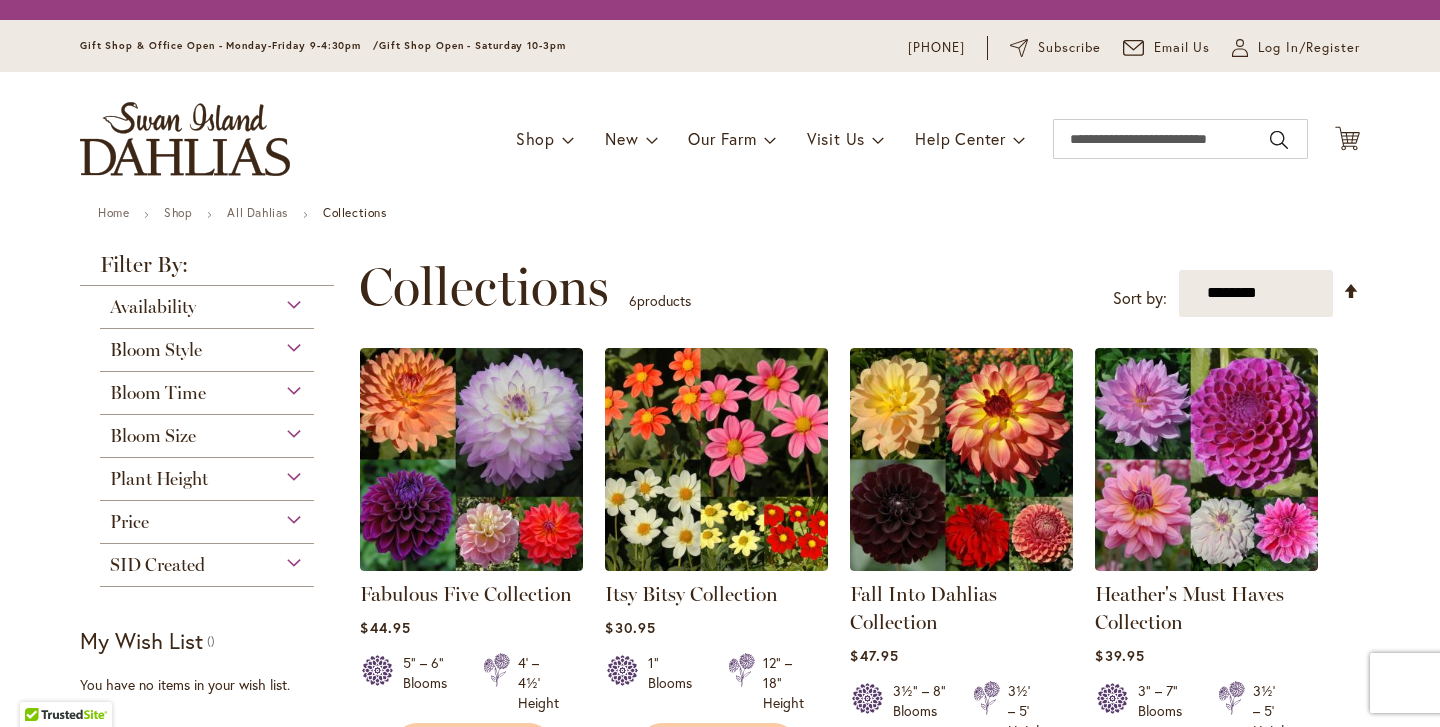 scroll, scrollTop: 0, scrollLeft: 0, axis: both 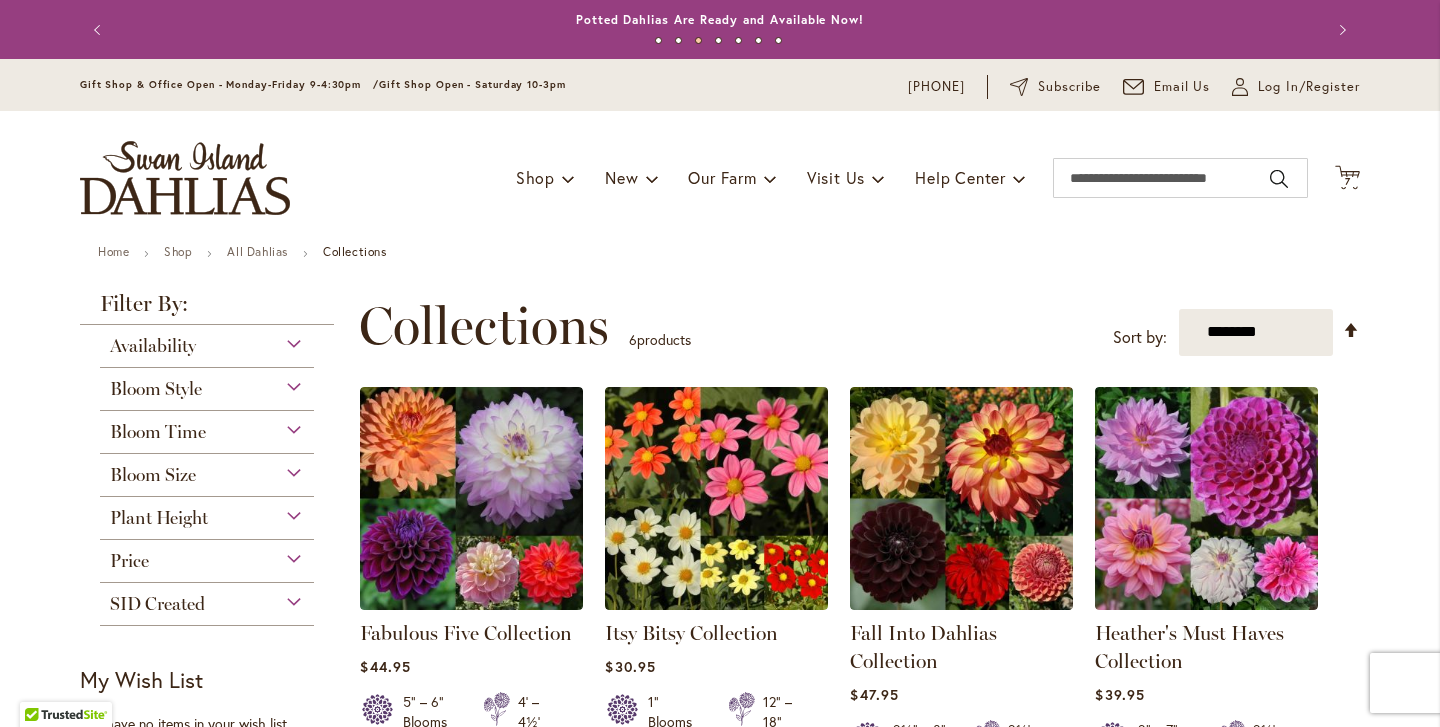 click at bounding box center (185, 178) 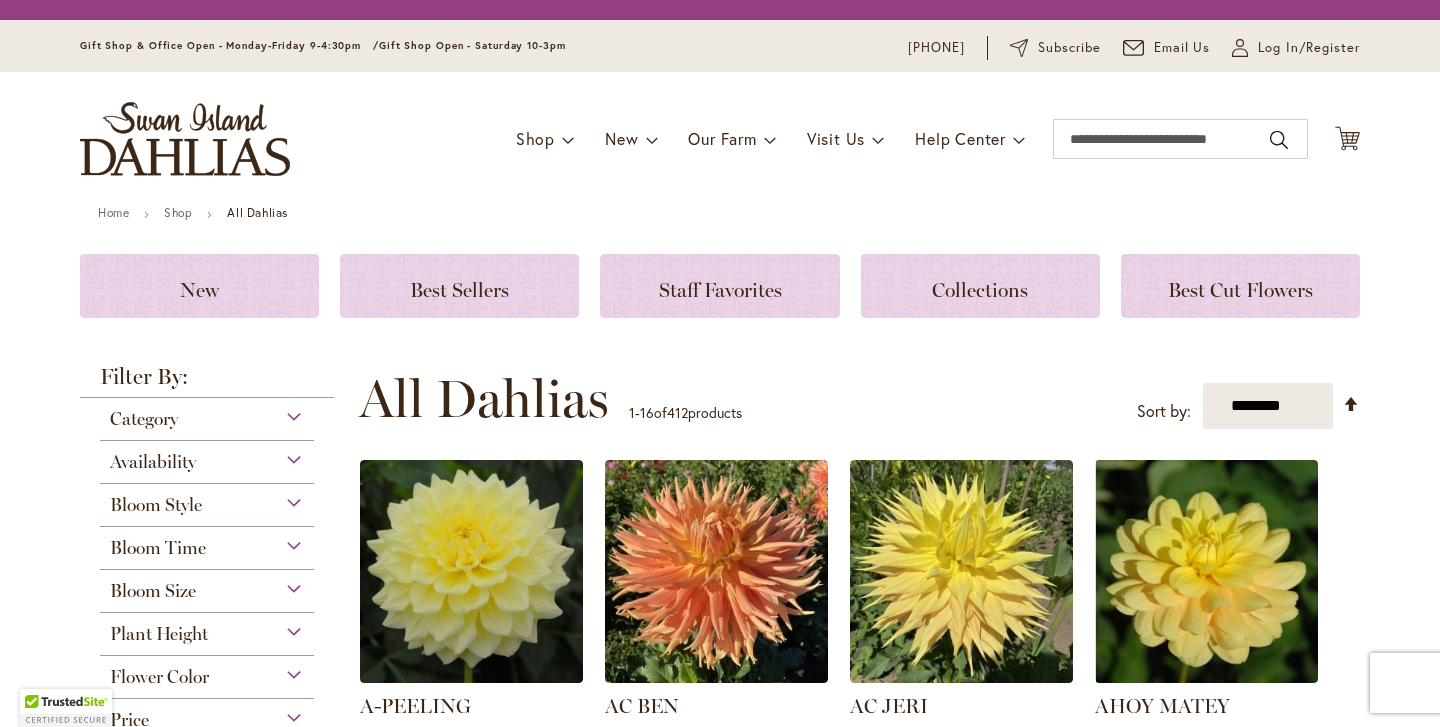 scroll, scrollTop: 0, scrollLeft: 0, axis: both 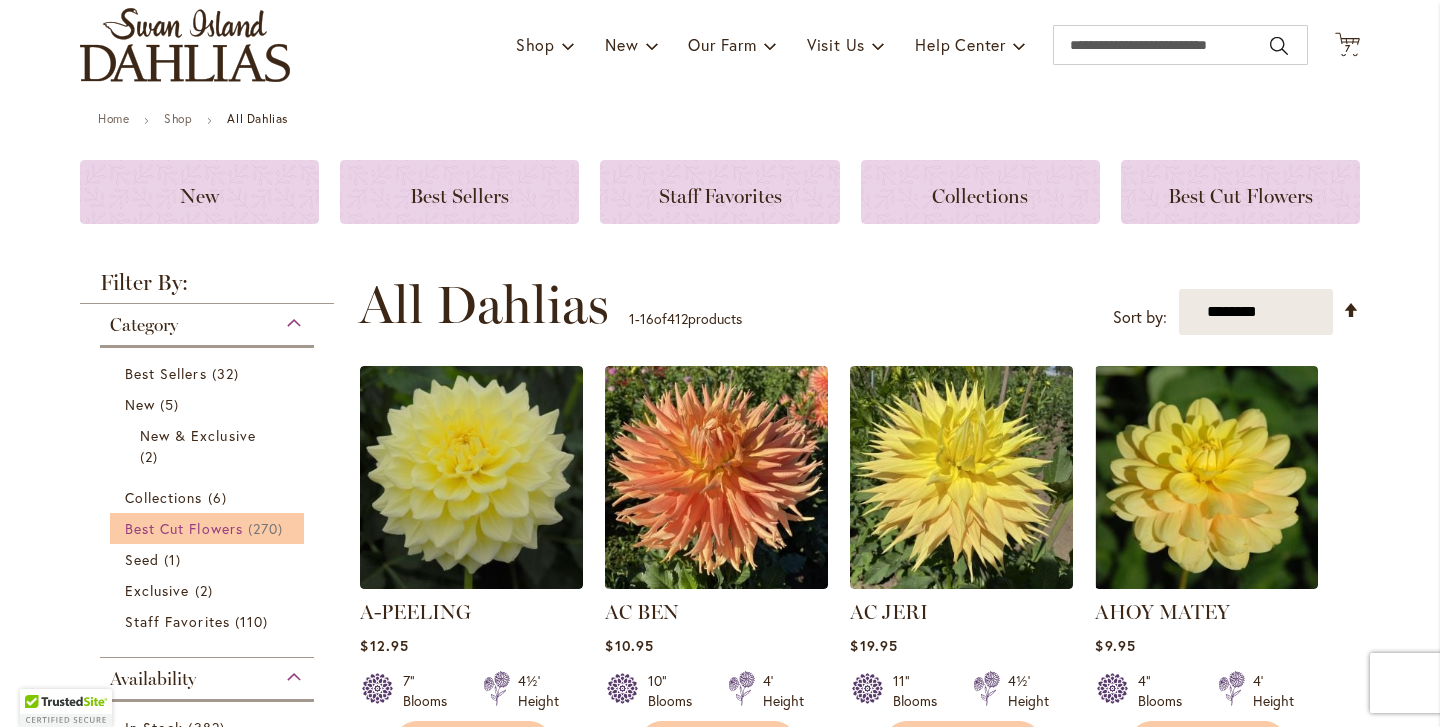 click on "Best Cut Flowers" at bounding box center [184, 528] 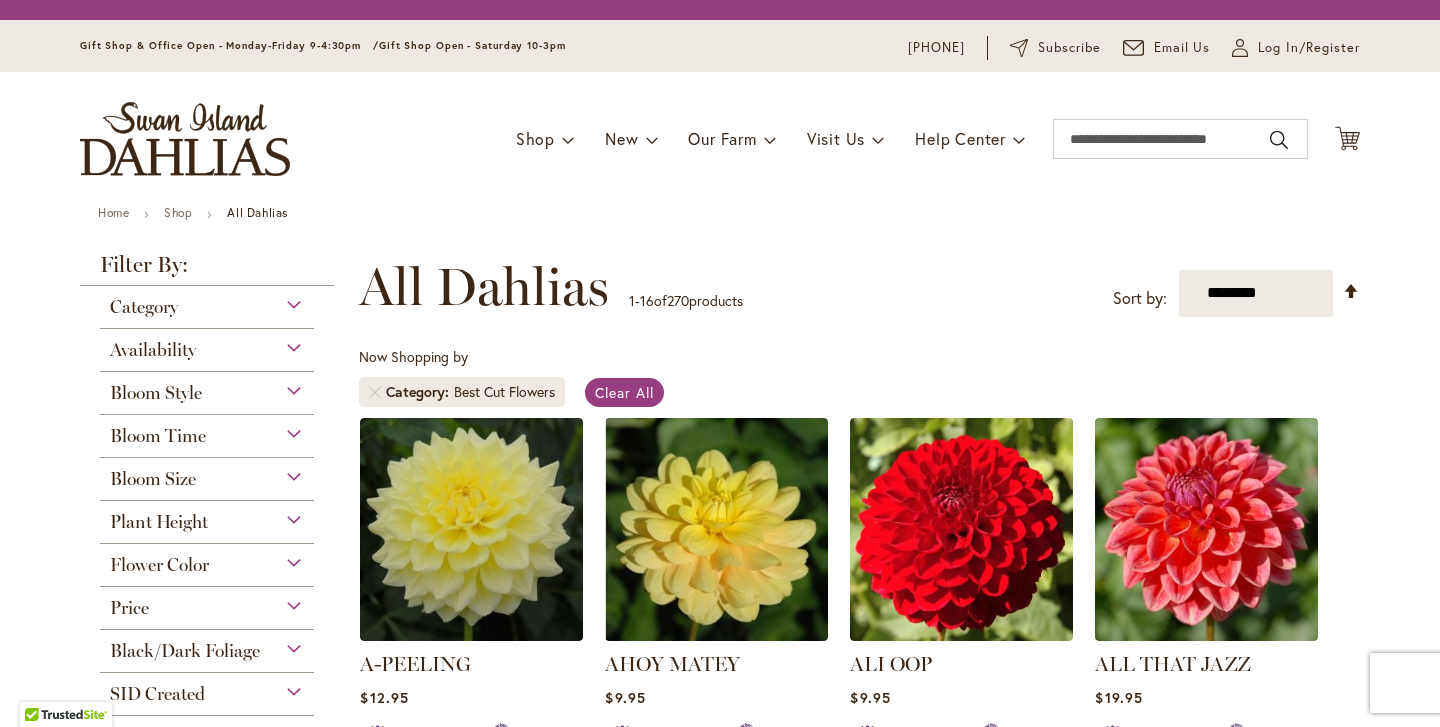 scroll, scrollTop: 0, scrollLeft: 0, axis: both 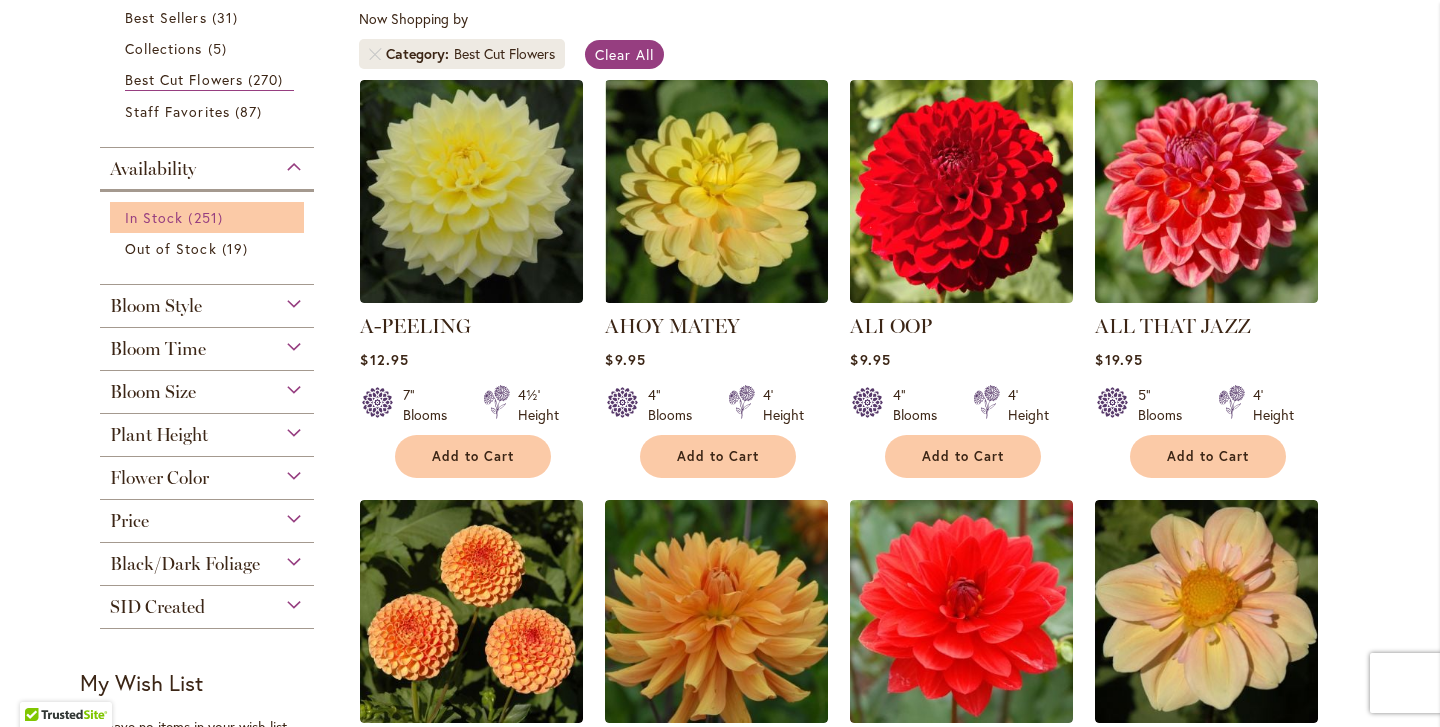 click on "251
items" at bounding box center (207, 217) 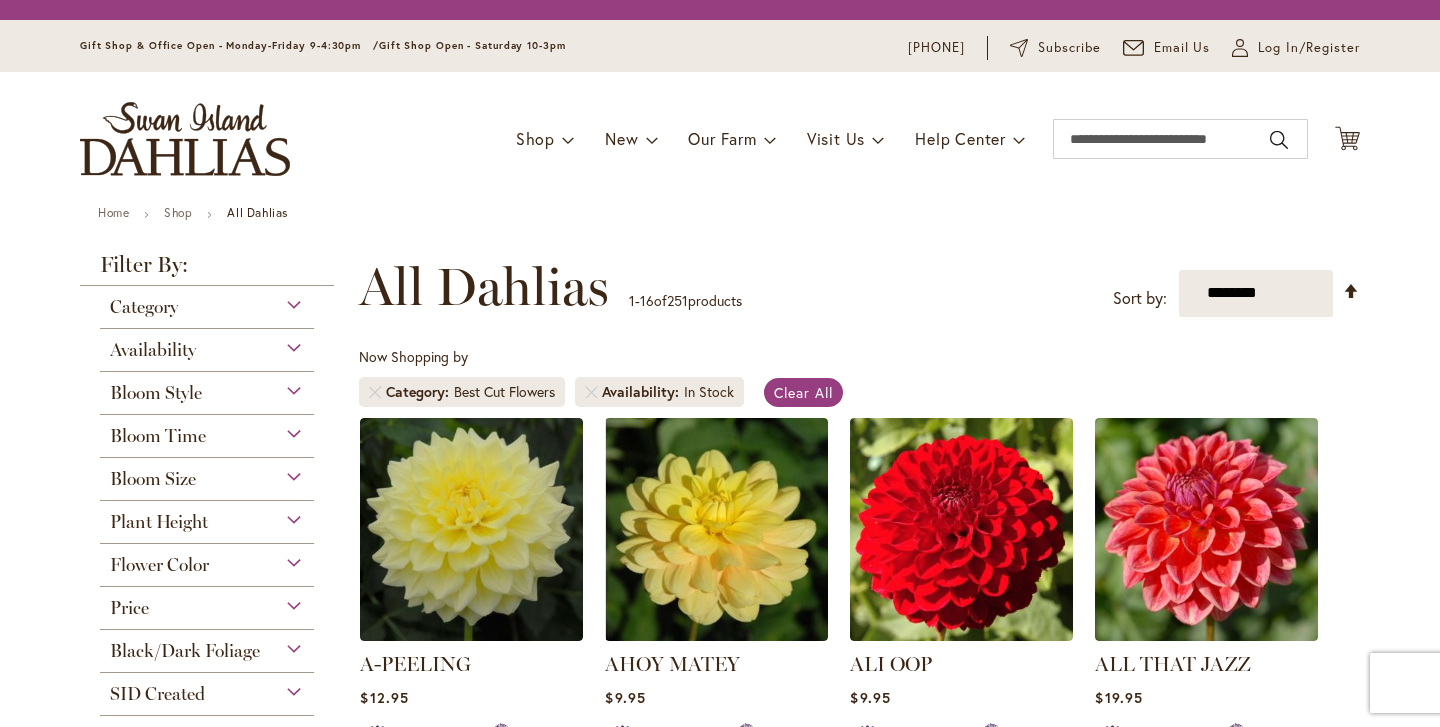 scroll, scrollTop: 0, scrollLeft: 0, axis: both 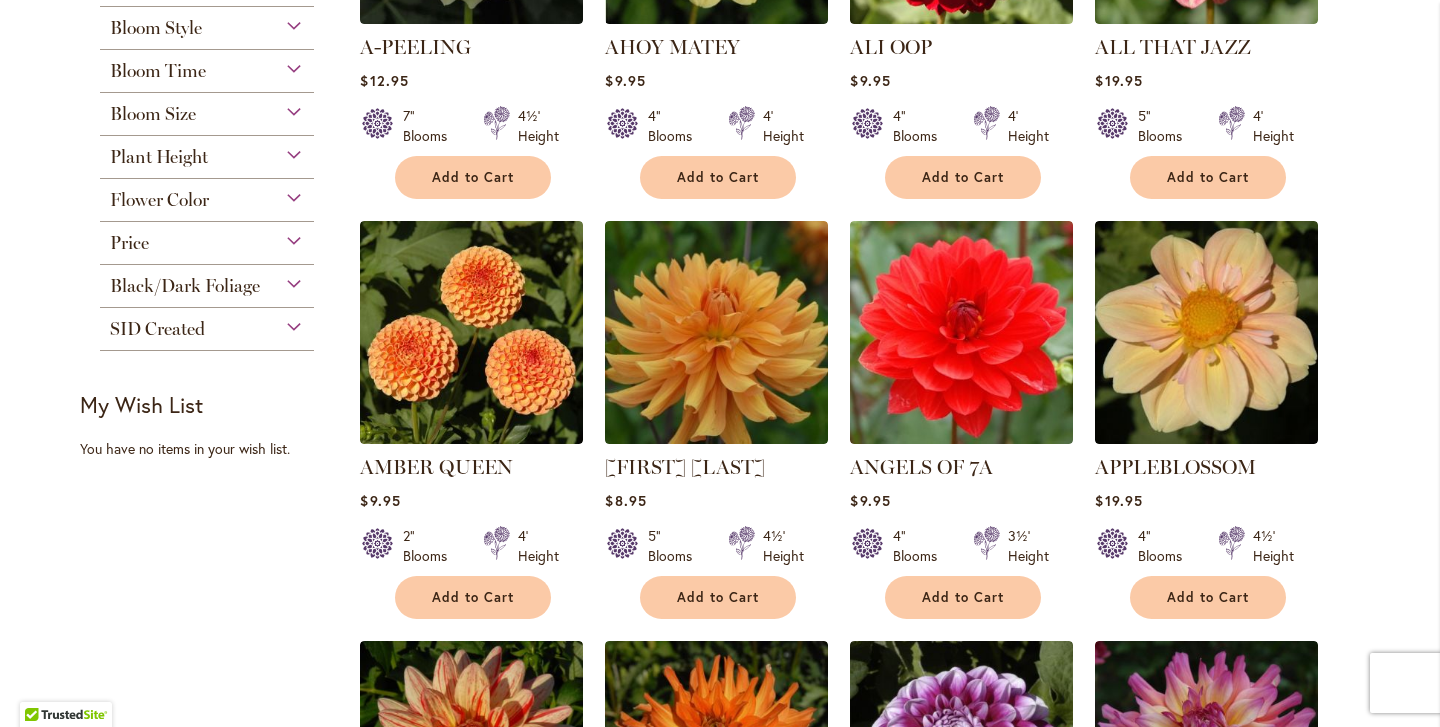 click on "Bloom Size" at bounding box center [207, 109] 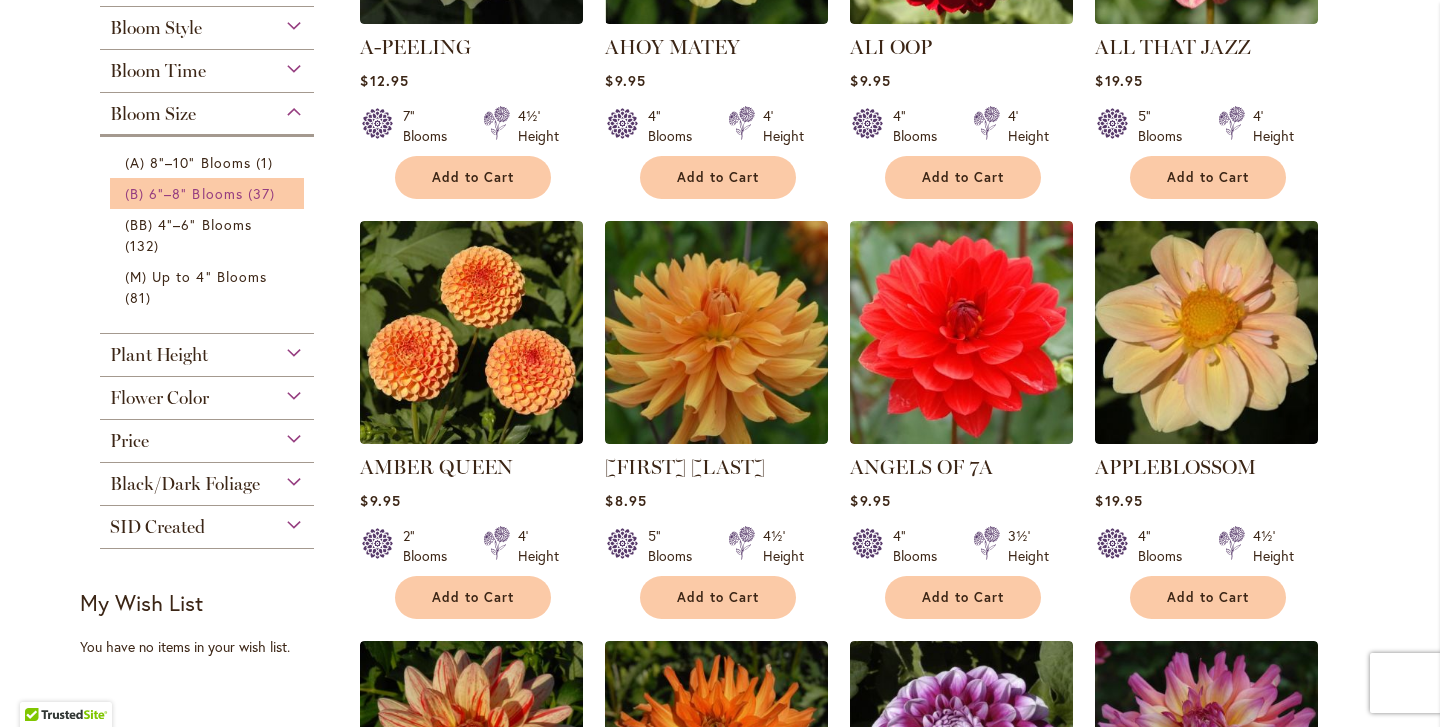 click on "(B) 6"–8" Blooms" at bounding box center [184, 193] 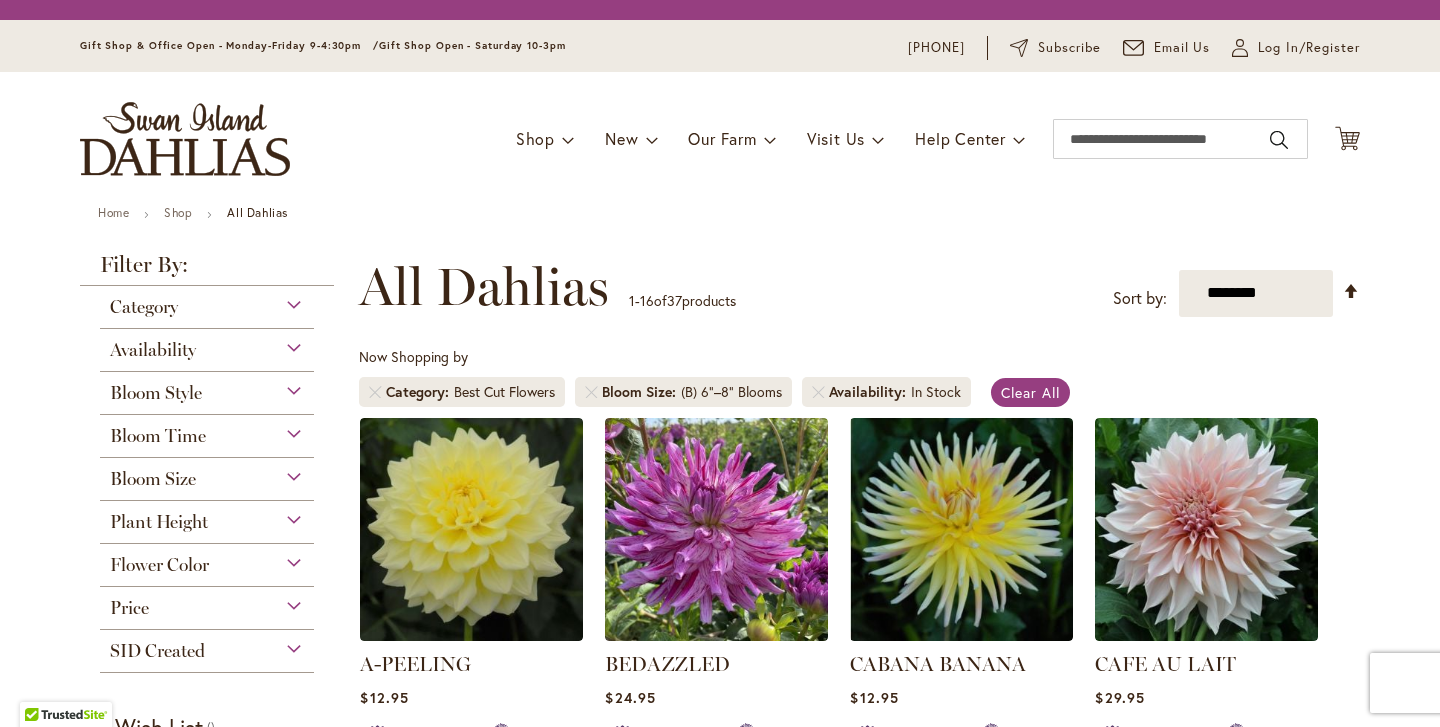 scroll, scrollTop: 0, scrollLeft: 0, axis: both 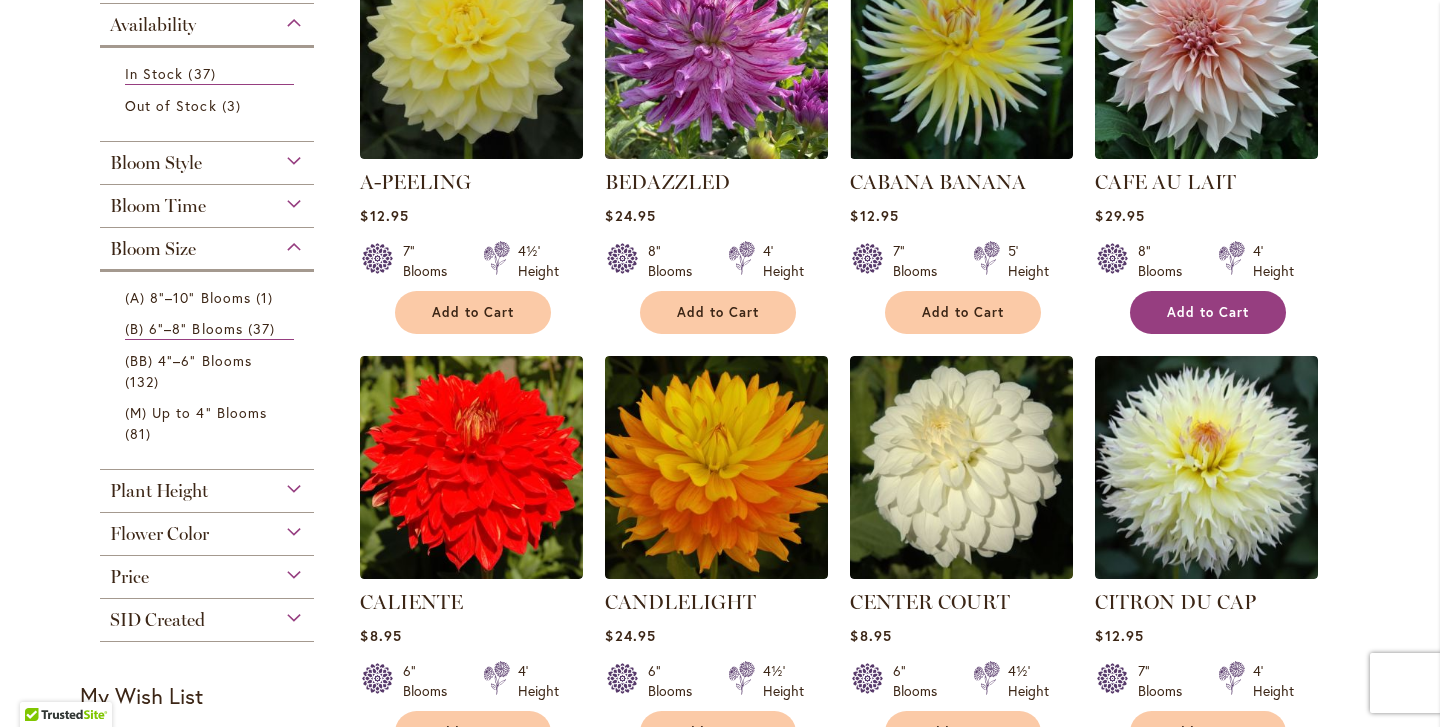 click on "Add to Cart" at bounding box center [1208, 312] 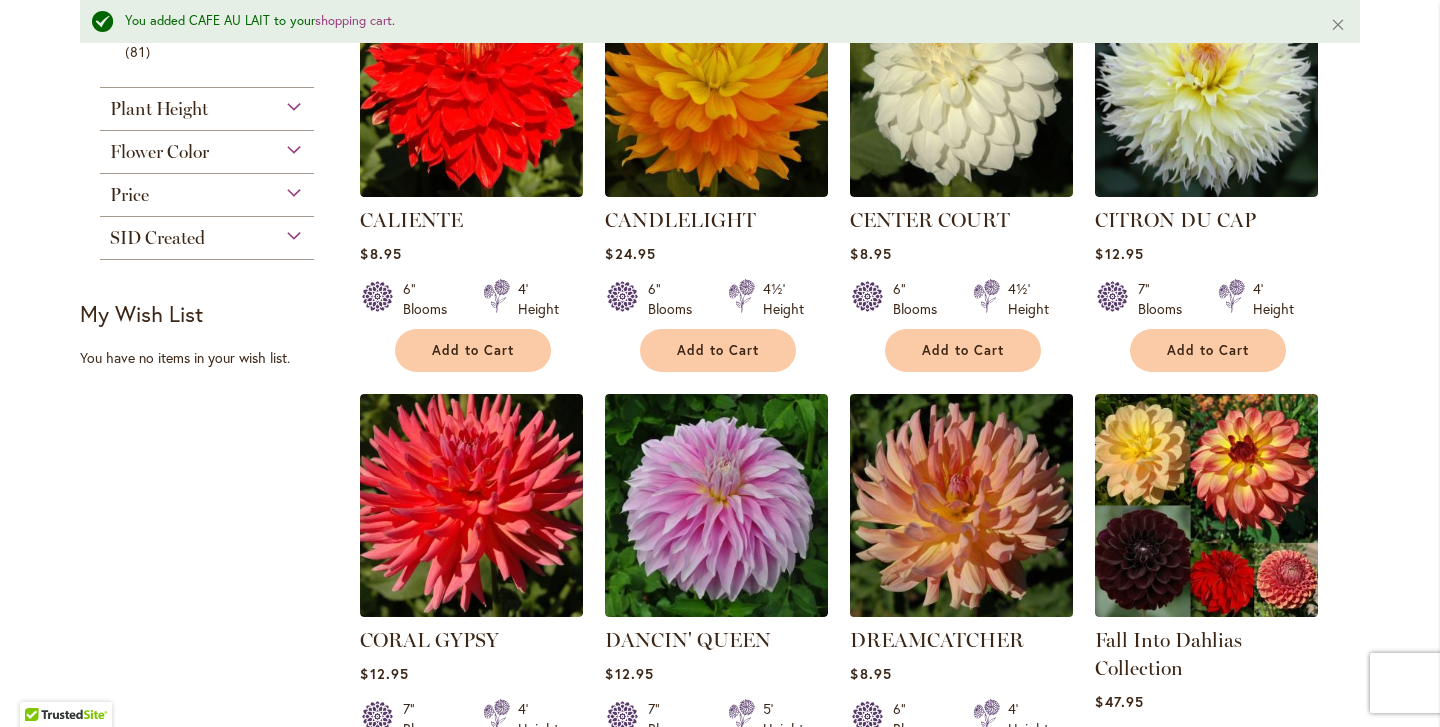 scroll, scrollTop: 1120, scrollLeft: 0, axis: vertical 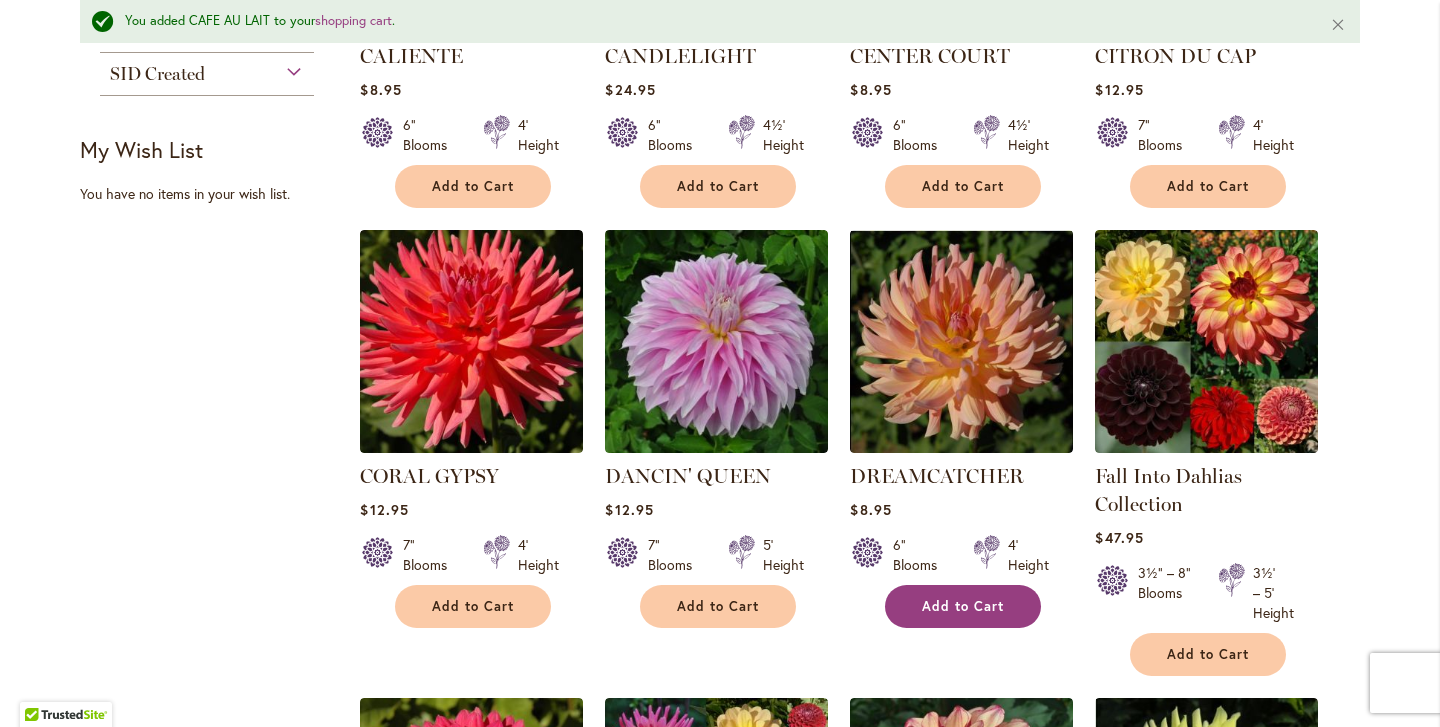 click on "Add to Cart" at bounding box center (963, 606) 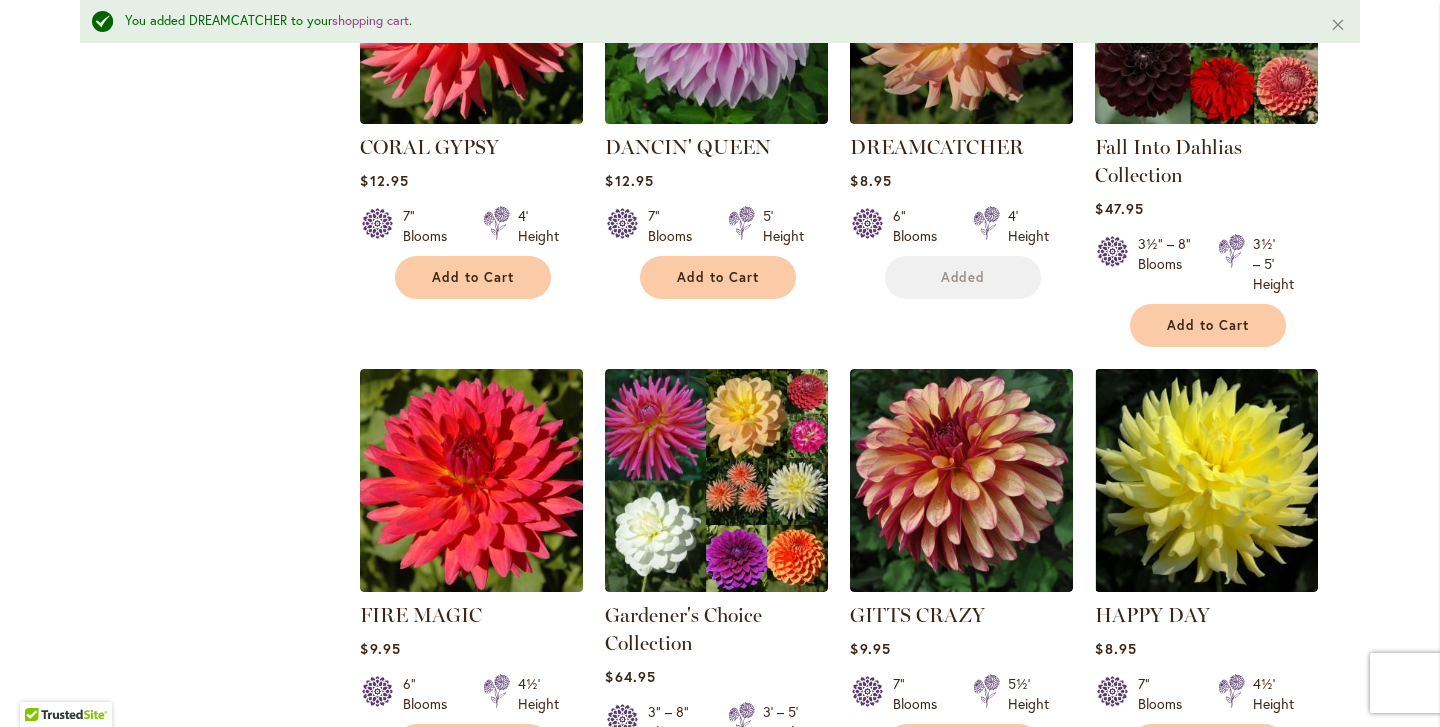 scroll, scrollTop: 1907, scrollLeft: 0, axis: vertical 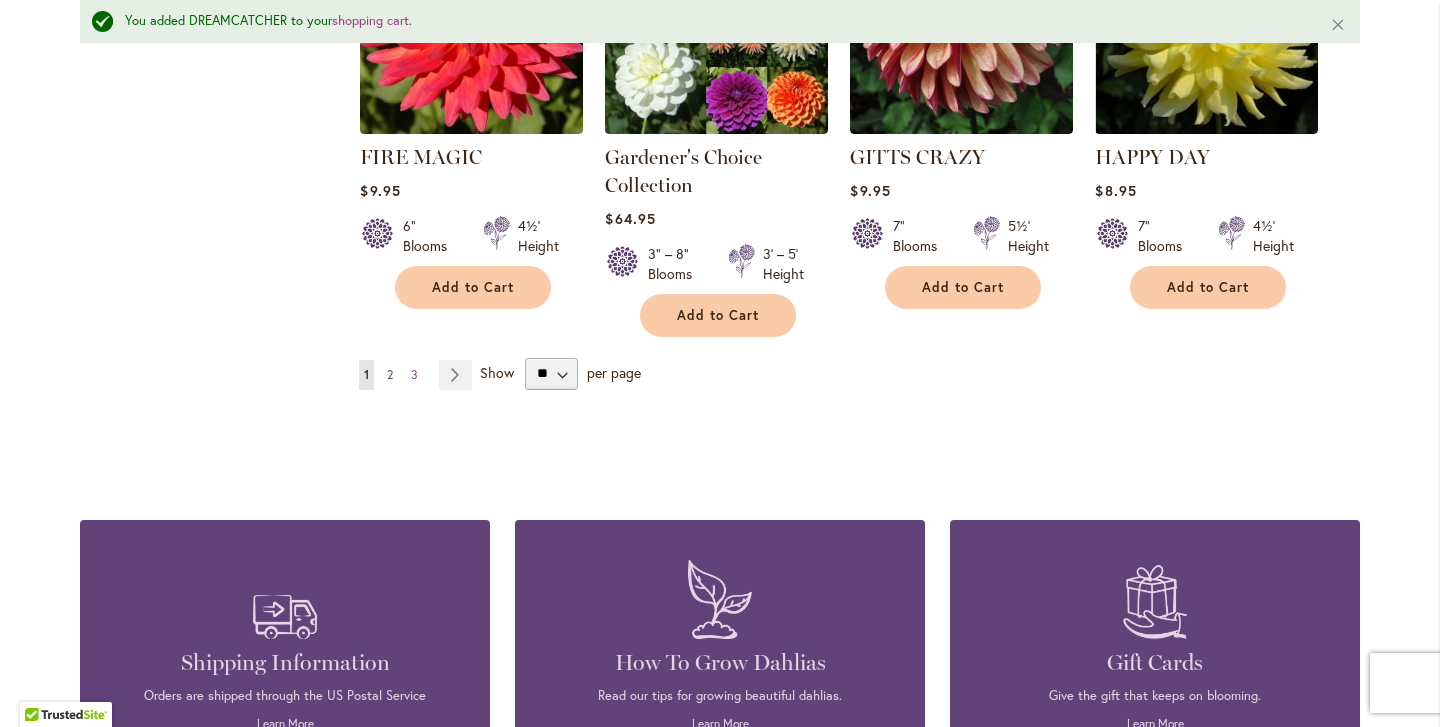 click on "2" at bounding box center (390, 374) 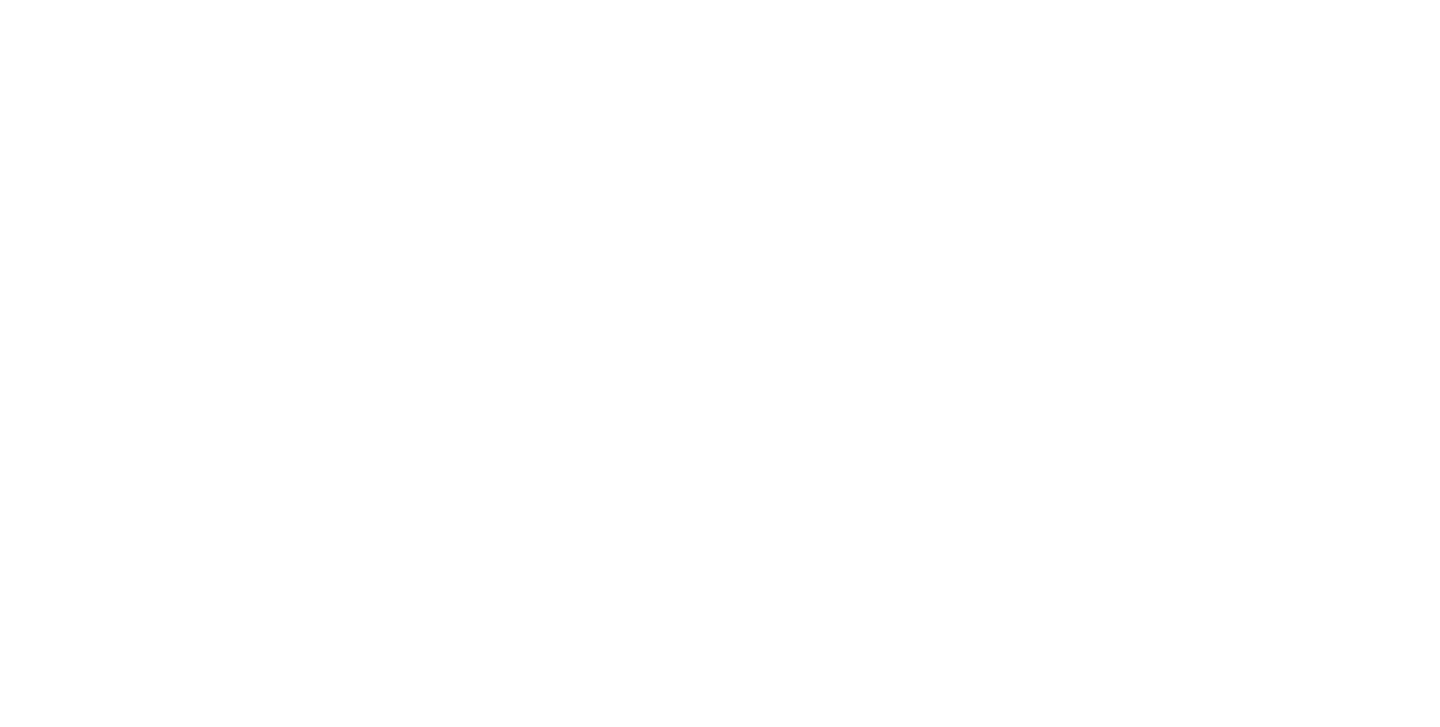 scroll, scrollTop: 0, scrollLeft: 0, axis: both 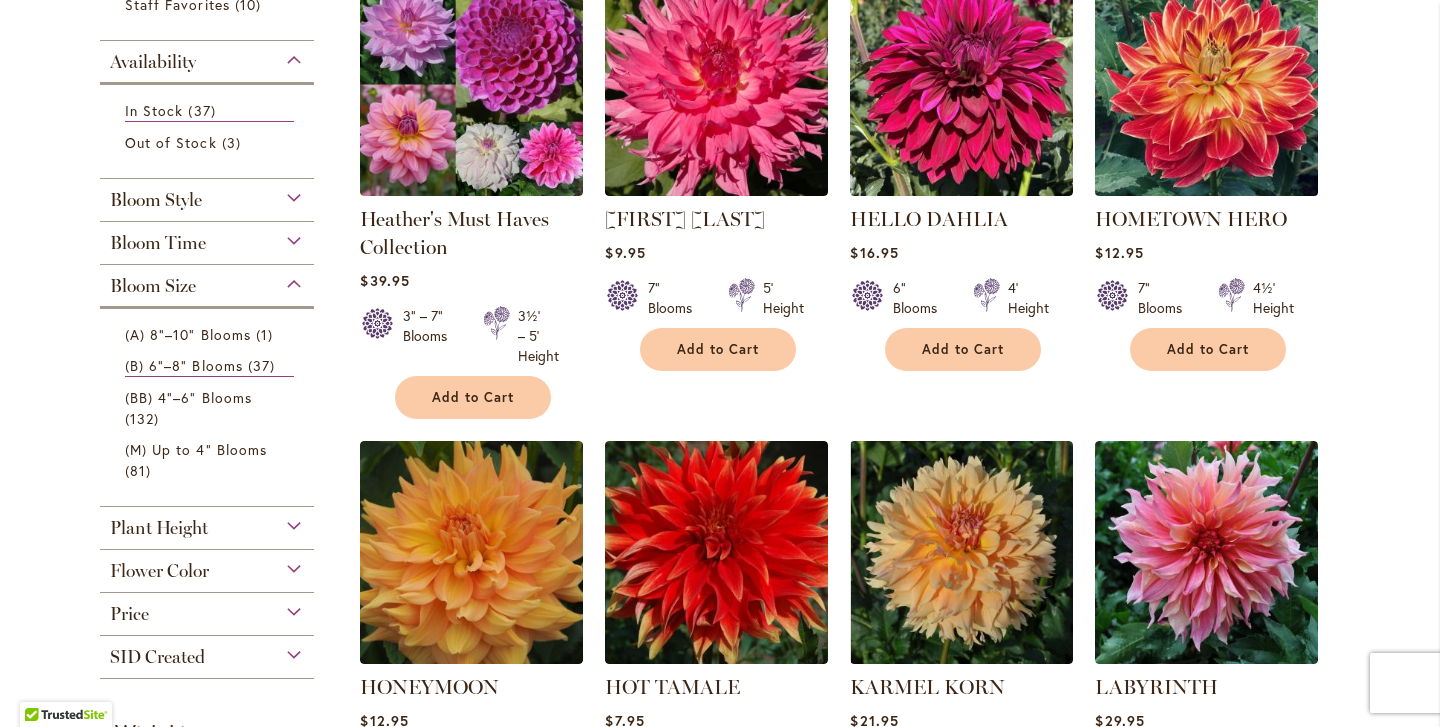 click at bounding box center [1207, 84] 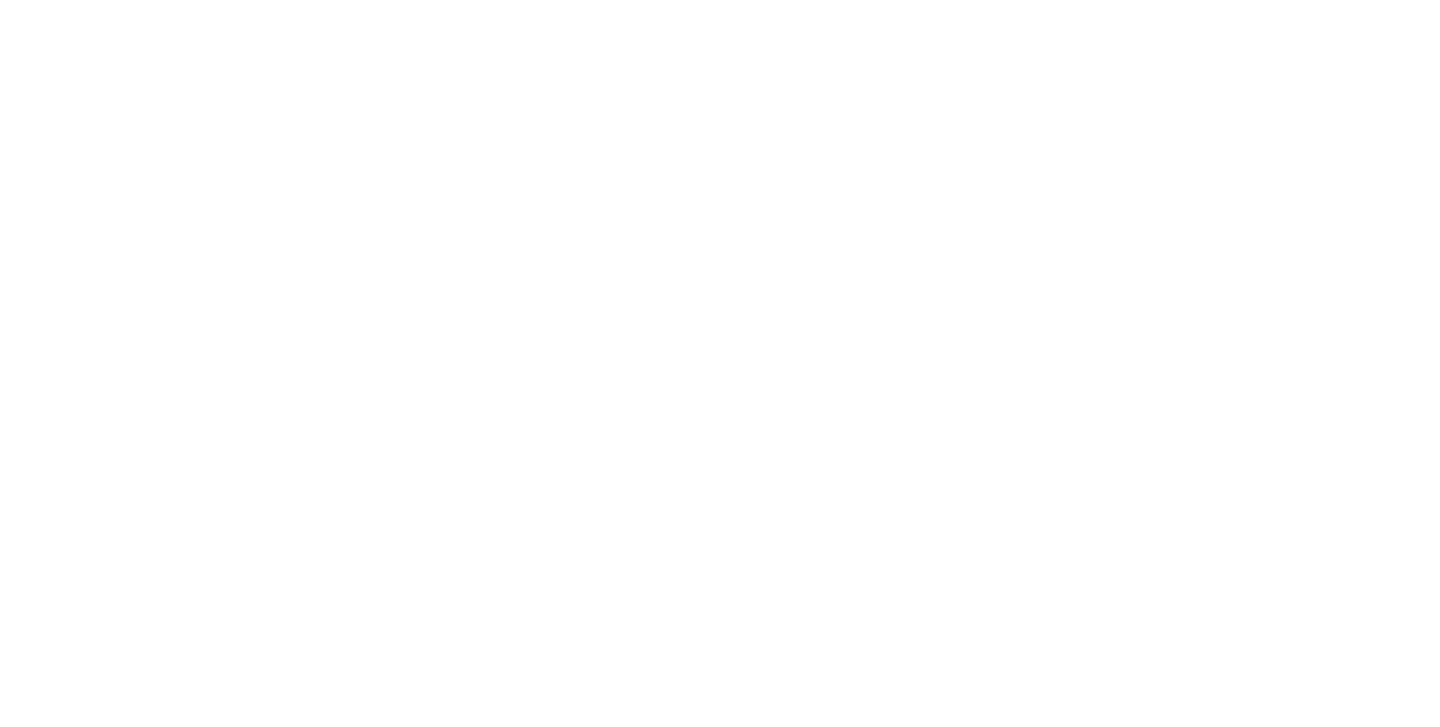 scroll, scrollTop: 0, scrollLeft: 0, axis: both 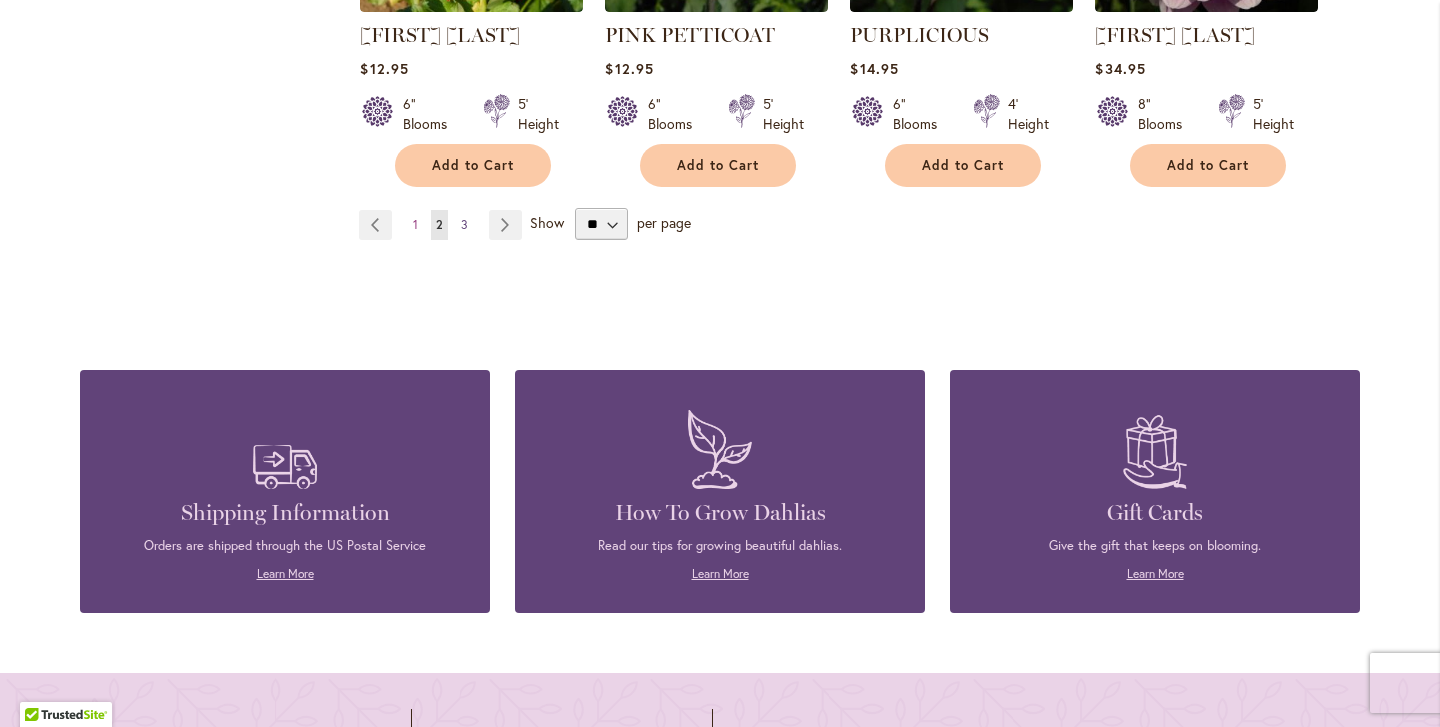 click on "Page
3" at bounding box center [464, 225] 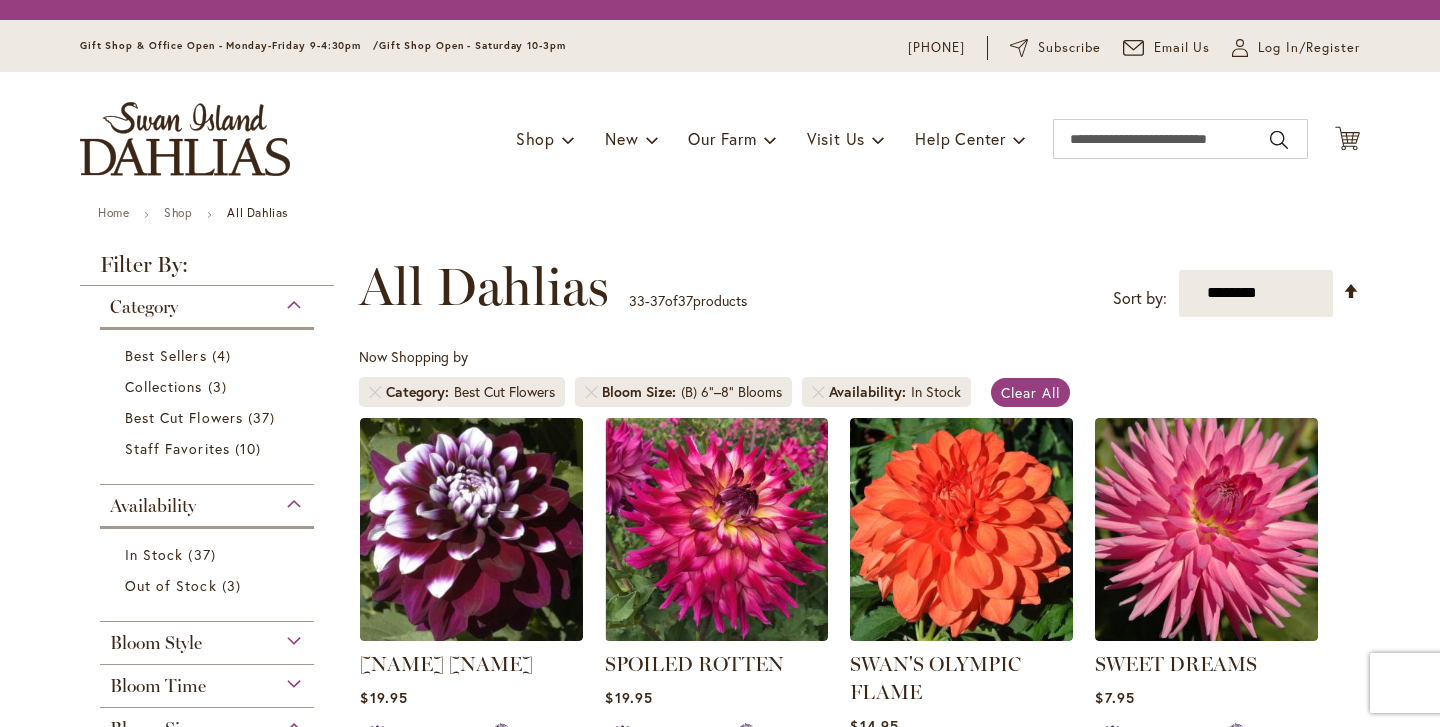 scroll, scrollTop: 0, scrollLeft: 0, axis: both 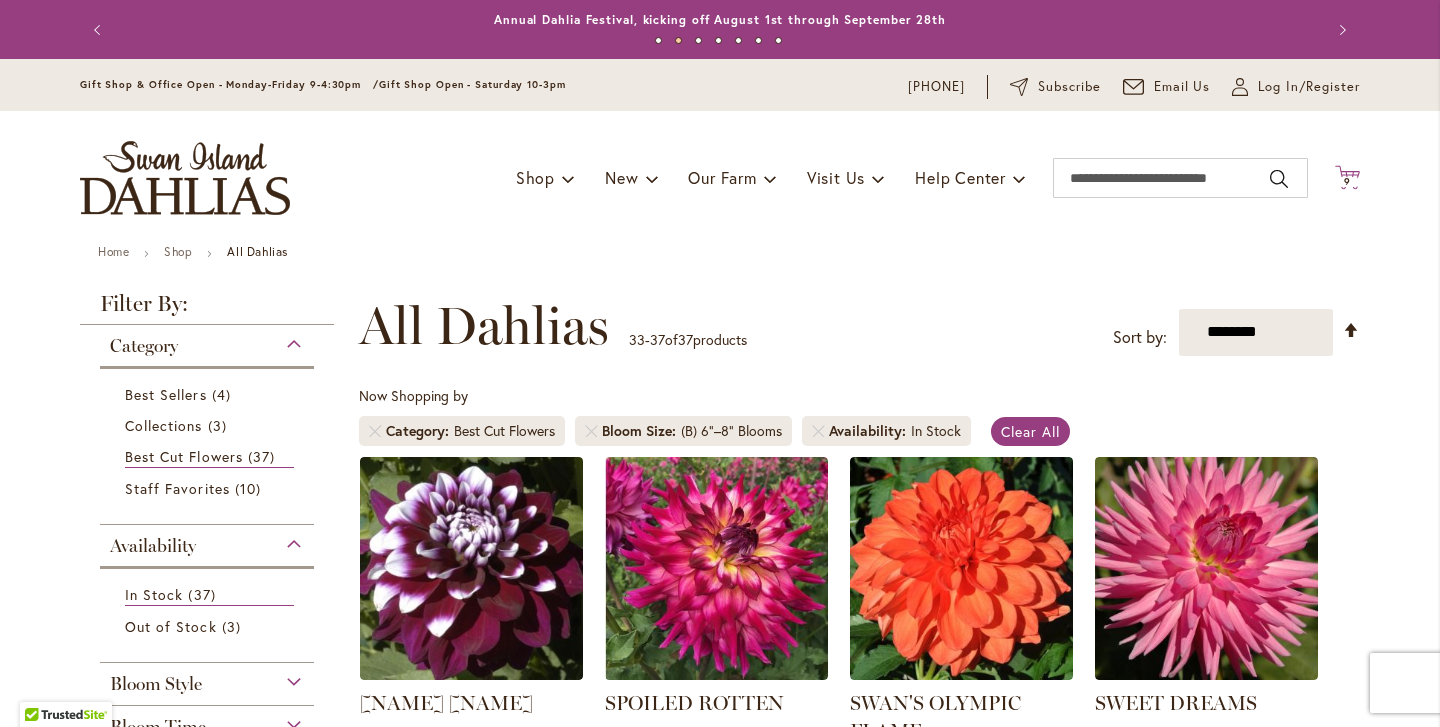 click on "9" at bounding box center [1347, 181] 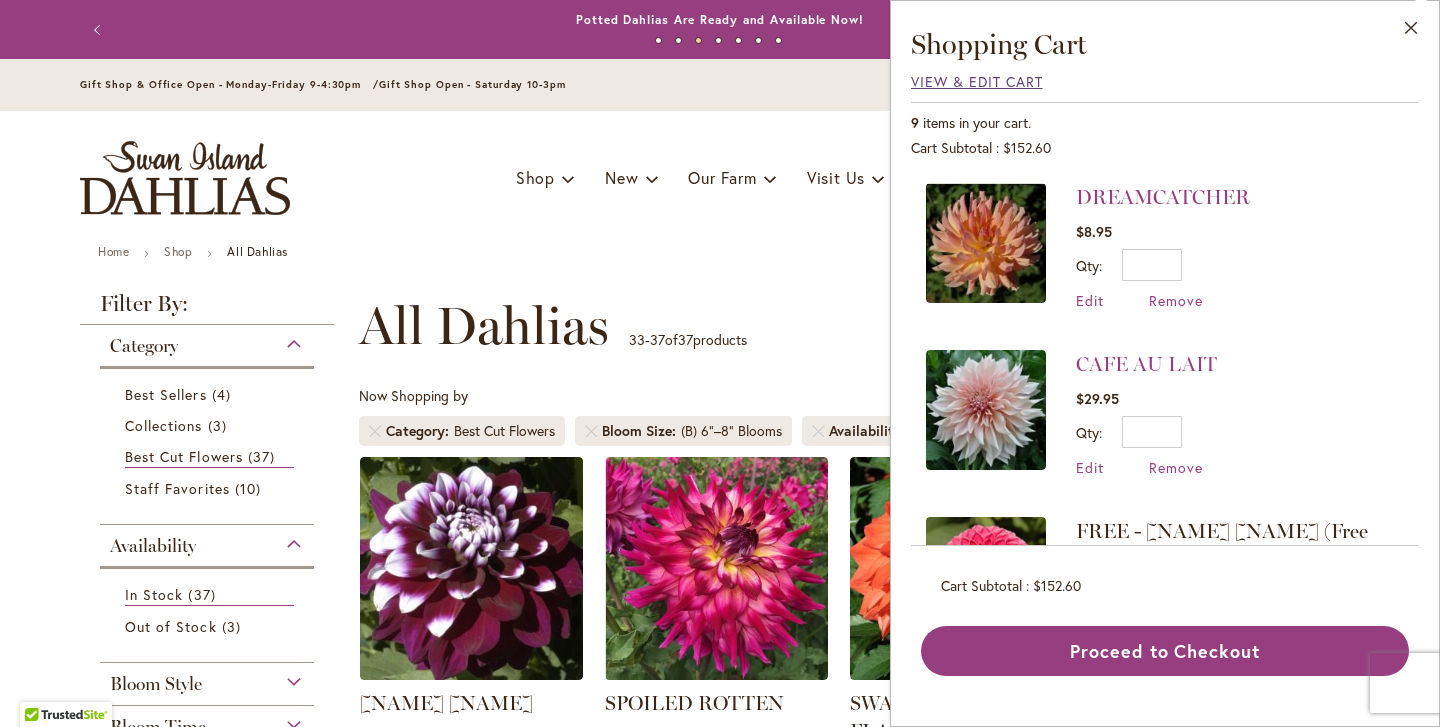 click on "View & Edit Cart" at bounding box center [977, 81] 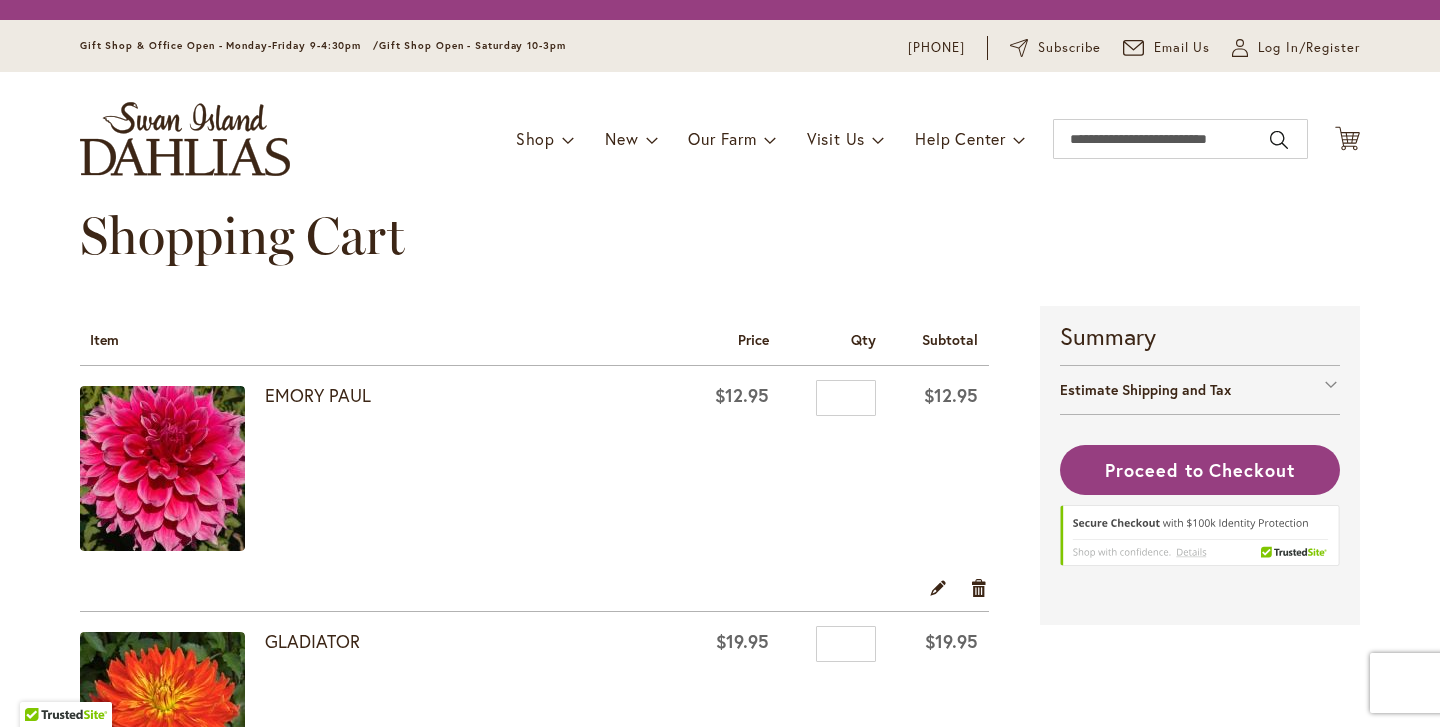 scroll, scrollTop: 0, scrollLeft: 0, axis: both 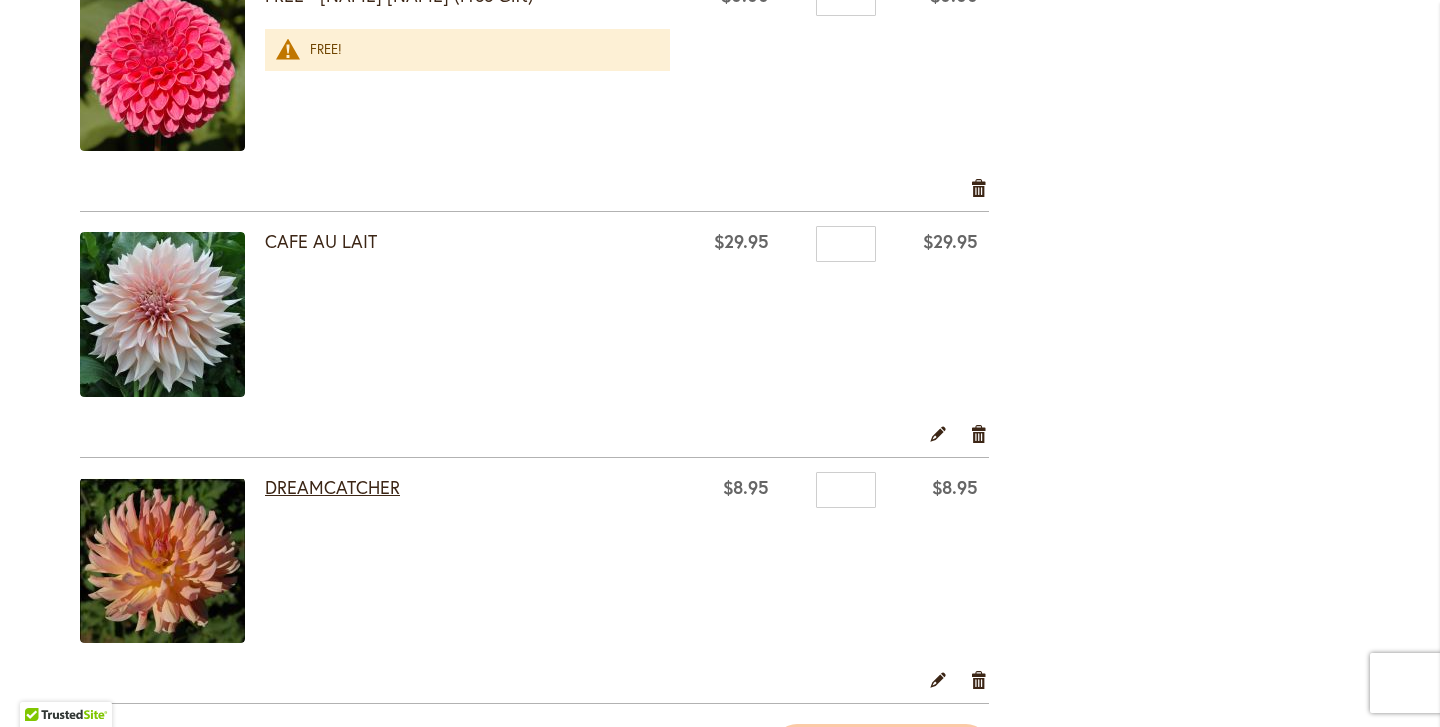 click on "DREAMCATCHER" at bounding box center [332, 487] 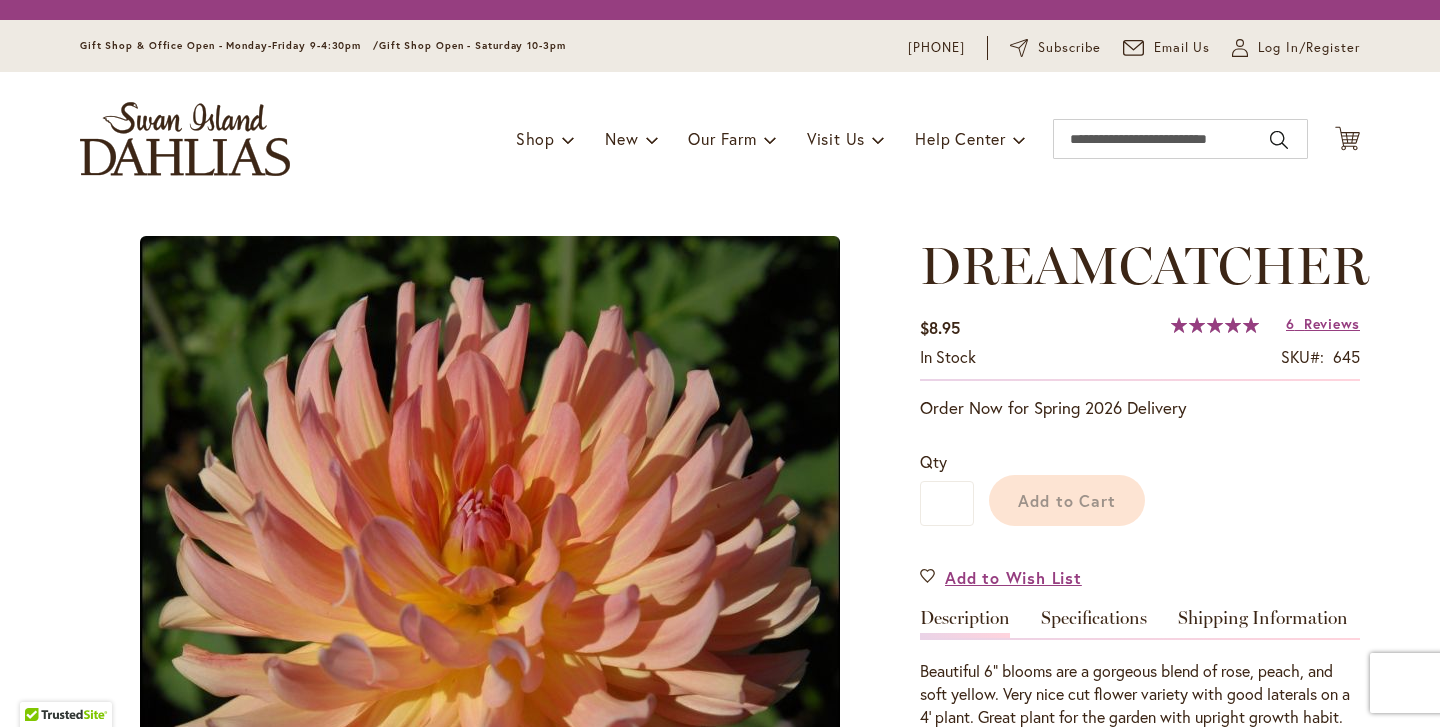 scroll, scrollTop: 0, scrollLeft: 0, axis: both 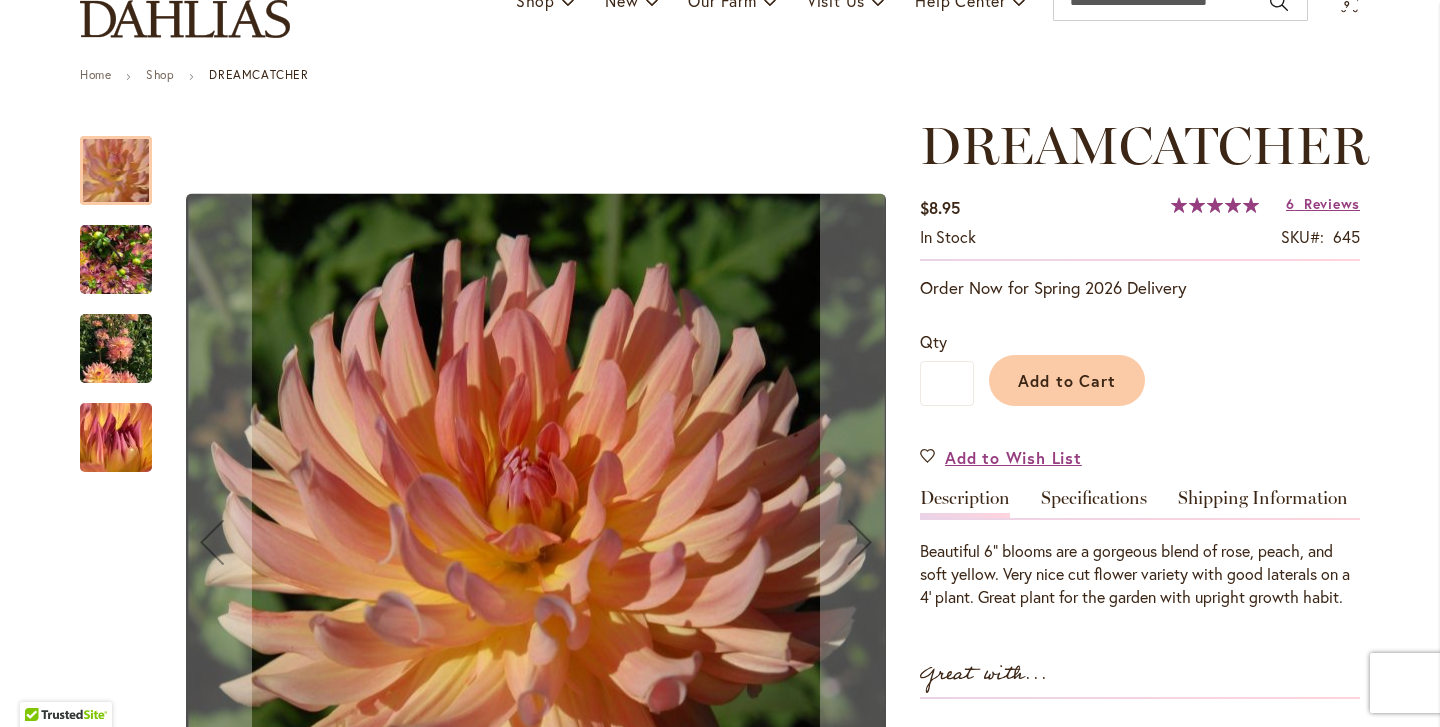 click at bounding box center [116, 260] 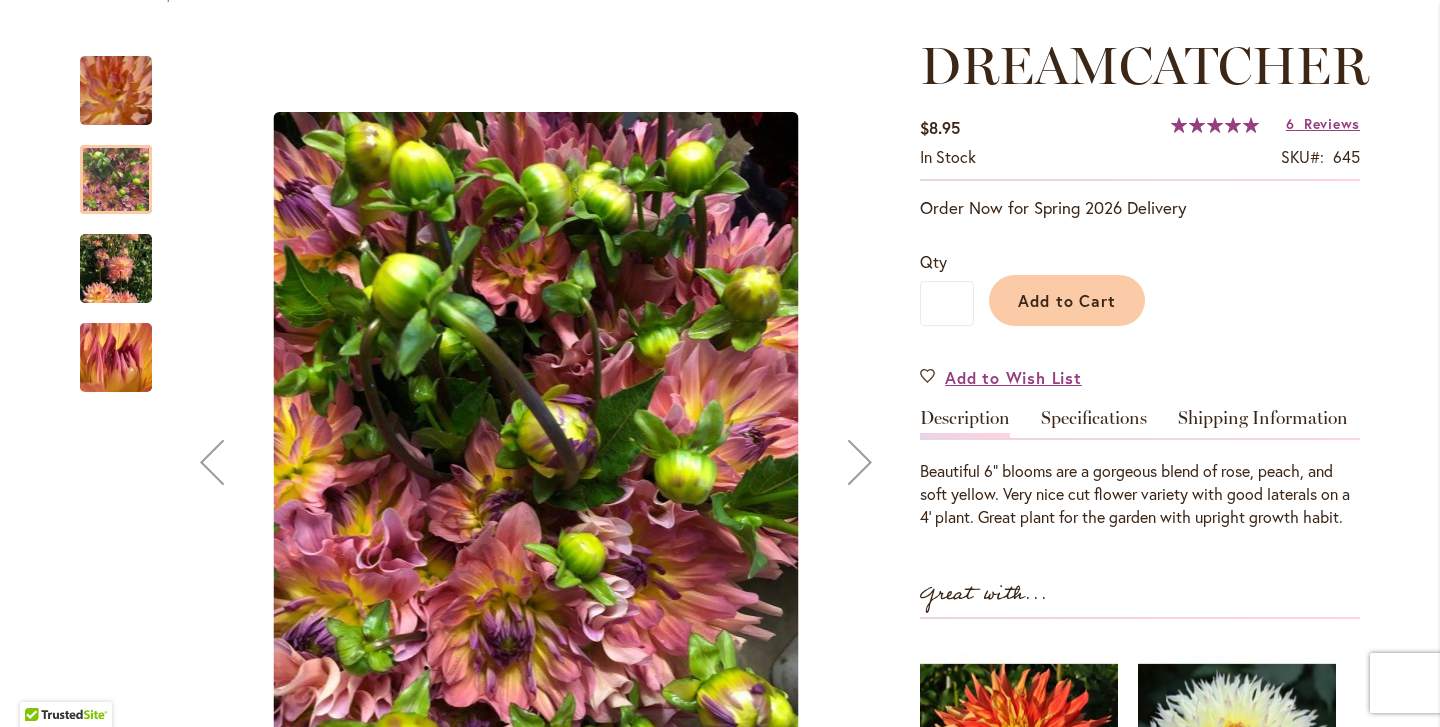scroll, scrollTop: 259, scrollLeft: 0, axis: vertical 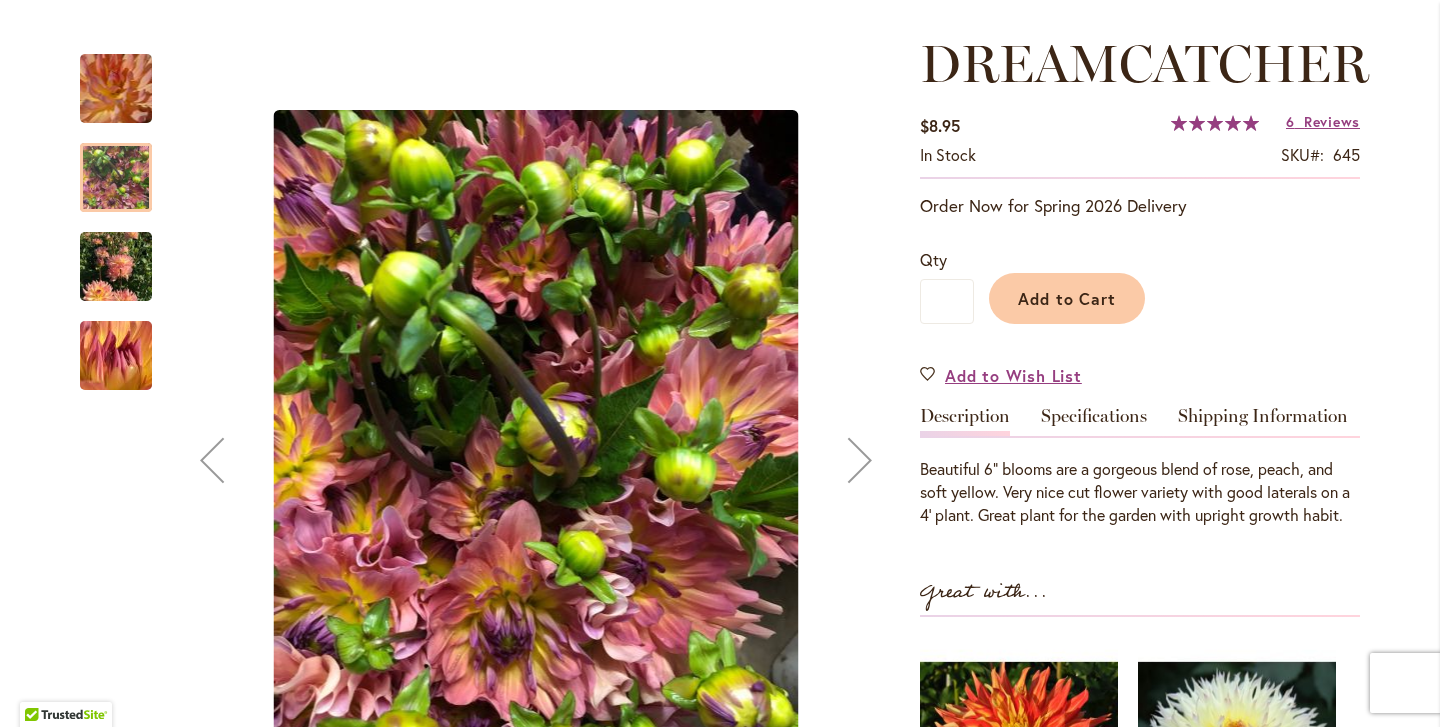 click at bounding box center [116, 267] 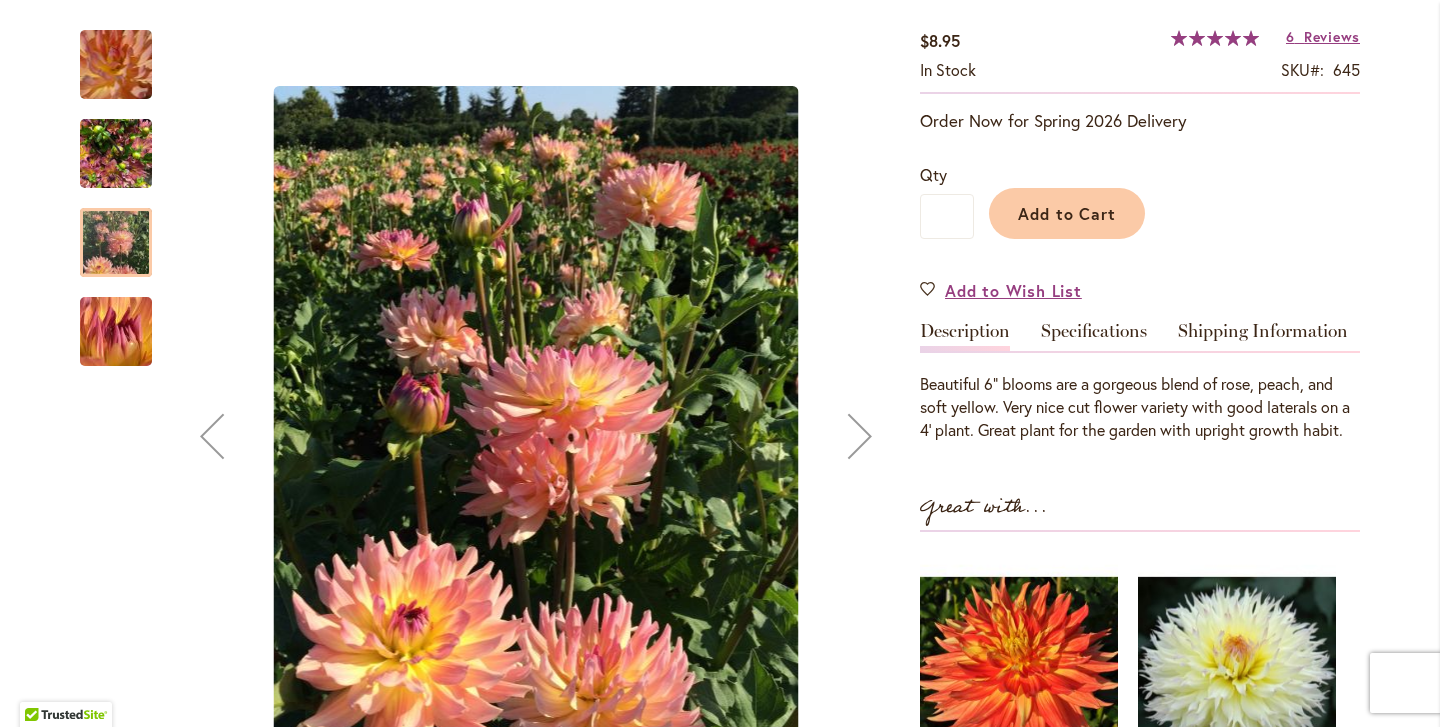 scroll, scrollTop: 348, scrollLeft: 0, axis: vertical 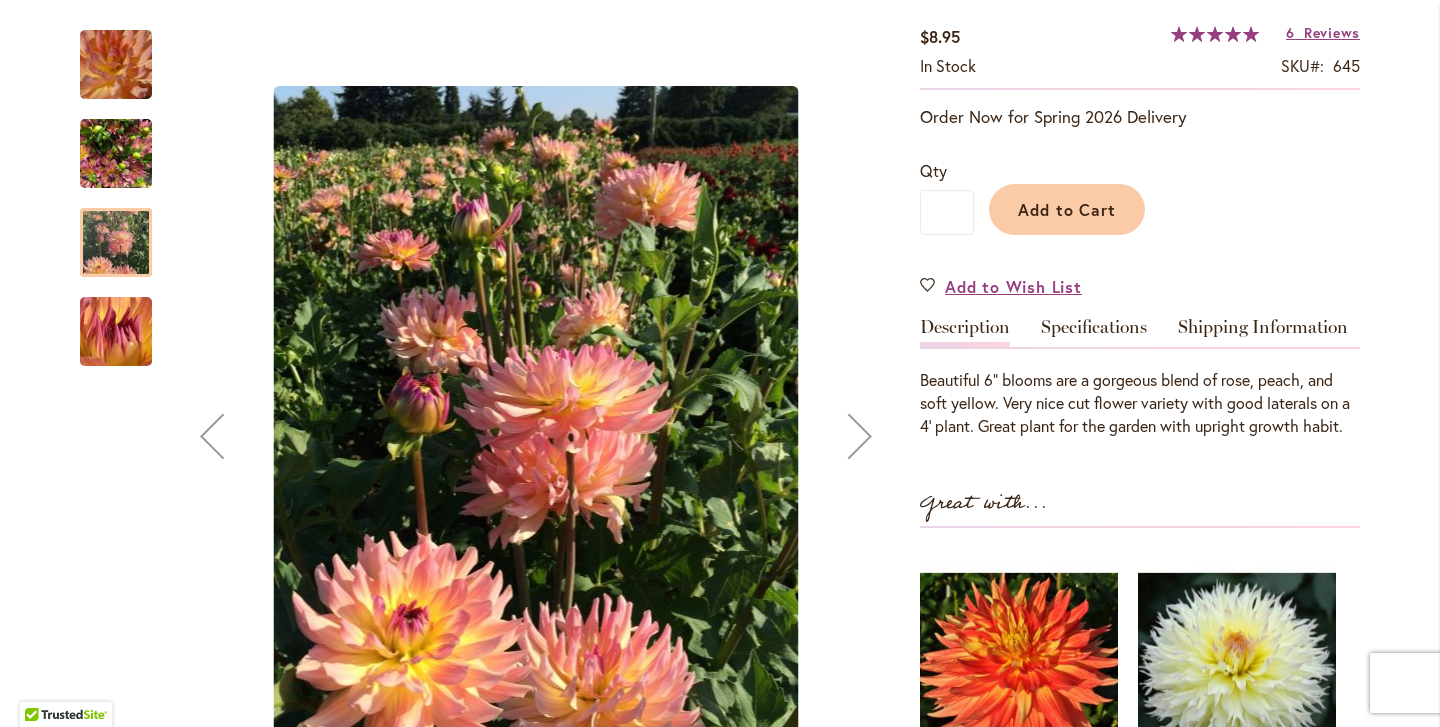 click at bounding box center [116, 332] 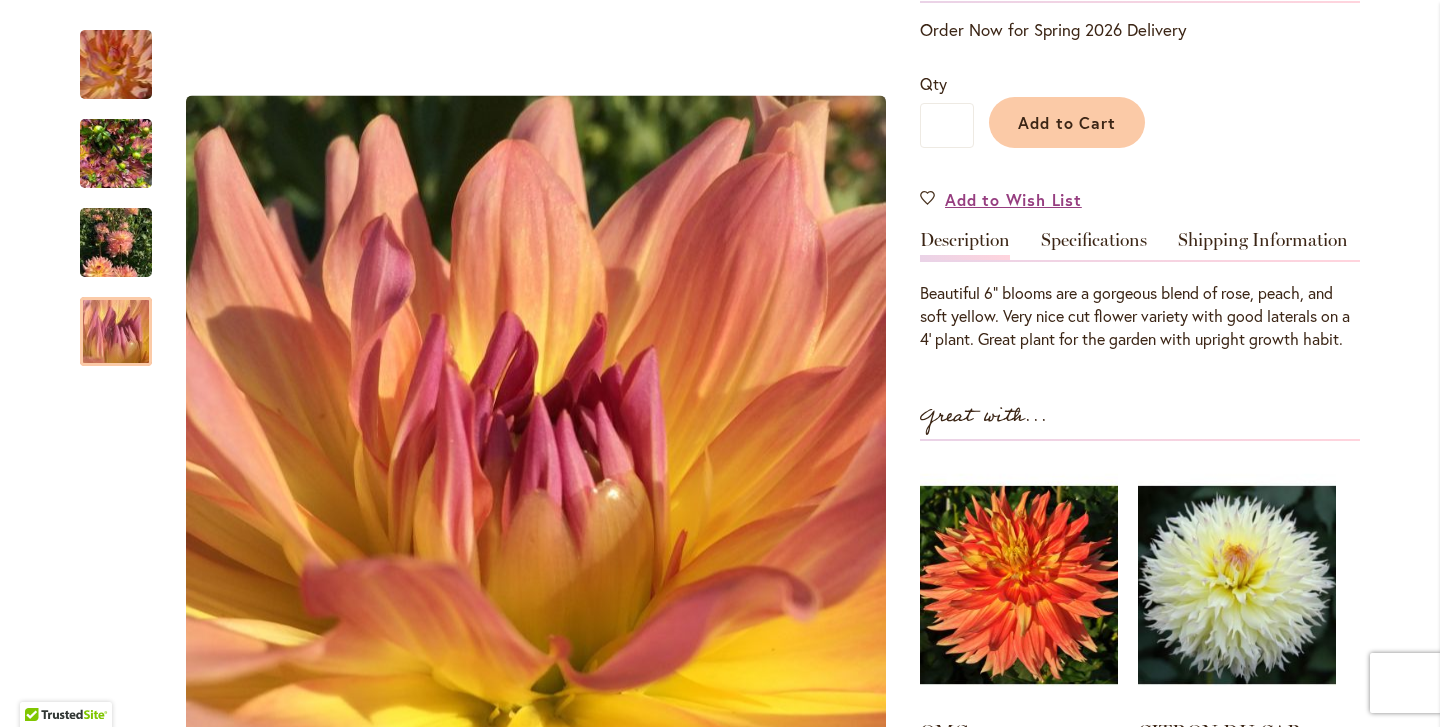 scroll, scrollTop: 347, scrollLeft: 0, axis: vertical 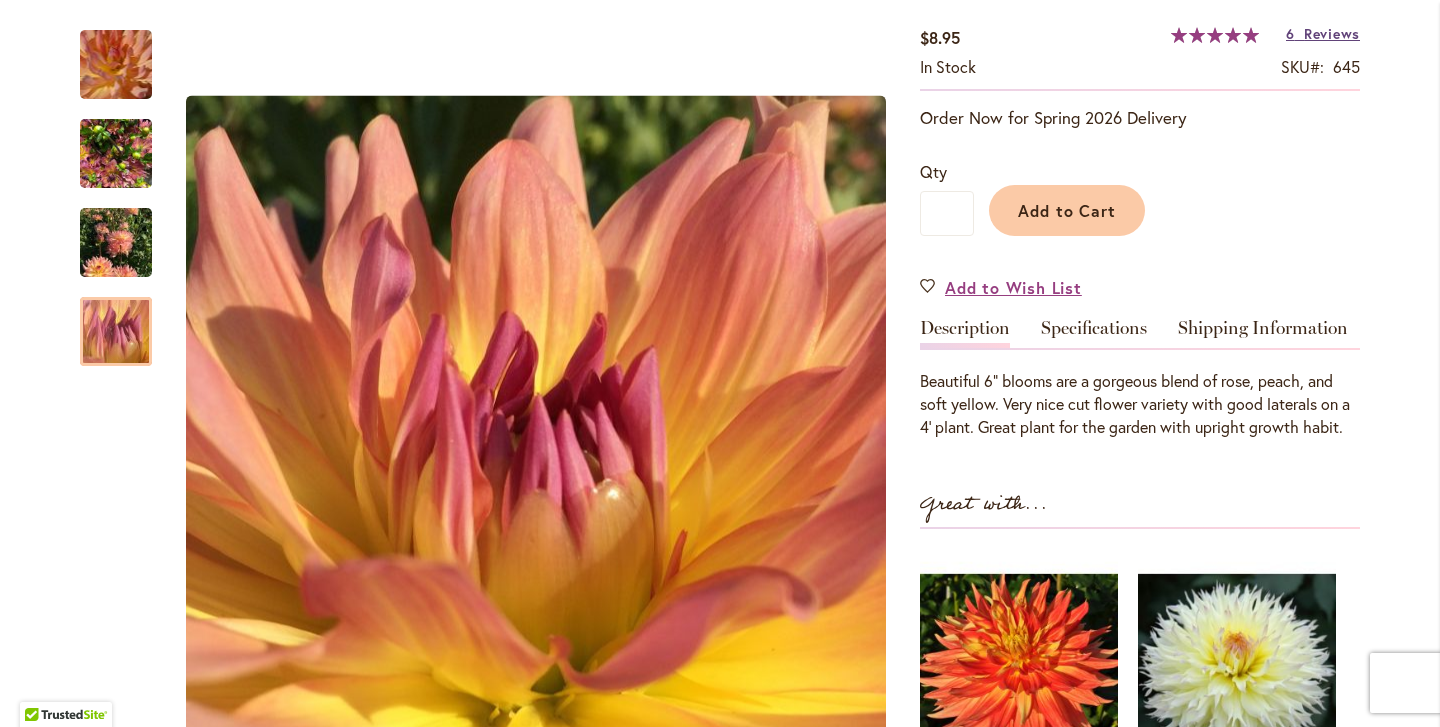 click on "Reviews" at bounding box center (1332, 33) 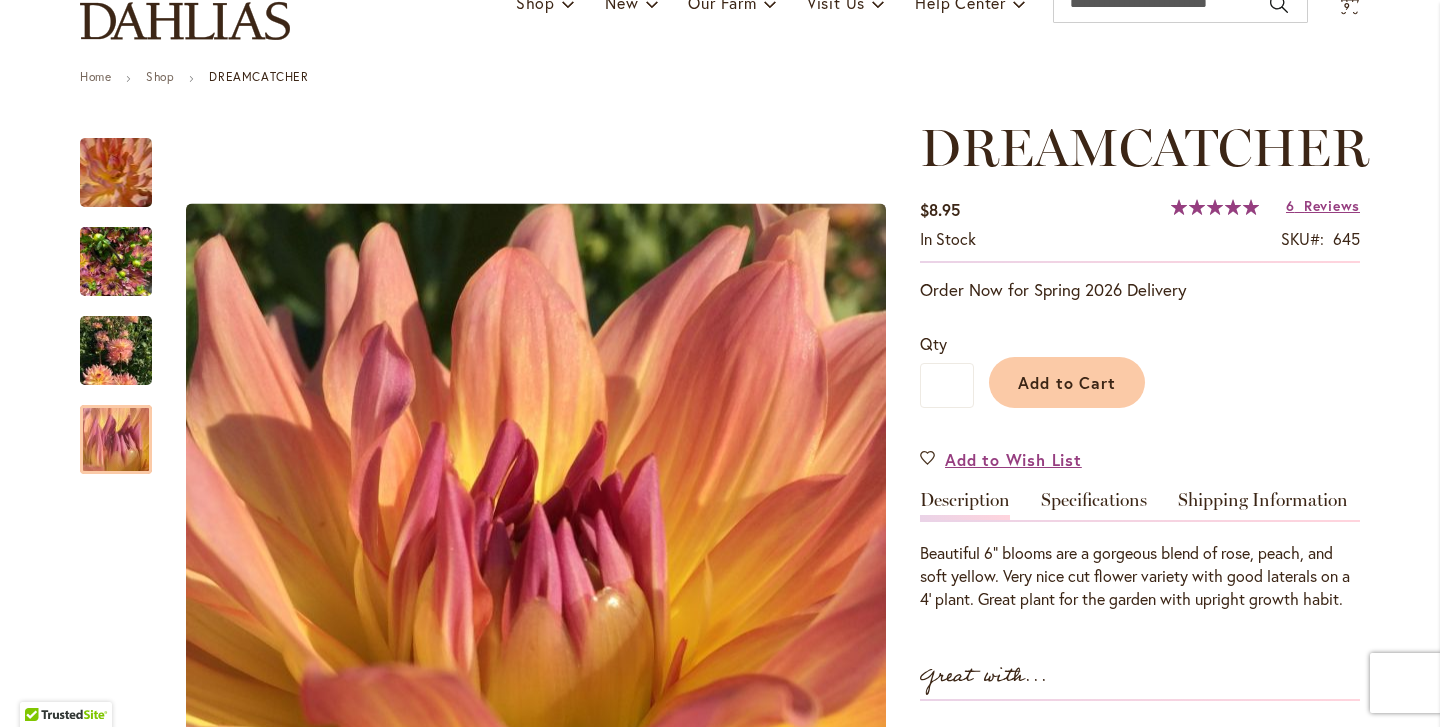 scroll, scrollTop: 0, scrollLeft: 0, axis: both 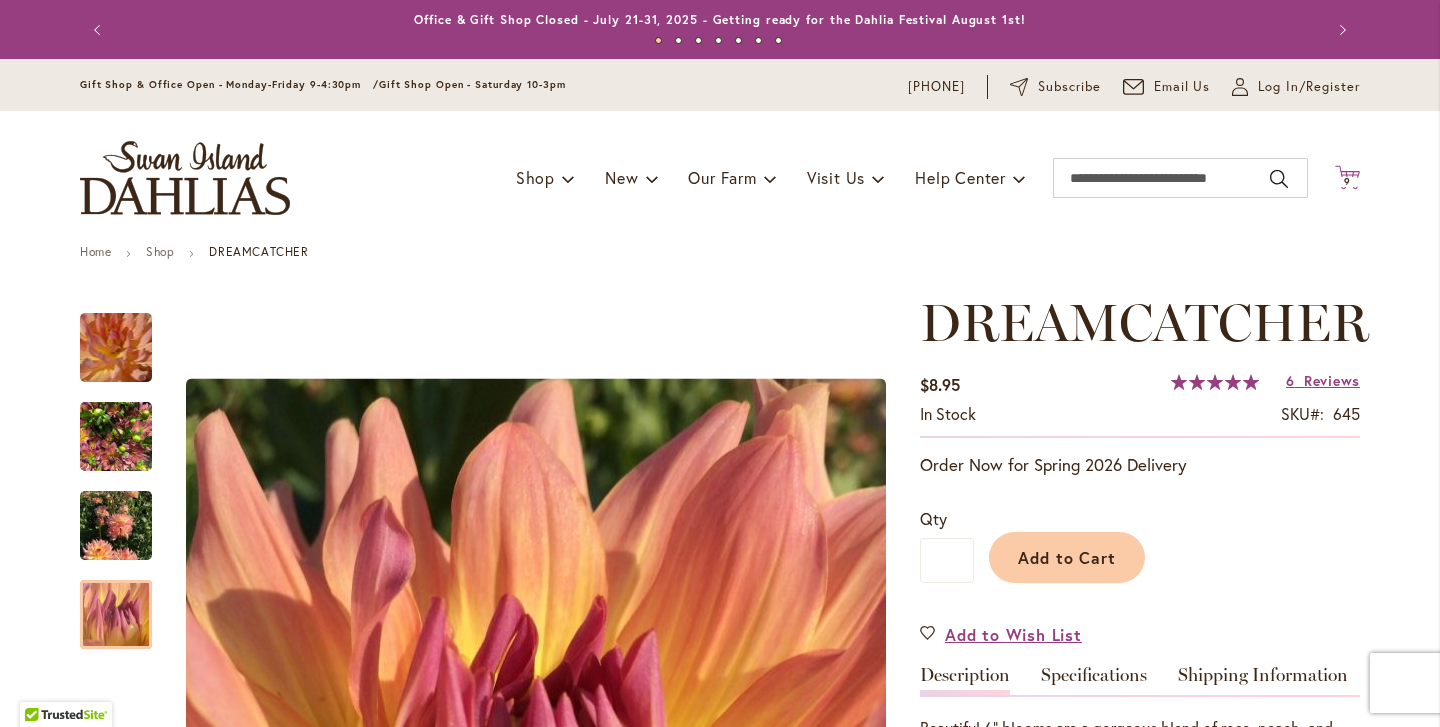 click on "Cart
.cls-1 {
fill: #231f20;
}" 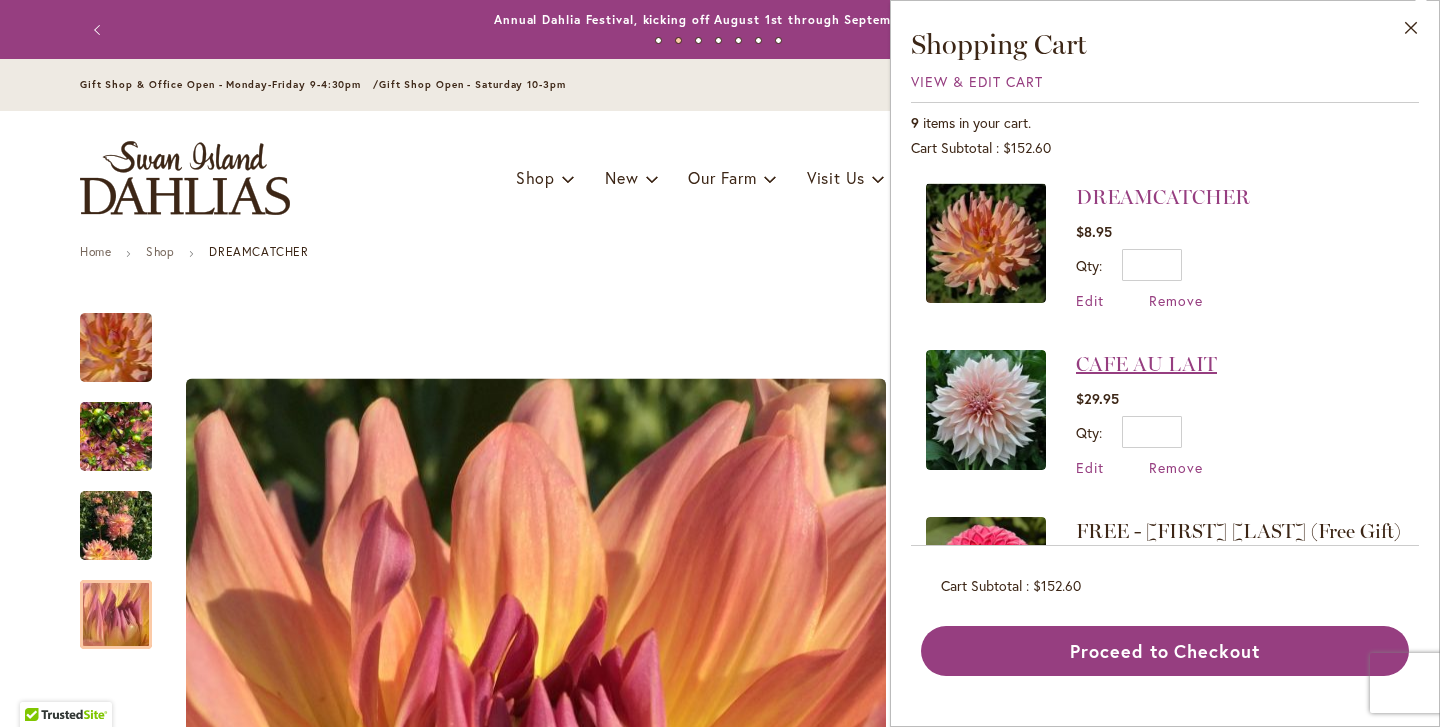 click on "CAFE AU LAIT" at bounding box center (1146, 364) 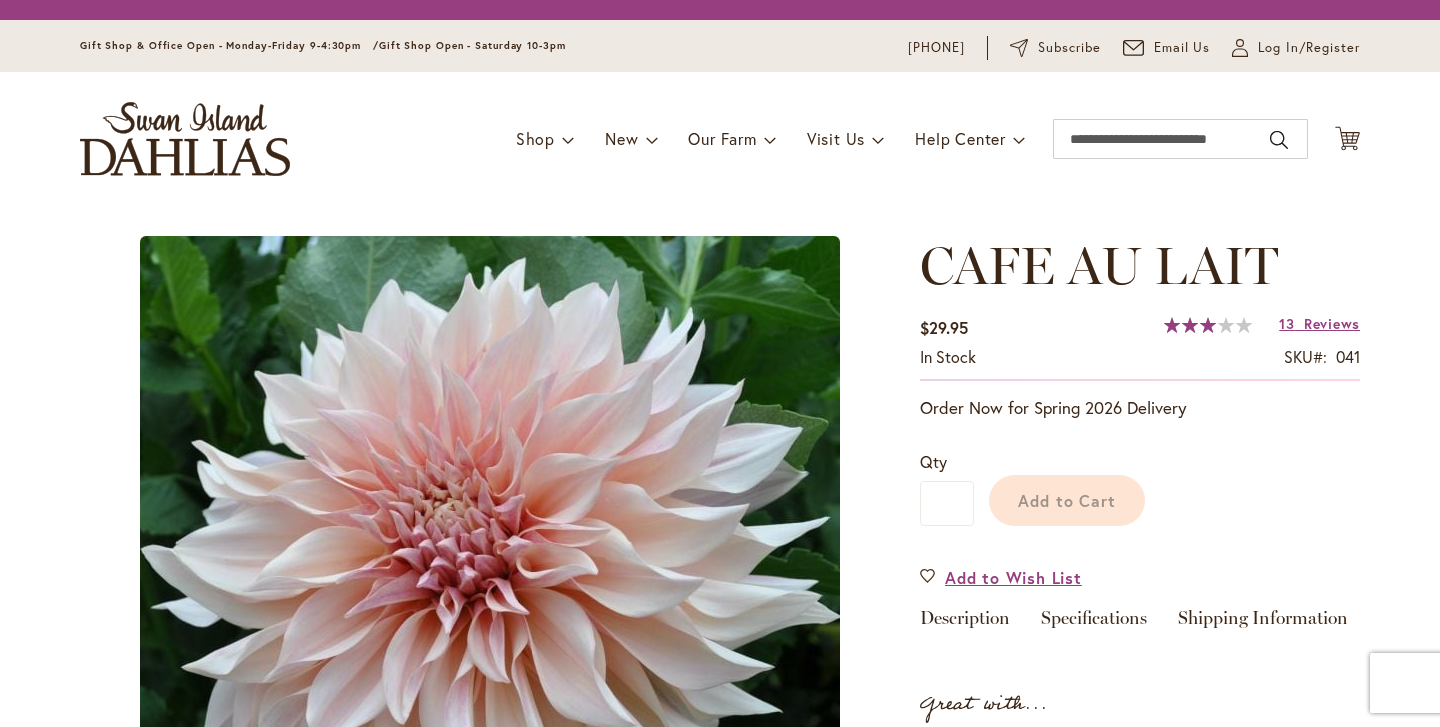 scroll, scrollTop: 0, scrollLeft: 0, axis: both 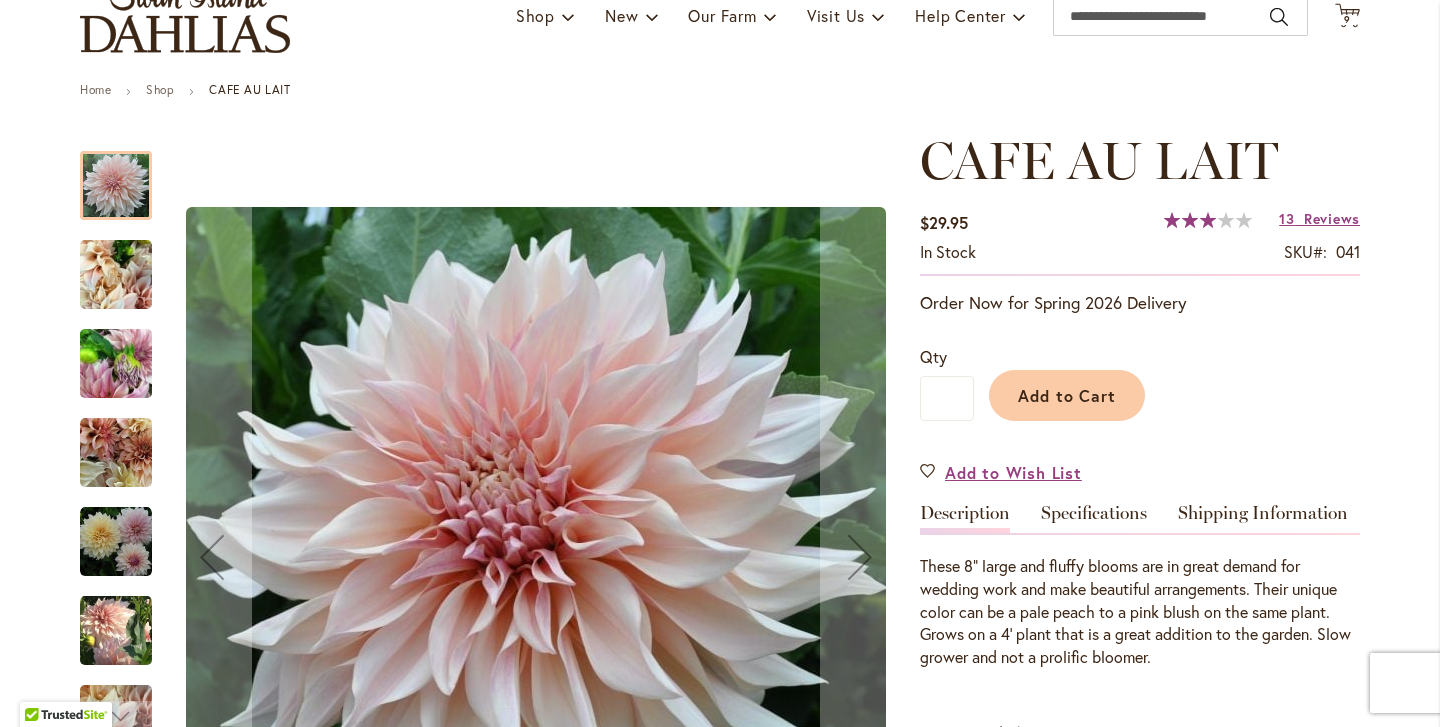 click at bounding box center [116, 275] 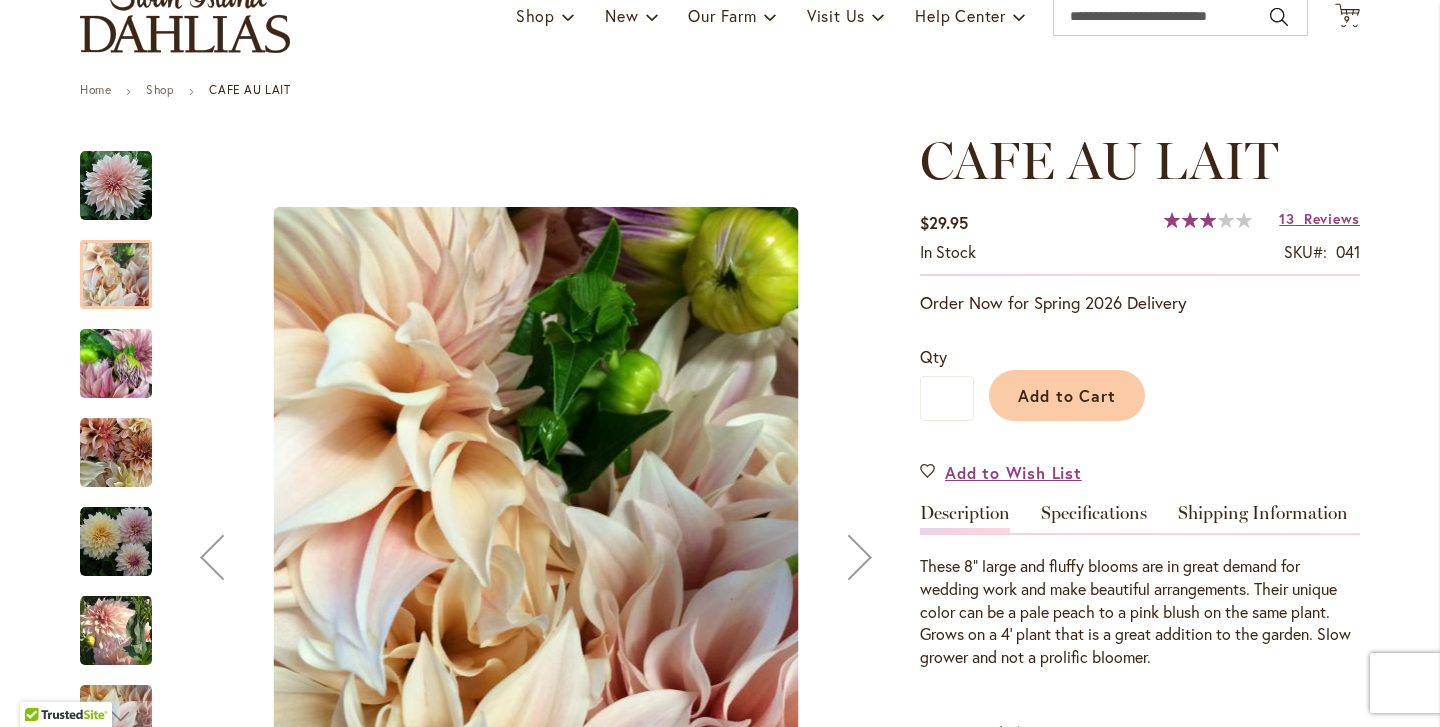 click at bounding box center (116, 364) 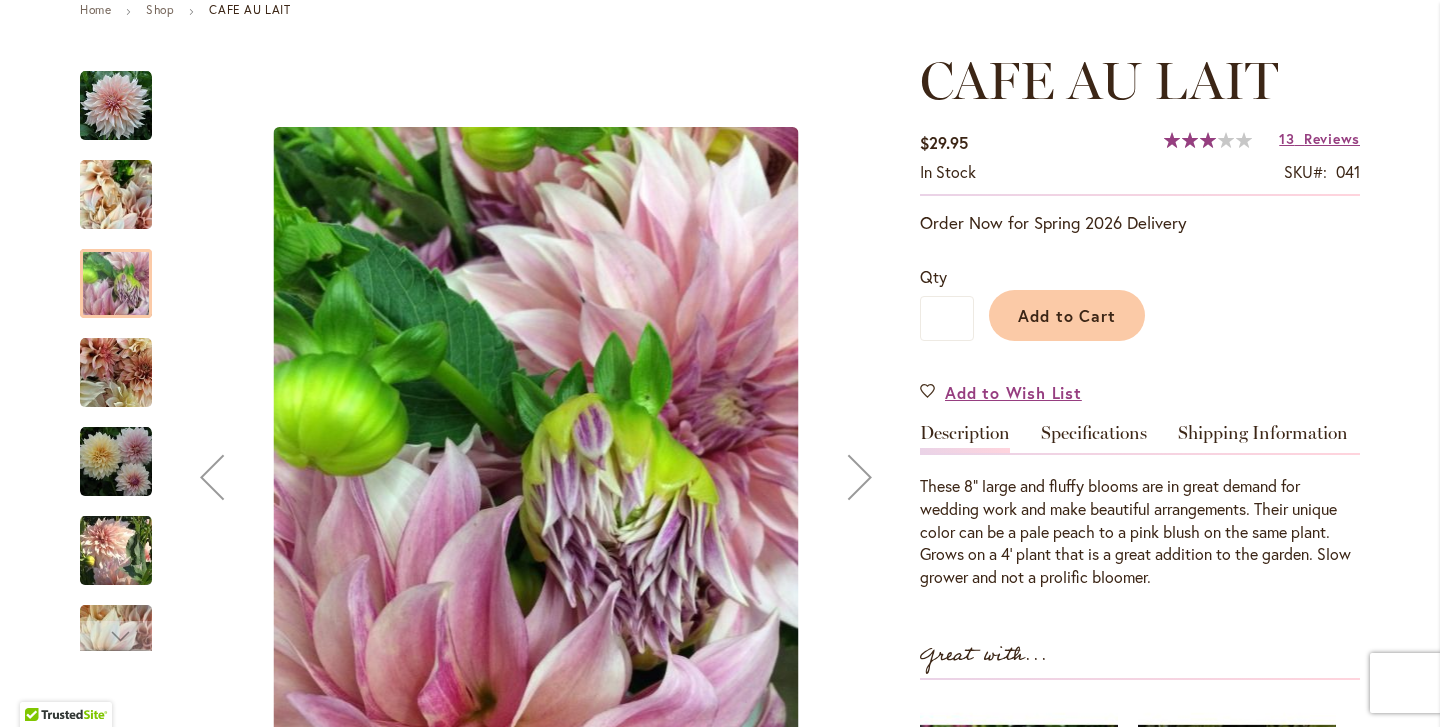 scroll, scrollTop: 254, scrollLeft: 0, axis: vertical 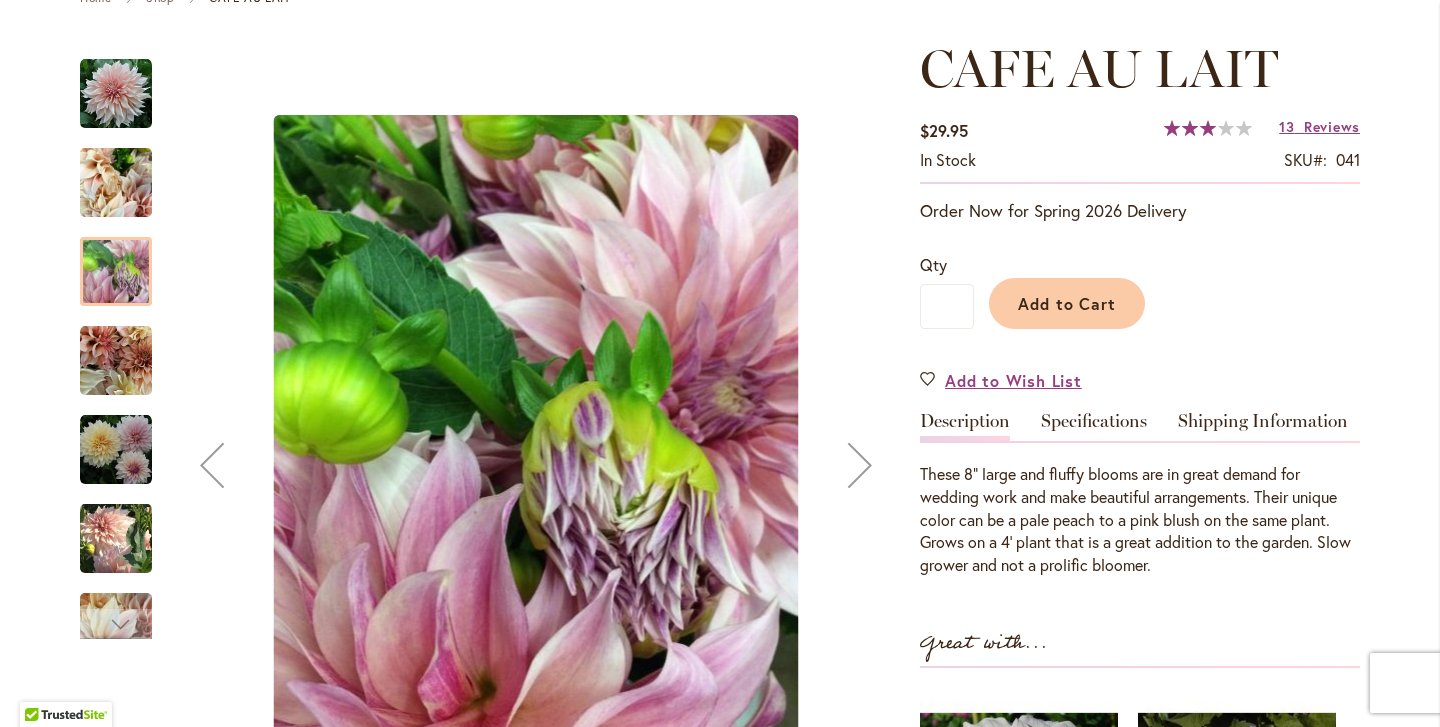 click at bounding box center [116, 361] 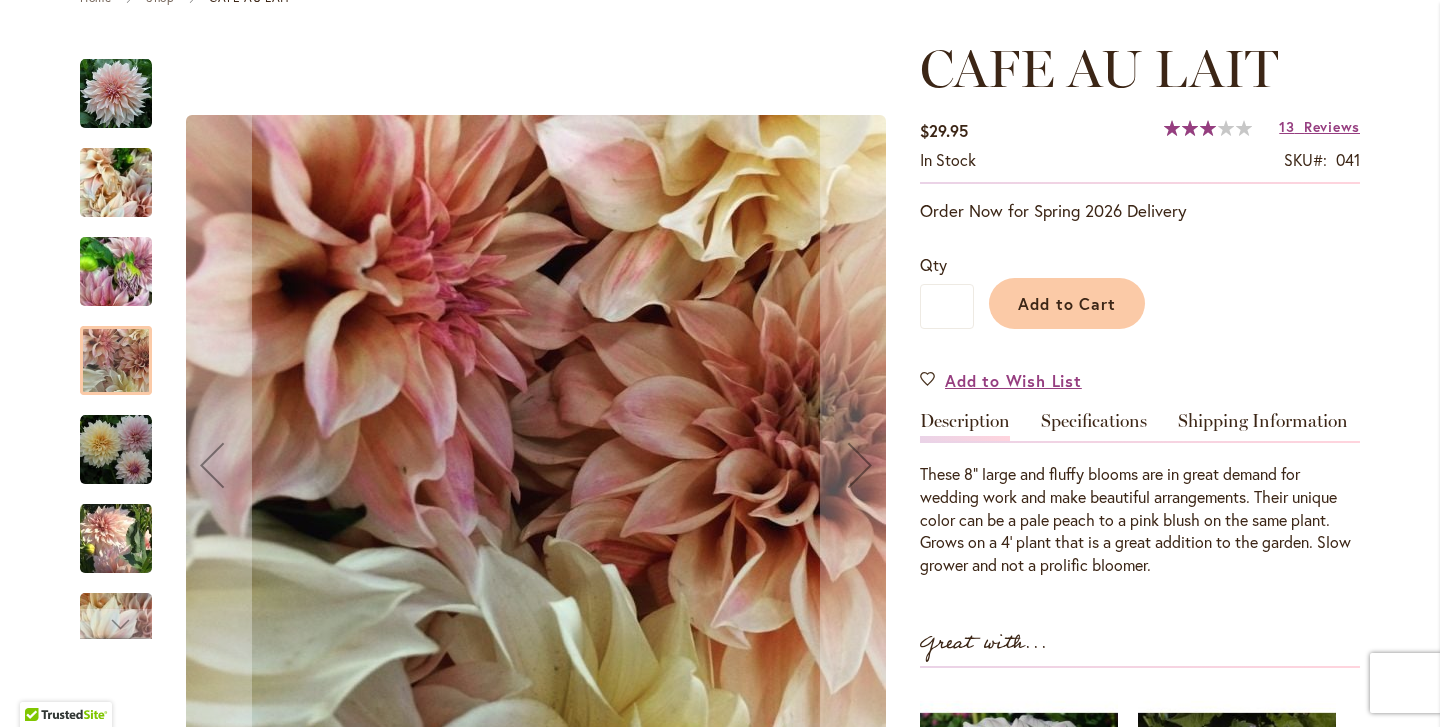 click at bounding box center (116, 450) 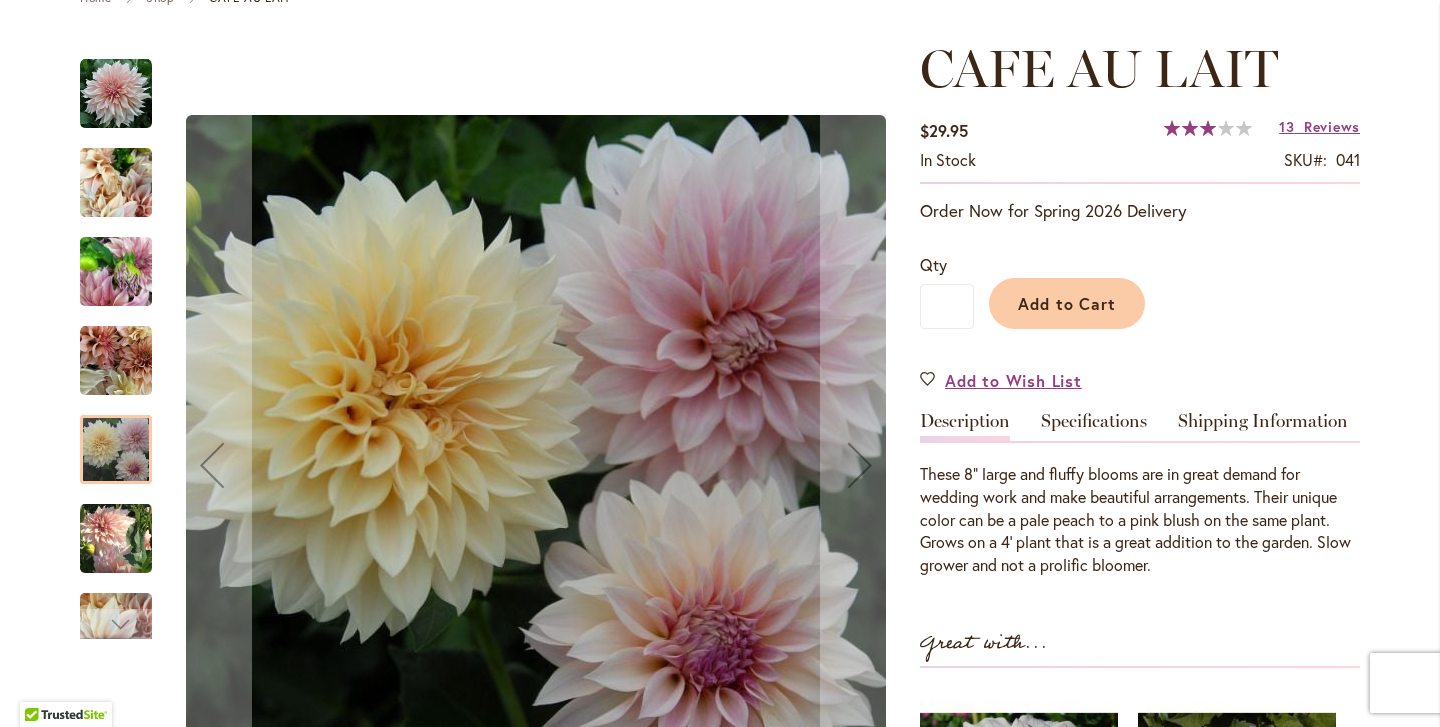 click at bounding box center [116, 538] 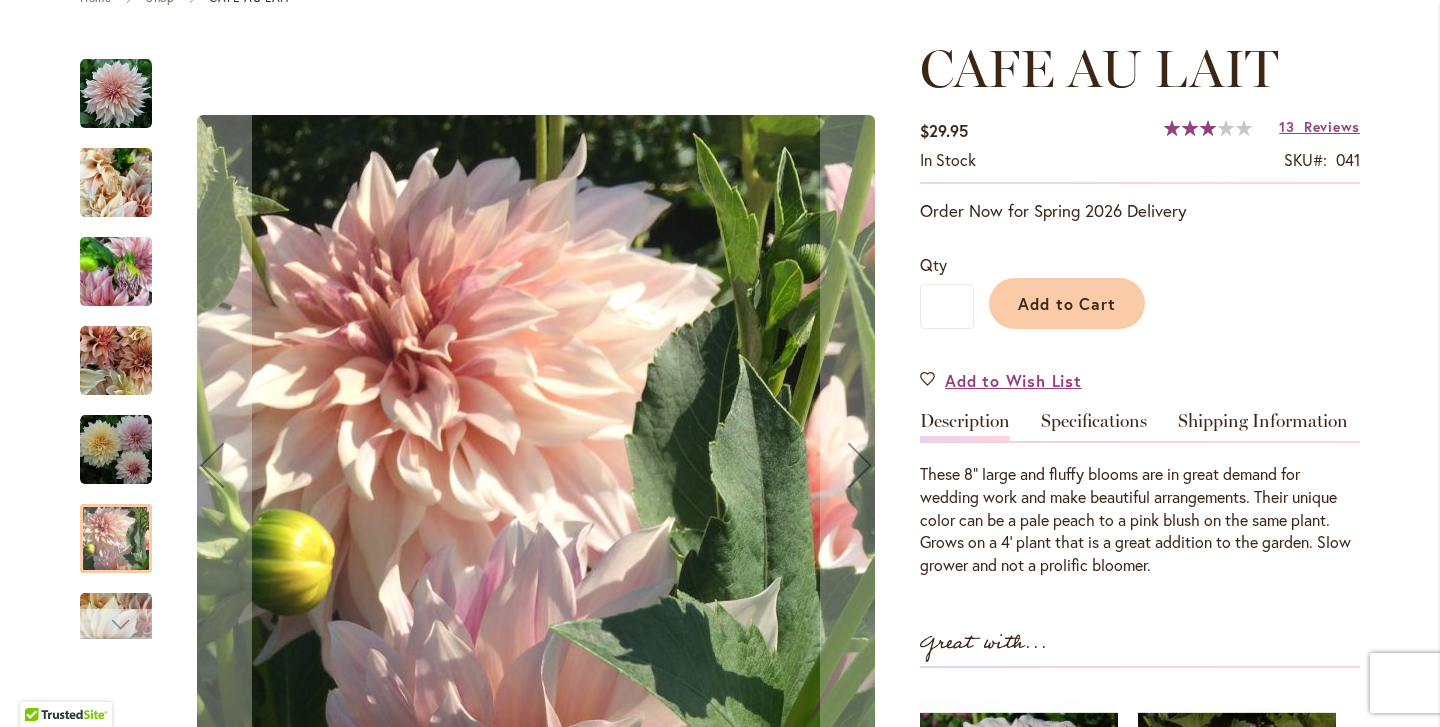click at bounding box center (116, 624) 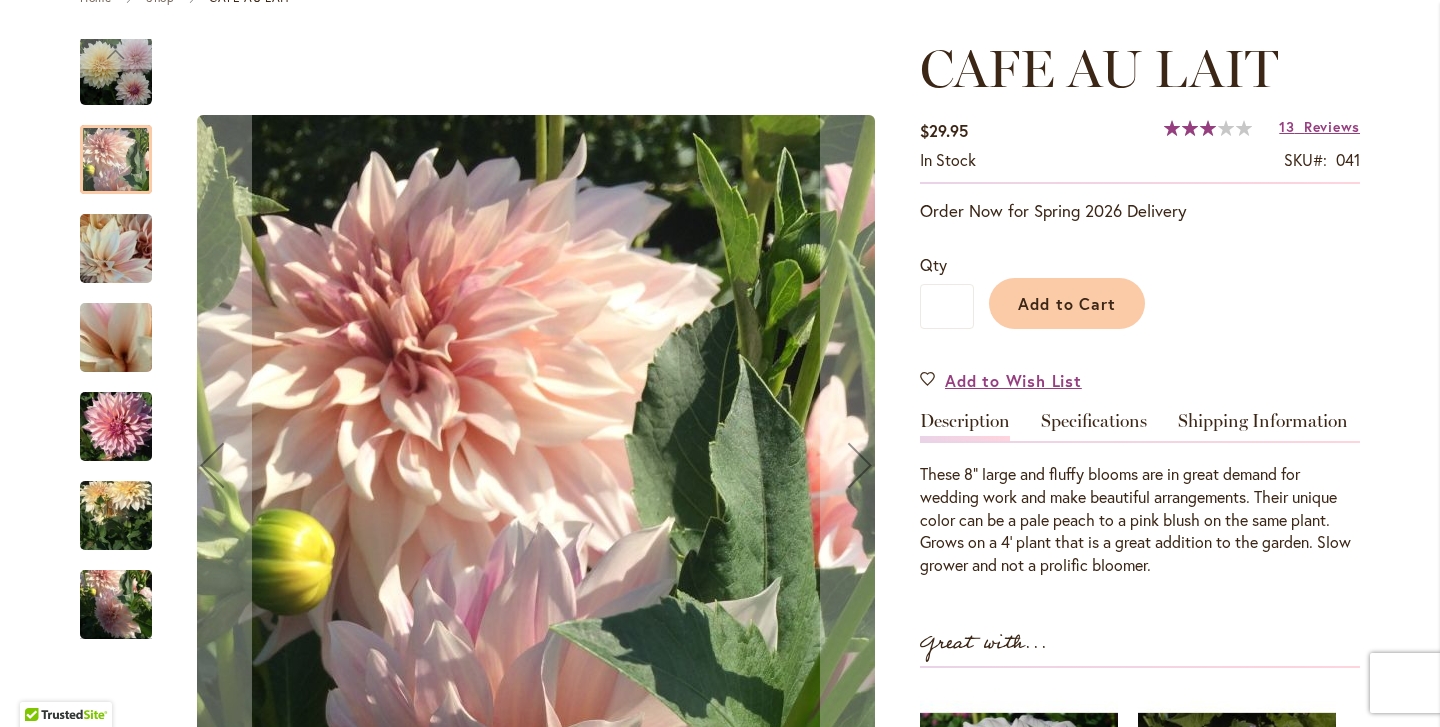 click at bounding box center (116, 338) 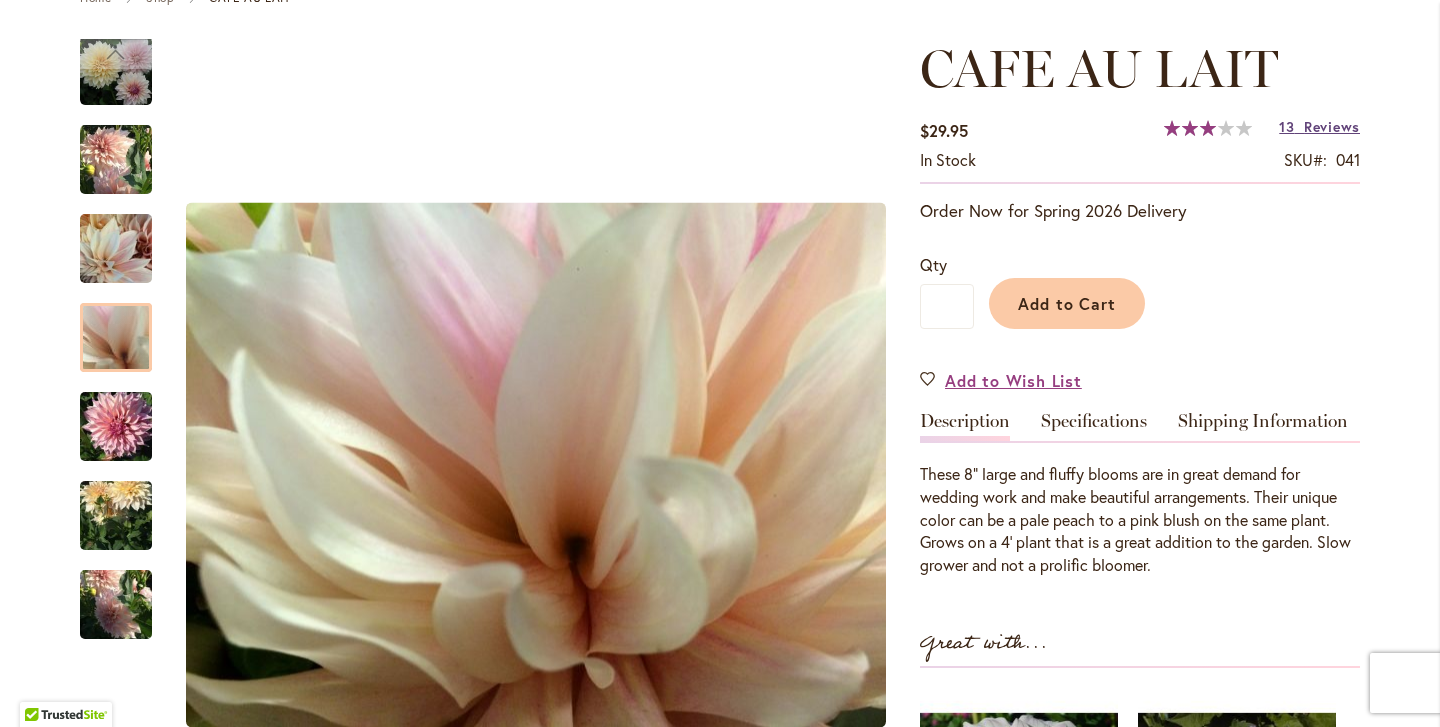 click on "13
Reviews" at bounding box center [1319, 126] 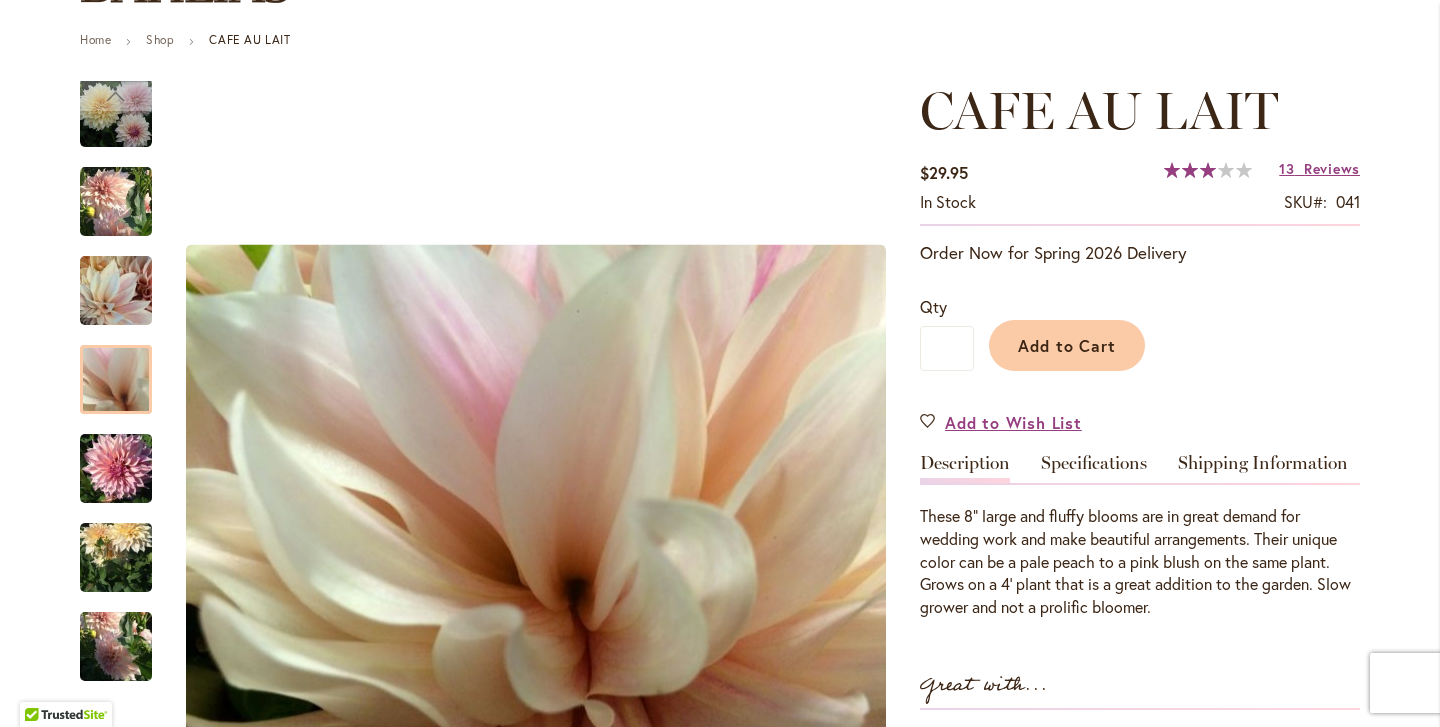 scroll, scrollTop: 0, scrollLeft: 0, axis: both 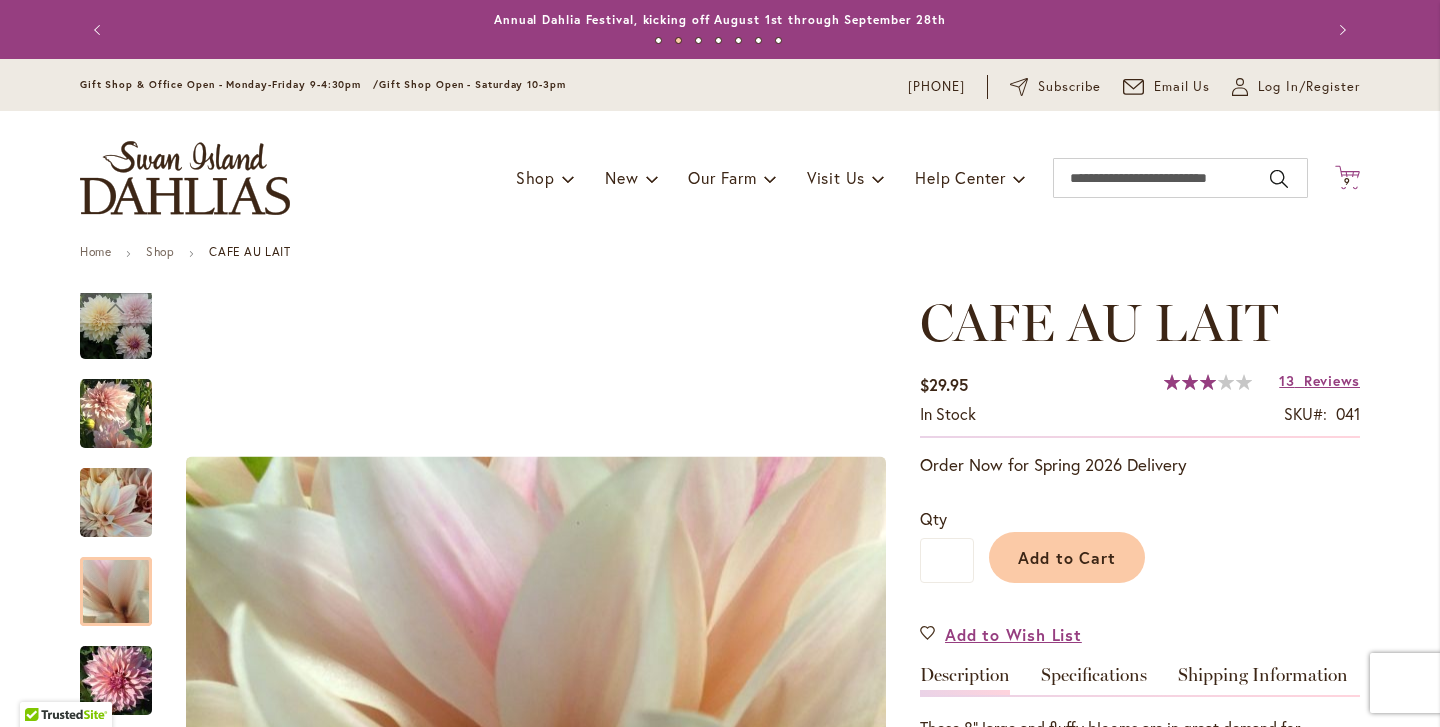 click 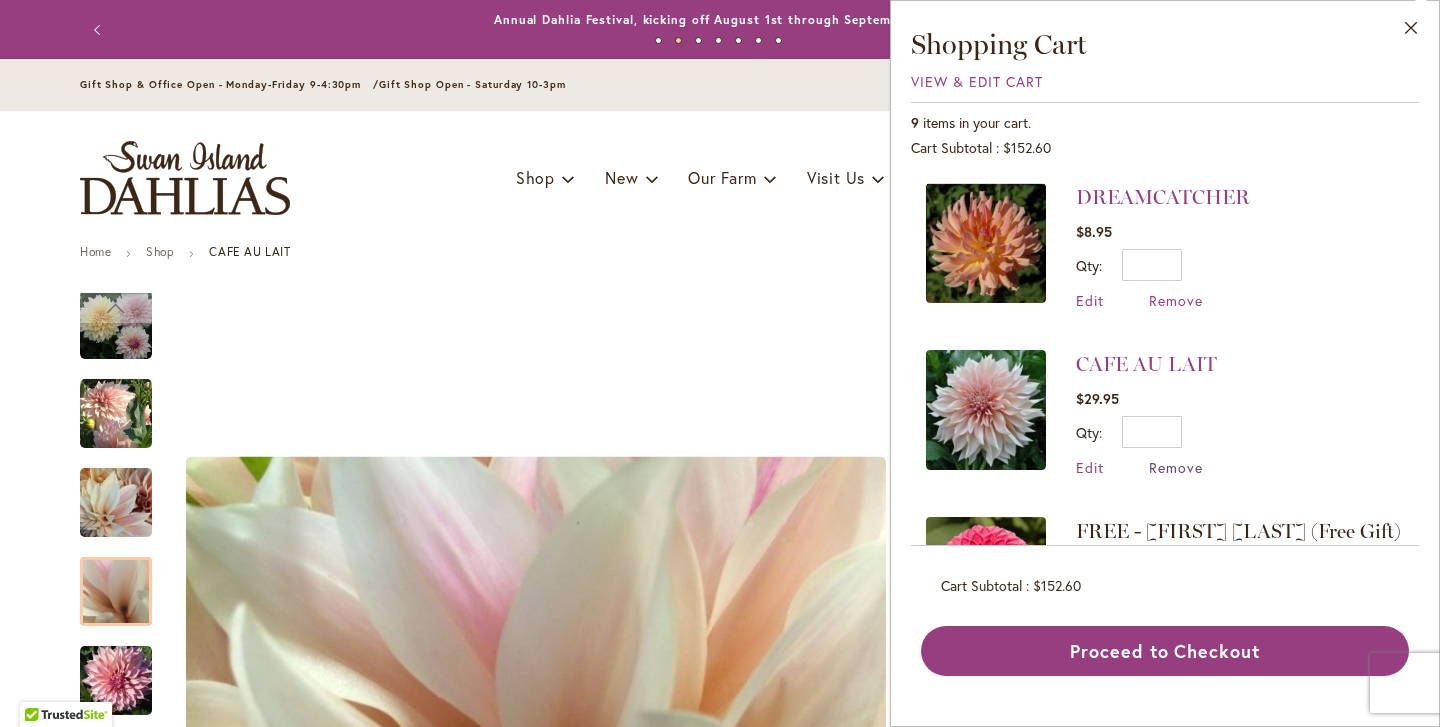 click on "Remove" at bounding box center [1176, 467] 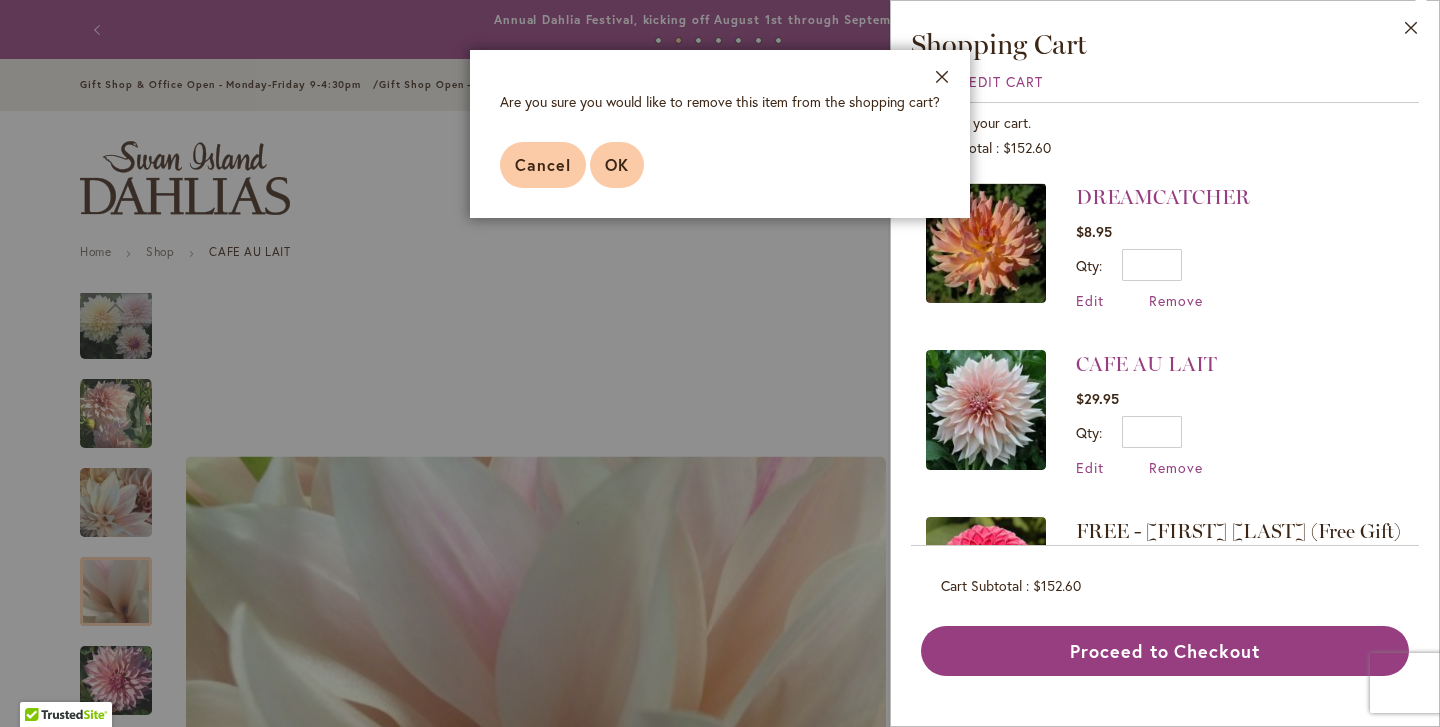 click on "OK" at bounding box center [617, 164] 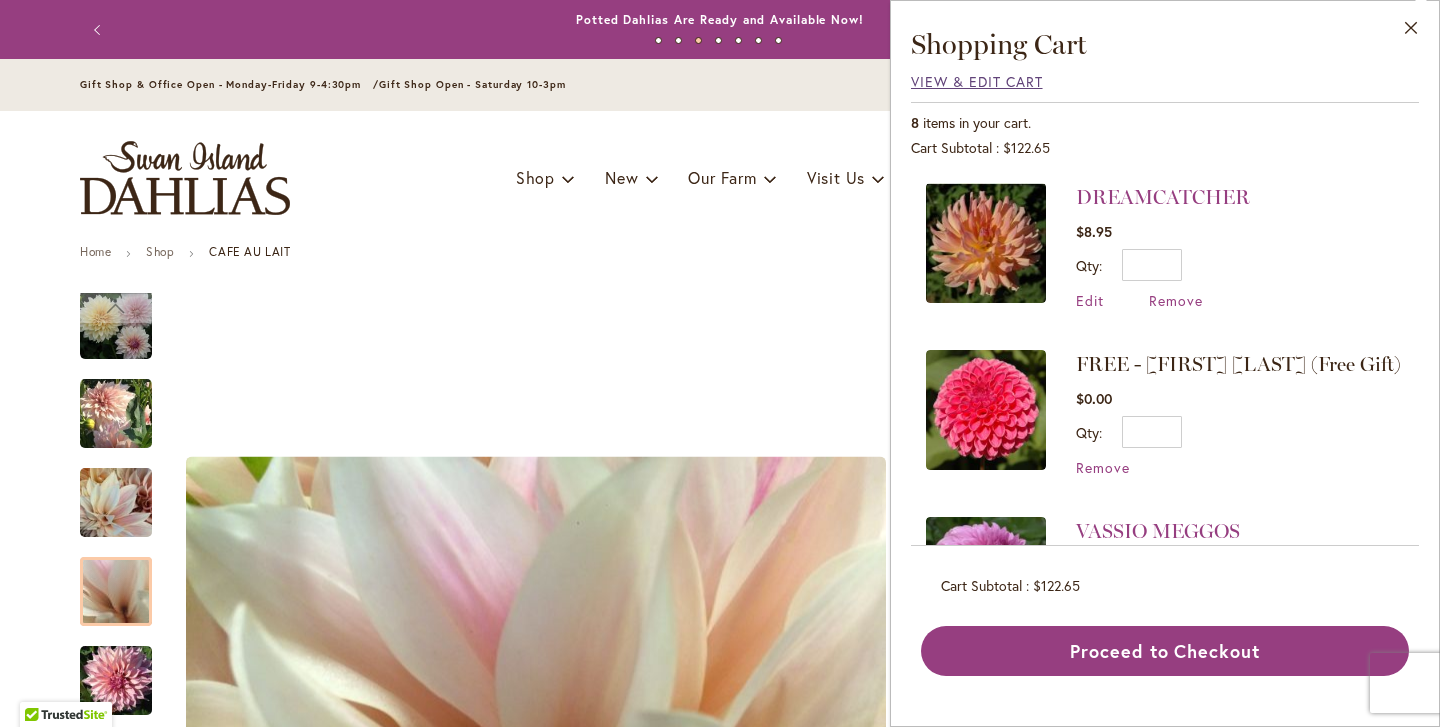 click on "View & Edit Cart" at bounding box center (977, 81) 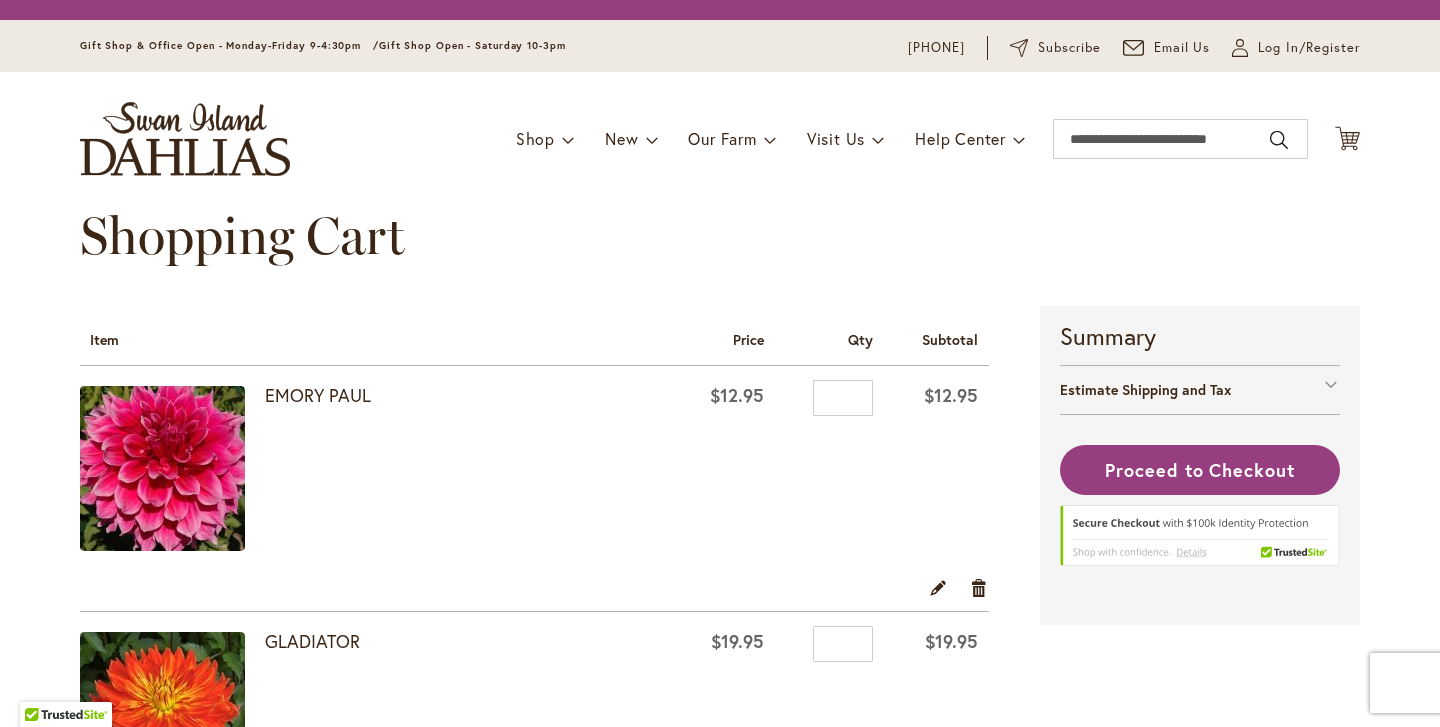 scroll, scrollTop: 0, scrollLeft: 0, axis: both 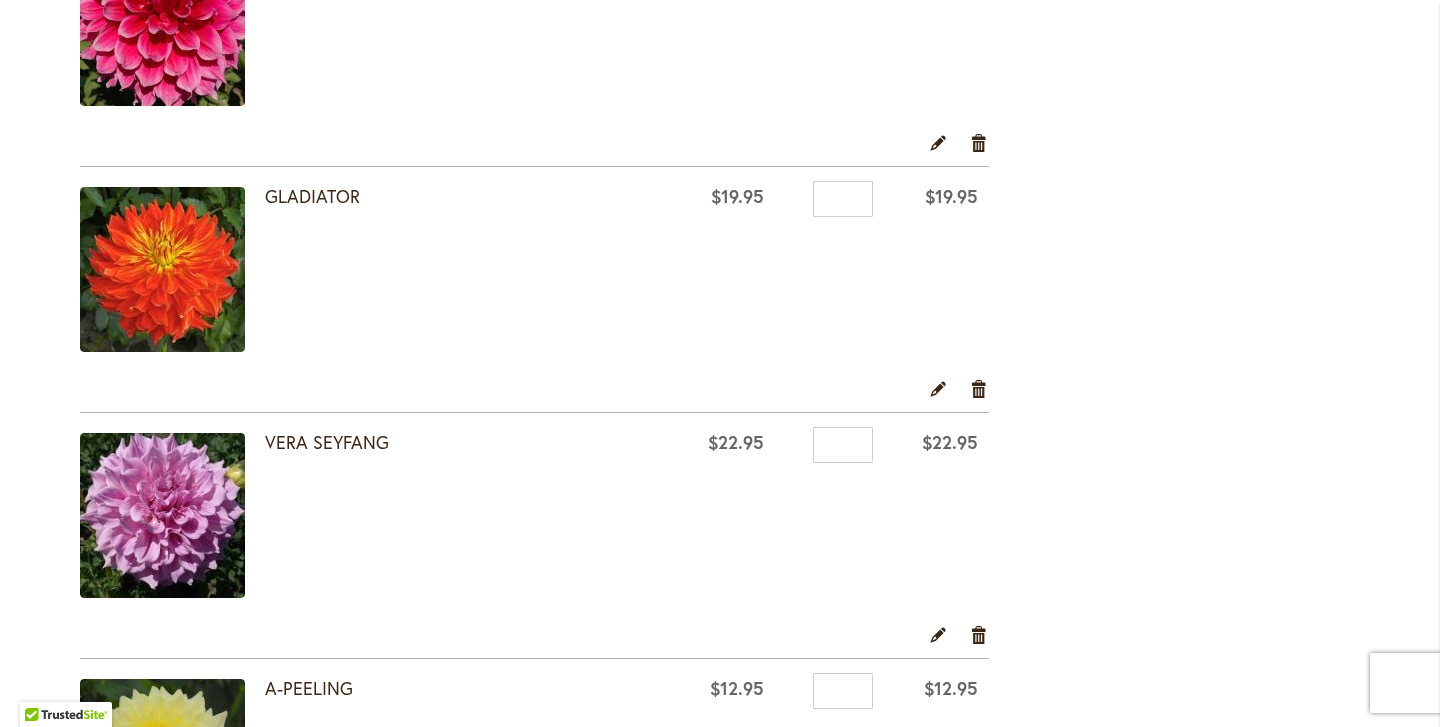 click on "Edit
Remove item" at bounding box center (534, 394) 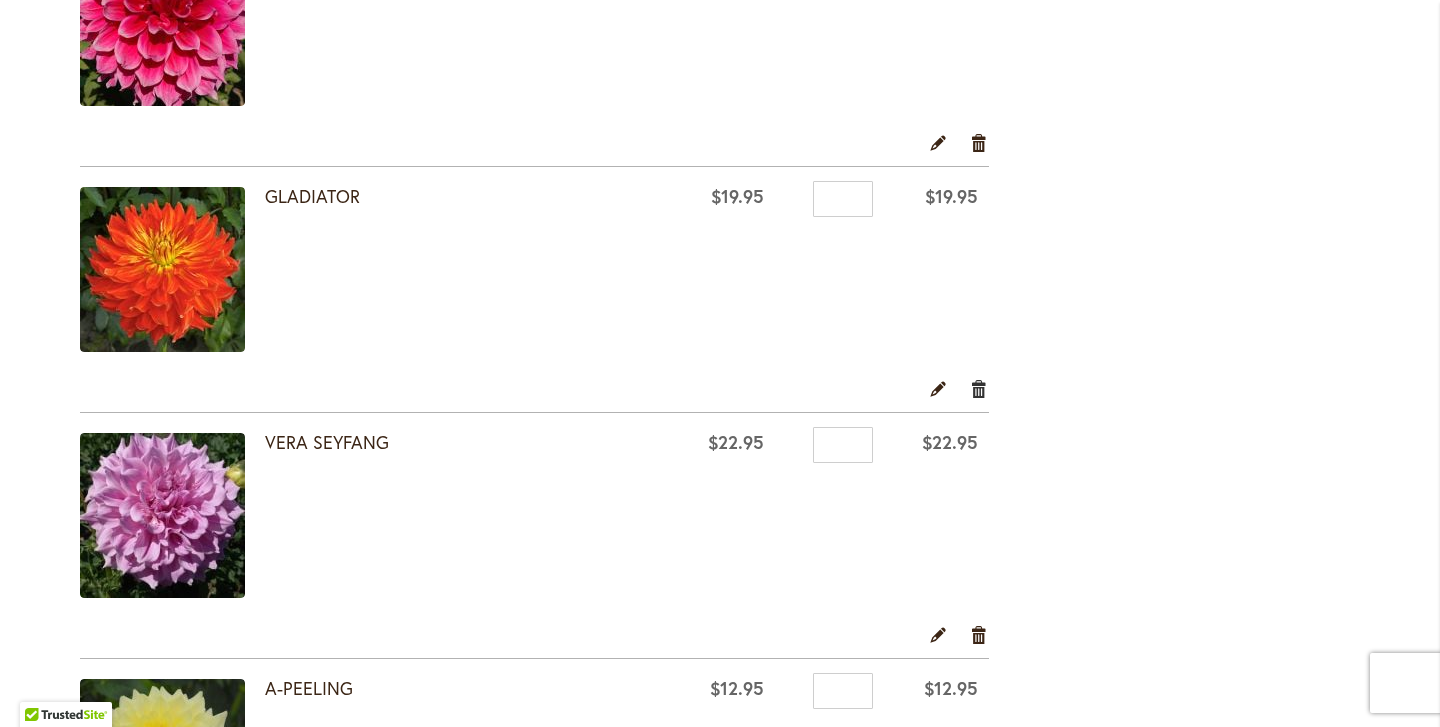 click on "Remove item" at bounding box center [979, 388] 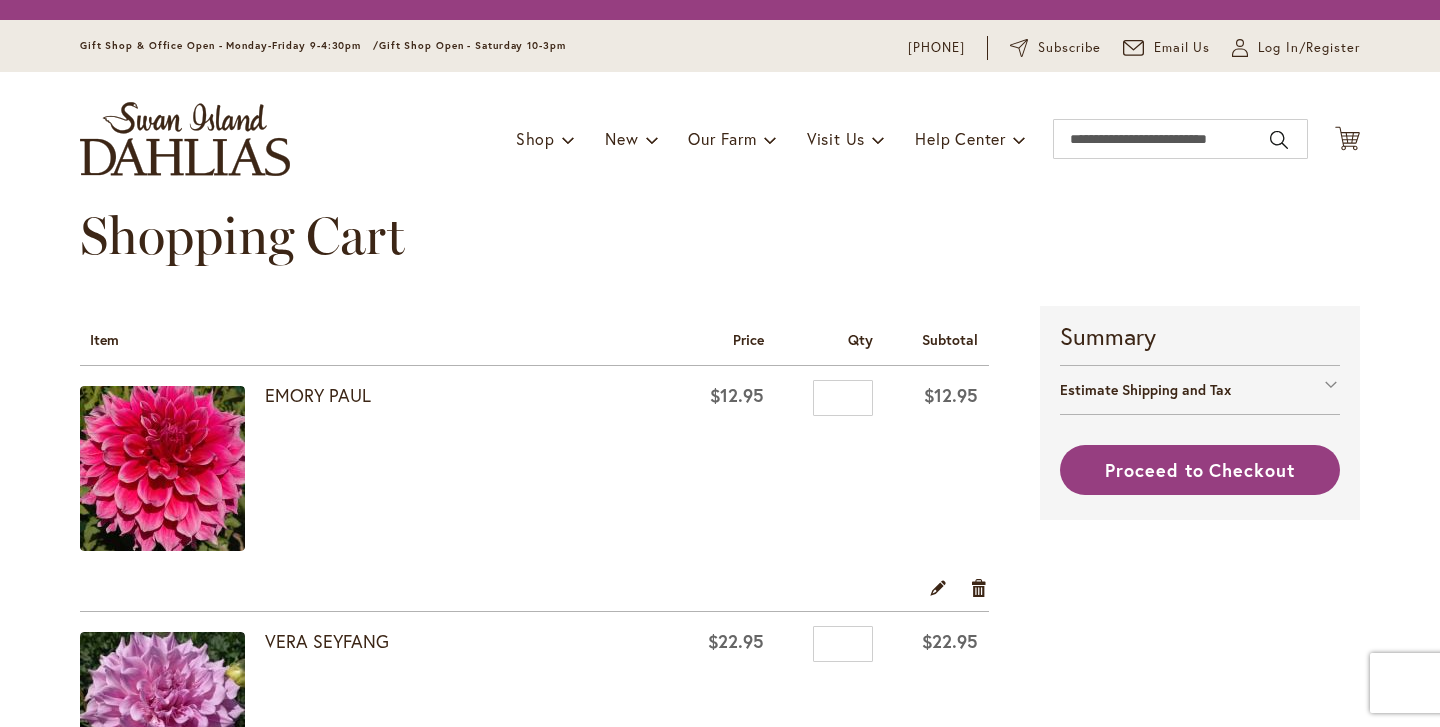 scroll, scrollTop: 0, scrollLeft: 0, axis: both 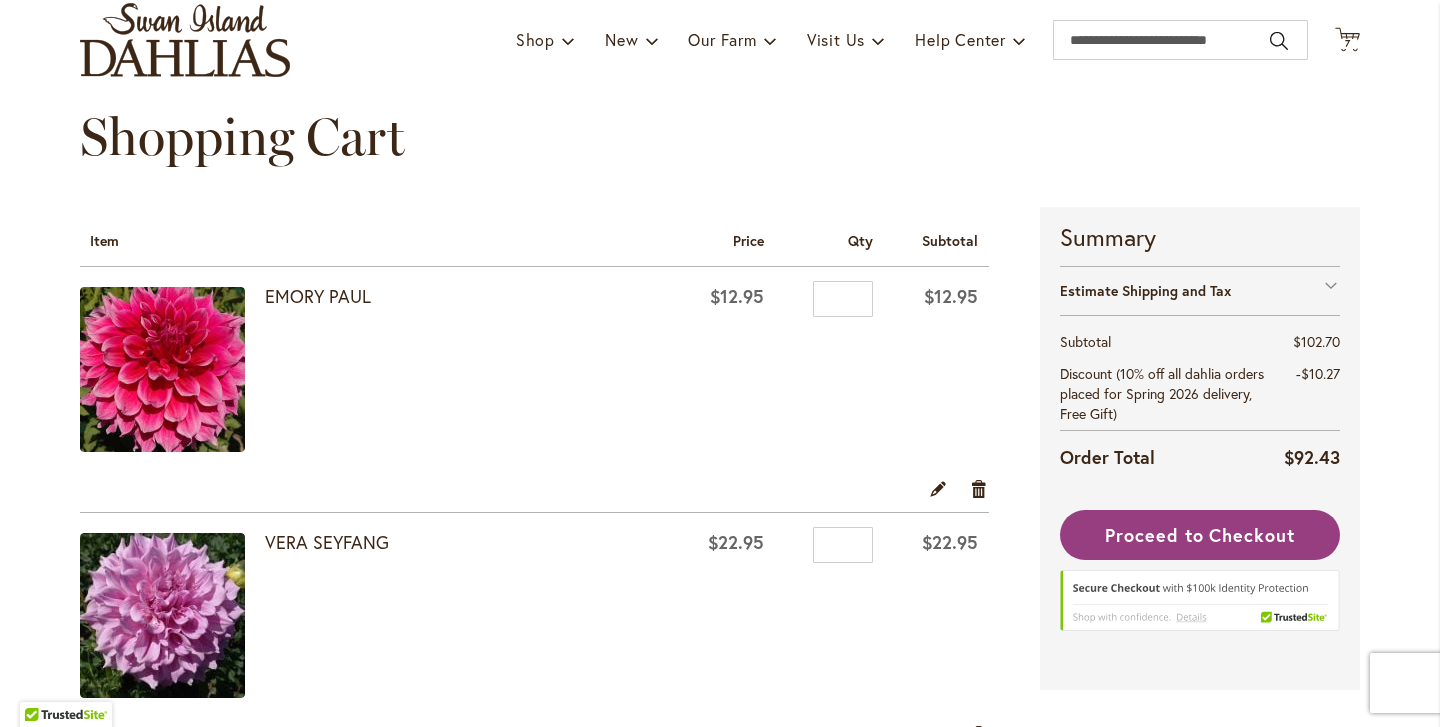 click at bounding box center (162, 369) 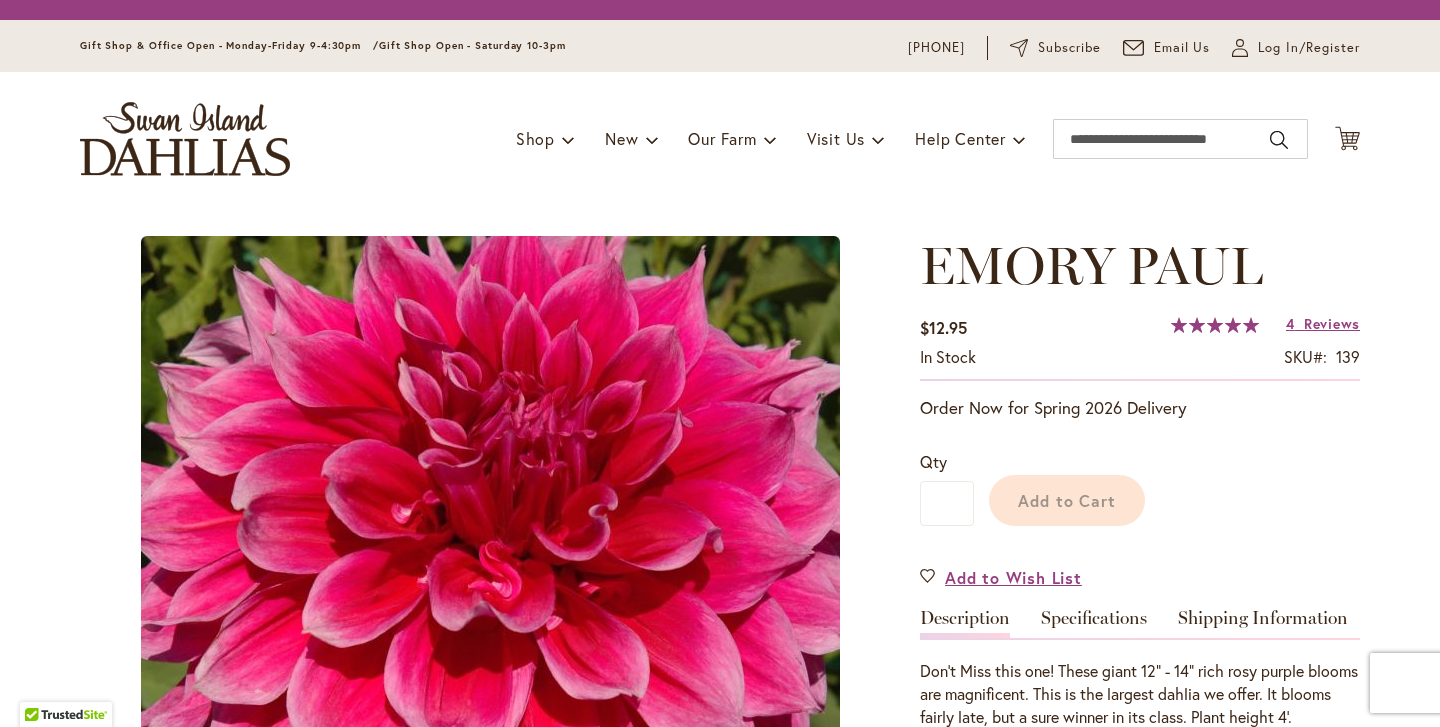 scroll, scrollTop: 0, scrollLeft: 0, axis: both 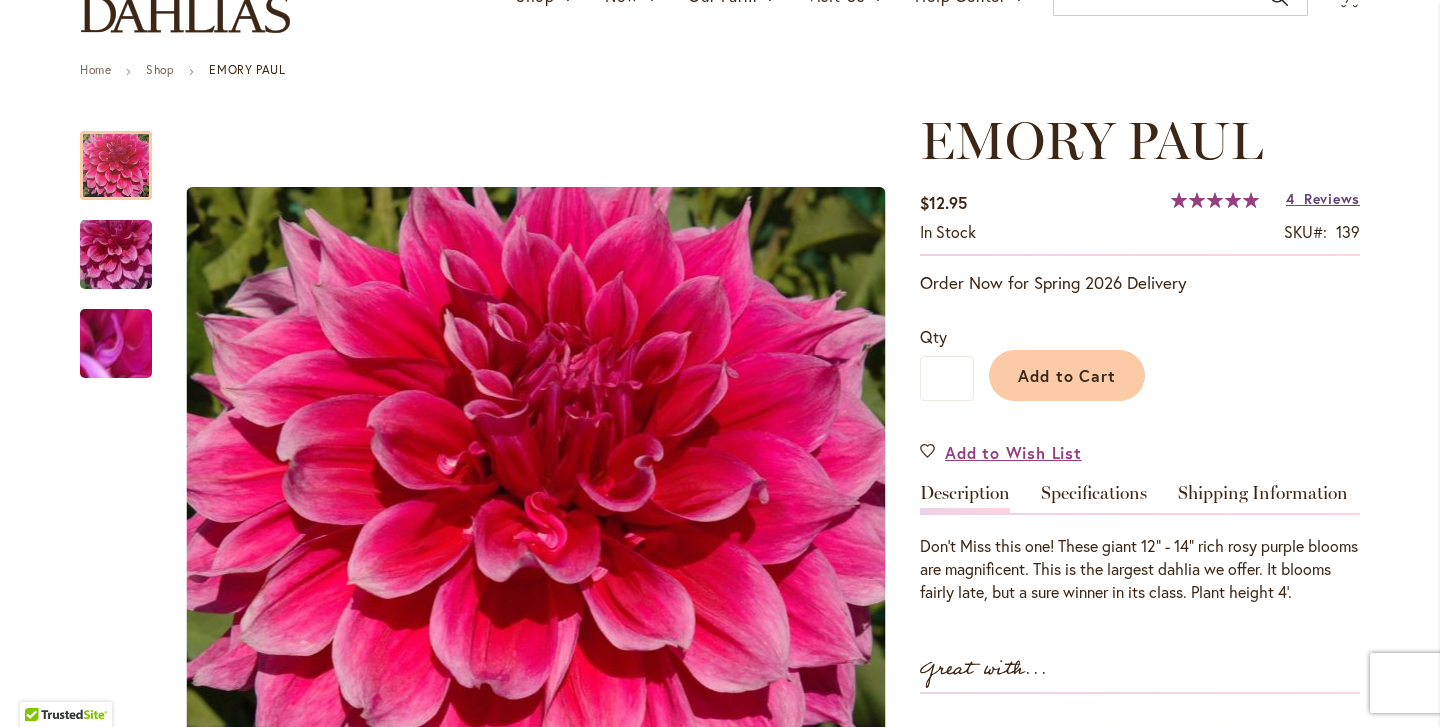 click on "4
Reviews" at bounding box center [1323, 198] 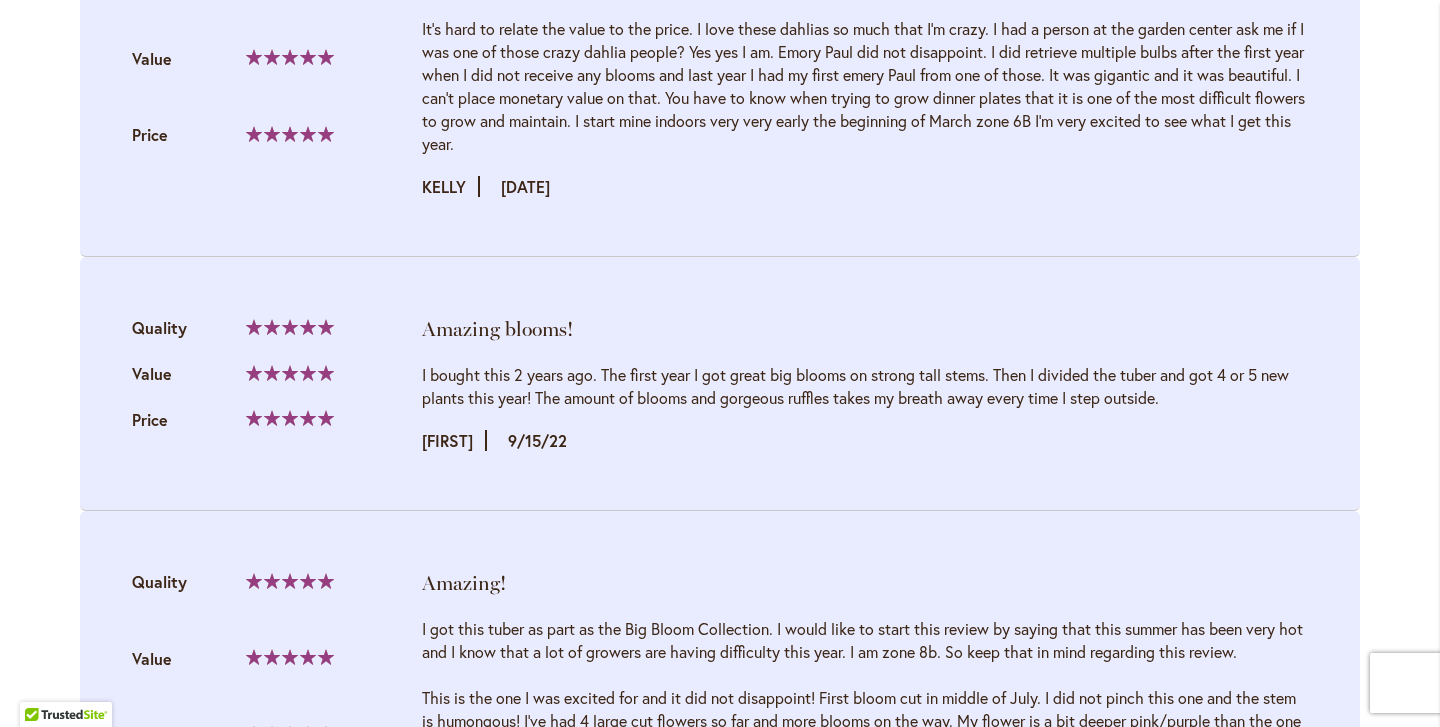 scroll, scrollTop: 2555, scrollLeft: 0, axis: vertical 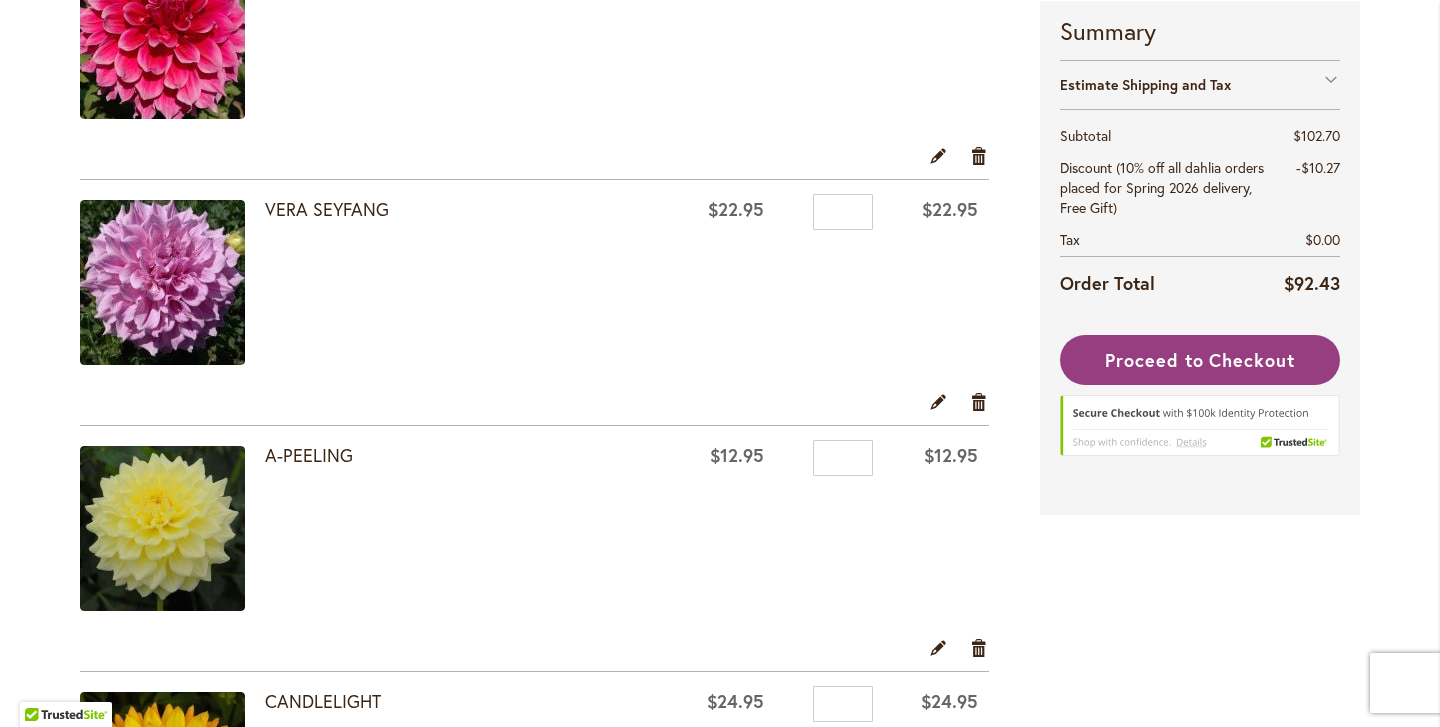 click at bounding box center (162, 282) 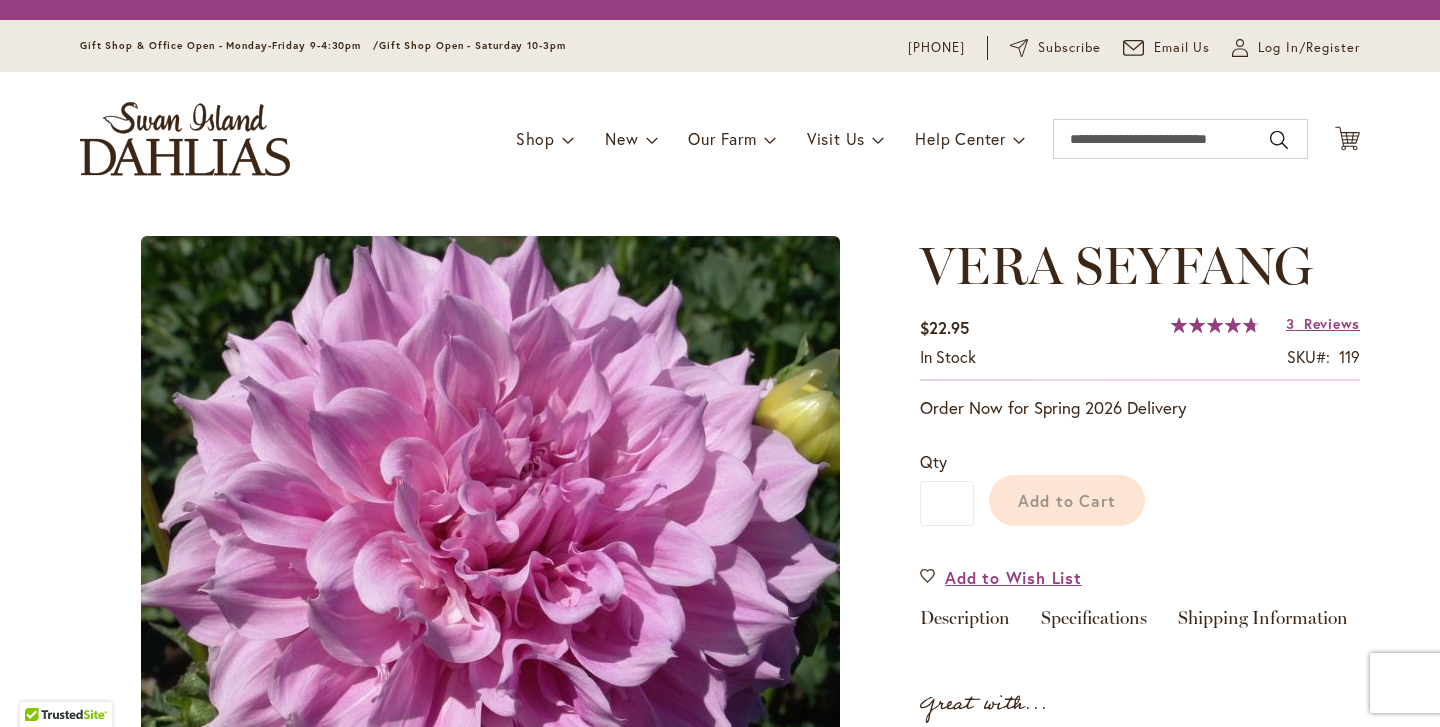 scroll, scrollTop: 0, scrollLeft: 0, axis: both 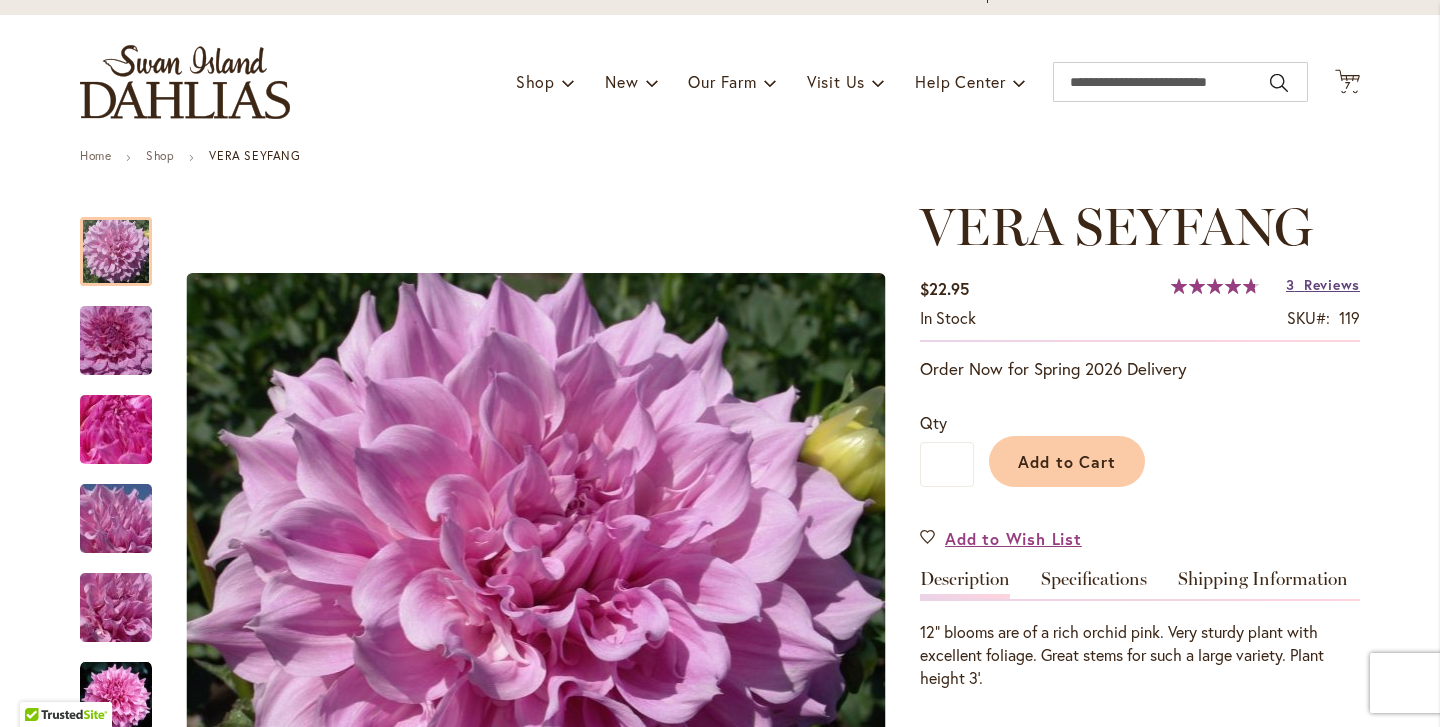 click on "Reviews" at bounding box center [1332, 284] 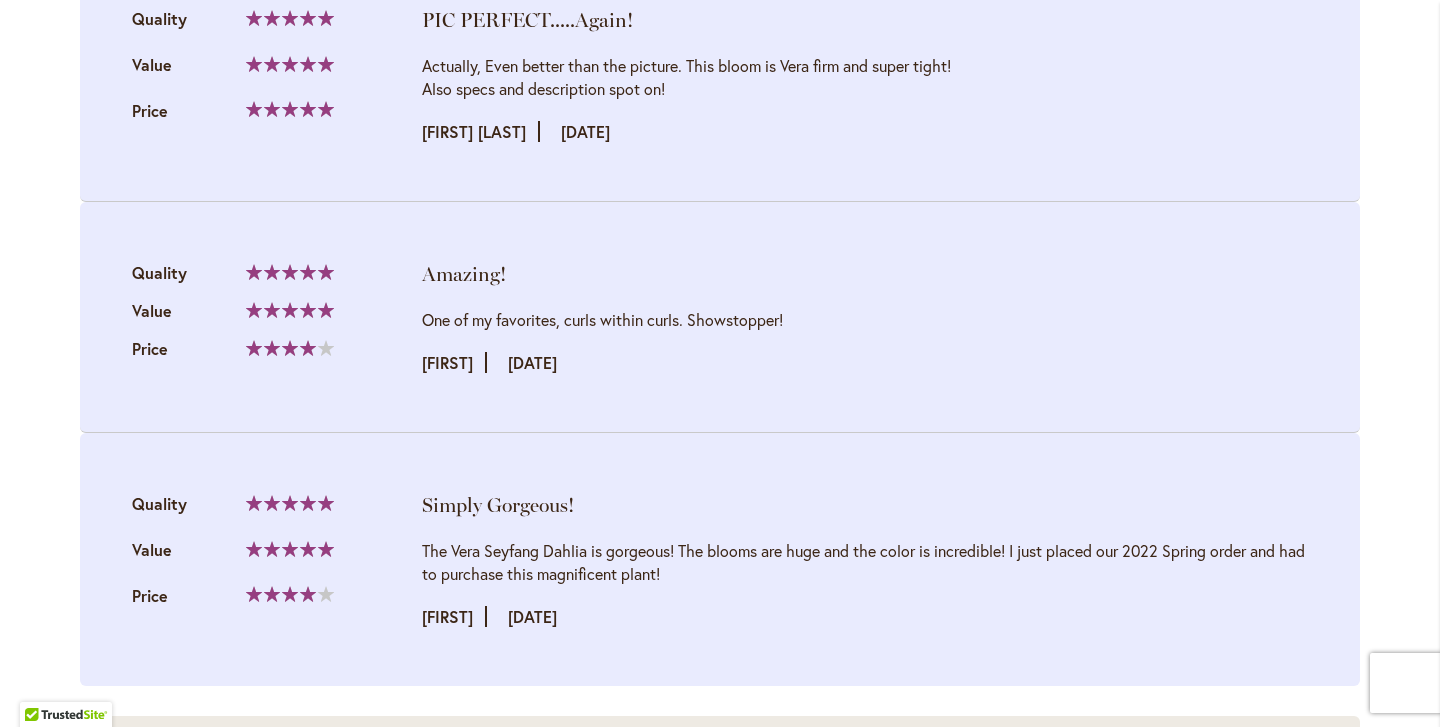 scroll, scrollTop: 2242, scrollLeft: 0, axis: vertical 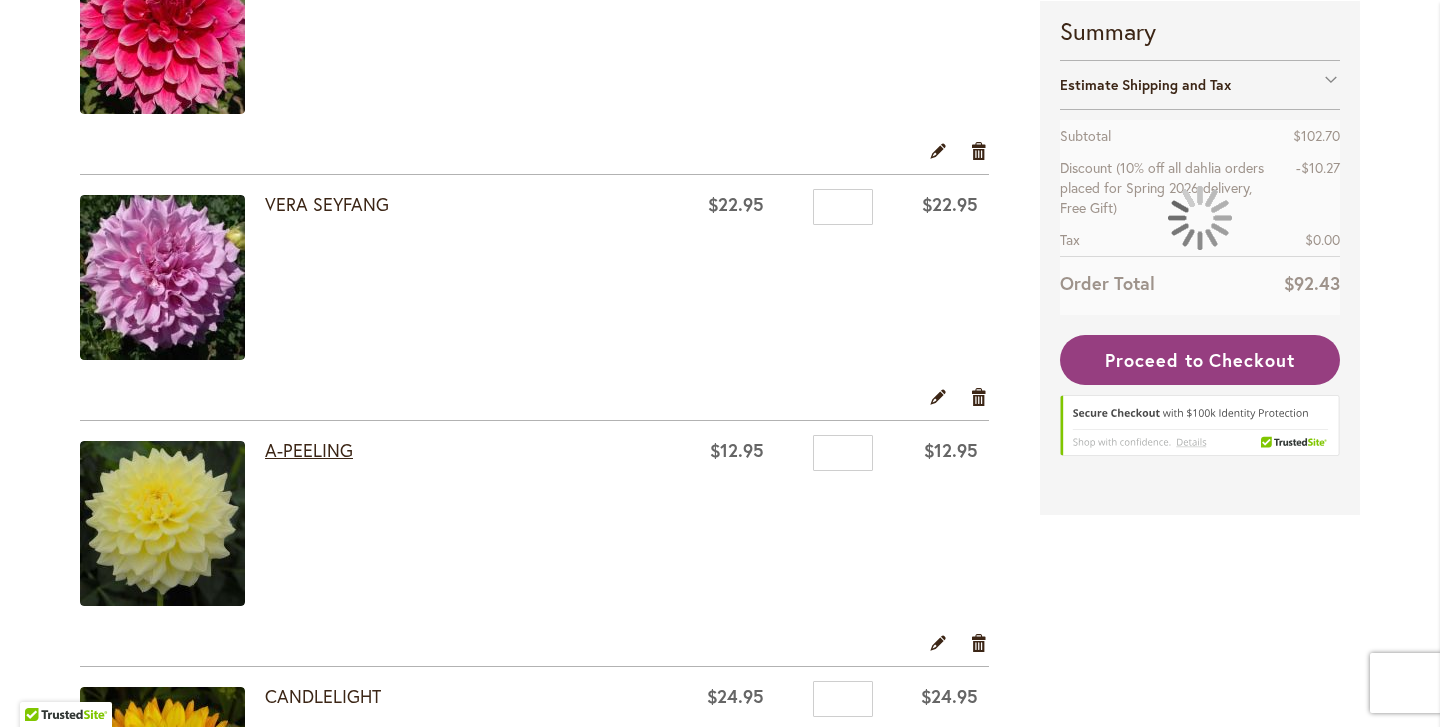 click on "A-PEELING" at bounding box center (309, 450) 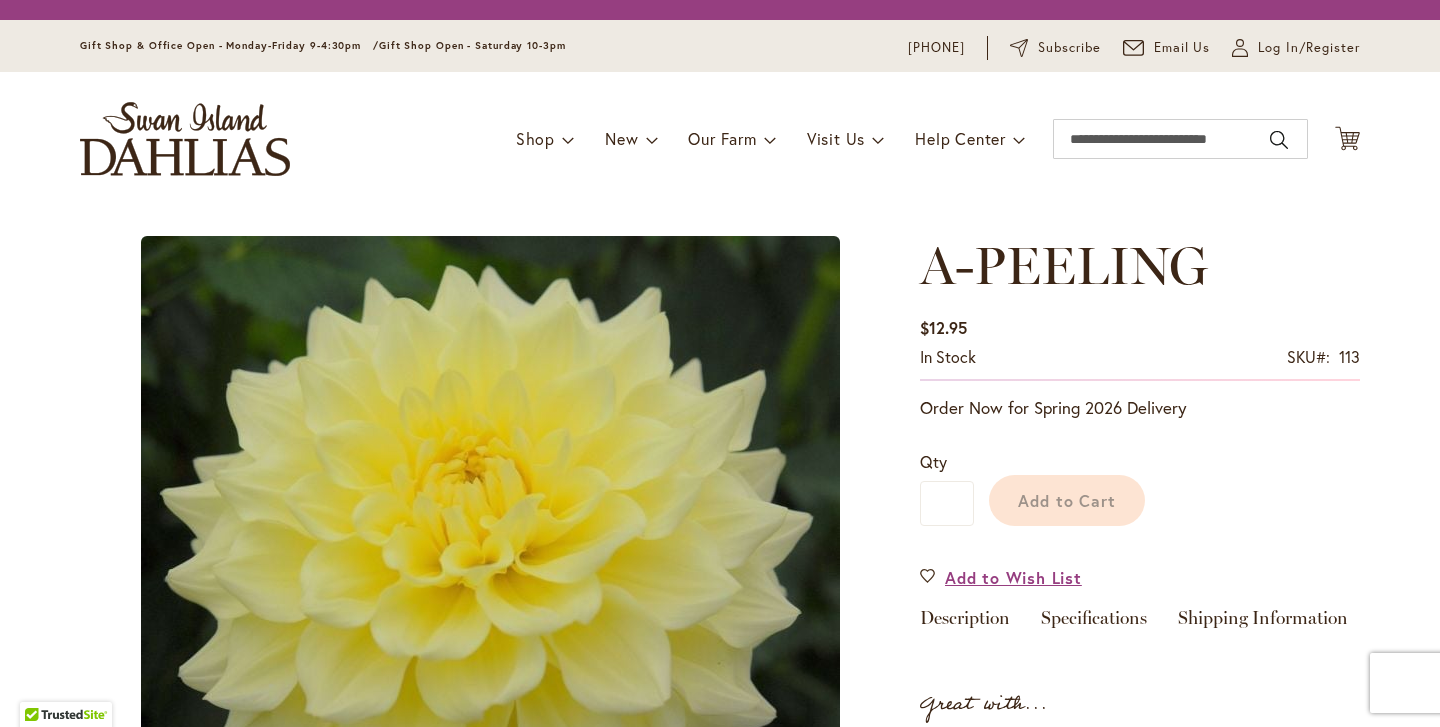 scroll, scrollTop: 0, scrollLeft: 0, axis: both 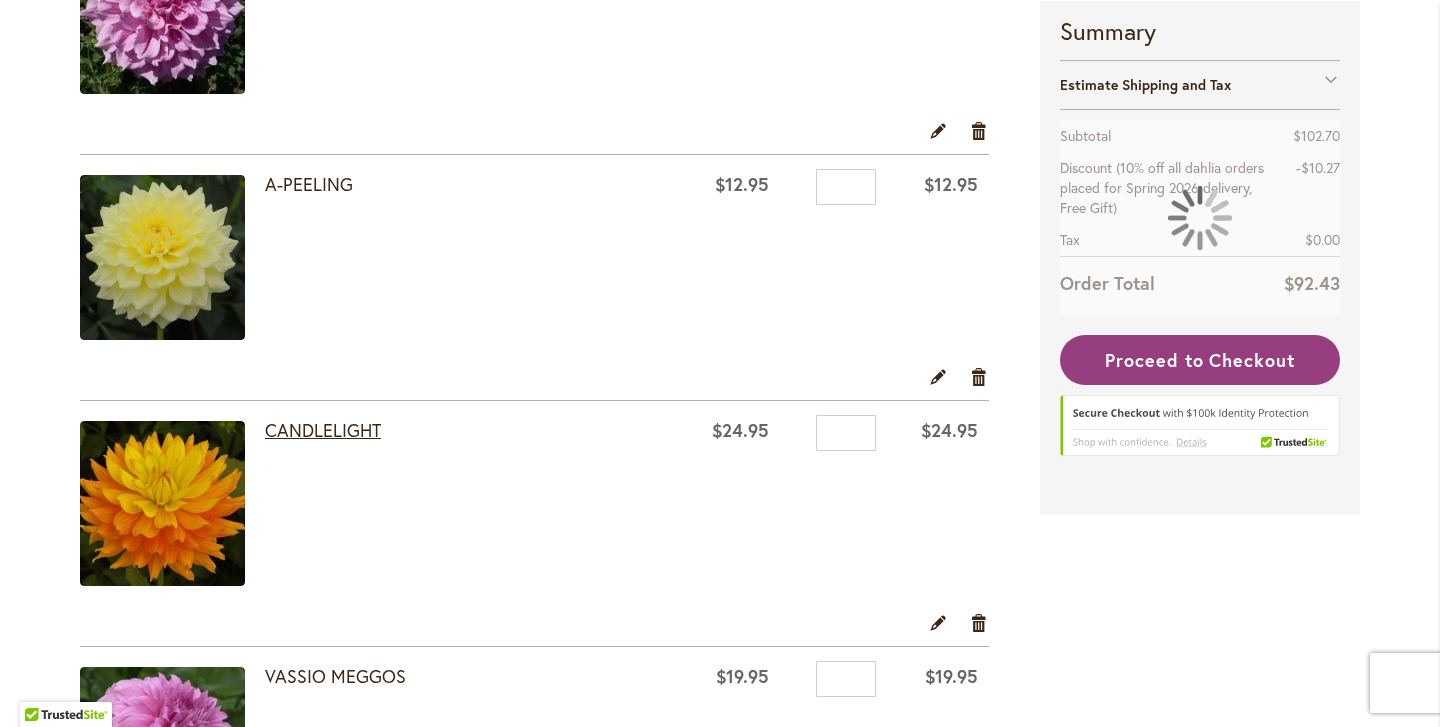 click on "CANDLELIGHT" at bounding box center [323, 430] 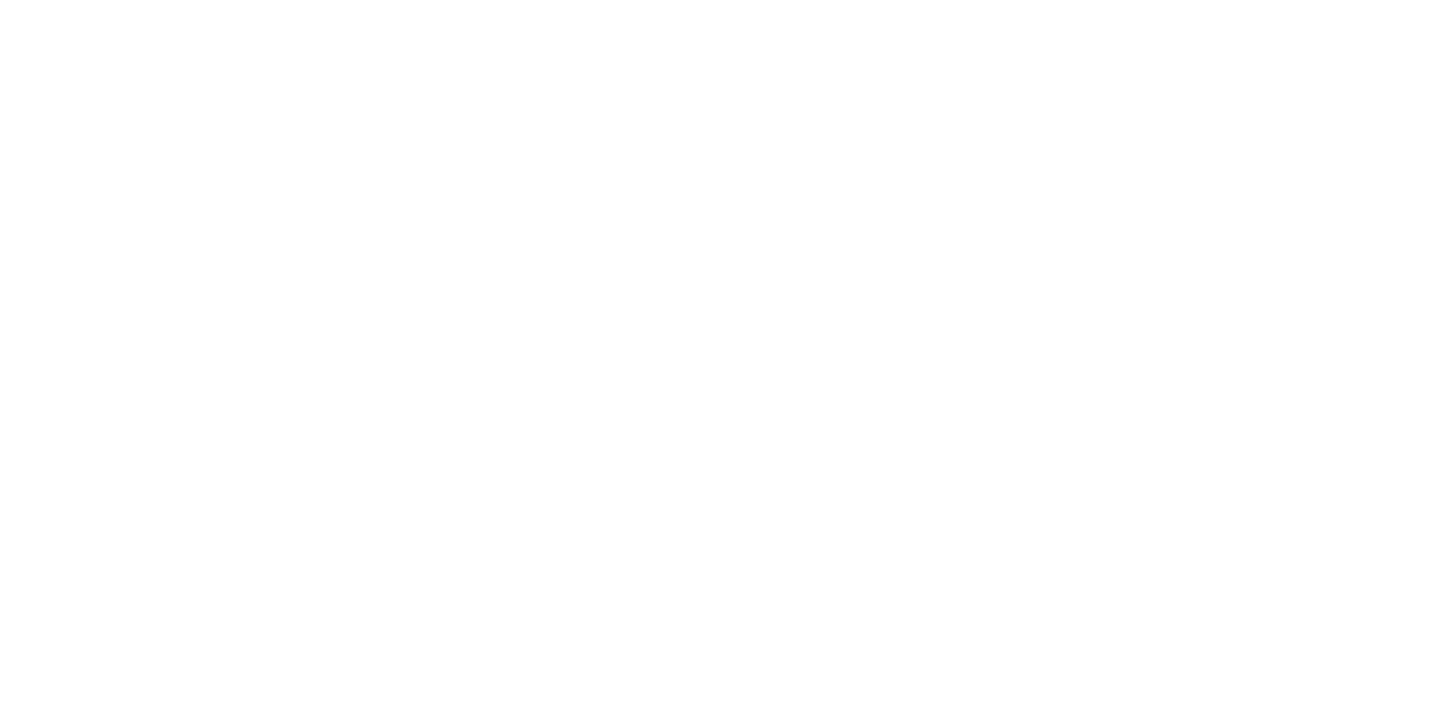 scroll, scrollTop: 0, scrollLeft: 0, axis: both 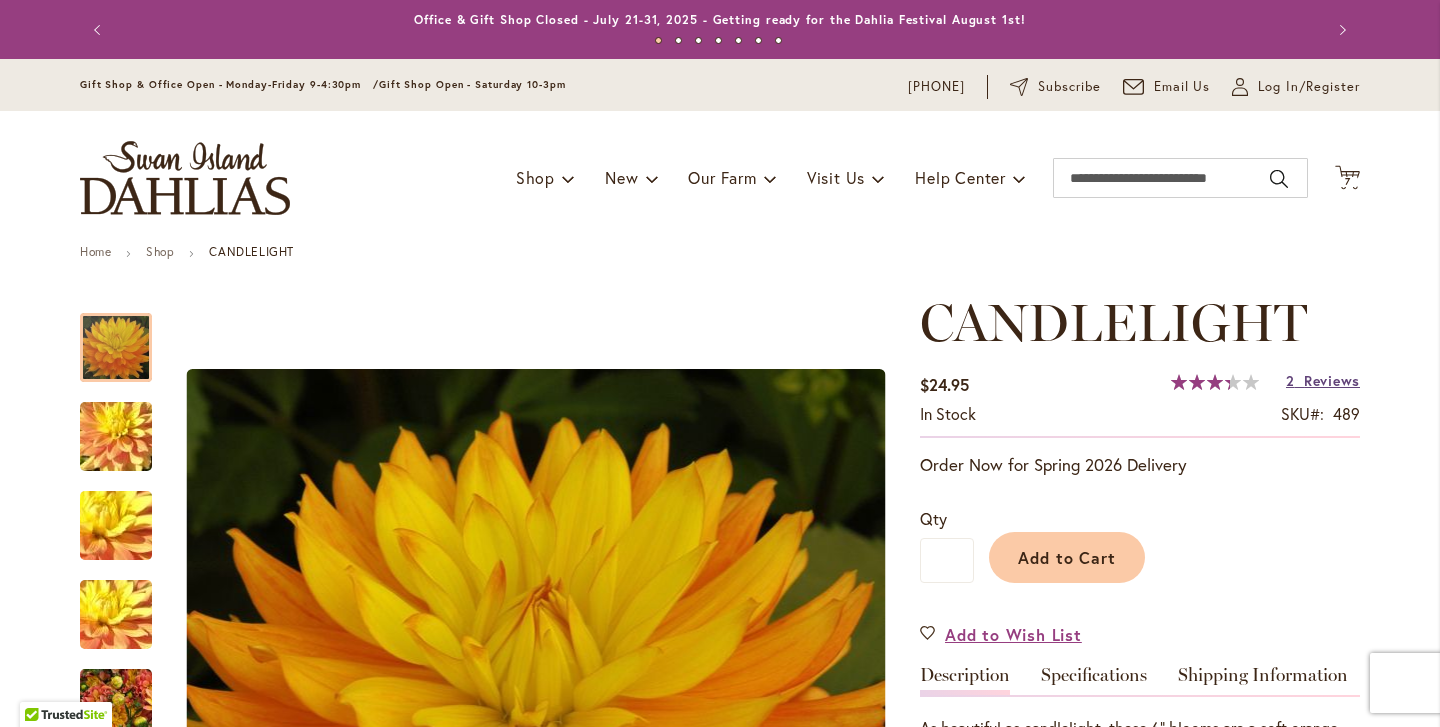 click on "Reviews" at bounding box center [1332, 380] 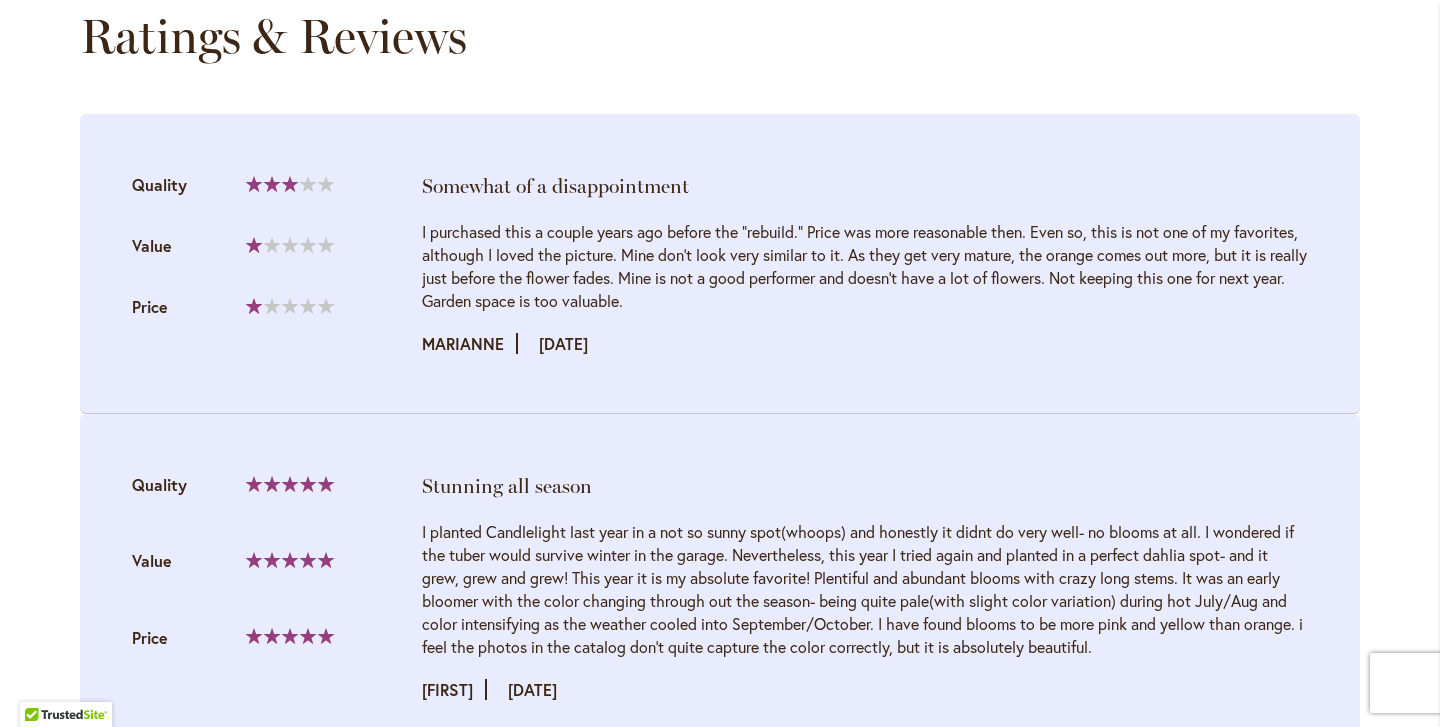 scroll, scrollTop: 2120, scrollLeft: 0, axis: vertical 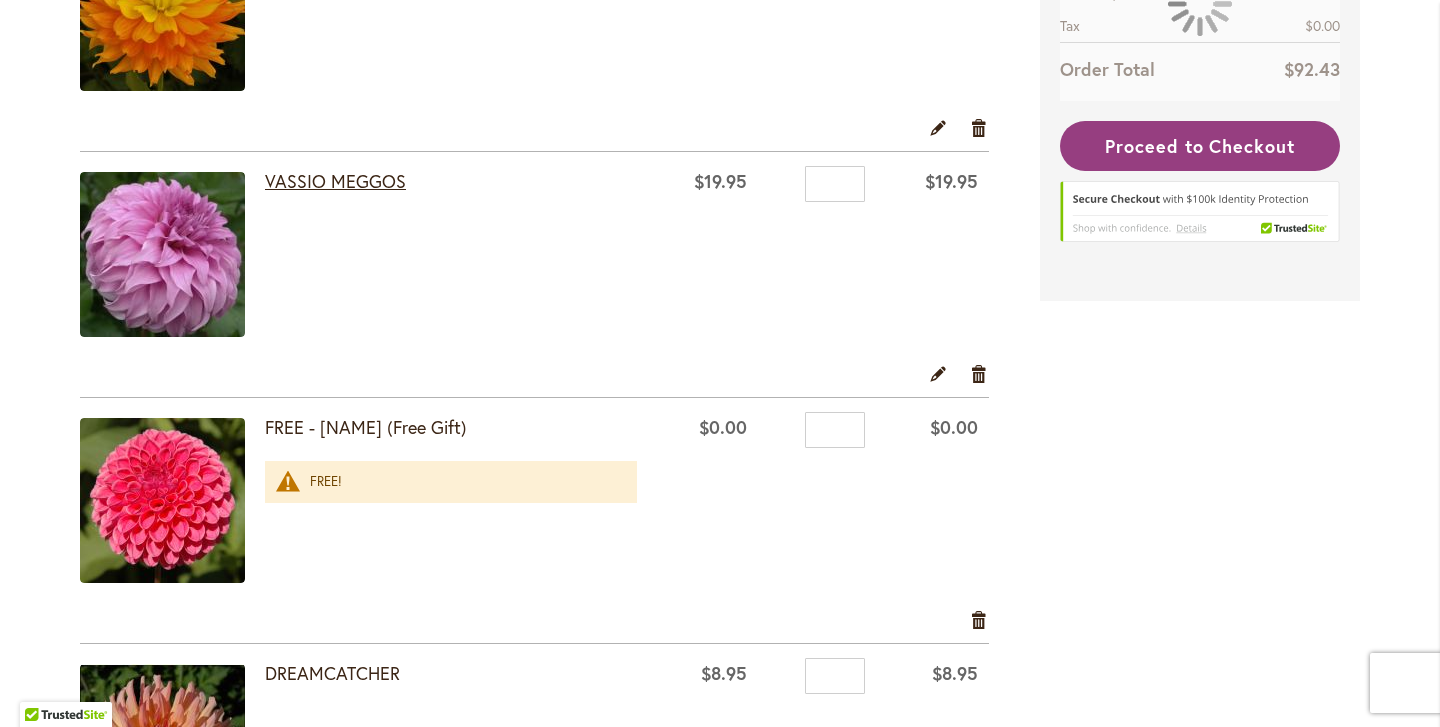 click on "VASSIO MEGGOS" at bounding box center [335, 181] 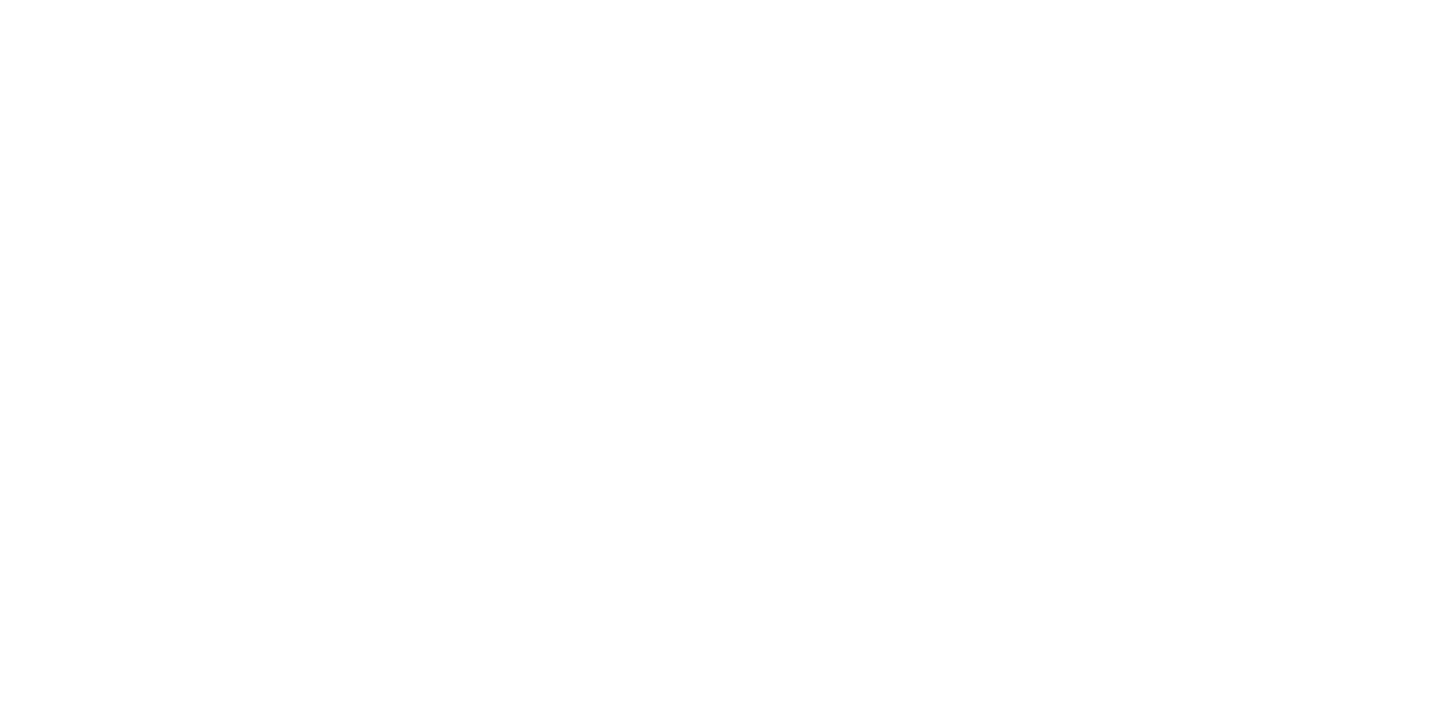 scroll, scrollTop: 0, scrollLeft: 0, axis: both 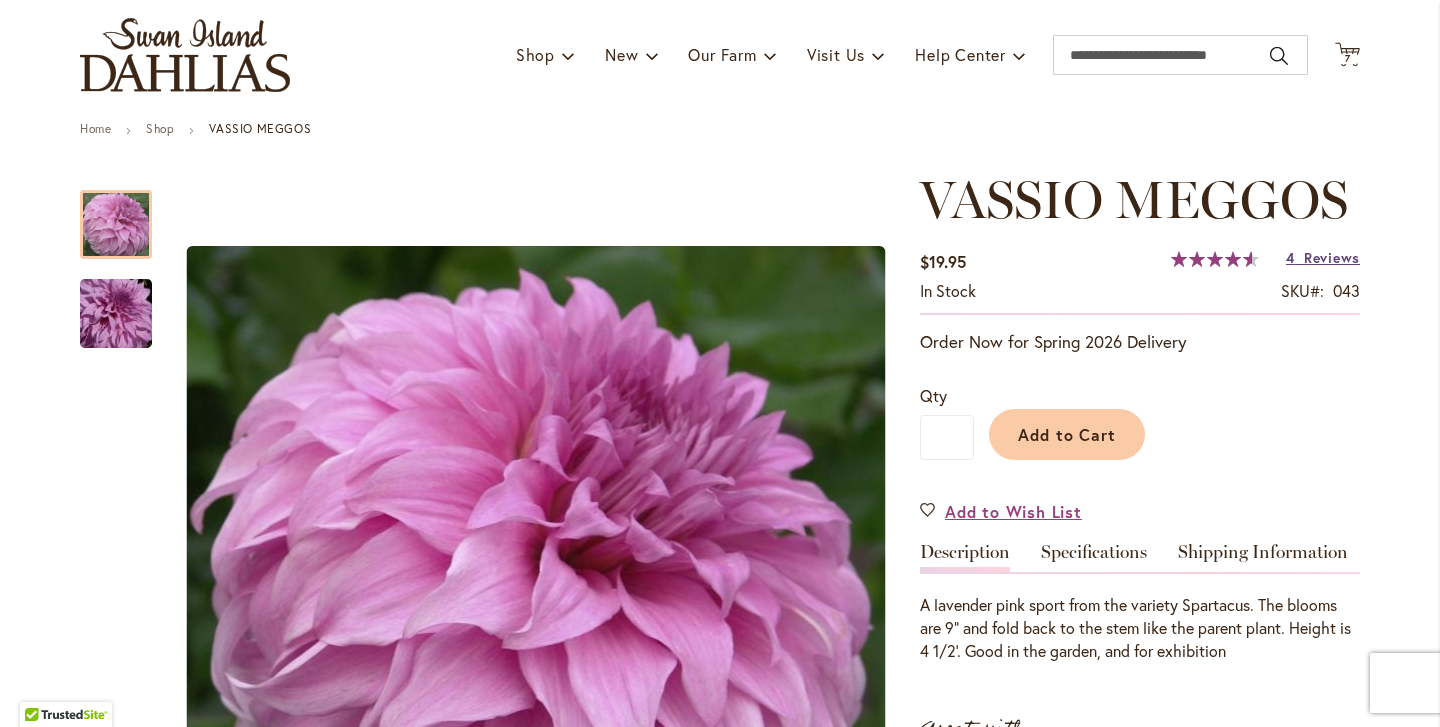 click on "4
Reviews" at bounding box center [1323, 257] 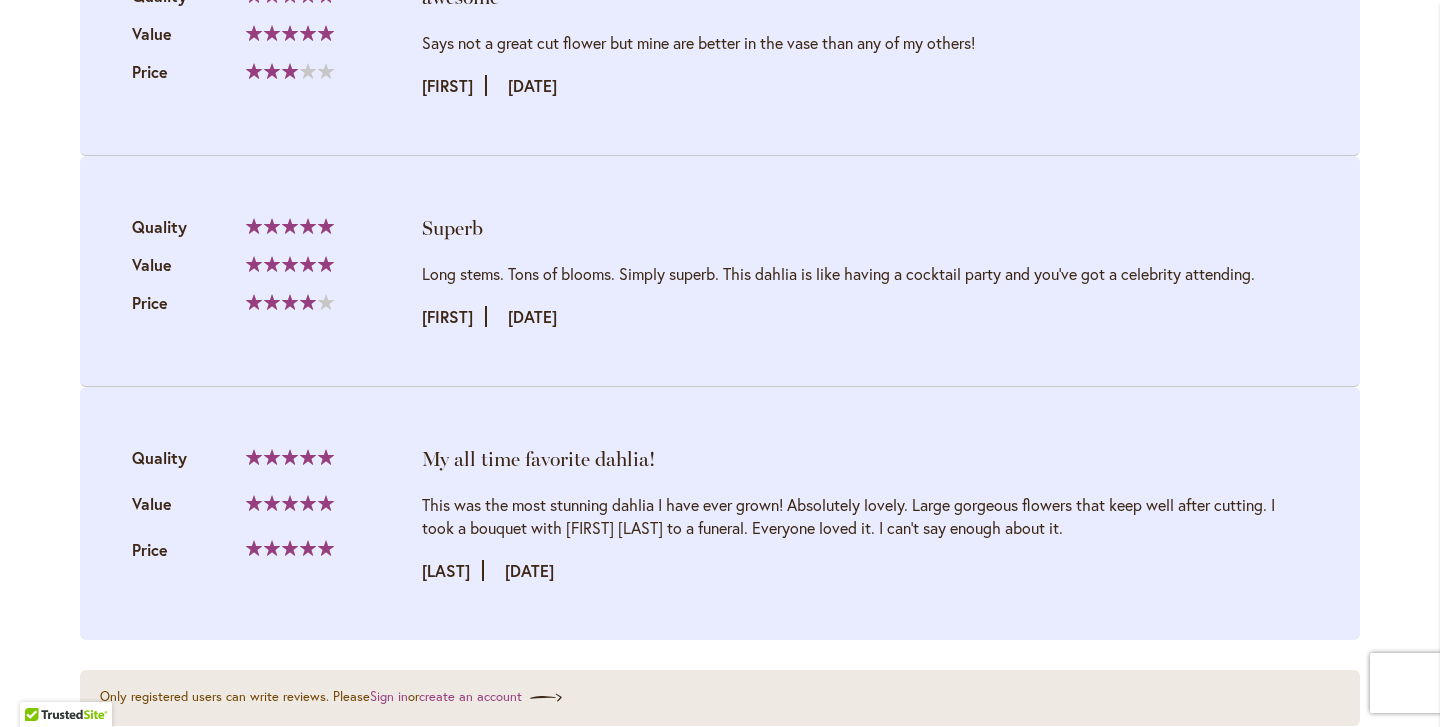 scroll, scrollTop: 2498, scrollLeft: 0, axis: vertical 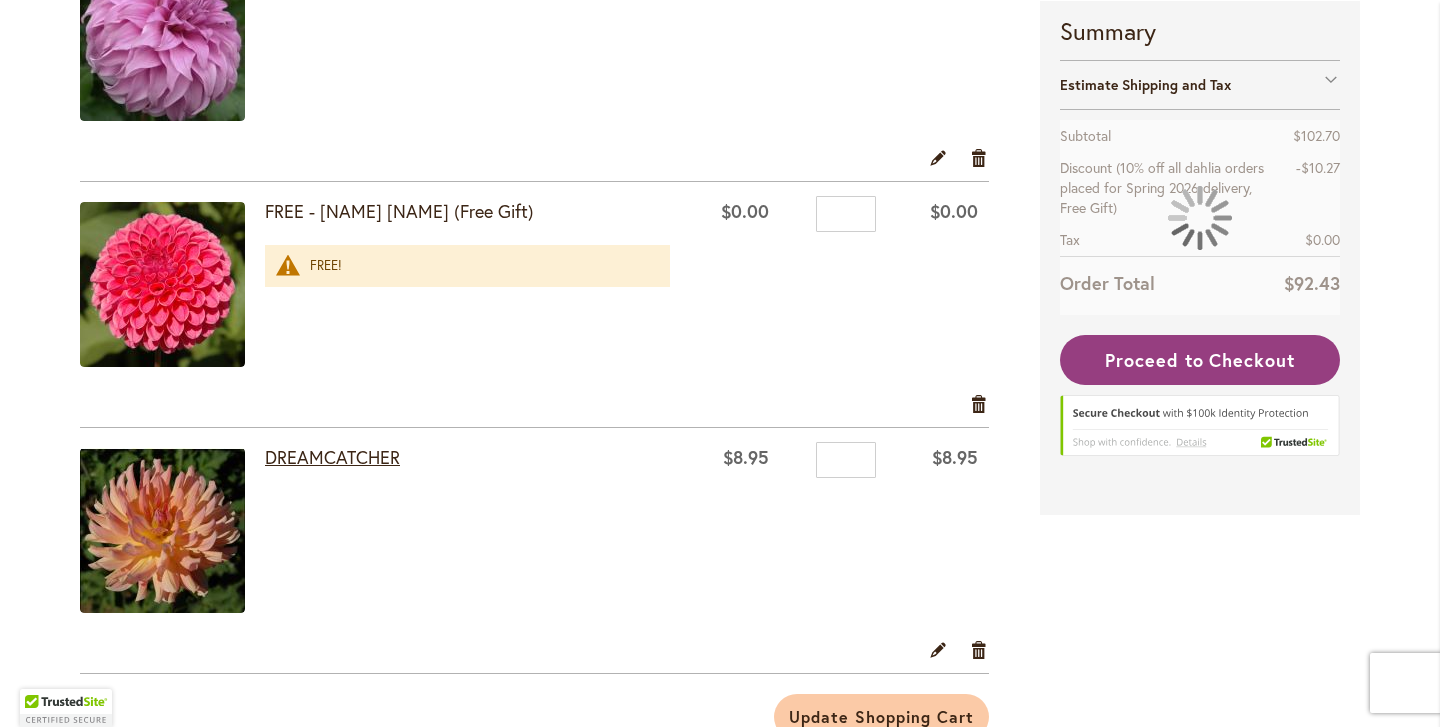 click on "DREAMCATCHER" at bounding box center (332, 457) 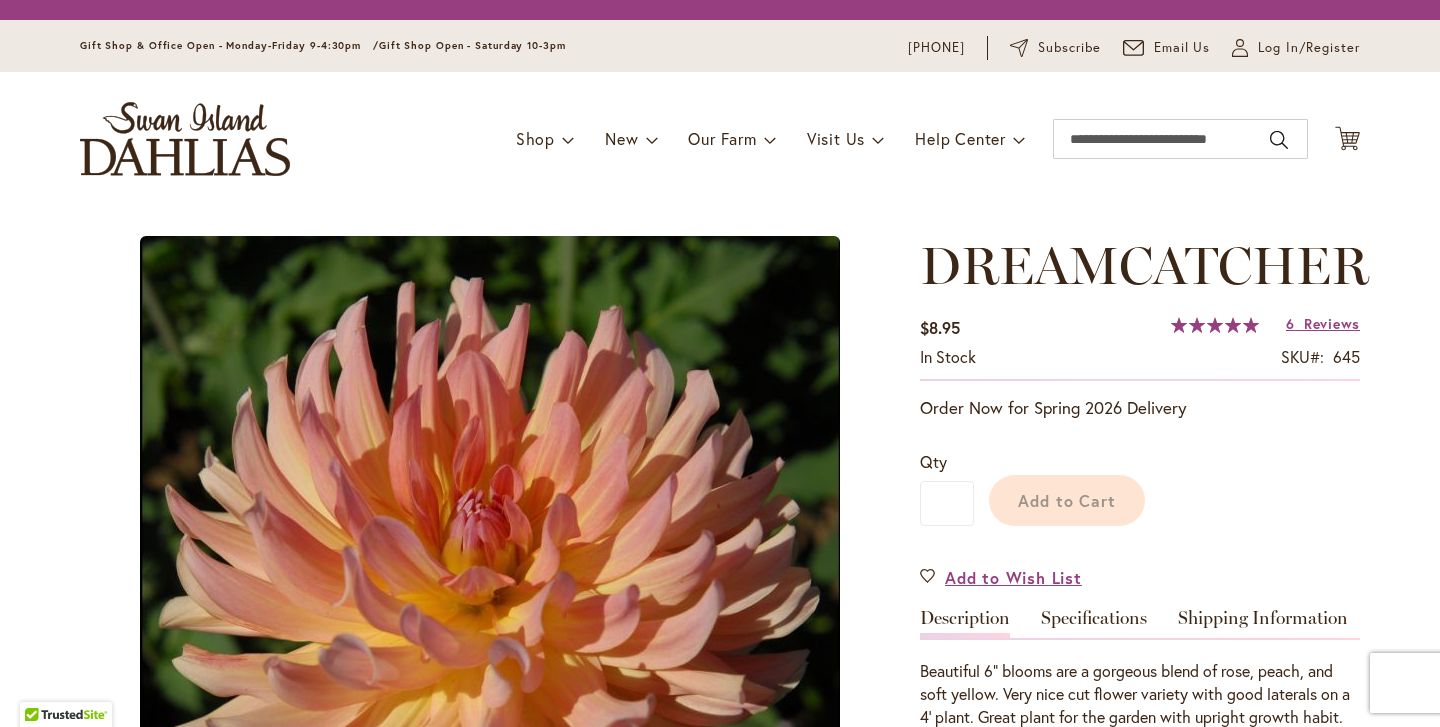 scroll, scrollTop: 0, scrollLeft: 0, axis: both 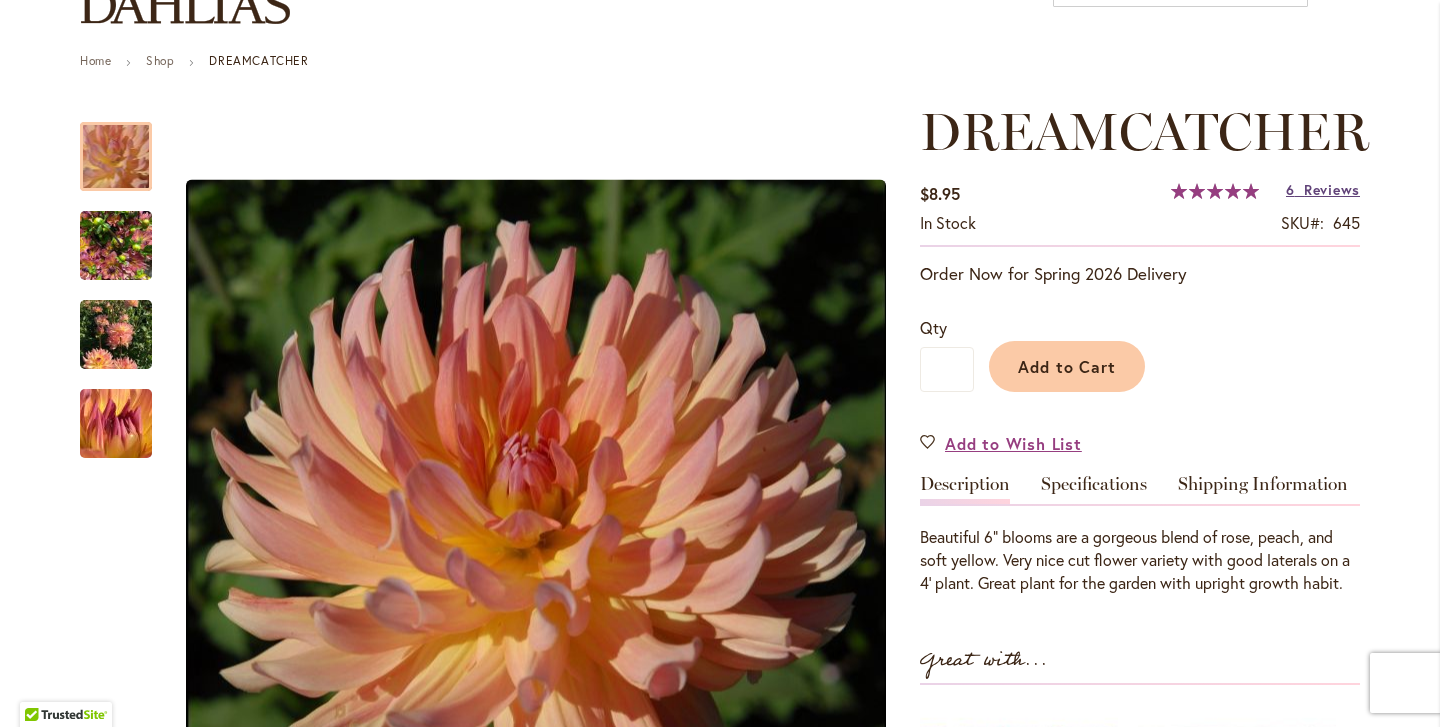 click on "Reviews" at bounding box center [1332, 189] 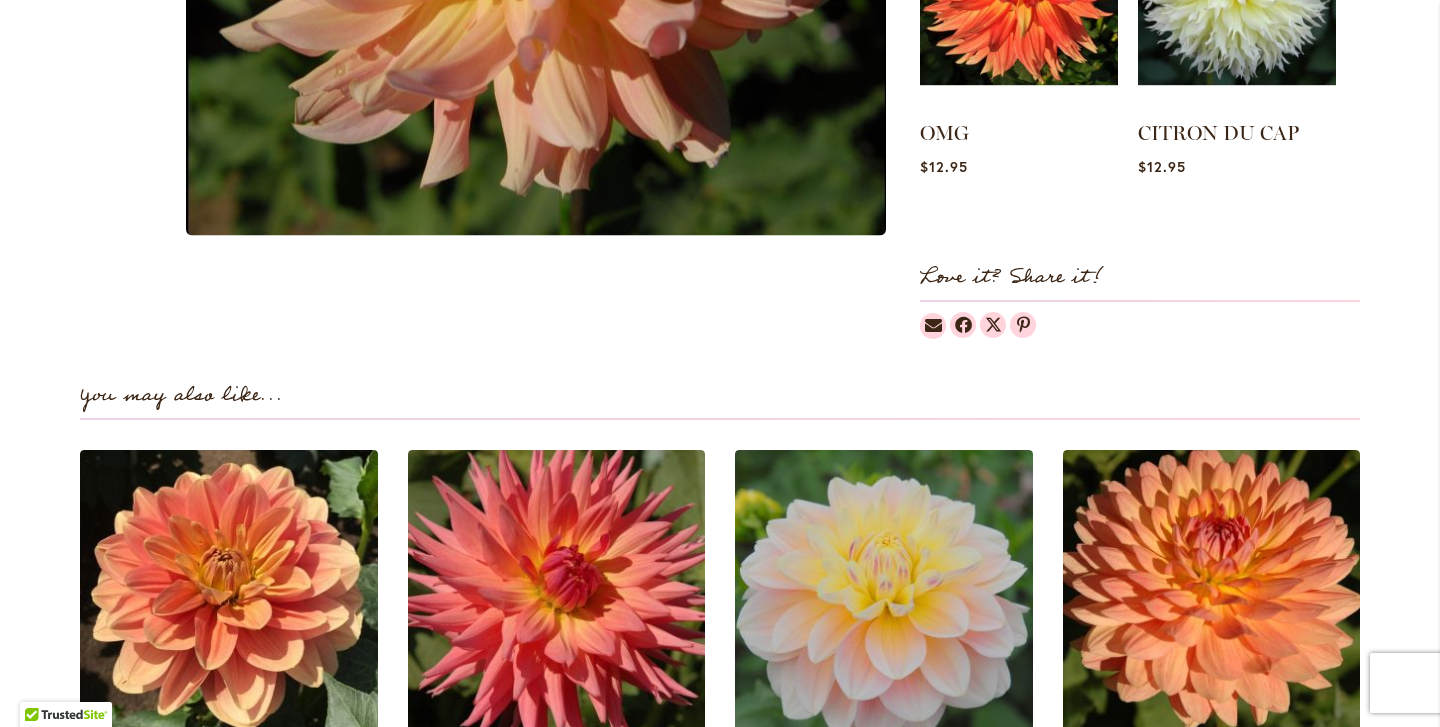 scroll, scrollTop: 0, scrollLeft: 0, axis: both 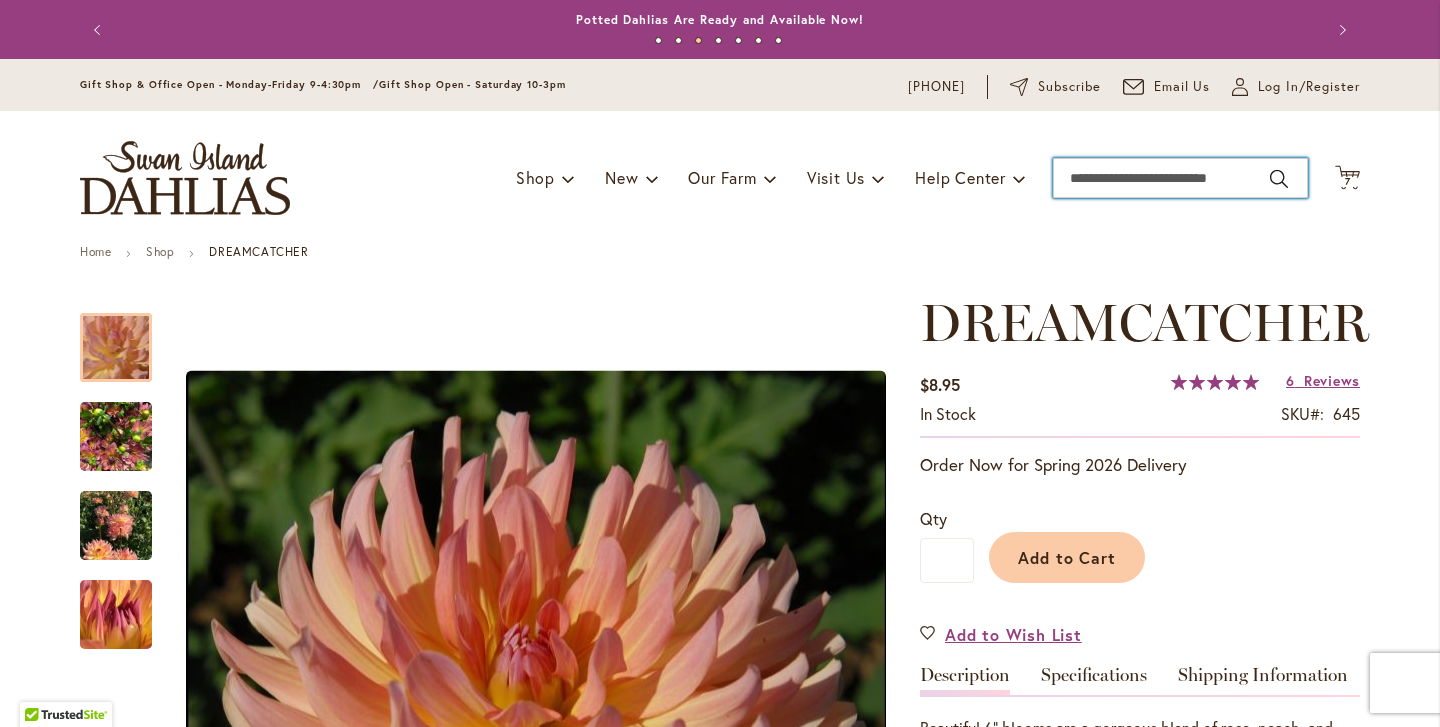 click on "Search" at bounding box center [1180, 178] 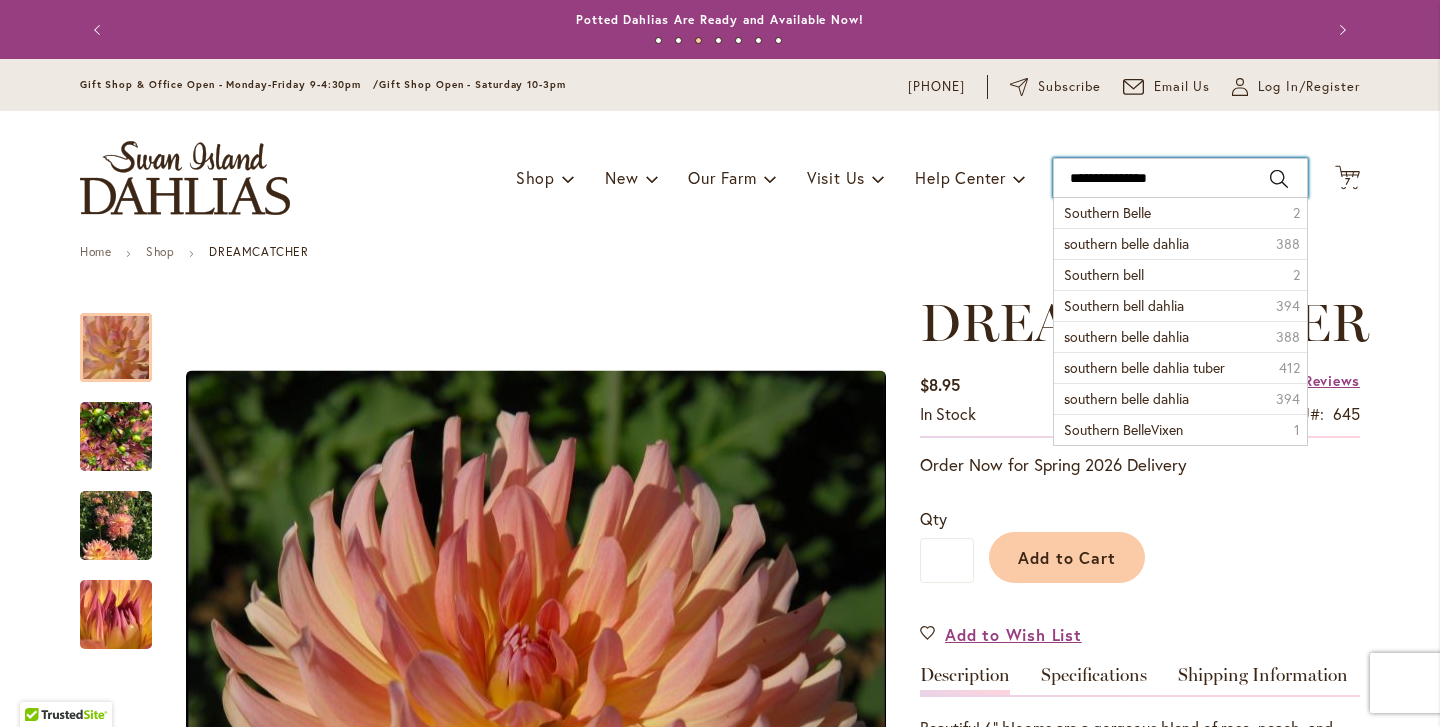 type on "**********" 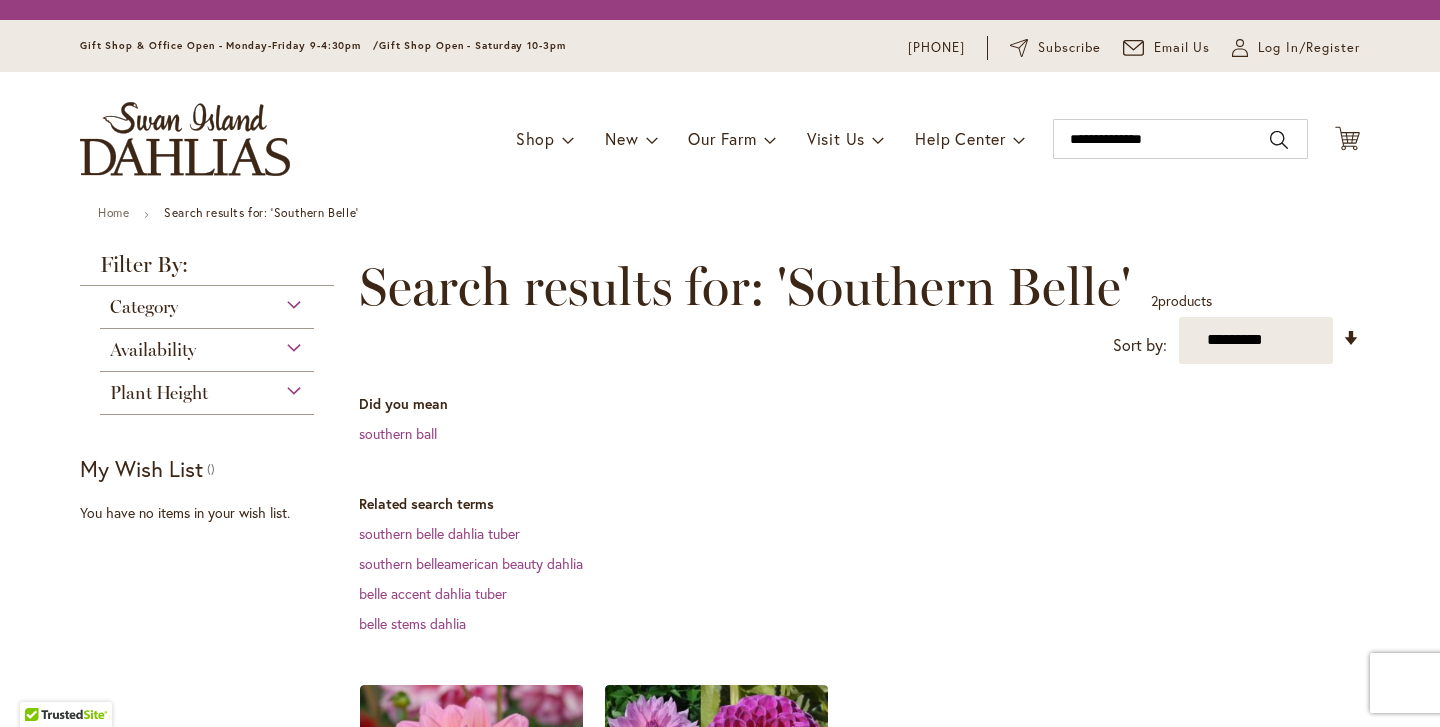 scroll, scrollTop: 0, scrollLeft: 0, axis: both 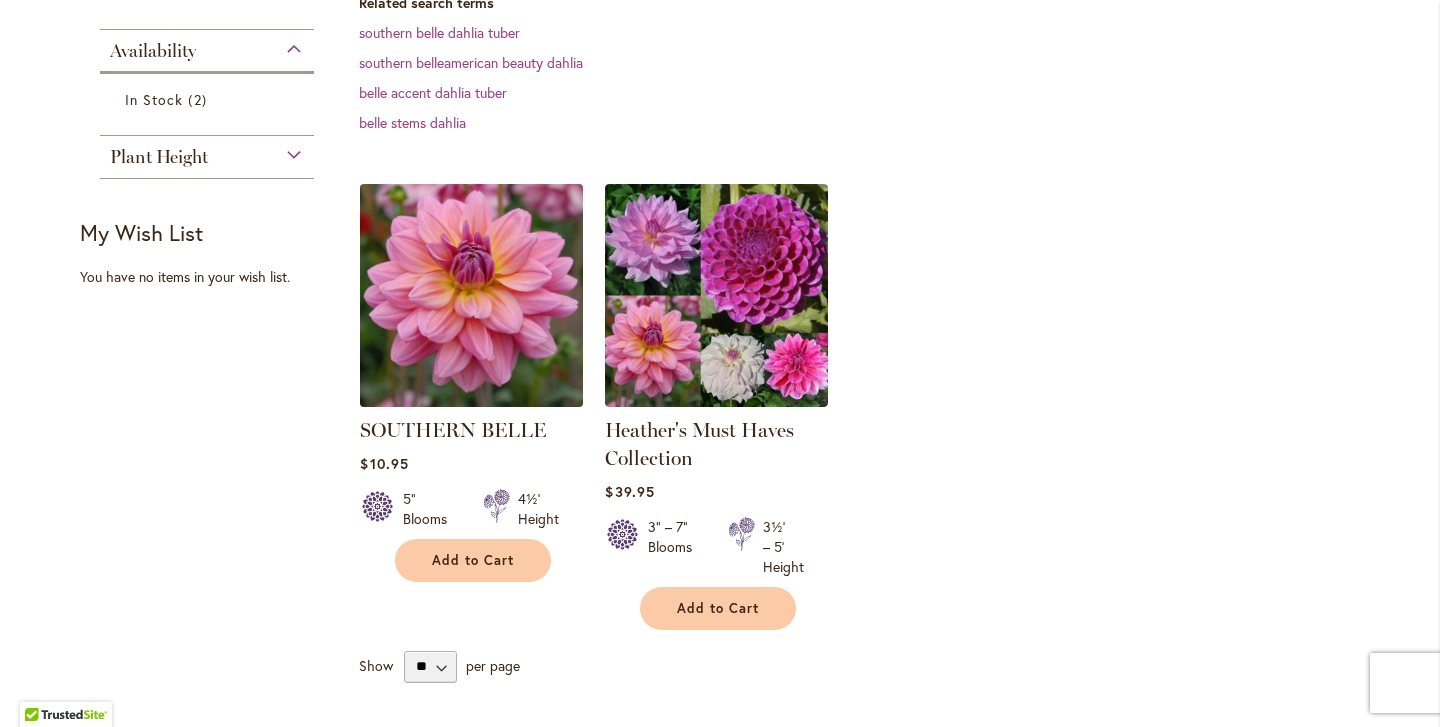 click at bounding box center [472, 295] 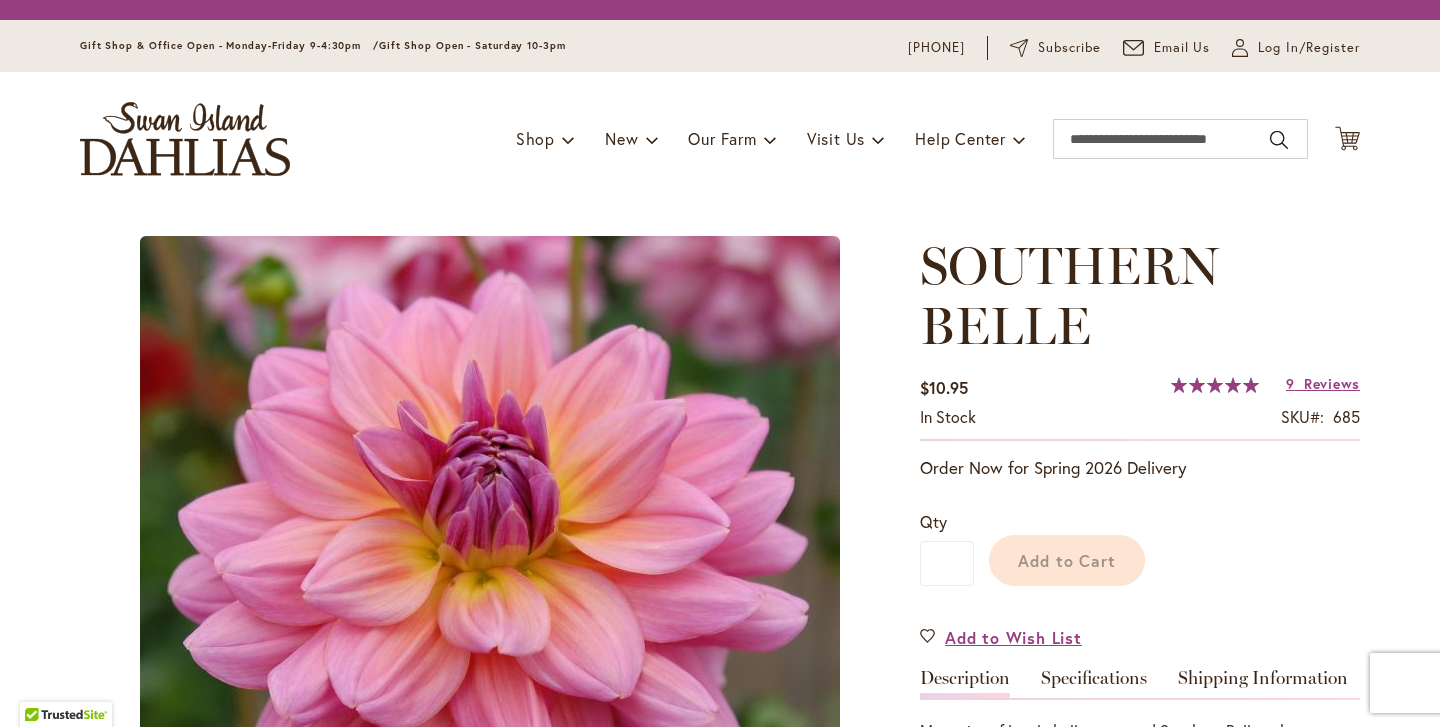 scroll, scrollTop: 0, scrollLeft: 0, axis: both 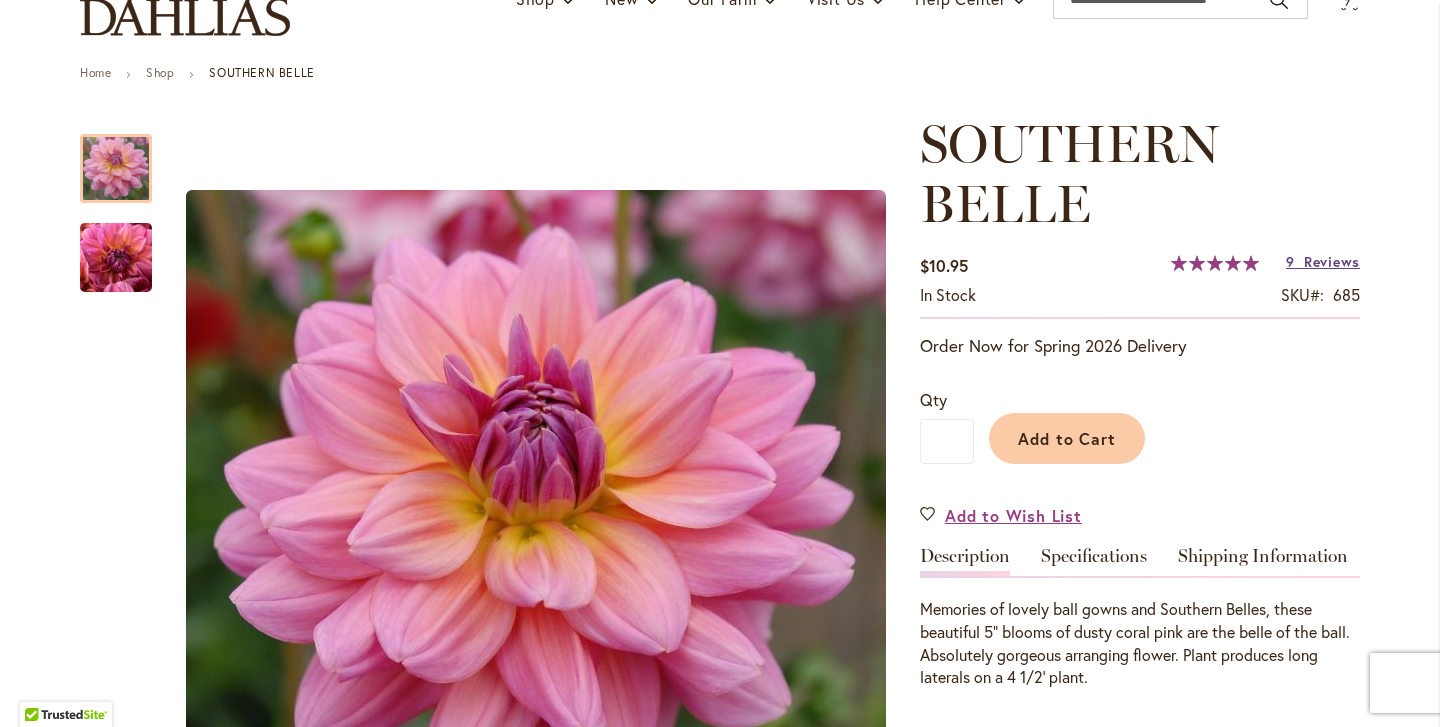 click on "Reviews" at bounding box center (1332, 261) 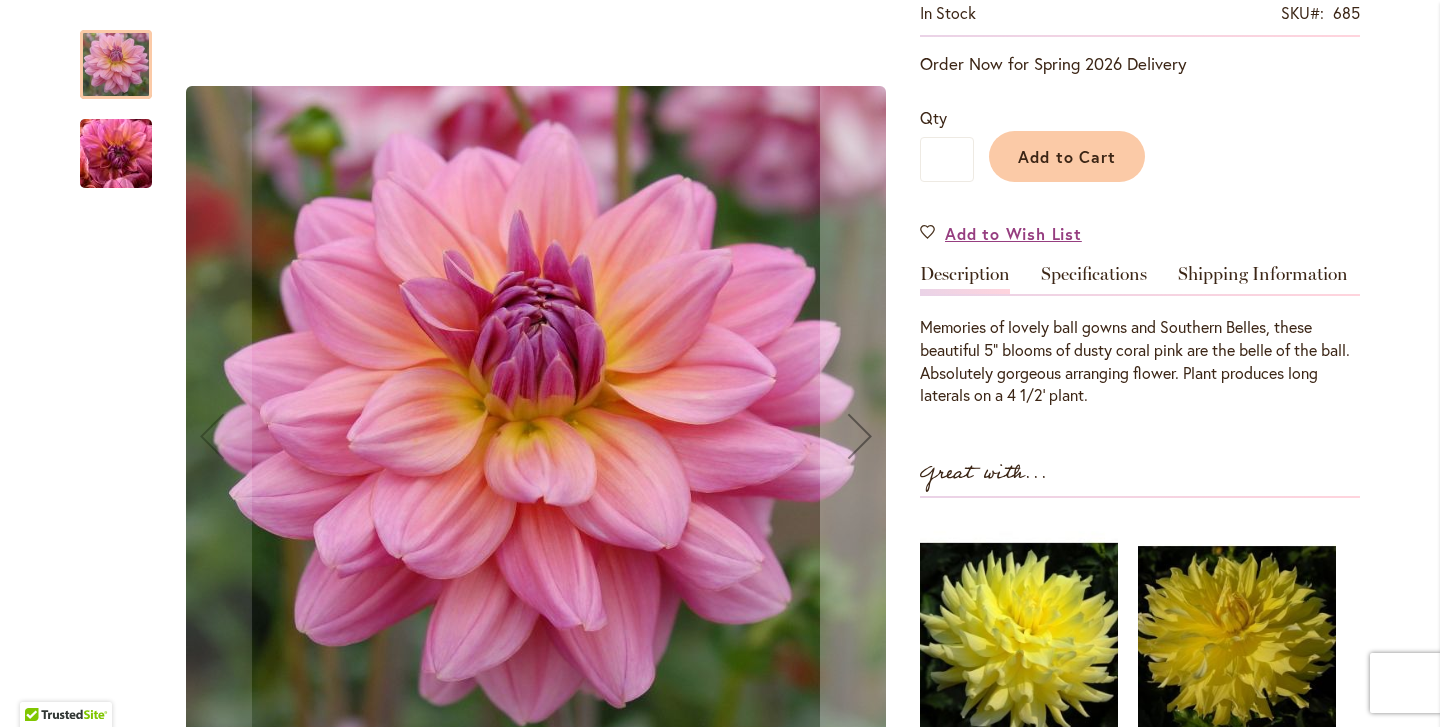 scroll, scrollTop: 118, scrollLeft: 0, axis: vertical 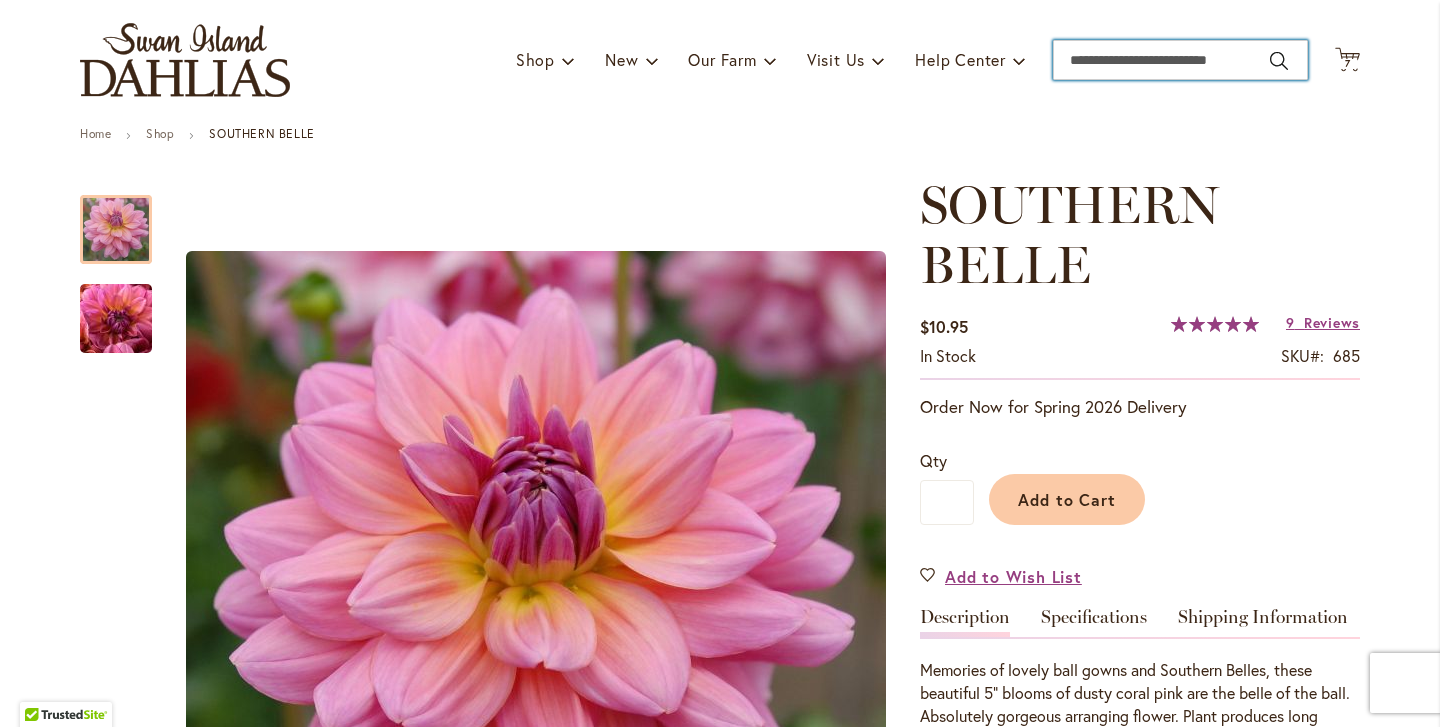 click on "Search" at bounding box center [1180, 60] 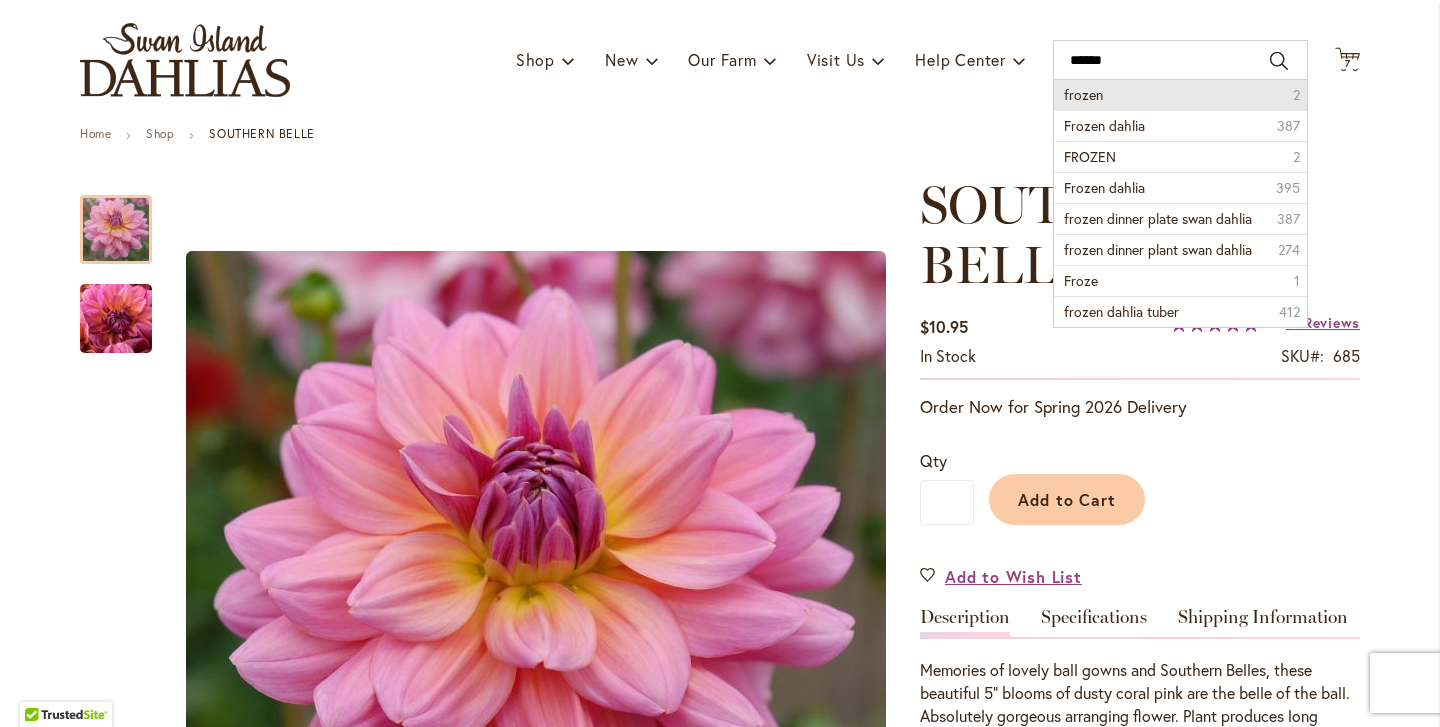 click on "frozen 2" at bounding box center (1180, 95) 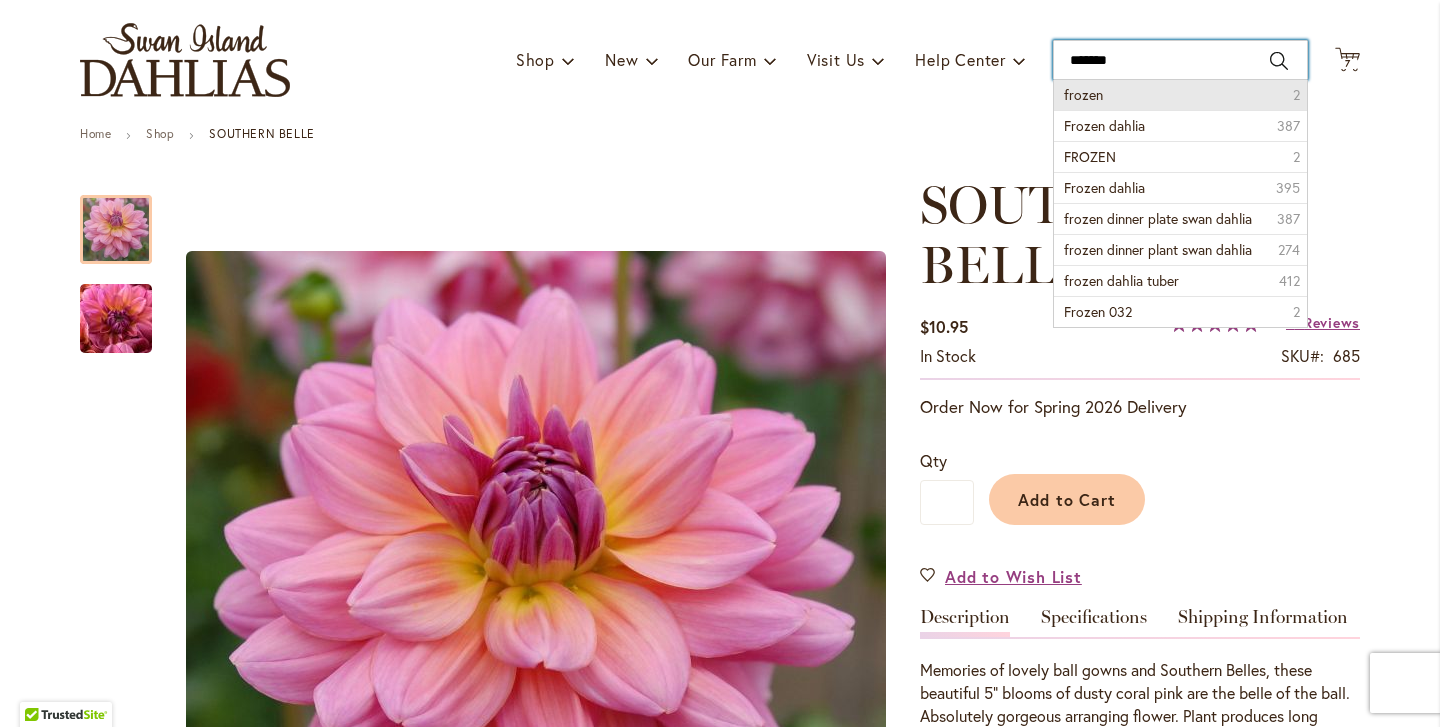 type on "******" 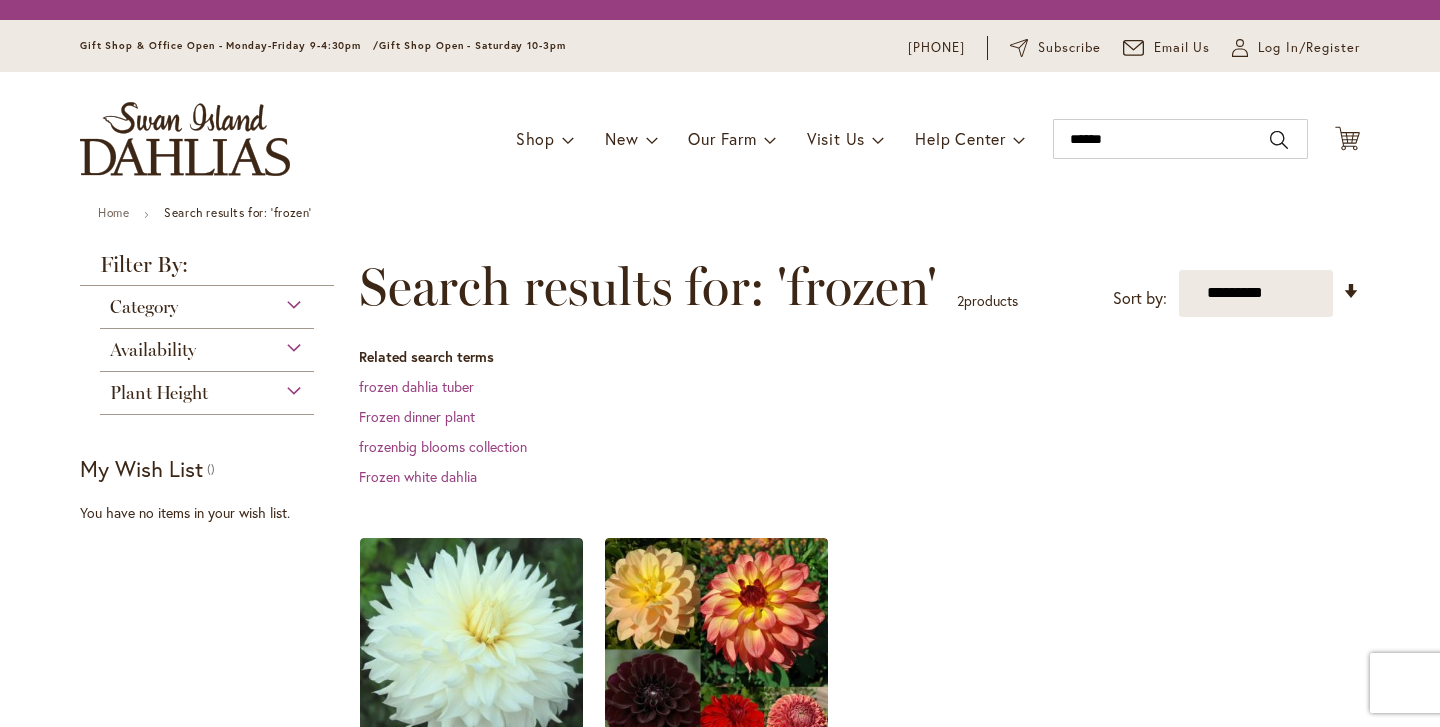 scroll, scrollTop: 0, scrollLeft: 0, axis: both 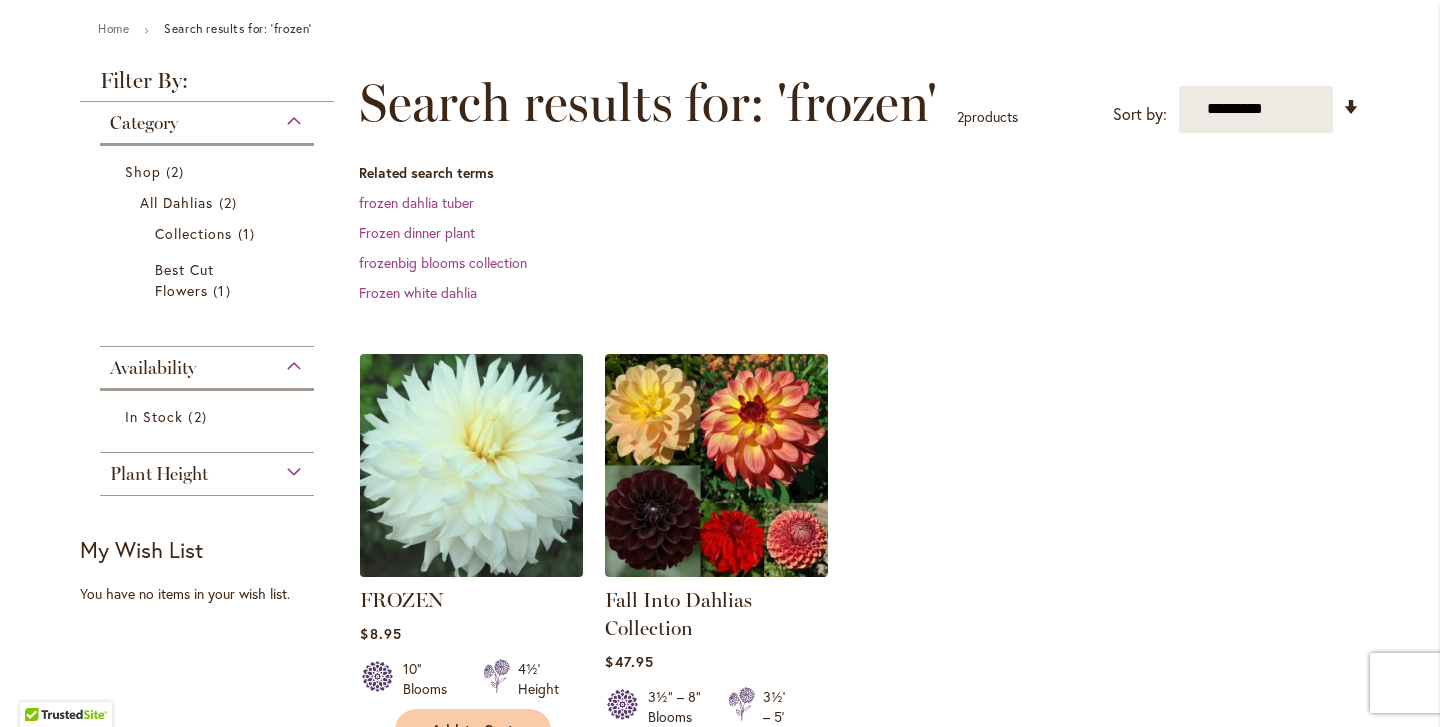 click at bounding box center (472, 465) 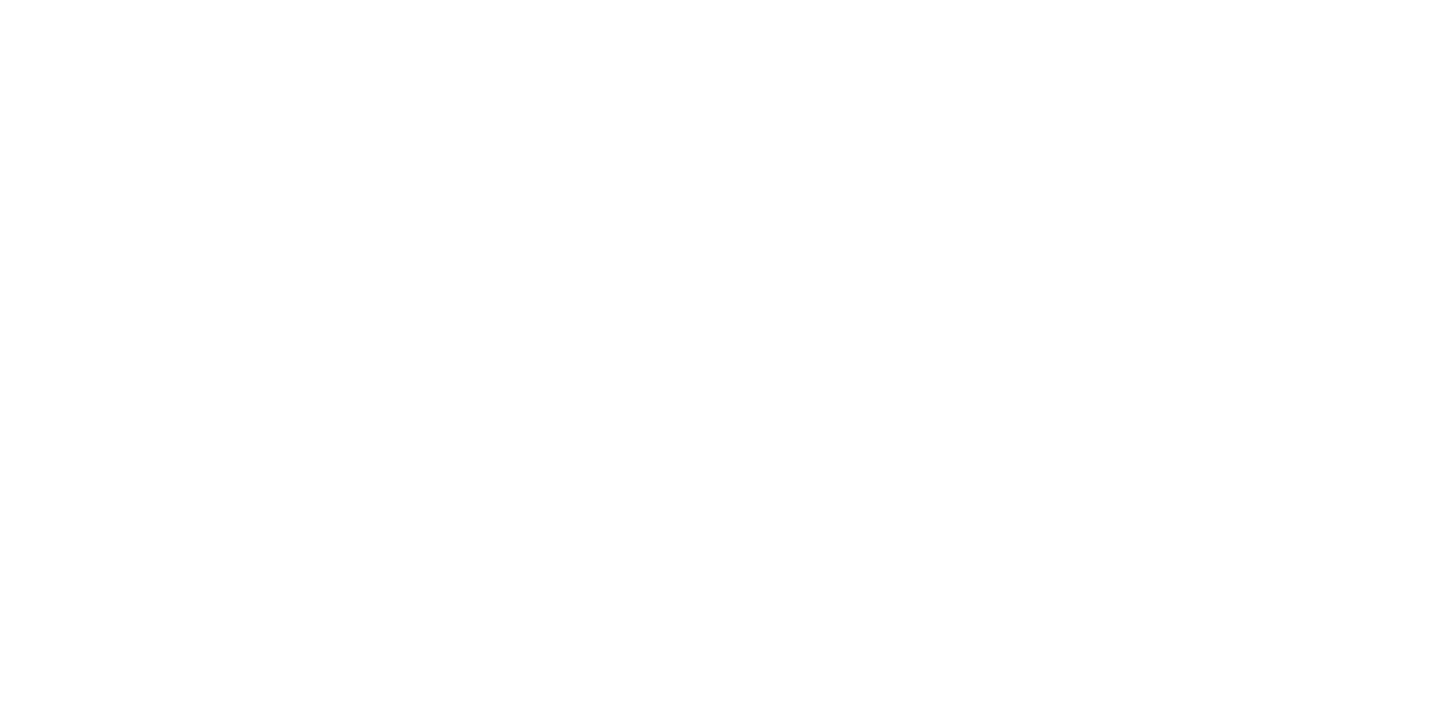 scroll, scrollTop: 0, scrollLeft: 0, axis: both 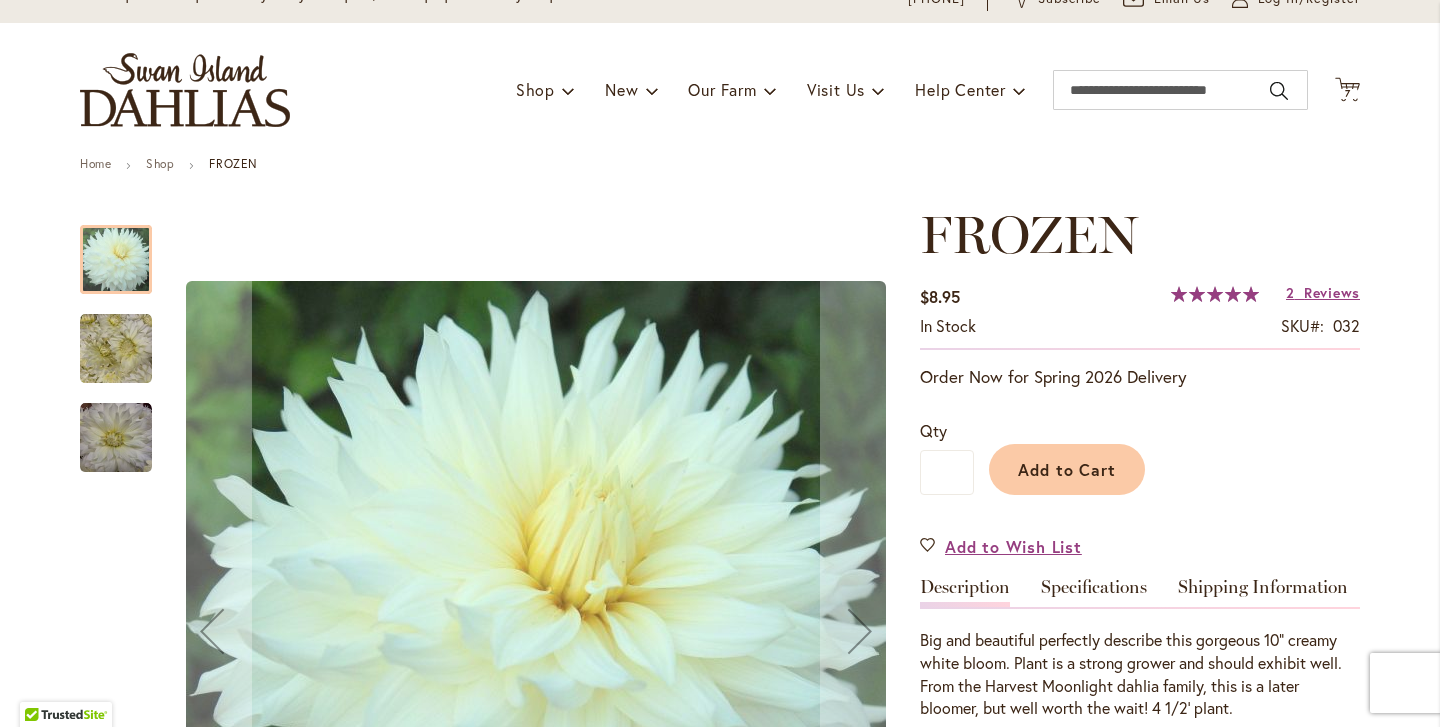 click at bounding box center [116, 349] 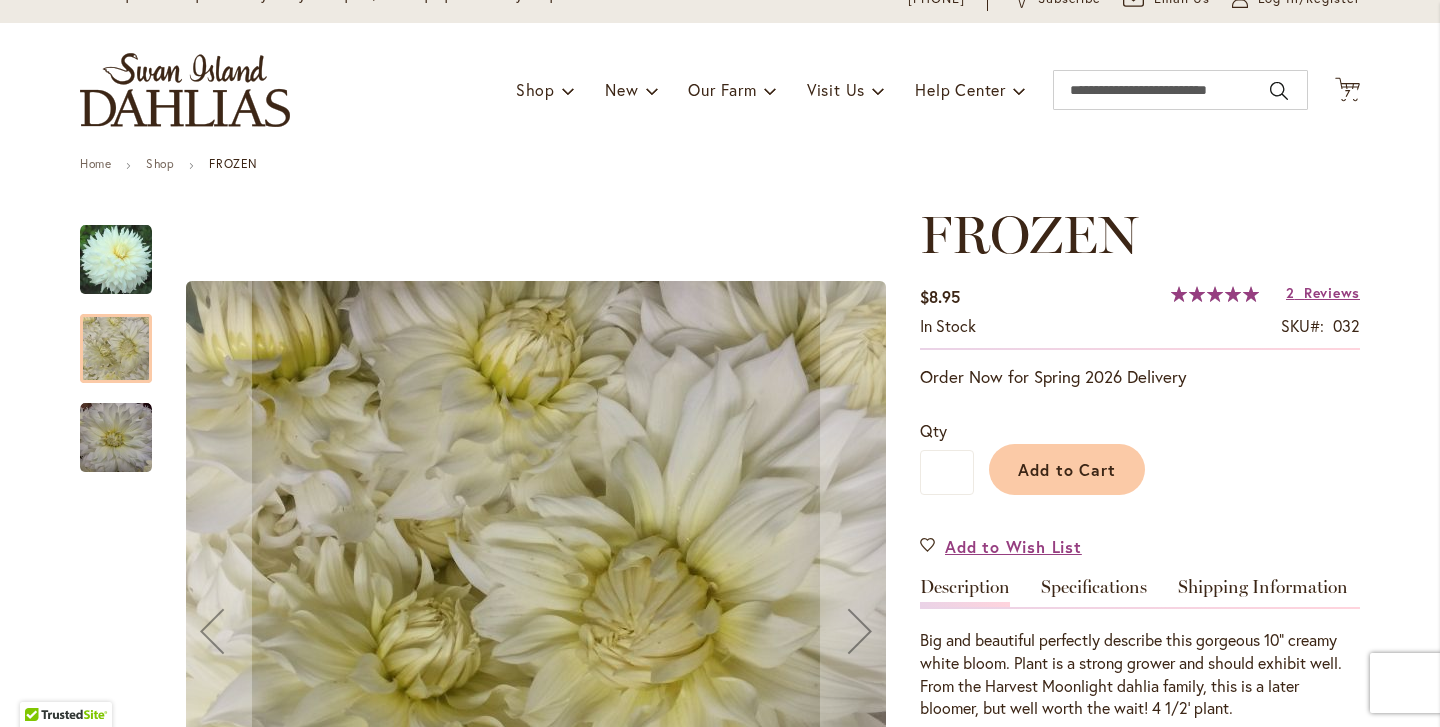 click at bounding box center (116, 438) 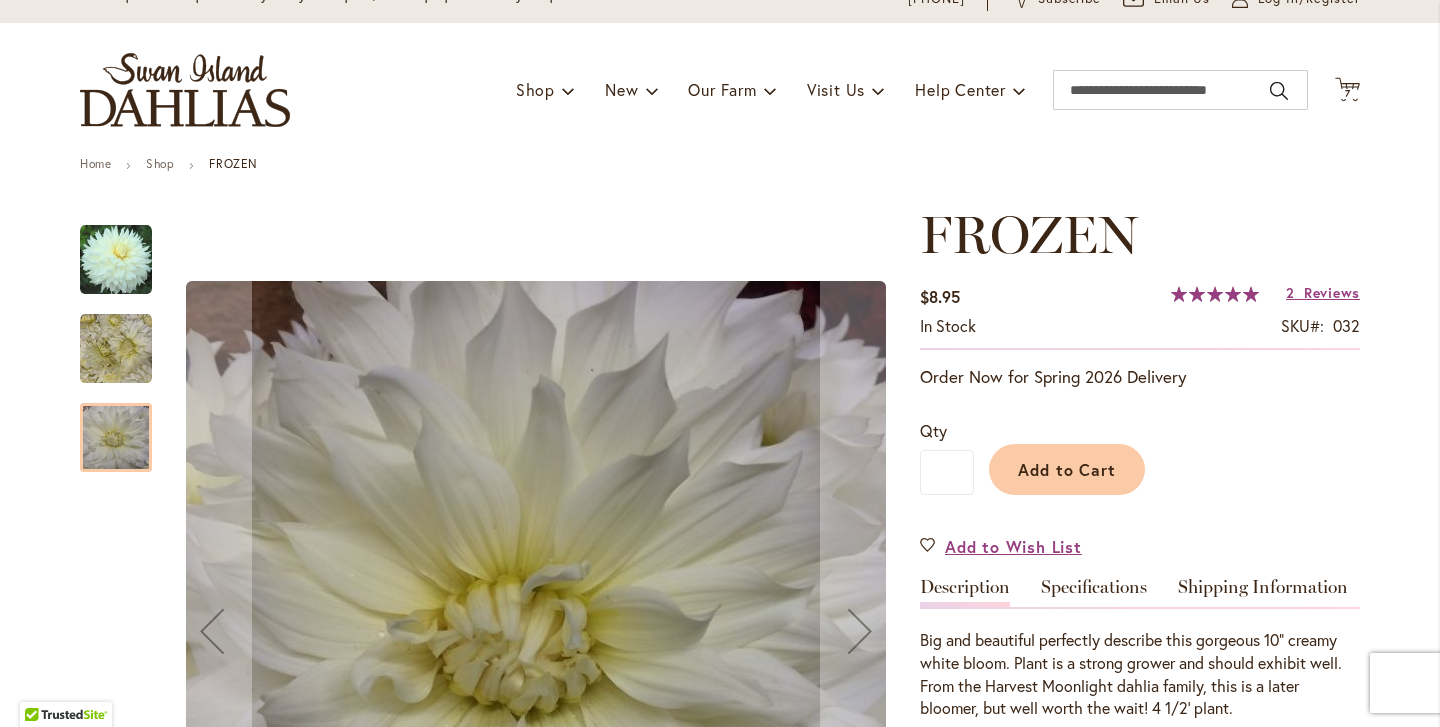 click at bounding box center (116, 260) 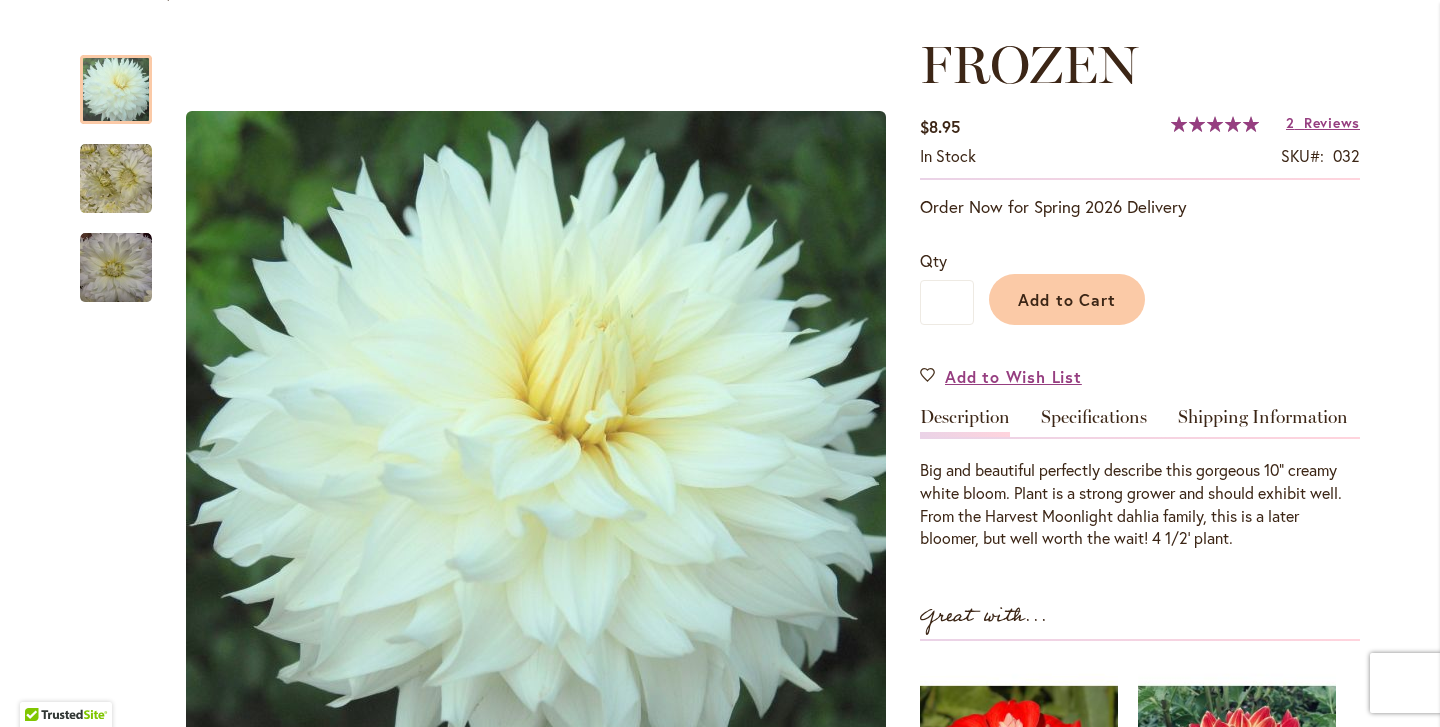 scroll, scrollTop: 270, scrollLeft: 0, axis: vertical 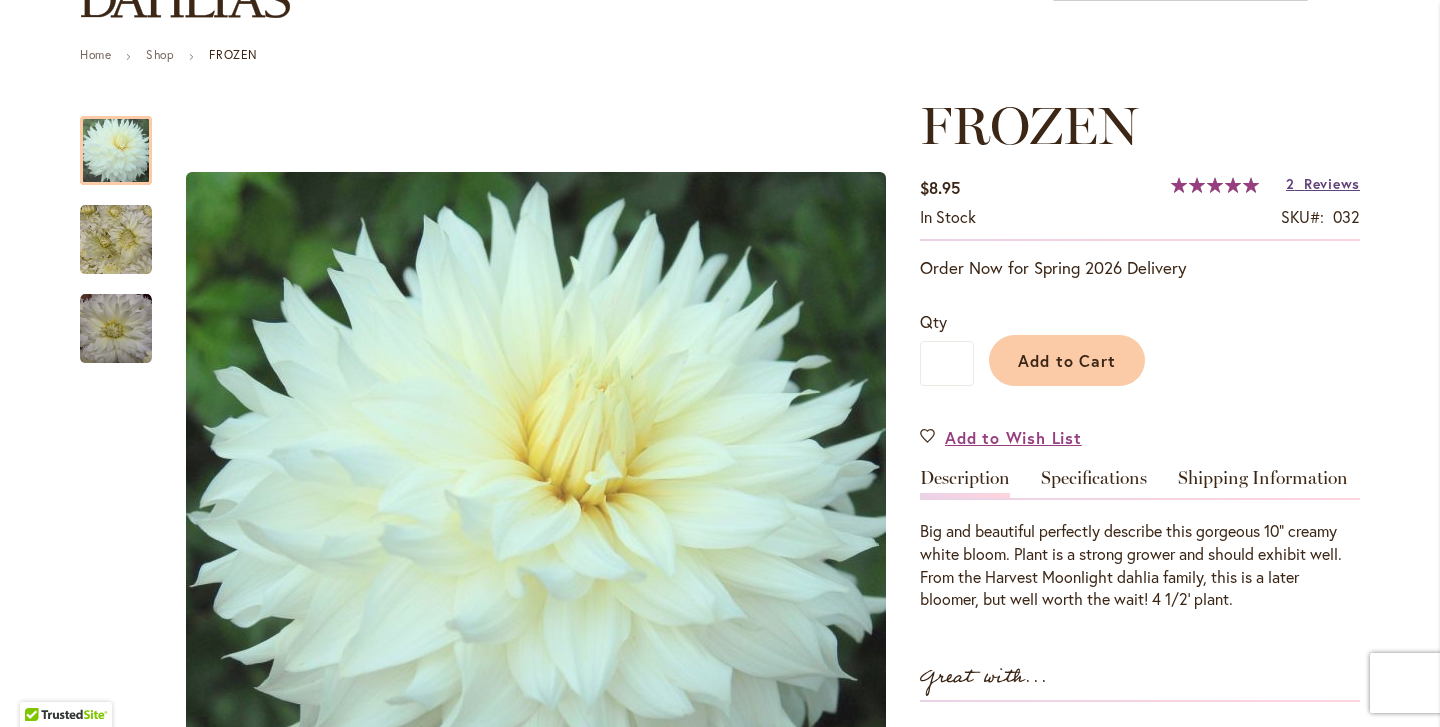 click on "Reviews" at bounding box center (1332, 183) 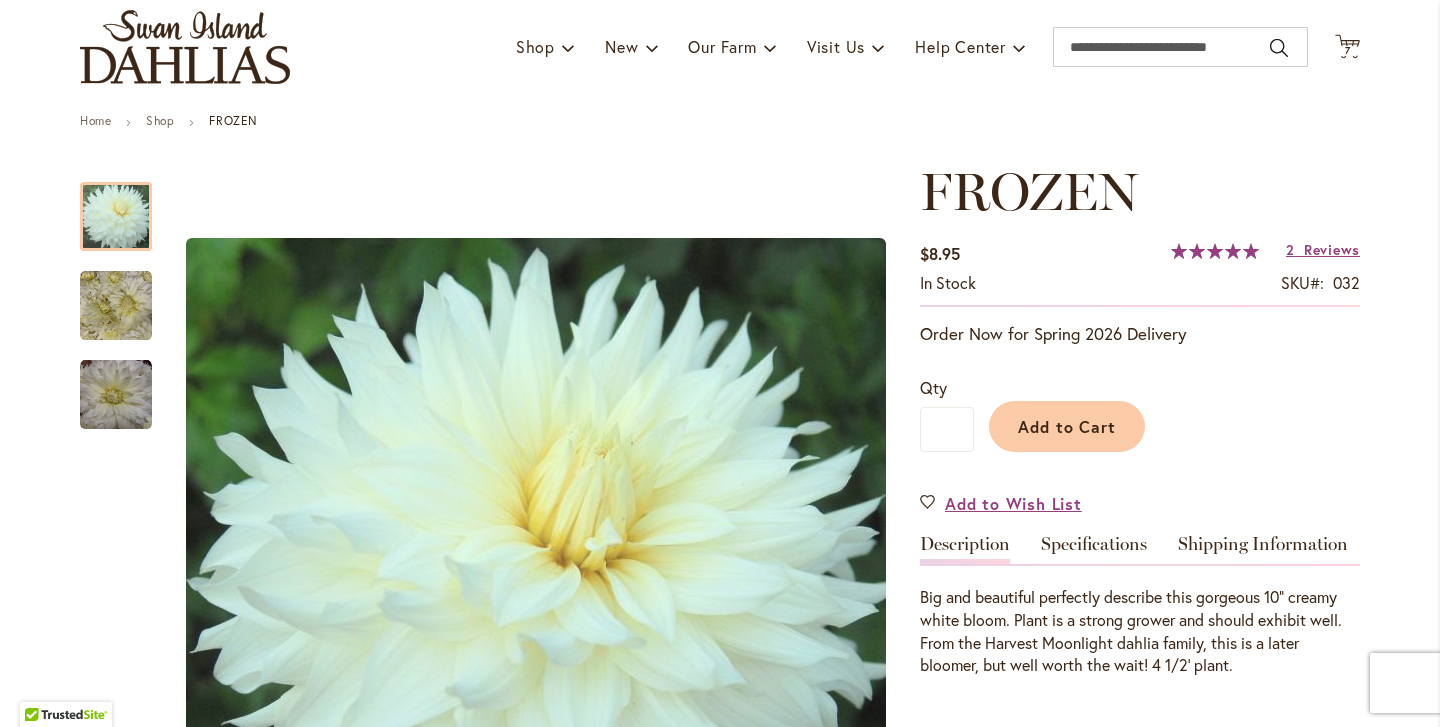 scroll, scrollTop: 0, scrollLeft: 0, axis: both 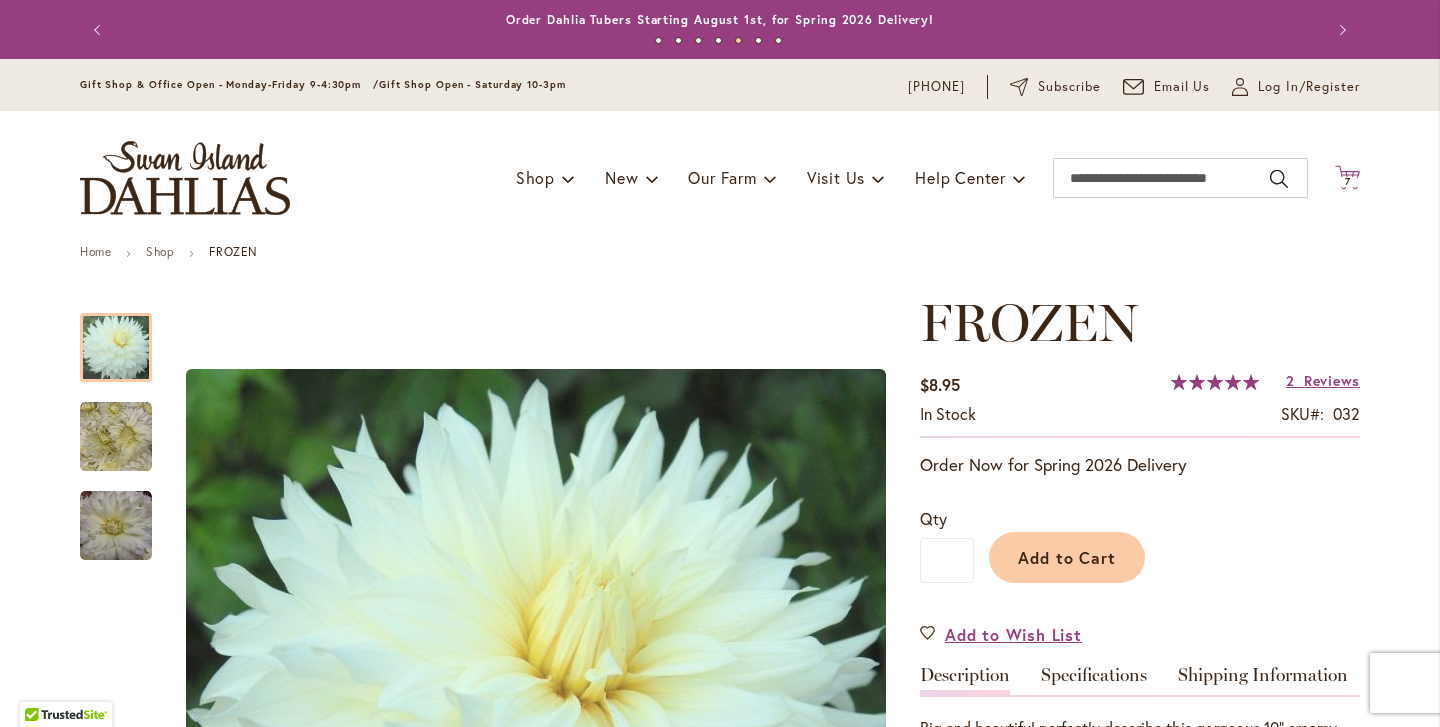 click on "Cart
.cls-1 {
fill: #231f20;
}" 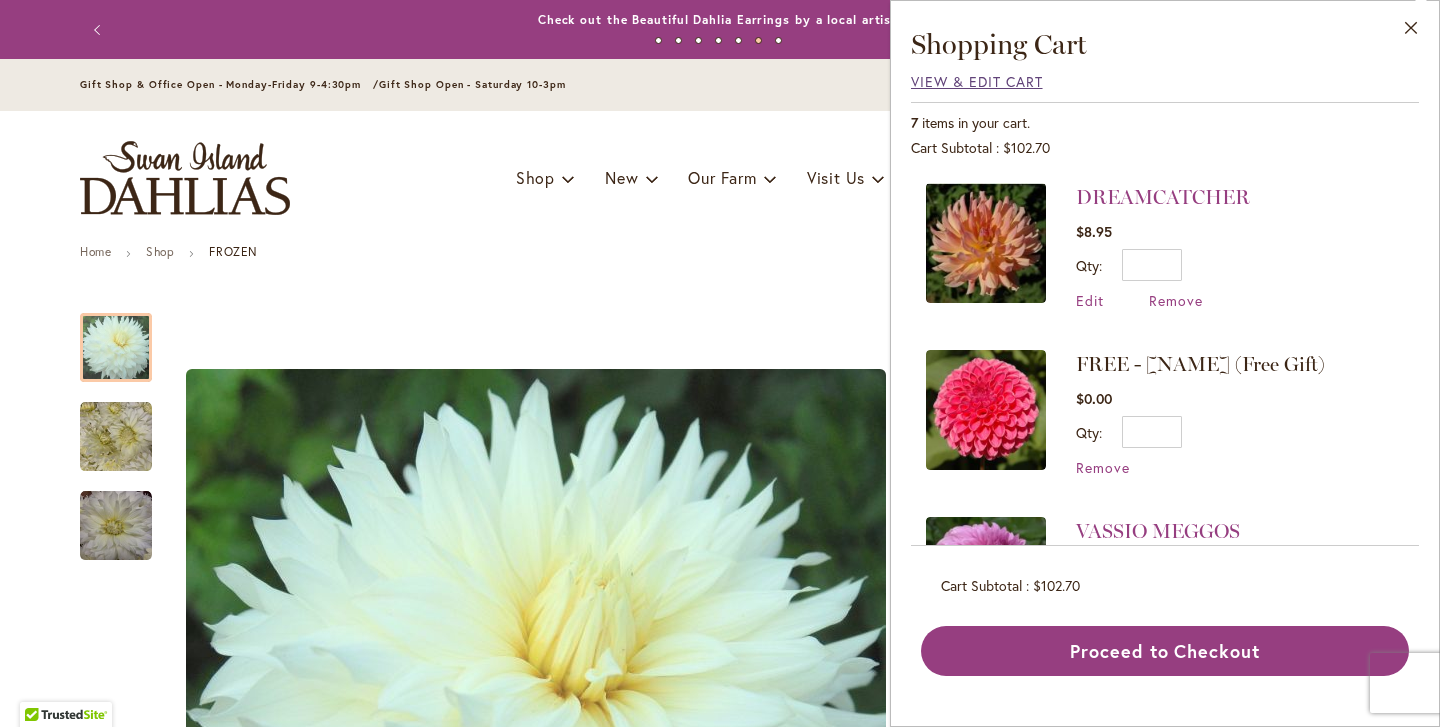 click on "View & Edit Cart" at bounding box center [977, 81] 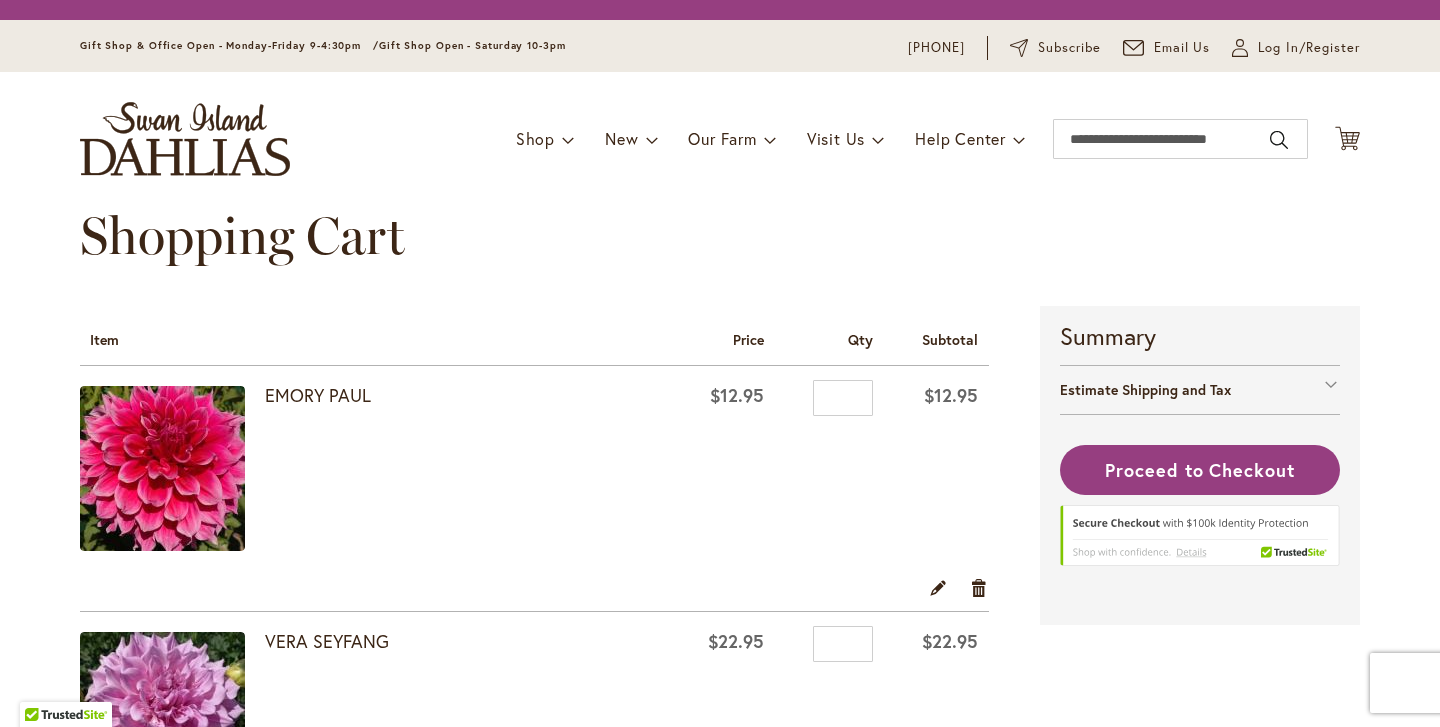 scroll, scrollTop: 0, scrollLeft: 0, axis: both 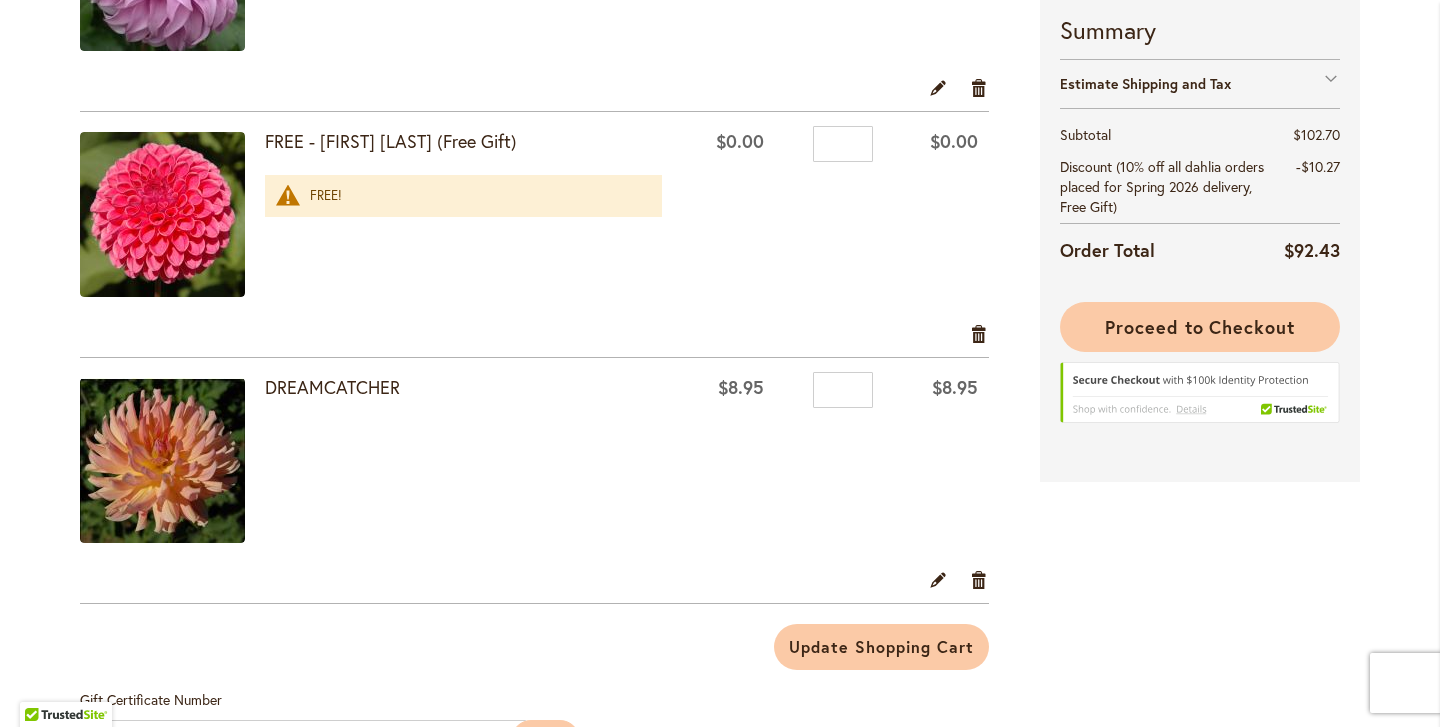 click on "Proceed to Checkout" at bounding box center (1200, 327) 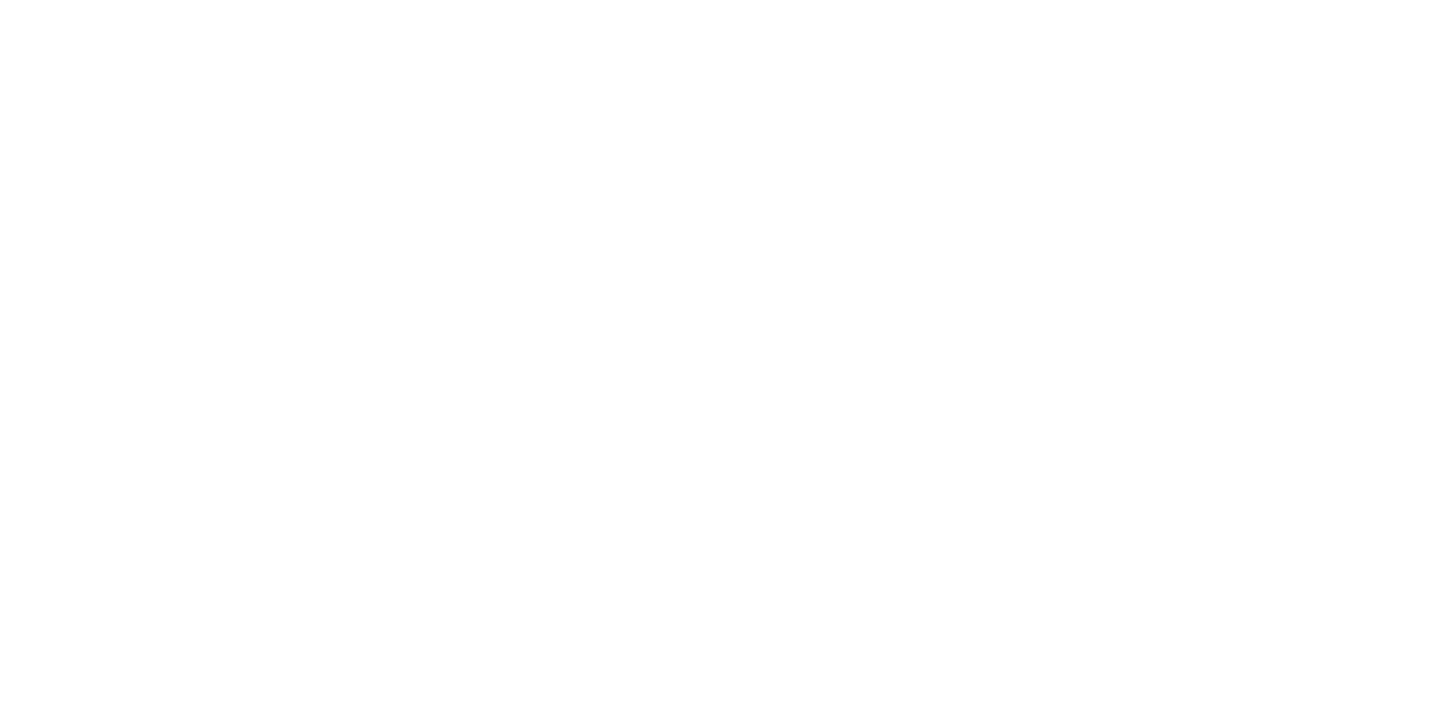scroll, scrollTop: 0, scrollLeft: 0, axis: both 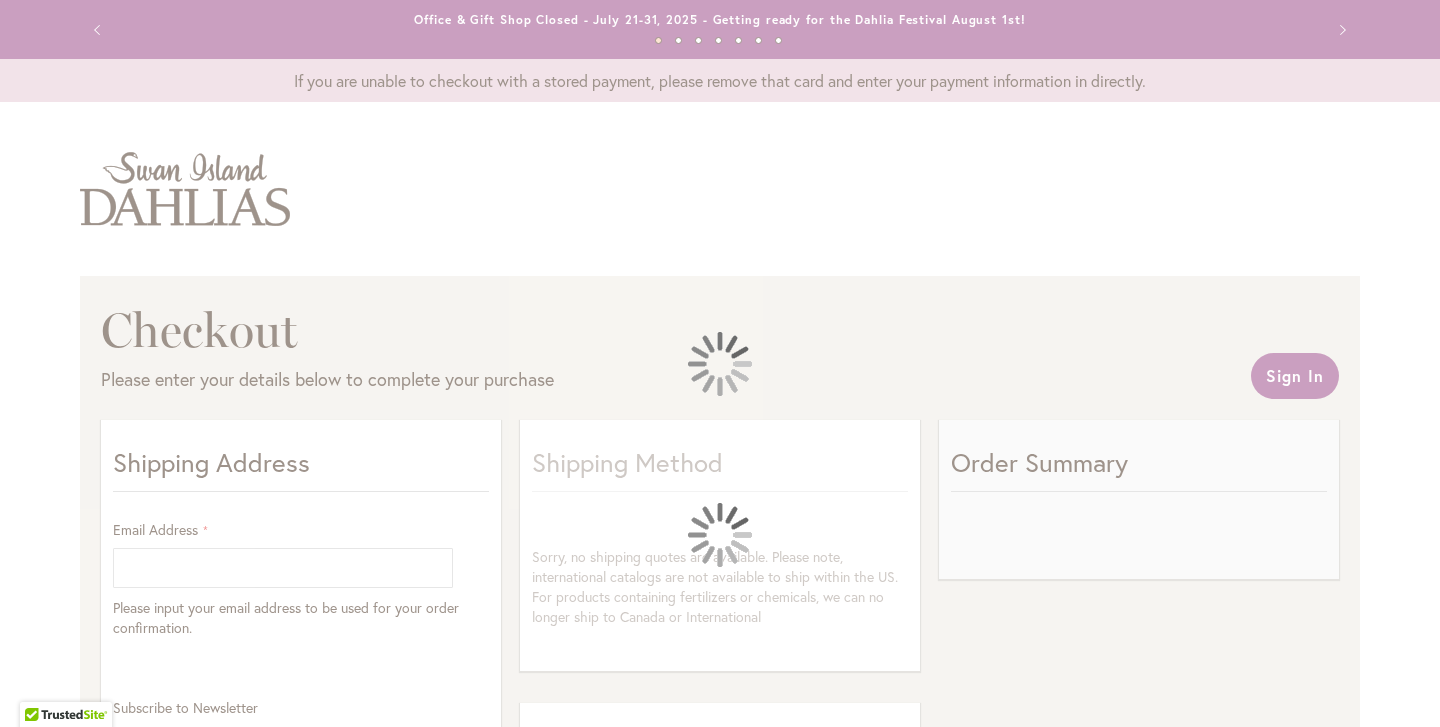select on "**" 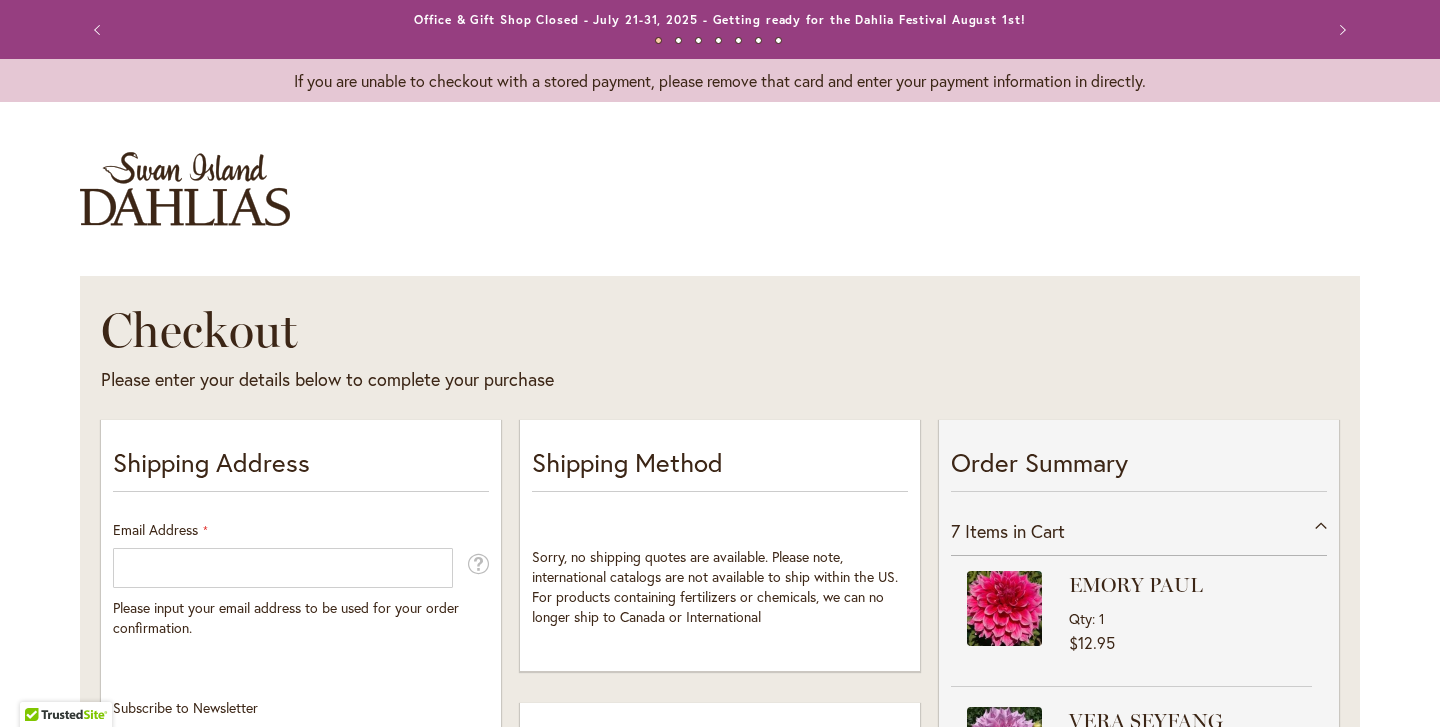 scroll, scrollTop: 241, scrollLeft: 0, axis: vertical 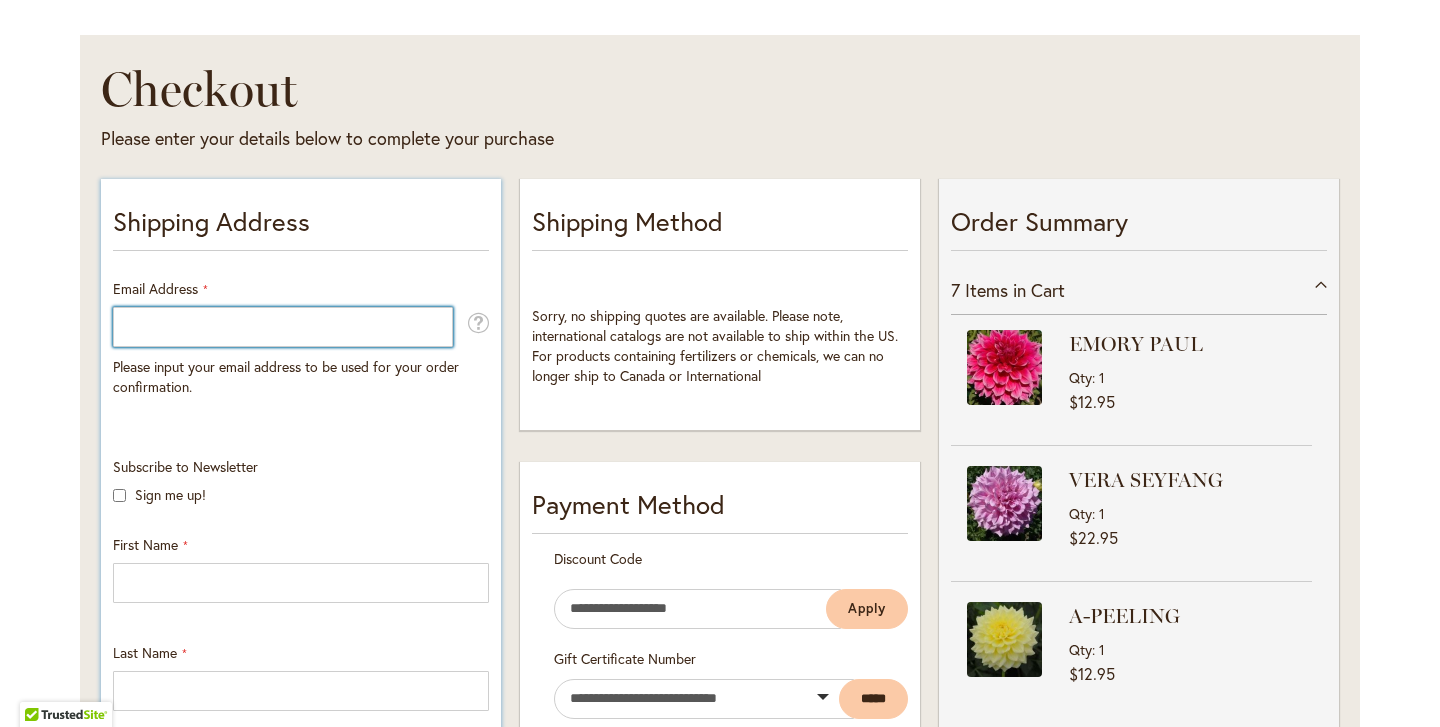 click on "Email Address" at bounding box center [283, 327] 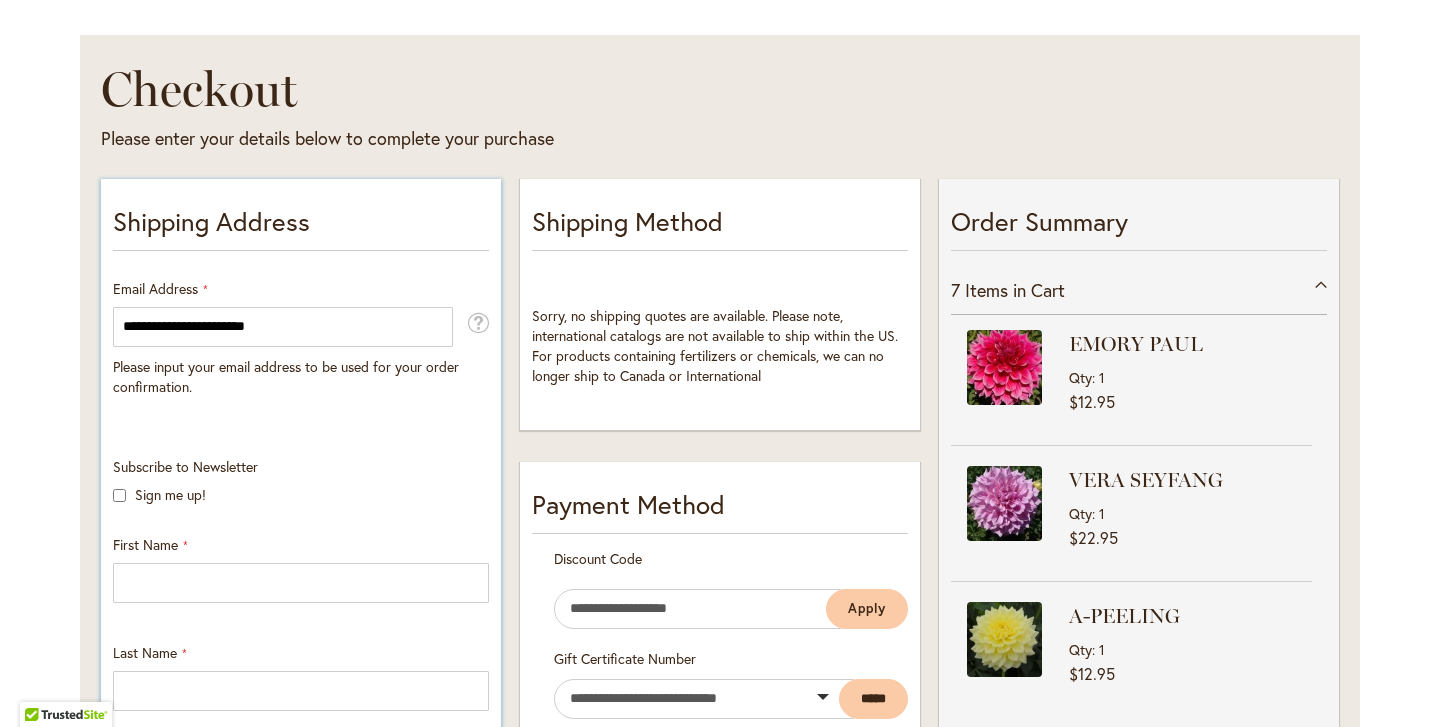 click on "Sign me up!" at bounding box center (170, 494) 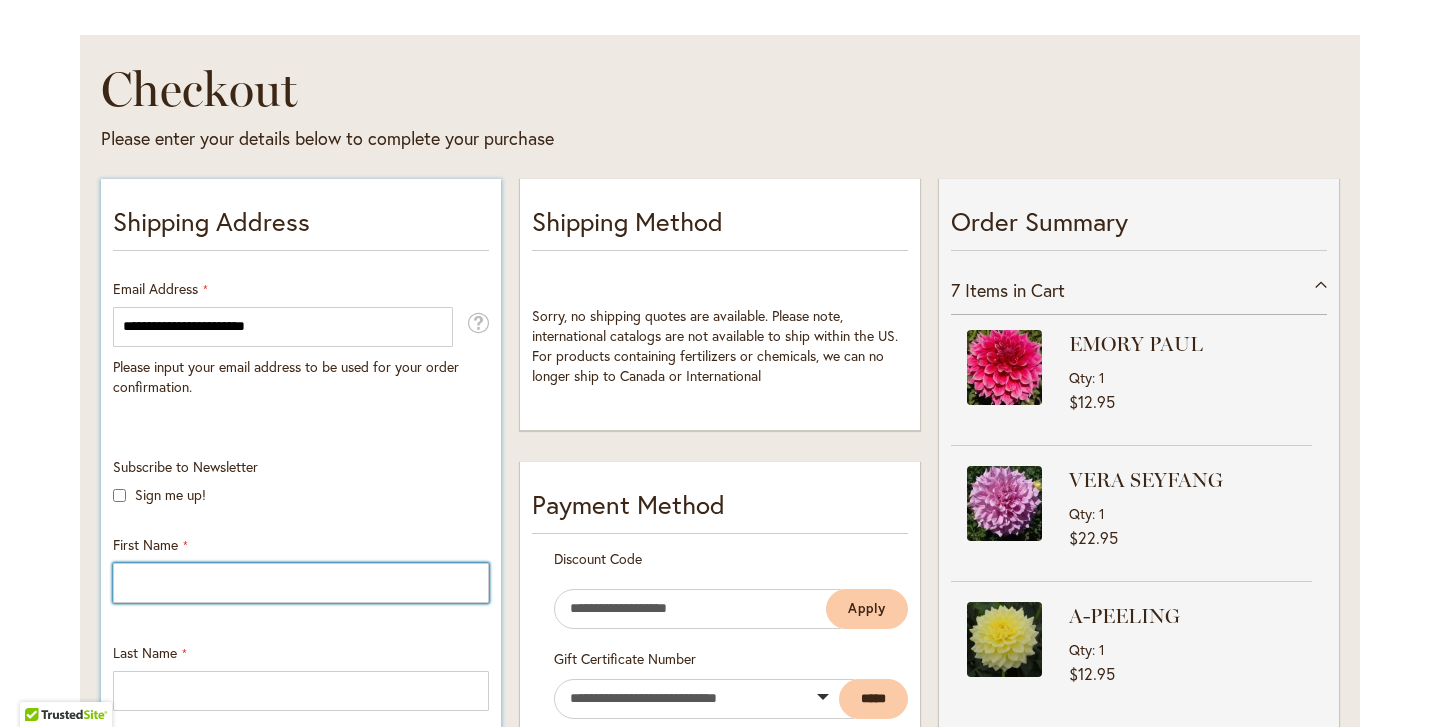 click on "First Name" at bounding box center (301, 583) 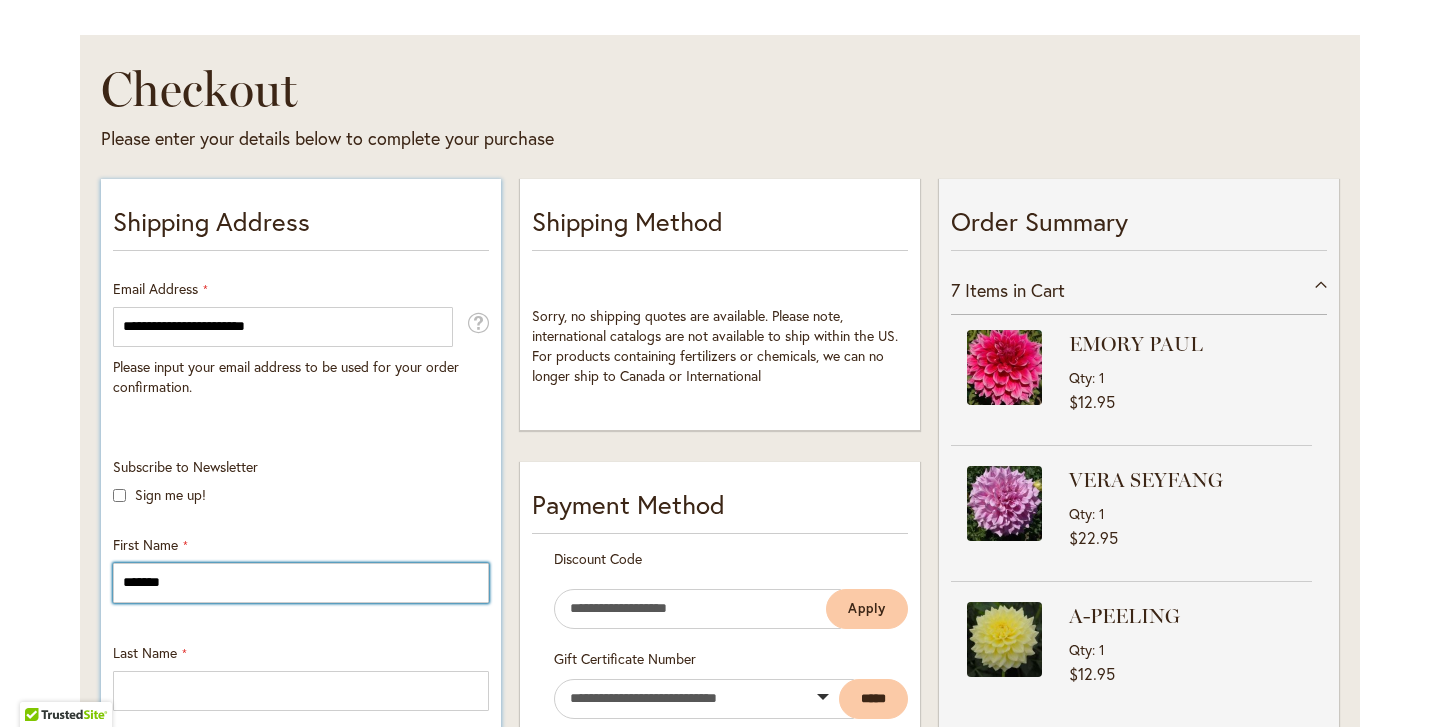 type on "****" 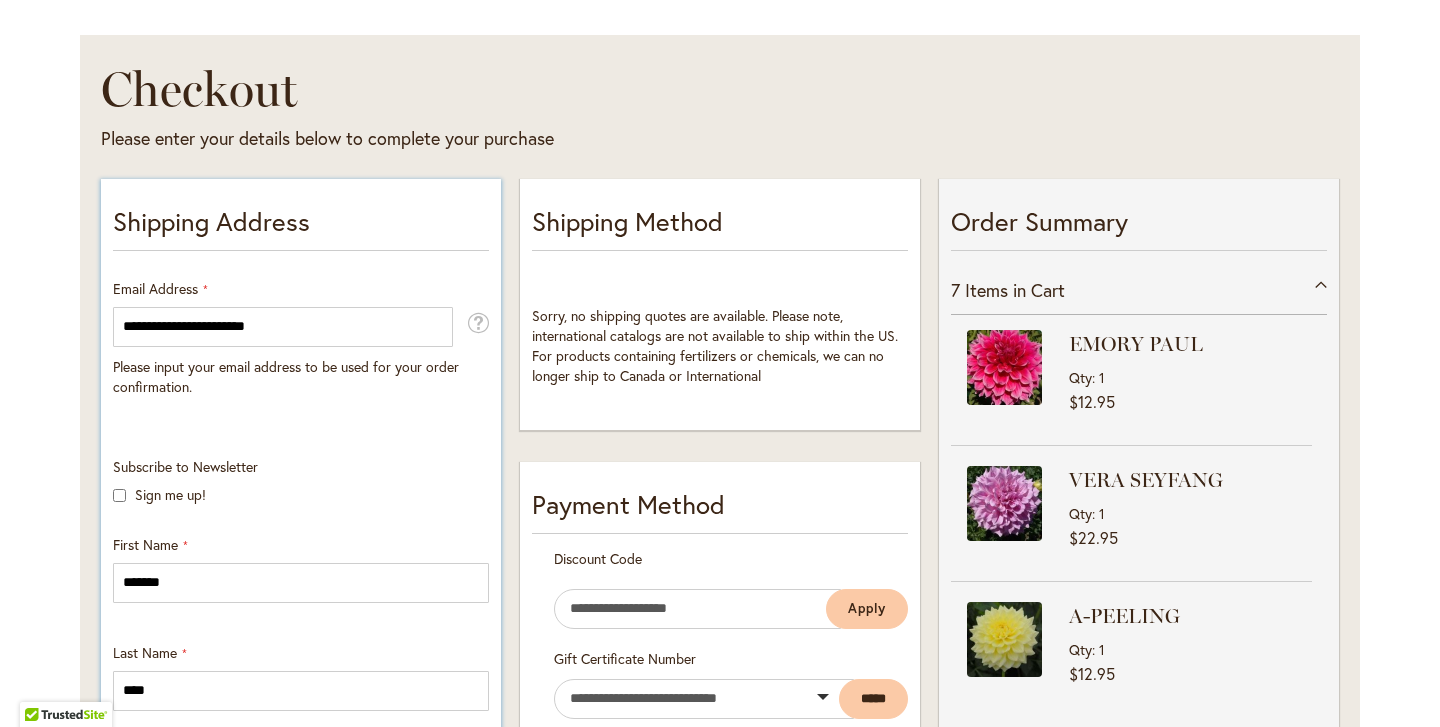 type on "**********" 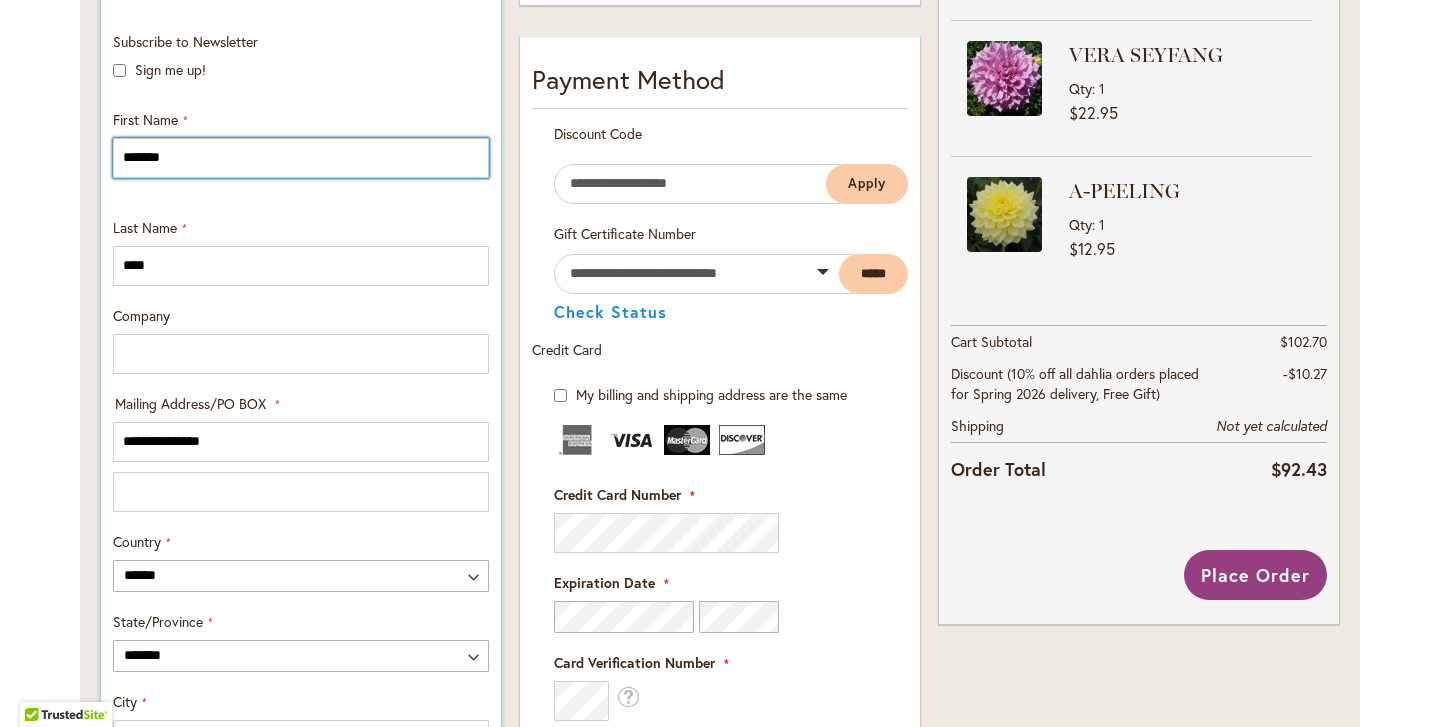 scroll, scrollTop: 696, scrollLeft: 0, axis: vertical 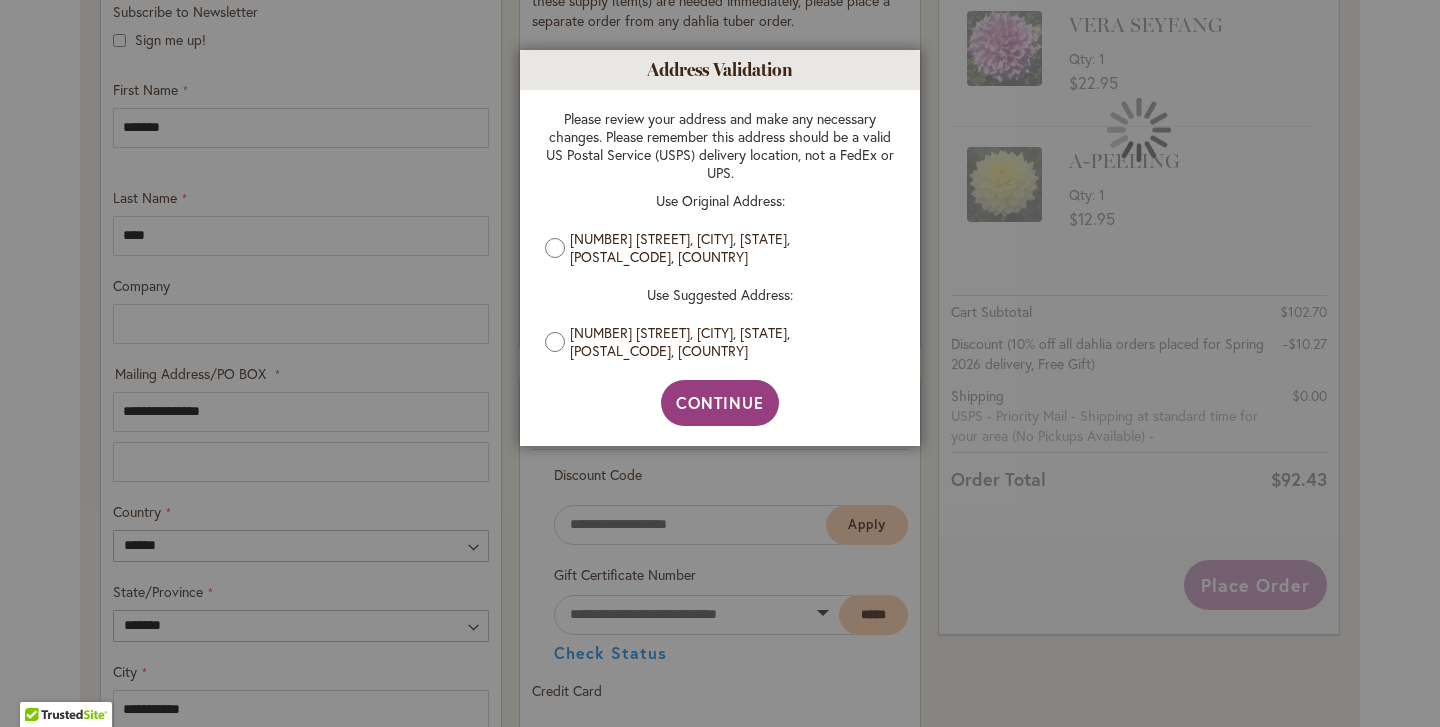click on "[NUMBER] [STREET], [CITY], [STATE], [POSTAL_CODE], [COUNTRY]" at bounding box center (727, 342) 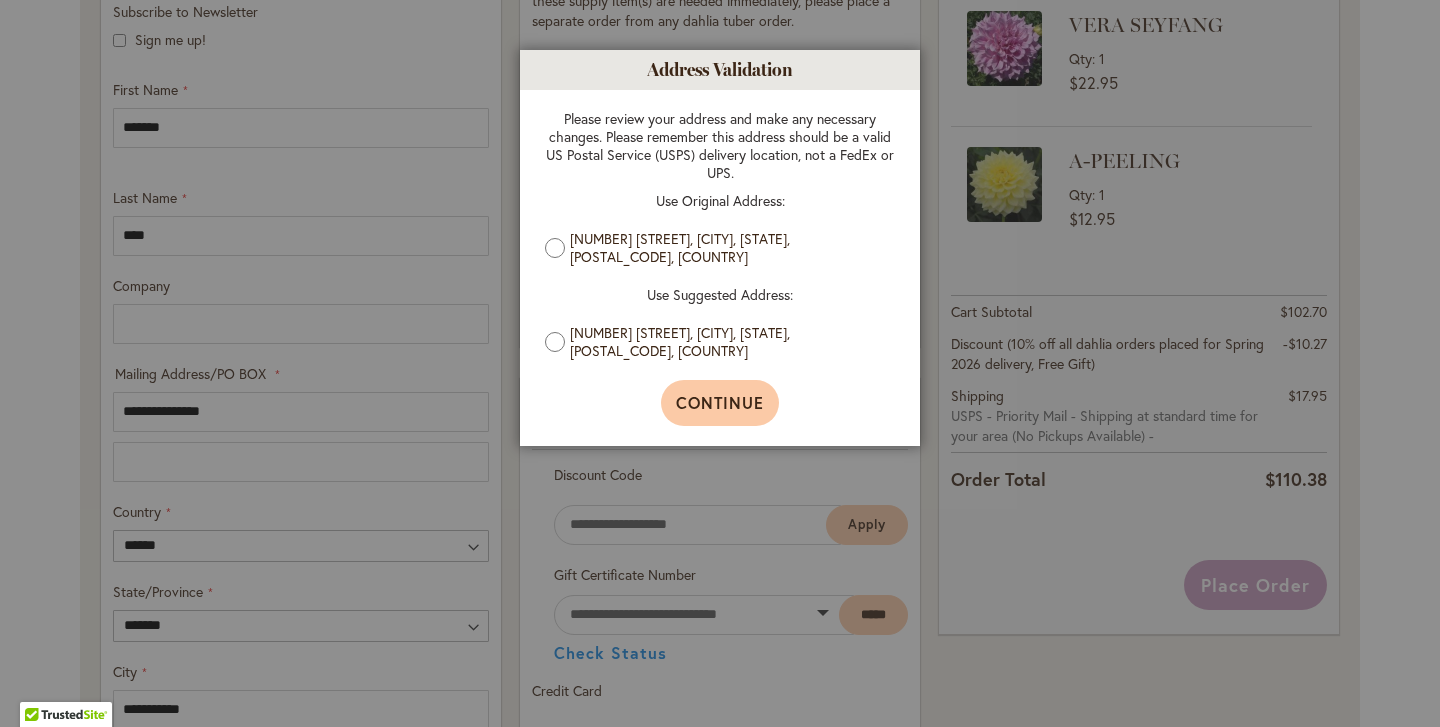 click on "Continue" at bounding box center (720, 402) 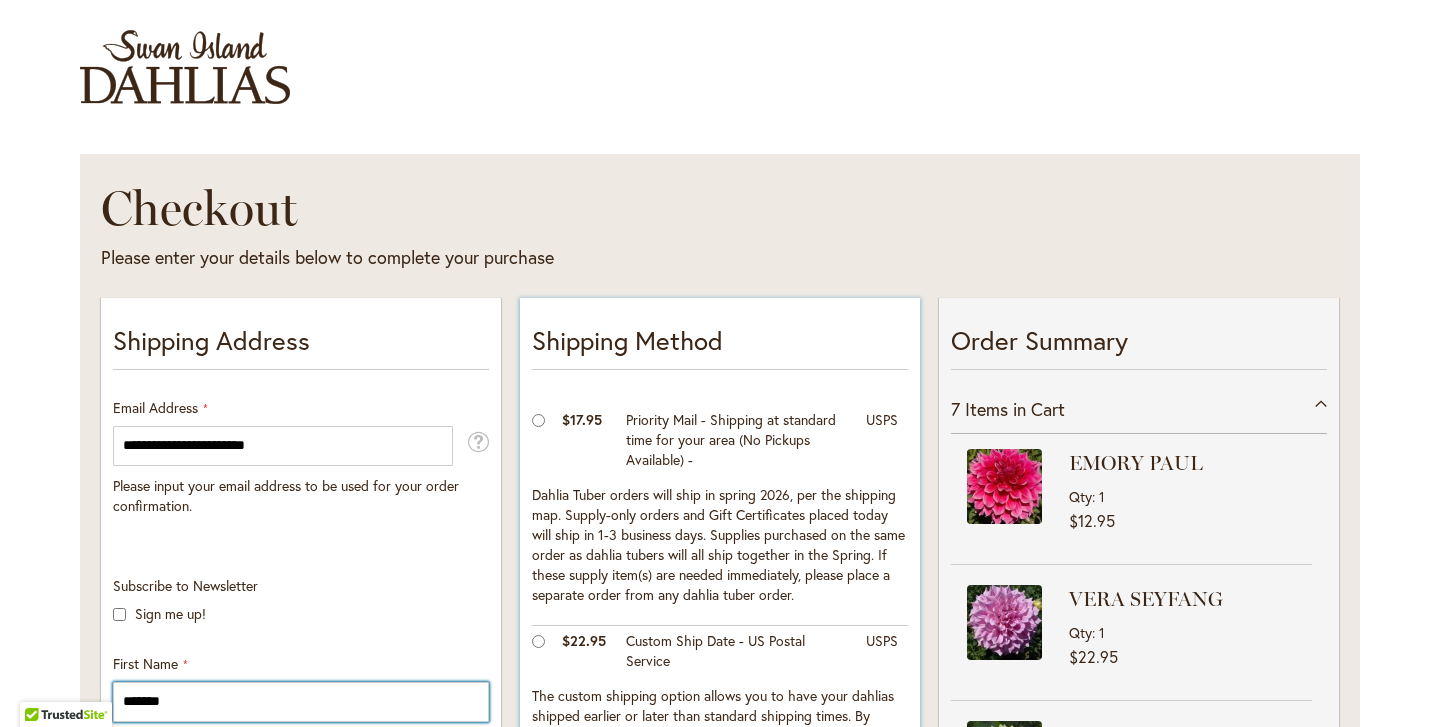 scroll, scrollTop: 0, scrollLeft: 0, axis: both 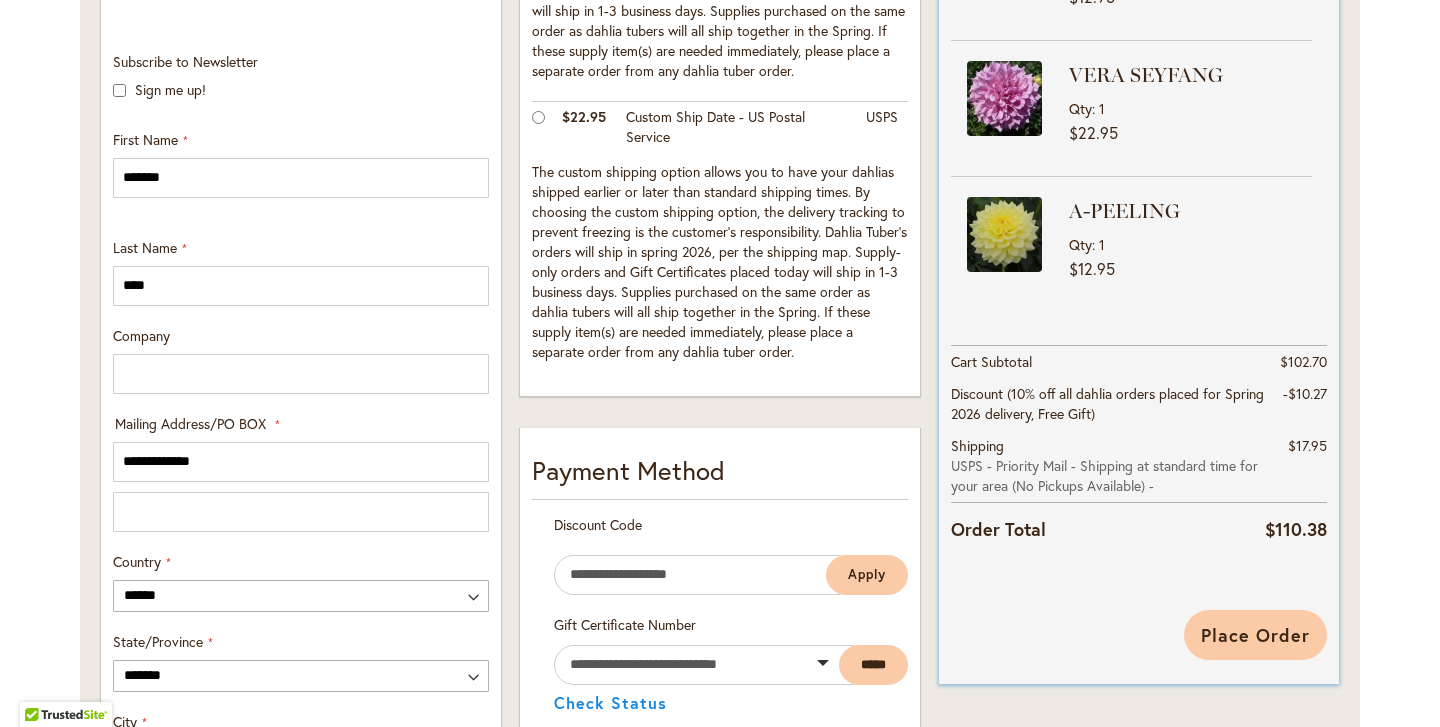 click on "Place Order" at bounding box center (1255, 635) 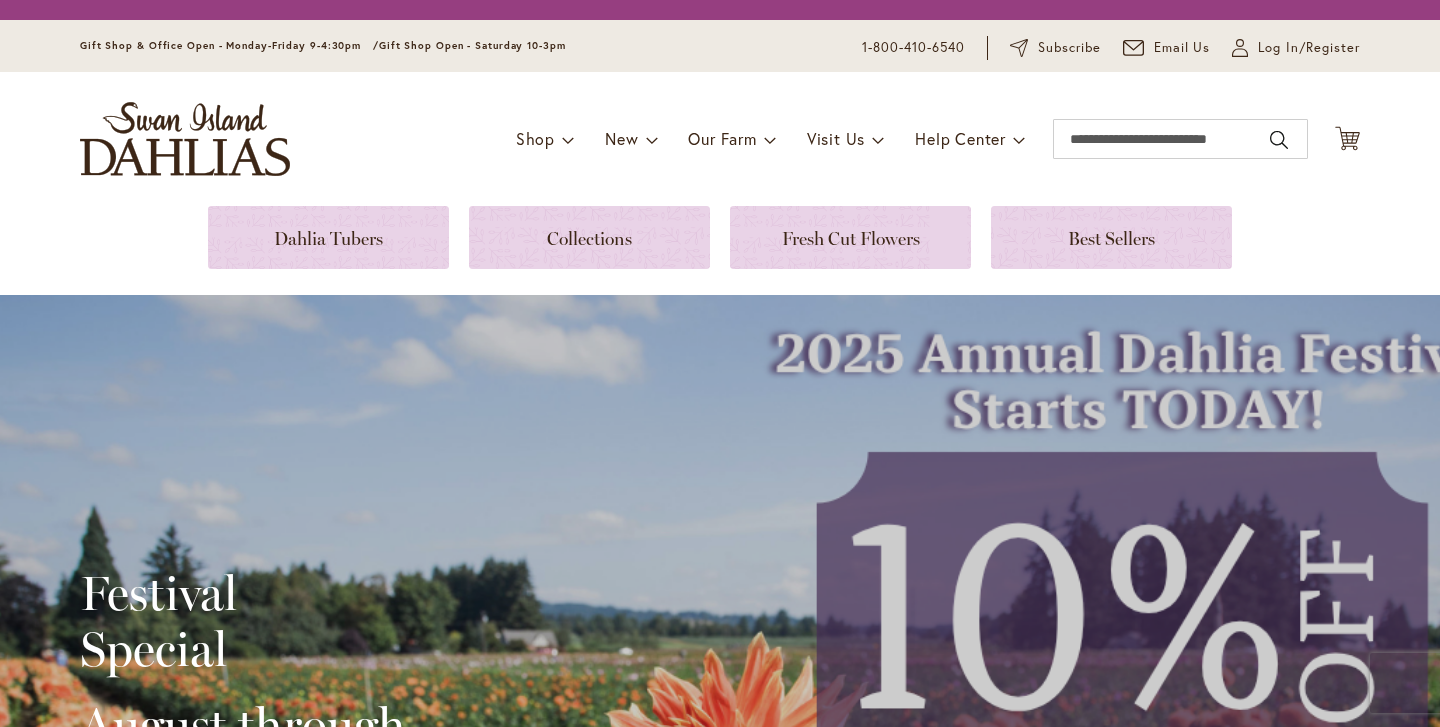 scroll, scrollTop: 0, scrollLeft: 0, axis: both 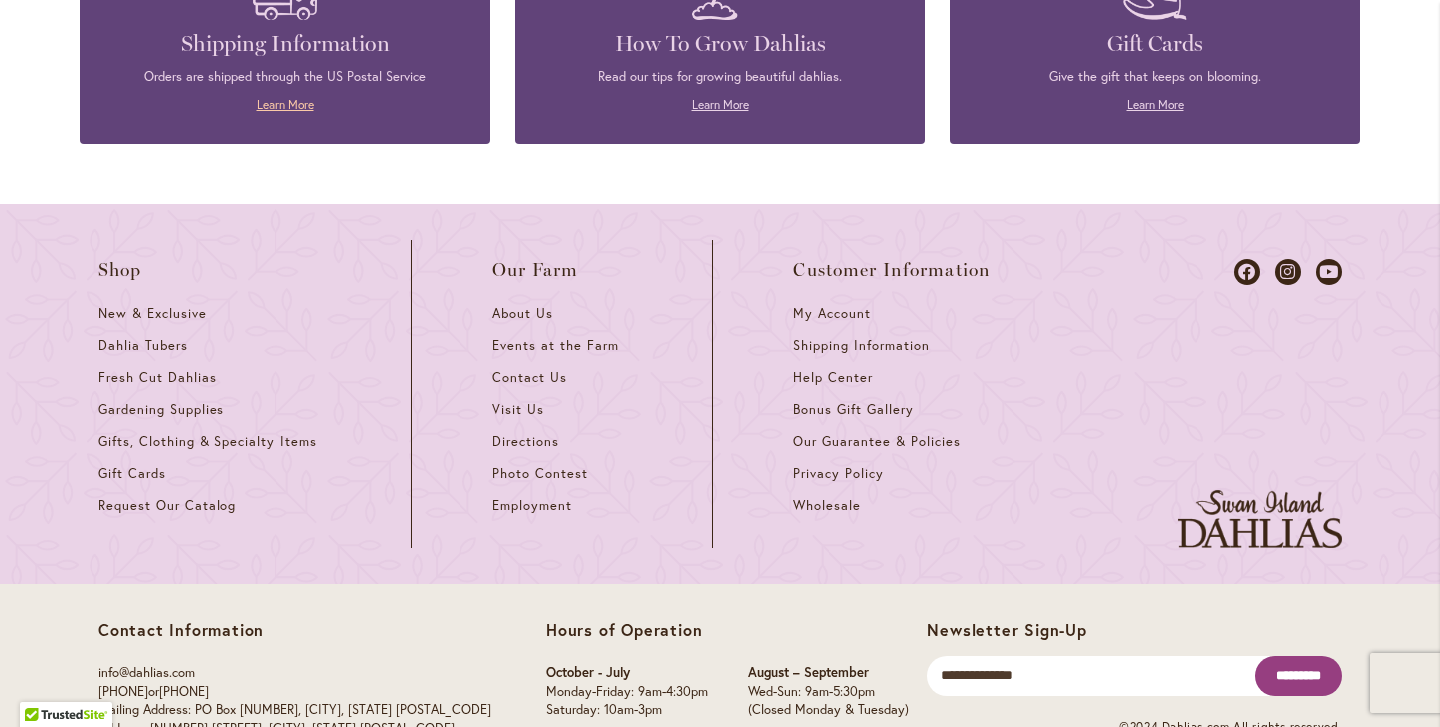 click on "Learn More" at bounding box center [285, 104] 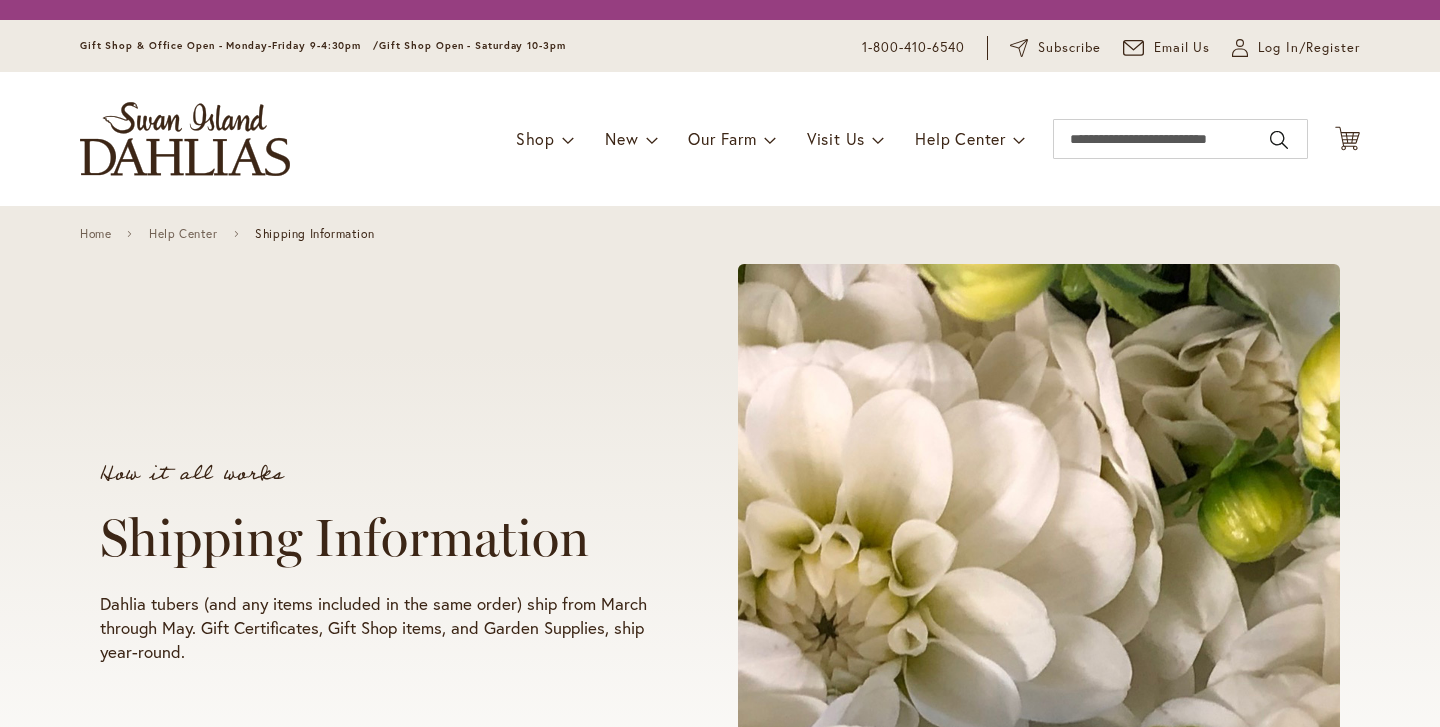 scroll, scrollTop: 0, scrollLeft: 0, axis: both 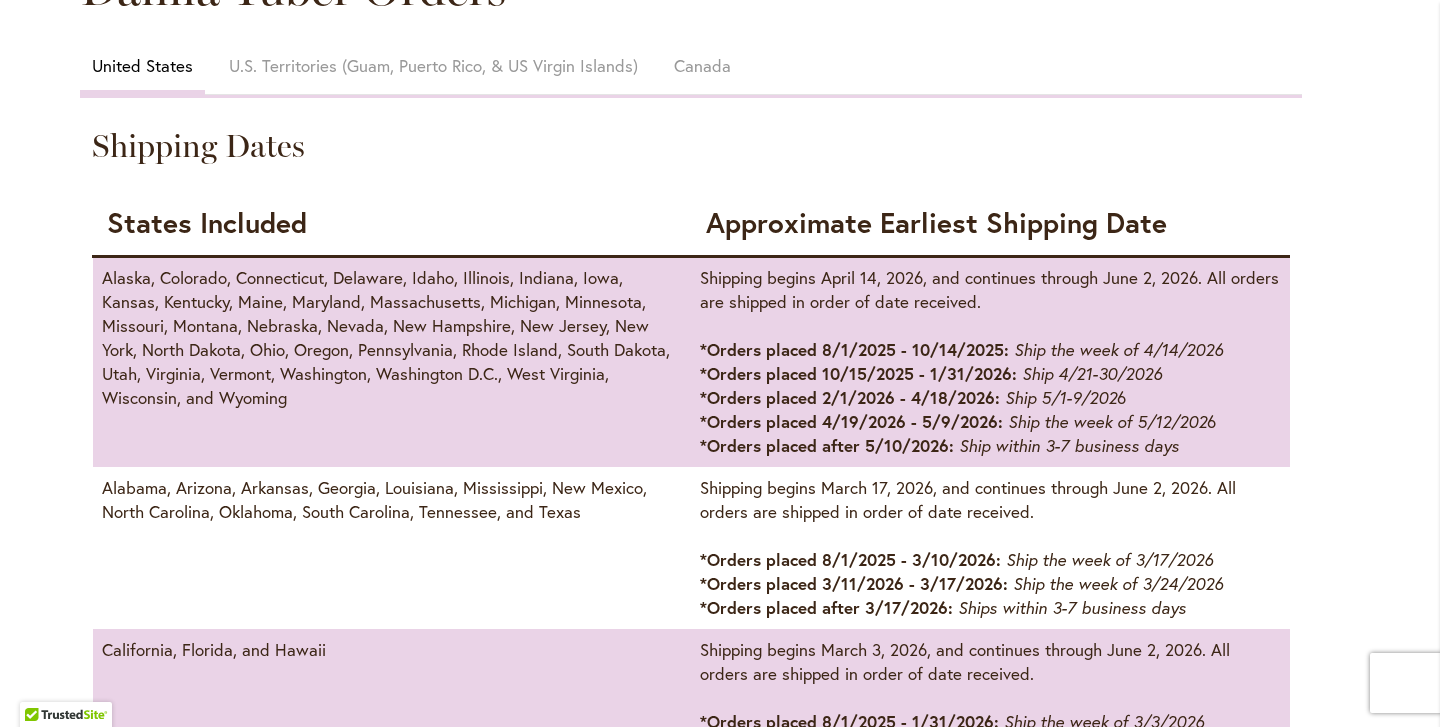 click on "Alabama, Arizona, Arkansas, Georgia, Louisiana, Mississippi, New Mexico, North Carolina, Oklahoma, South Carolina, Tennessee, and Texas" at bounding box center (392, 548) 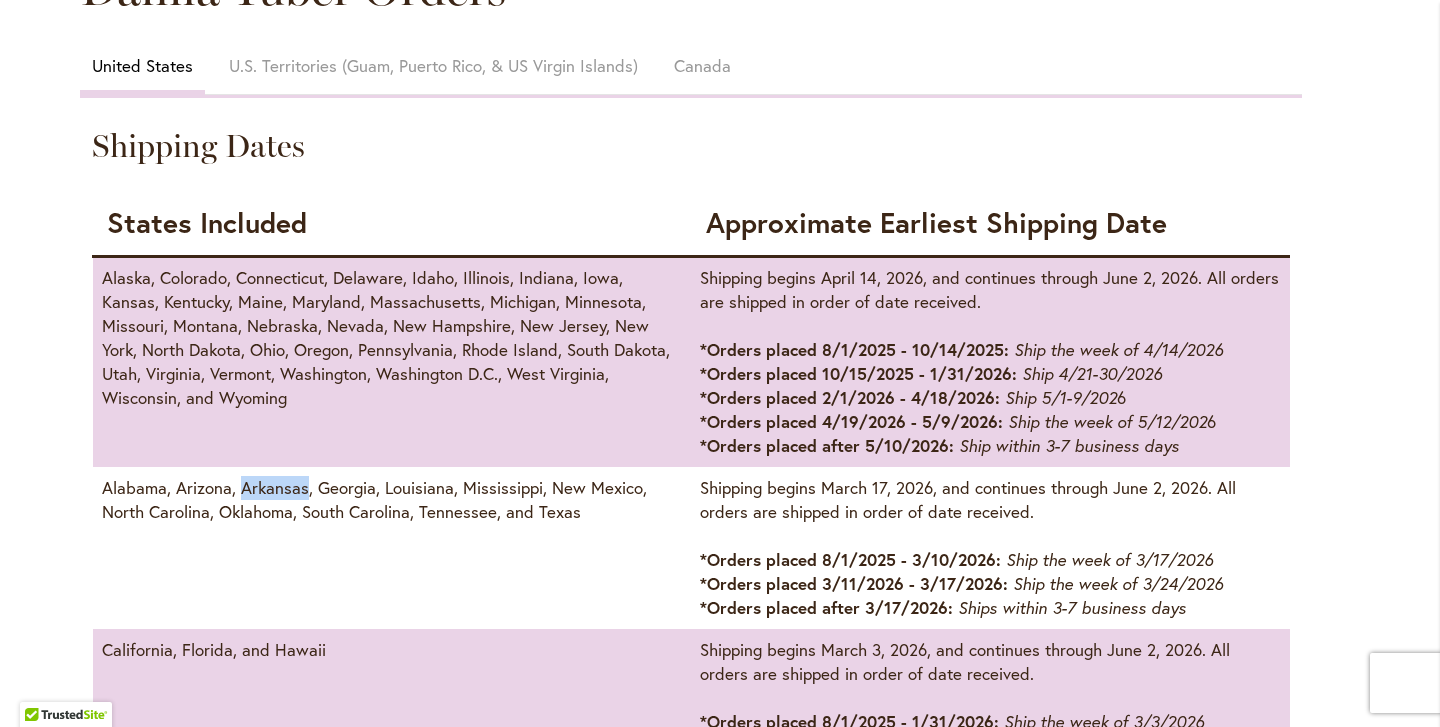 click on "Alabama, Arizona, Arkansas, Georgia, Louisiana, Mississippi, New Mexico, North Carolina, Oklahoma, South Carolina, Tennessee, and Texas" at bounding box center [392, 548] 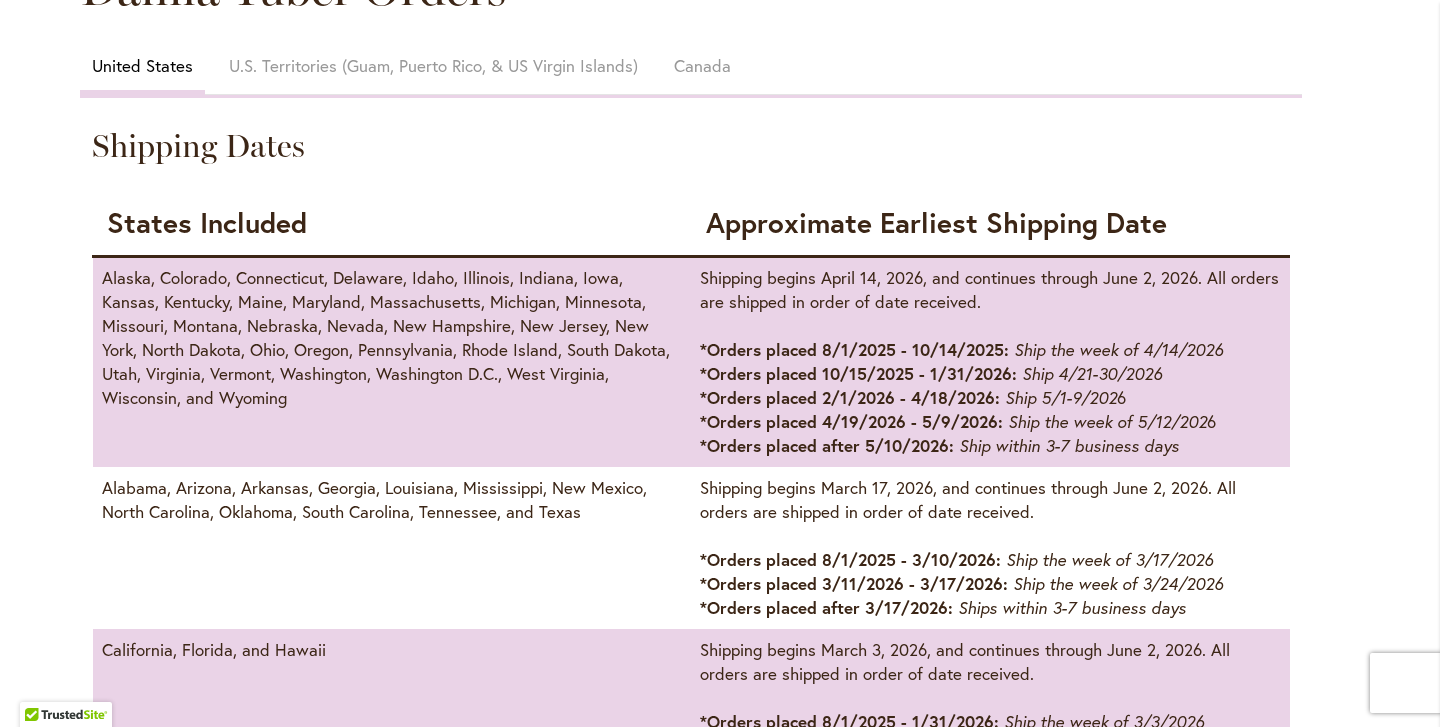click on "Shipping begins [DATE], and continues through [DATE]. All orders are shipped in order of date received. *Orders placed [DATE] - [DATE]:   Ship the week of [DATE] *Orders placed [DATE] - [DATE]:   Ship the week of [DATE] *Orders placed after [DATE]:   Ships within 3-7 business days" at bounding box center [990, 548] 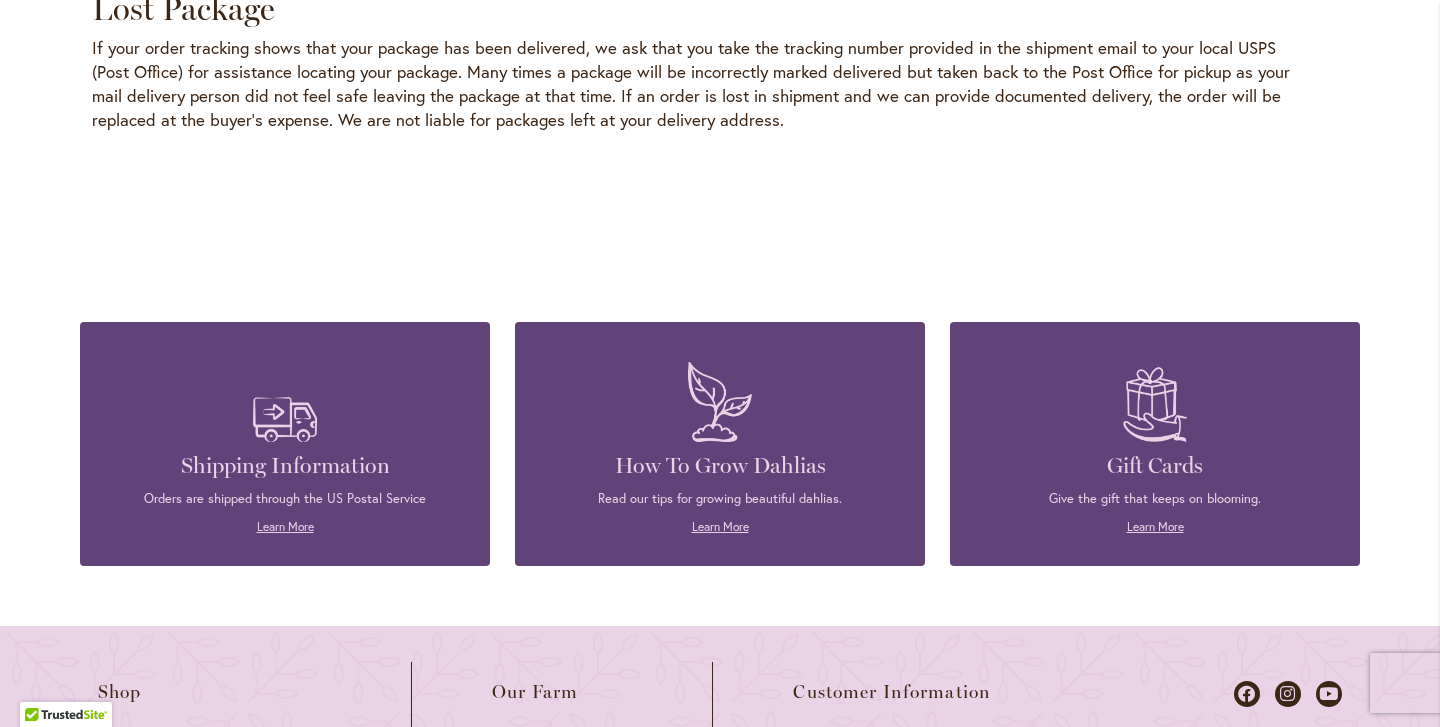 scroll, scrollTop: 3139, scrollLeft: 0, axis: vertical 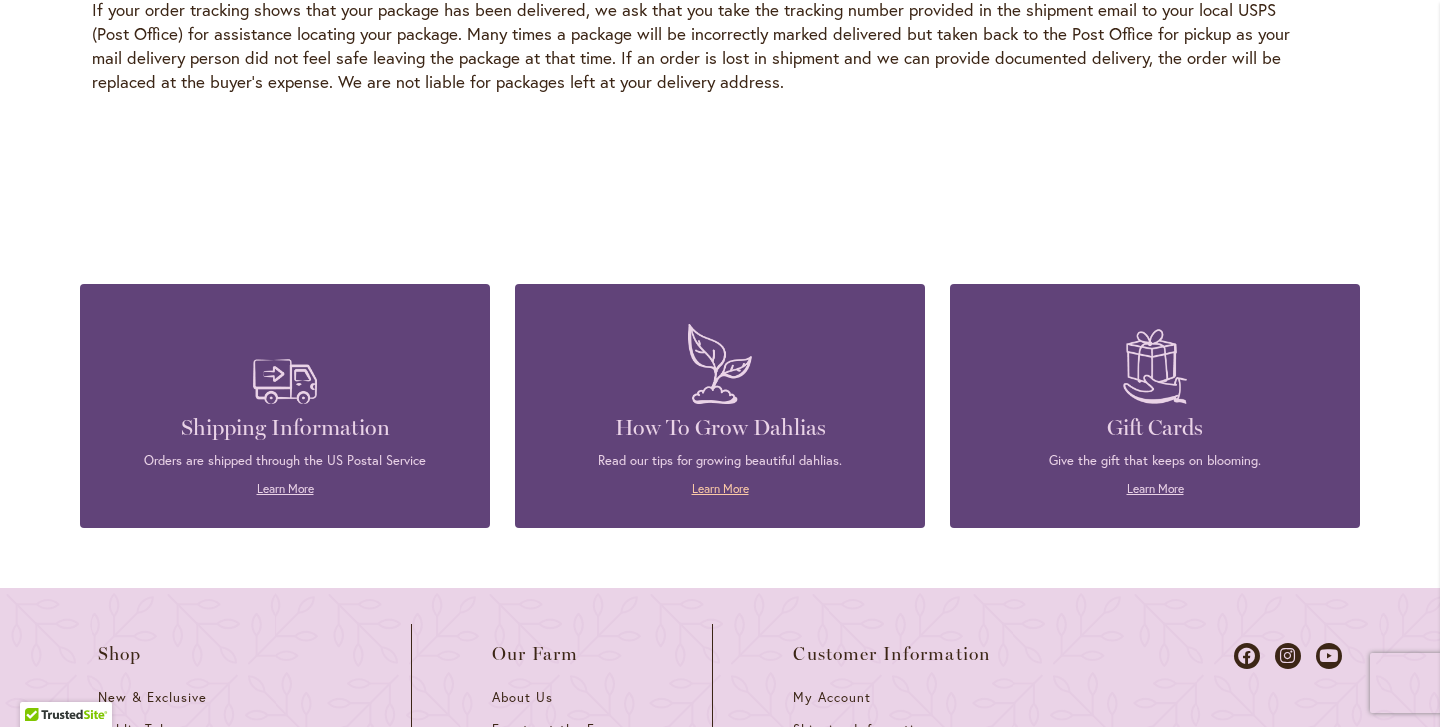 click on "Learn More" at bounding box center (720, 488) 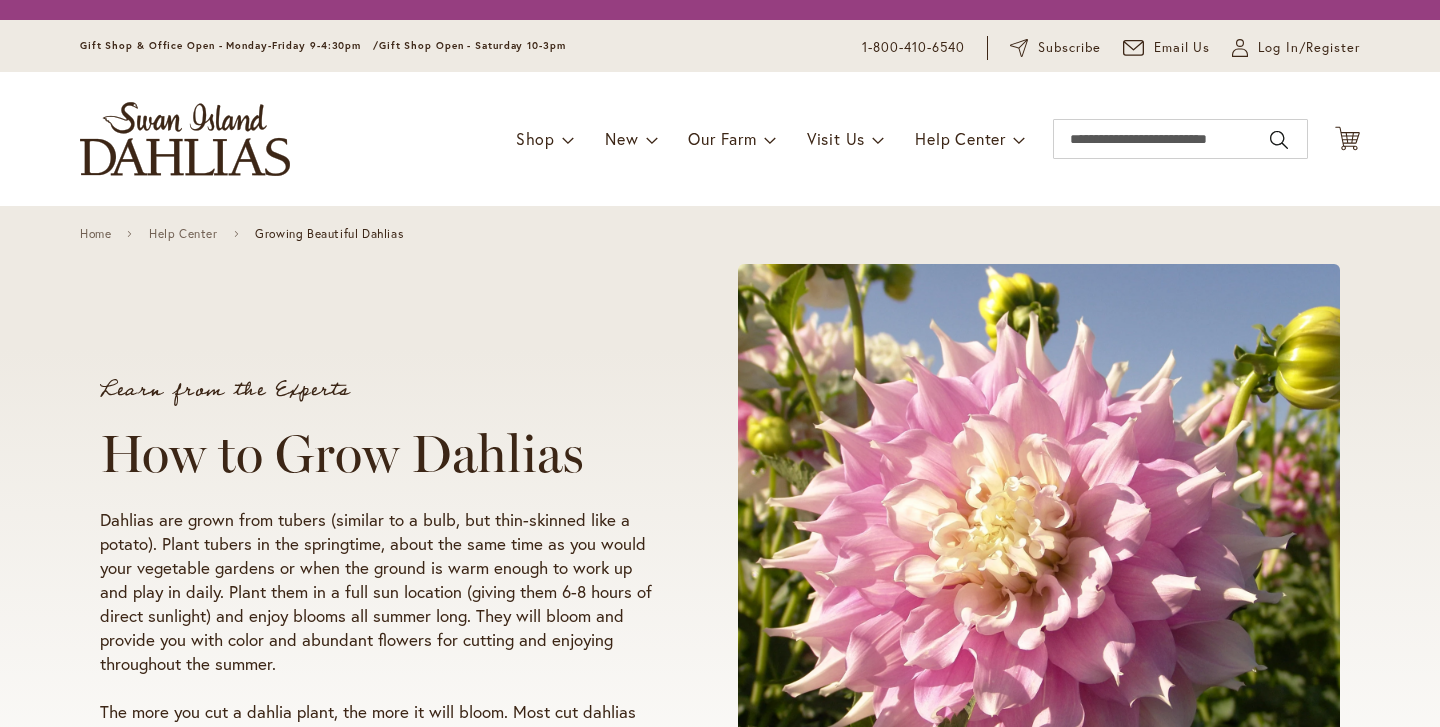 scroll, scrollTop: 0, scrollLeft: 0, axis: both 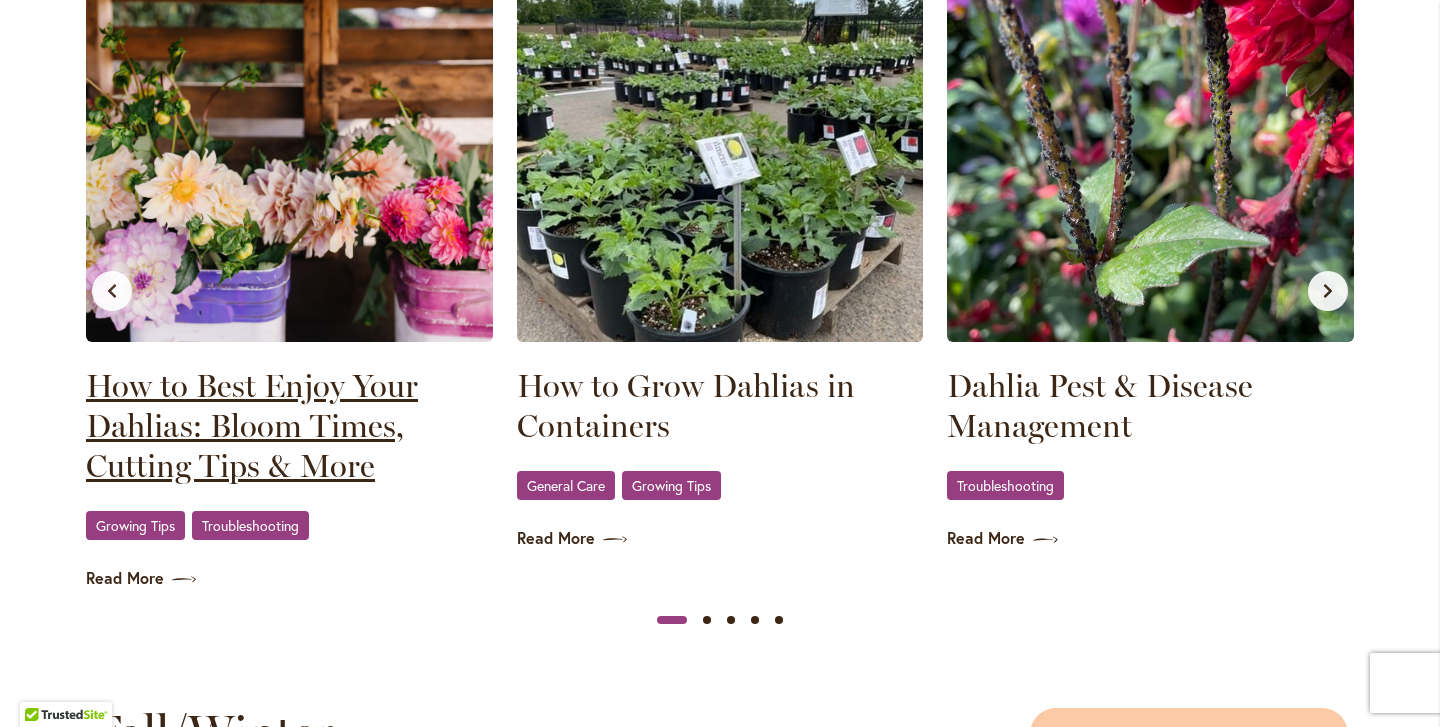 click on "How to Best Enjoy Your Dahlias: Bloom Times, Cutting Tips & More" at bounding box center [289, 426] 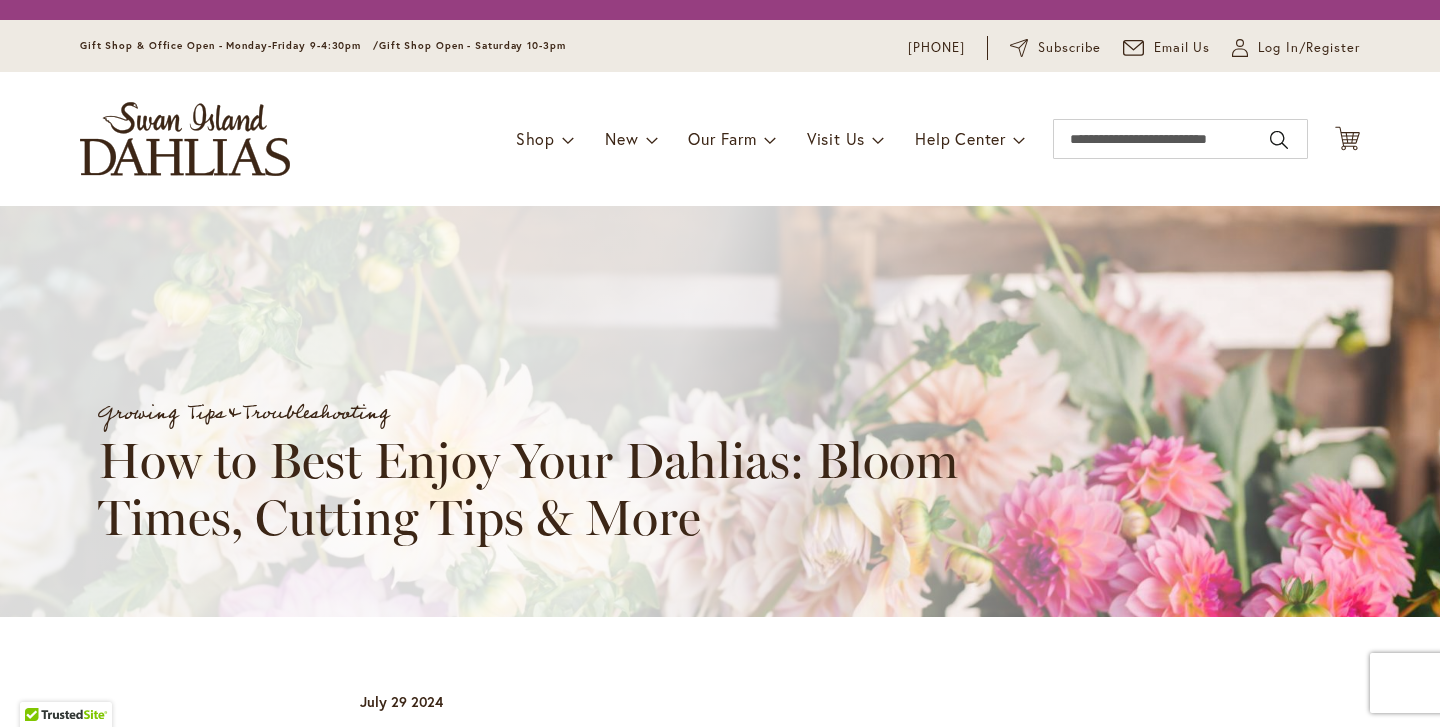 scroll, scrollTop: 0, scrollLeft: 0, axis: both 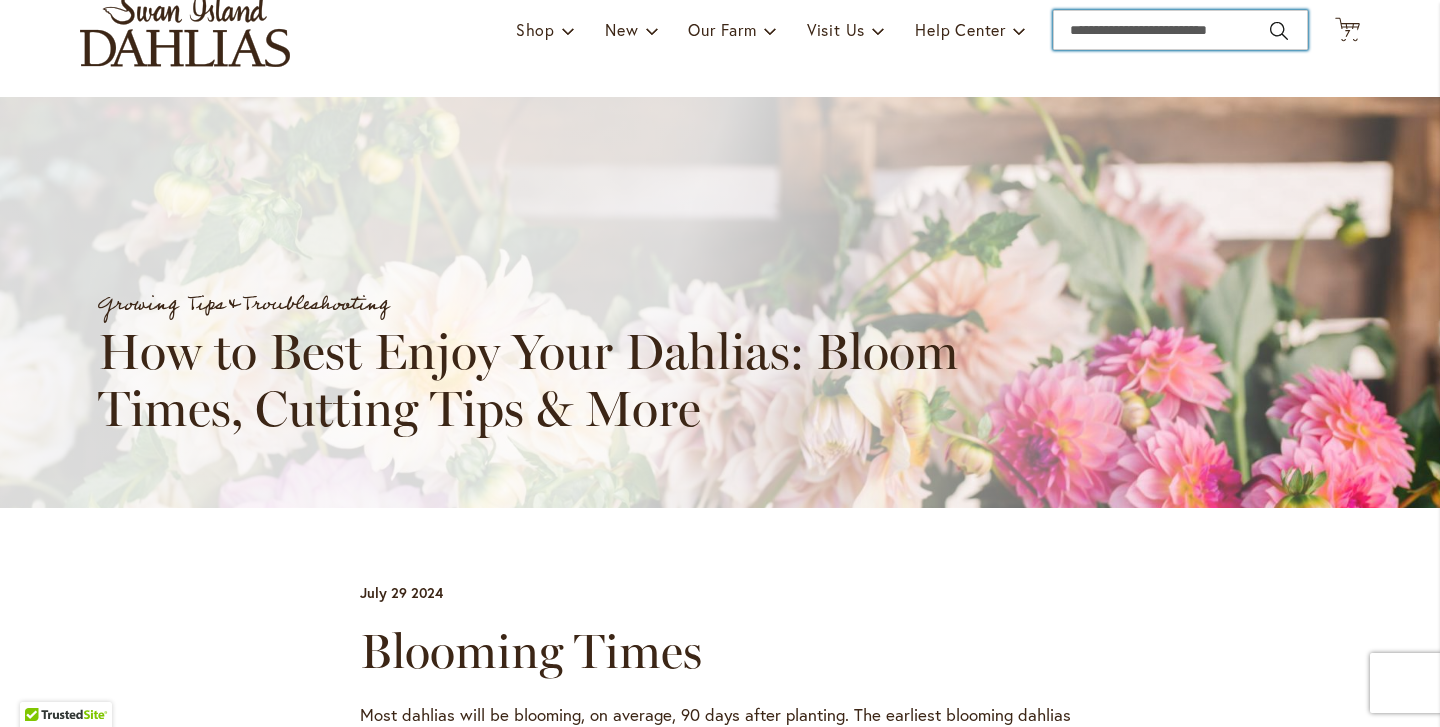 click on "Search" at bounding box center (1180, 30) 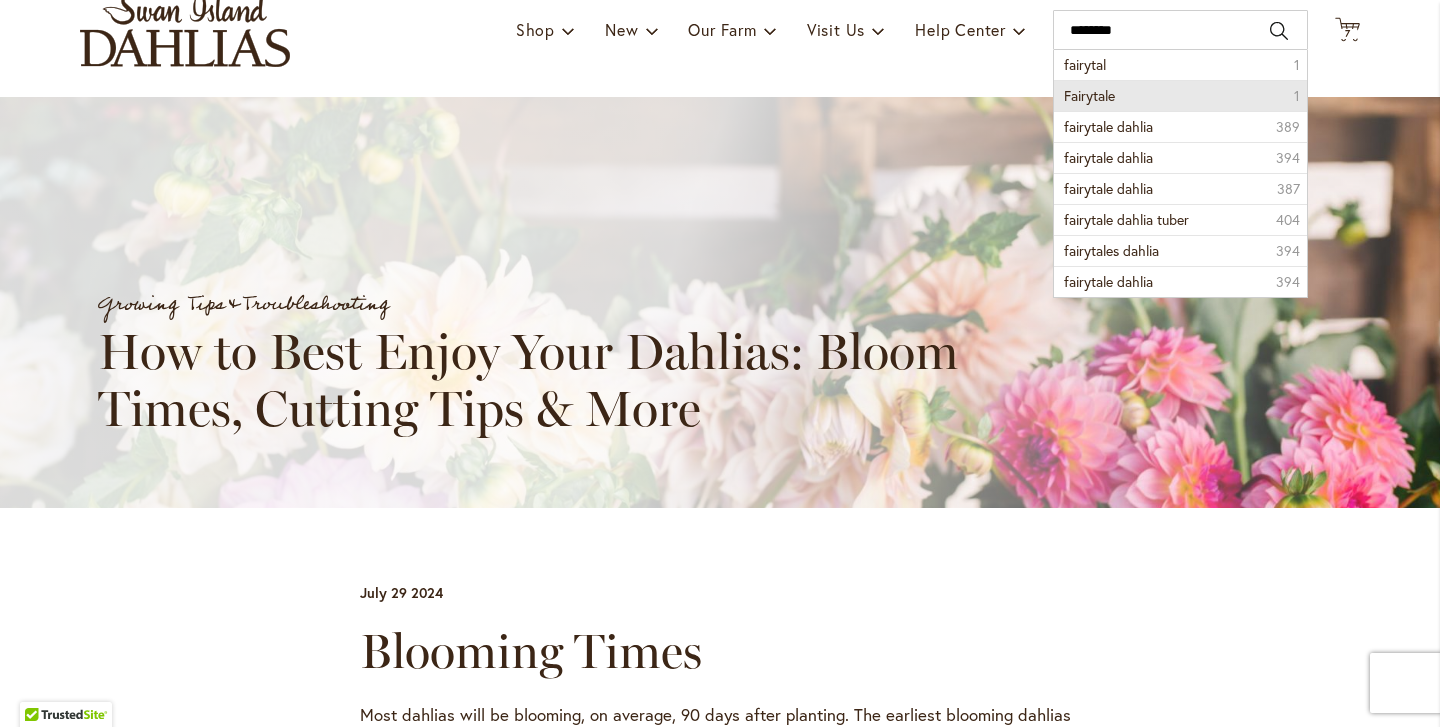 click on "Fairytale 1" at bounding box center (1180, 95) 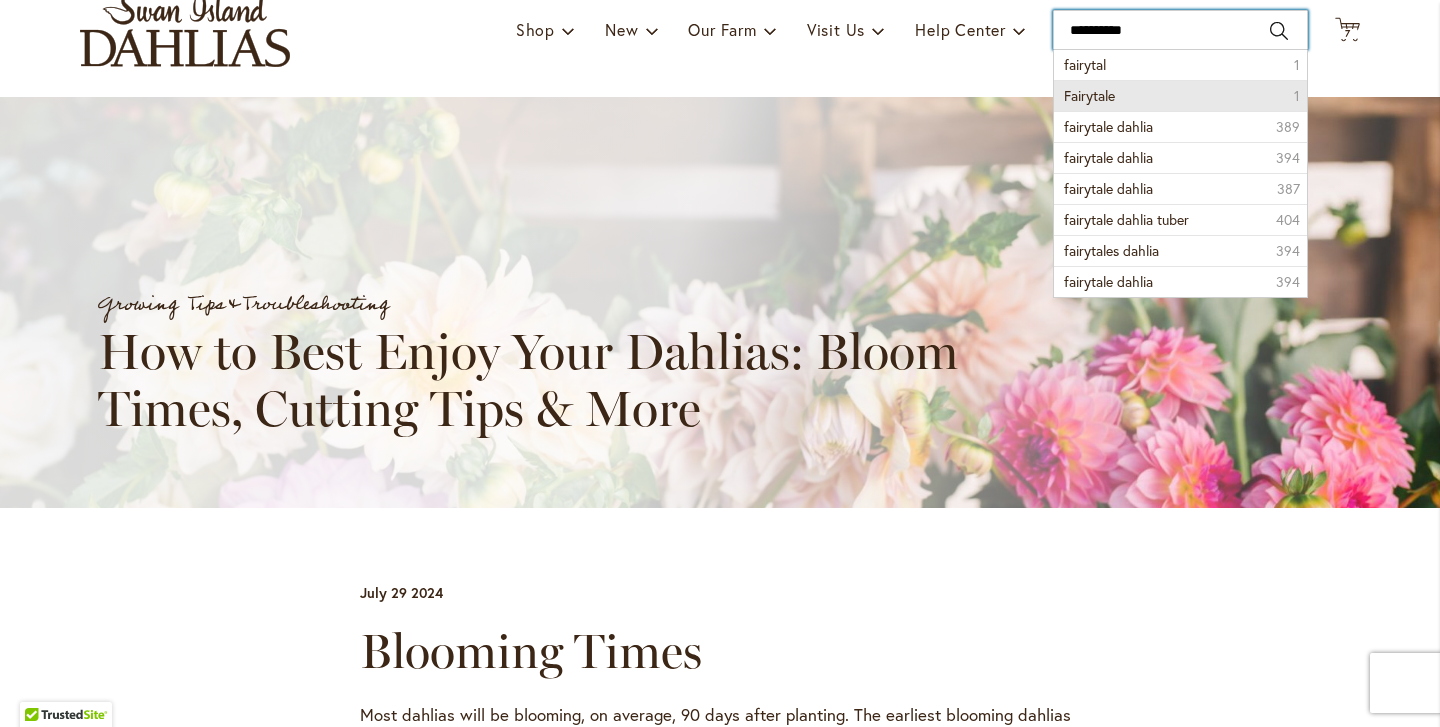 type on "*********" 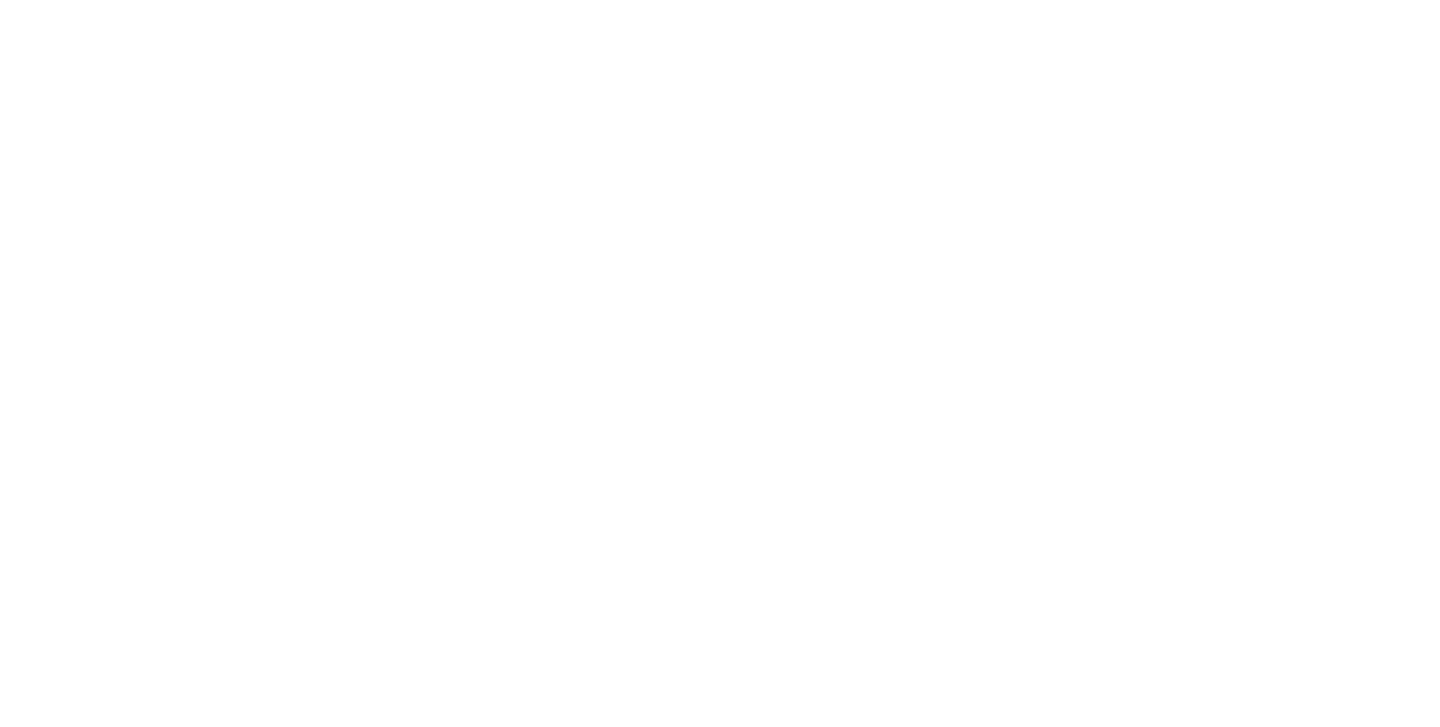 scroll, scrollTop: 0, scrollLeft: 0, axis: both 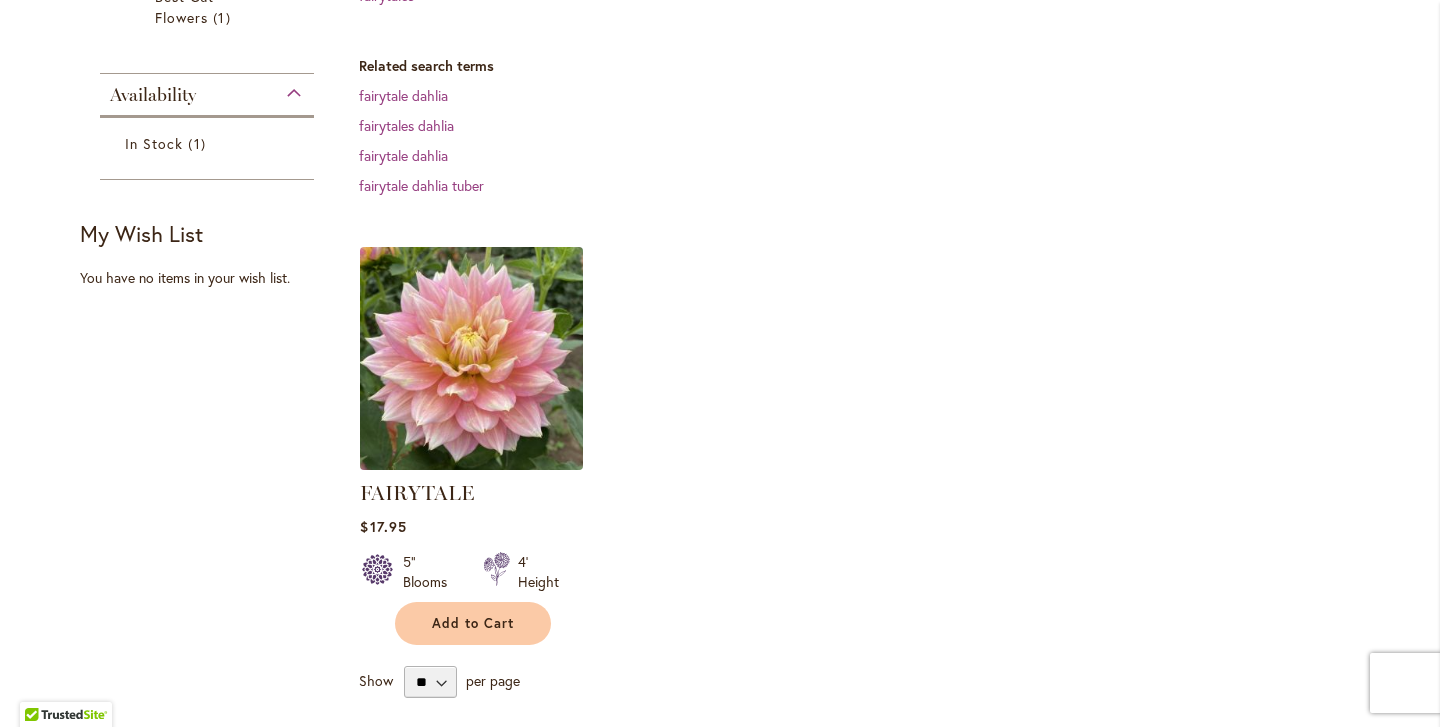 click at bounding box center [472, 358] 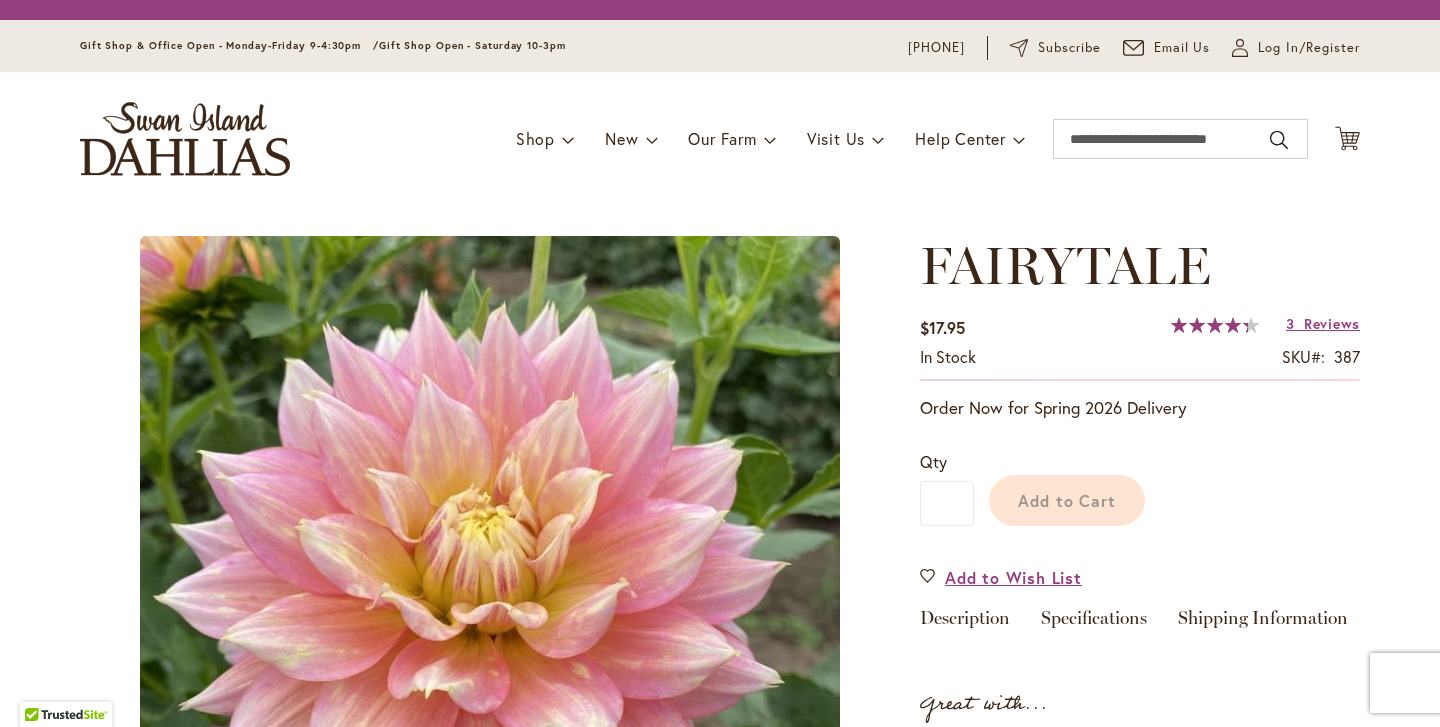 scroll, scrollTop: 0, scrollLeft: 0, axis: both 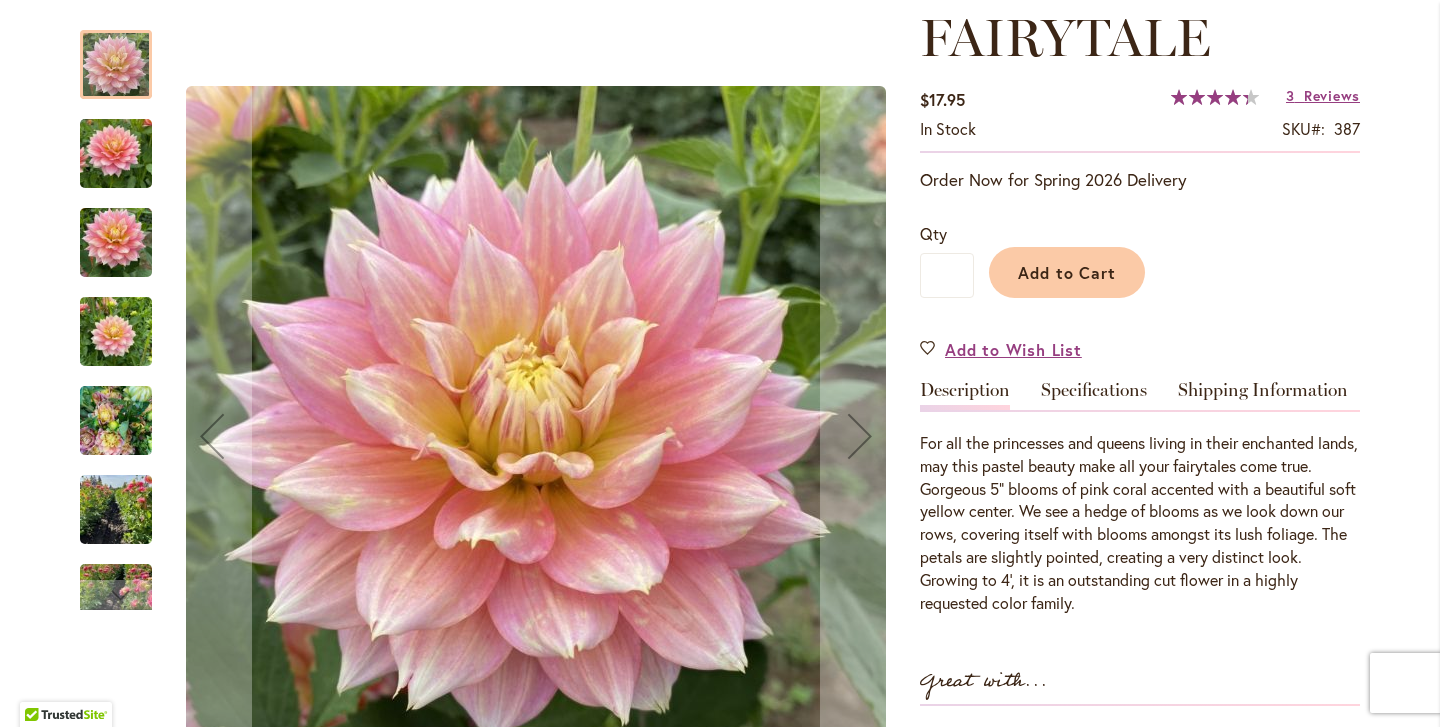 click at bounding box center [116, 154] 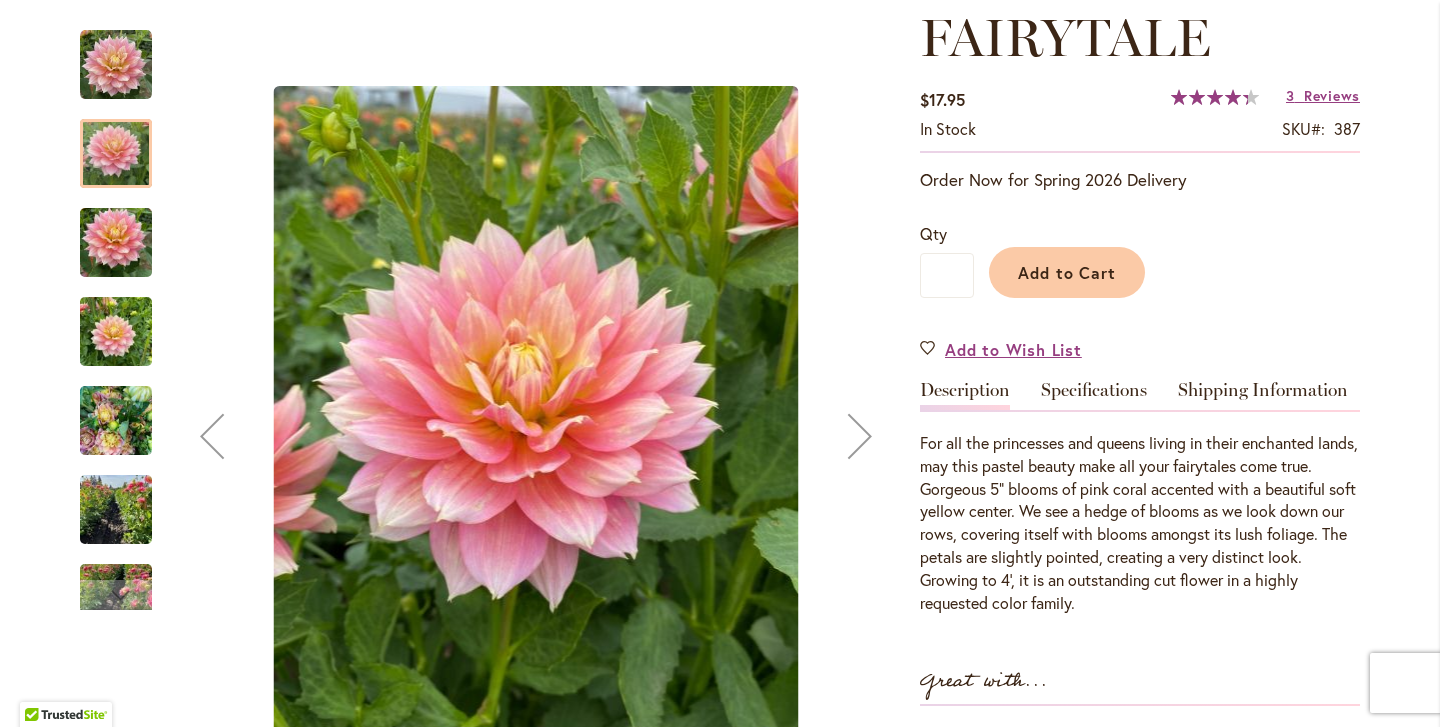 click at bounding box center (116, 243) 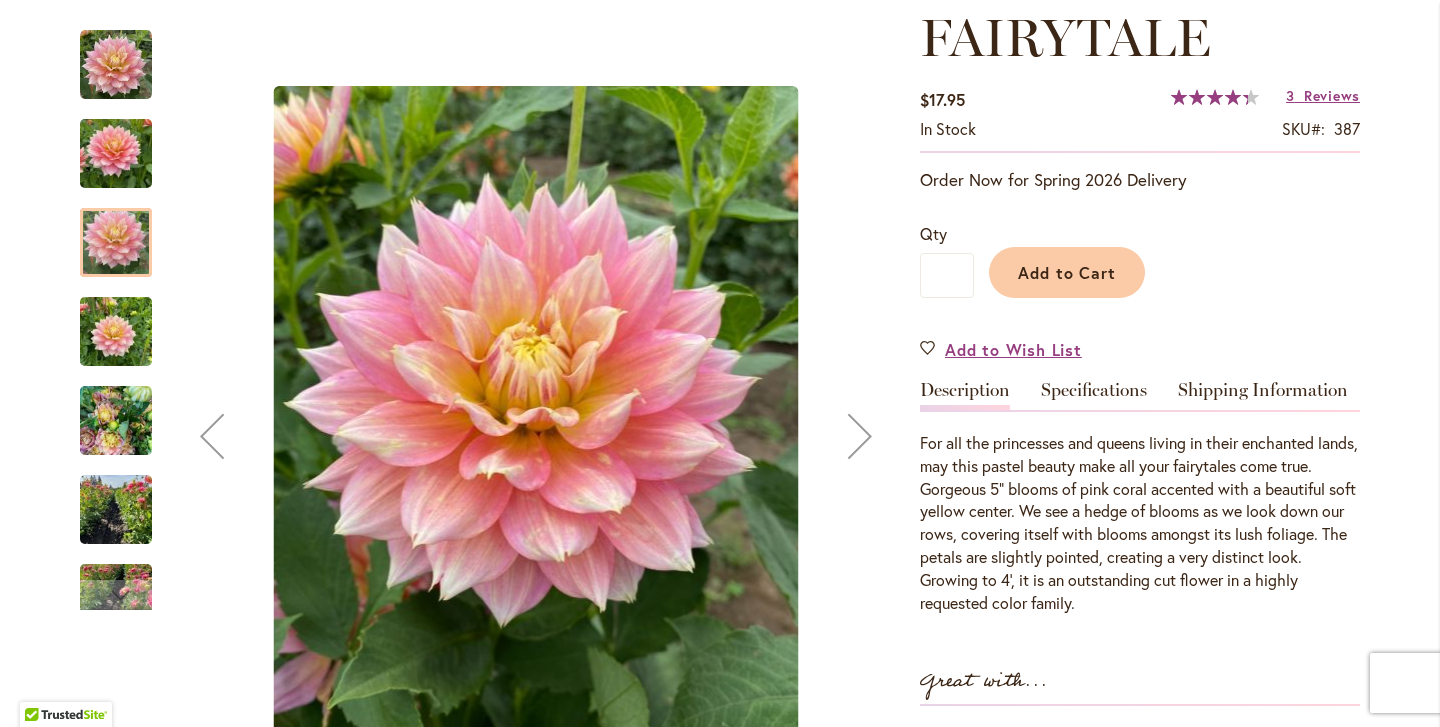 click at bounding box center [116, 332] 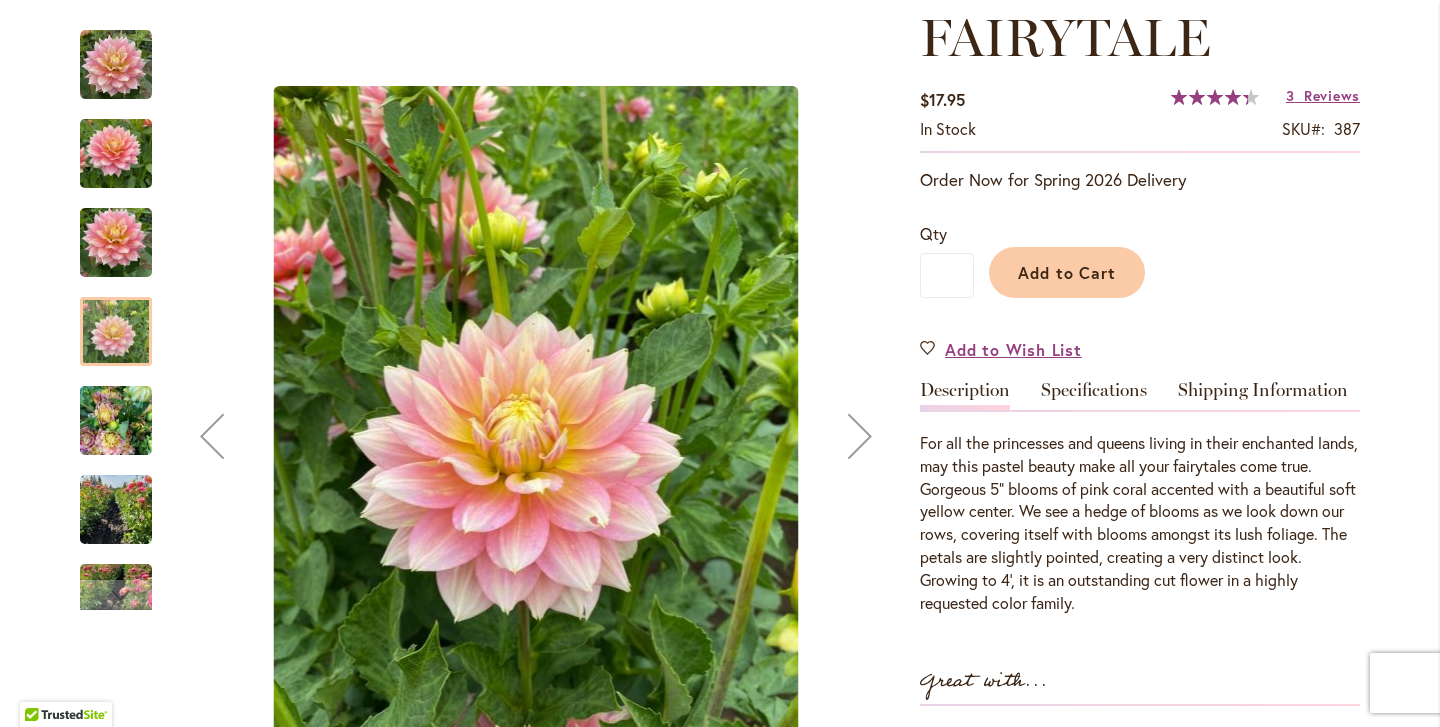 click at bounding box center (116, 421) 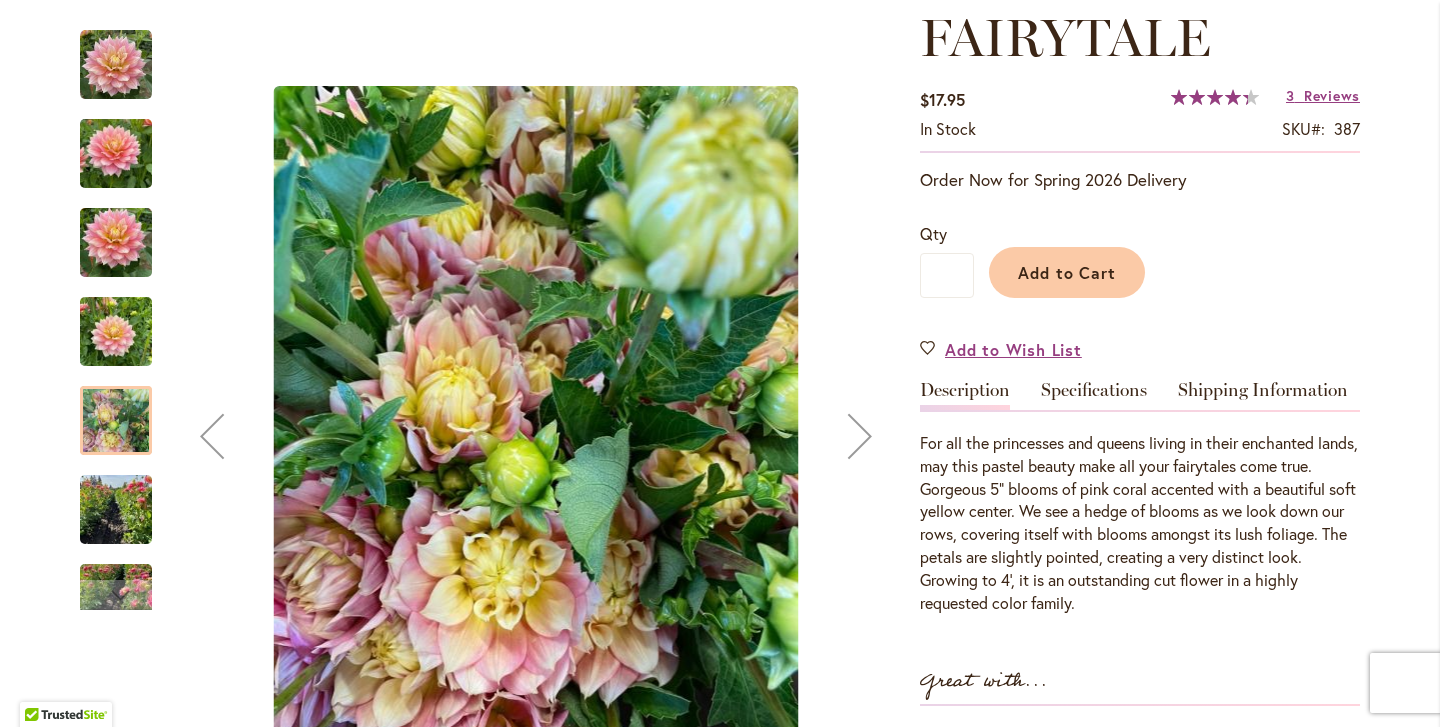 click at bounding box center (116, 510) 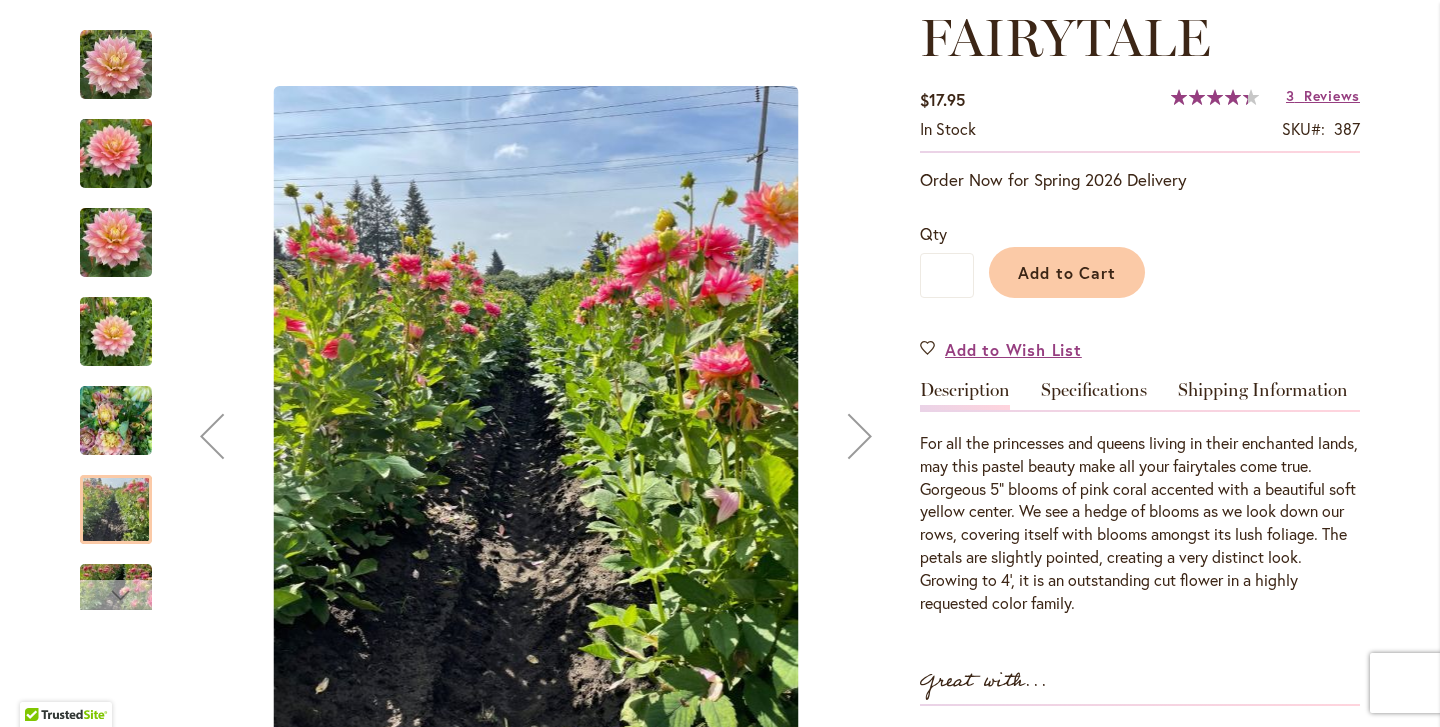 click at bounding box center [116, 595] 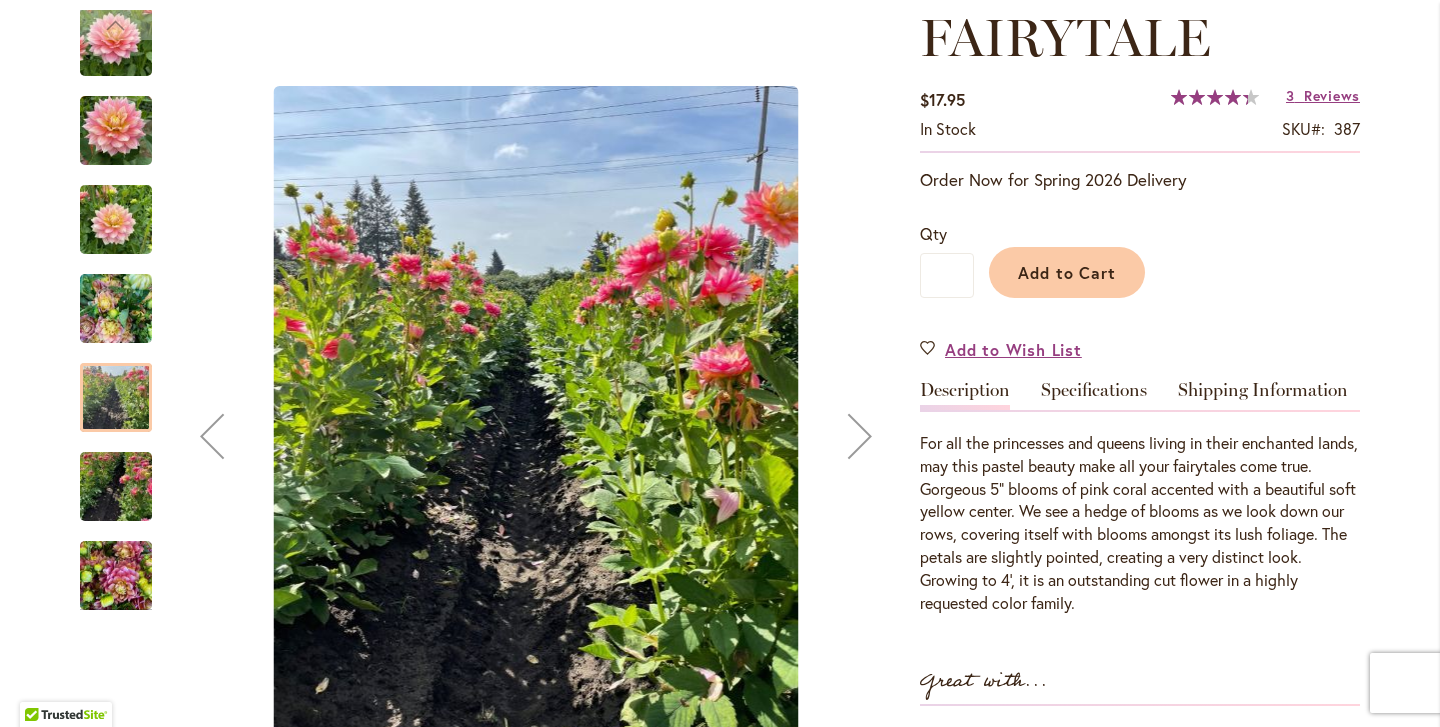 click at bounding box center [116, 487] 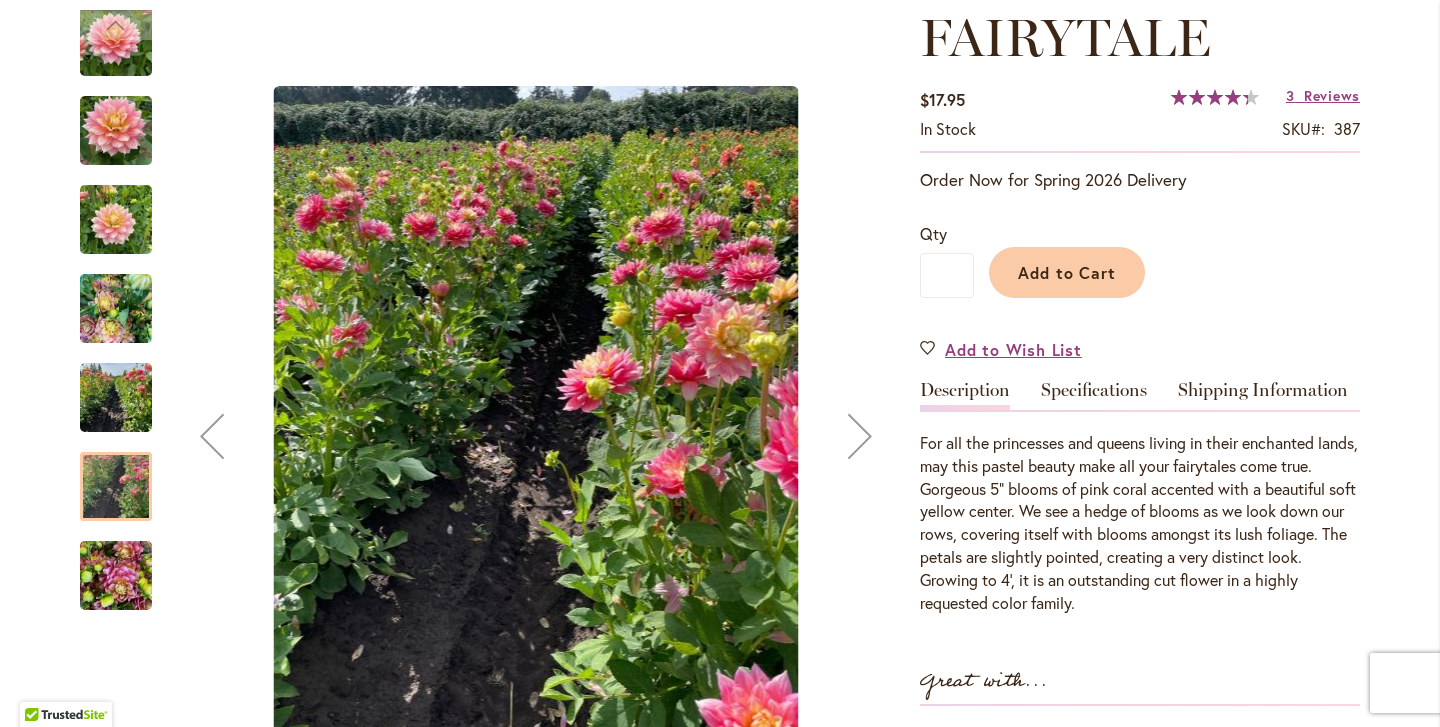 click at bounding box center [116, 576] 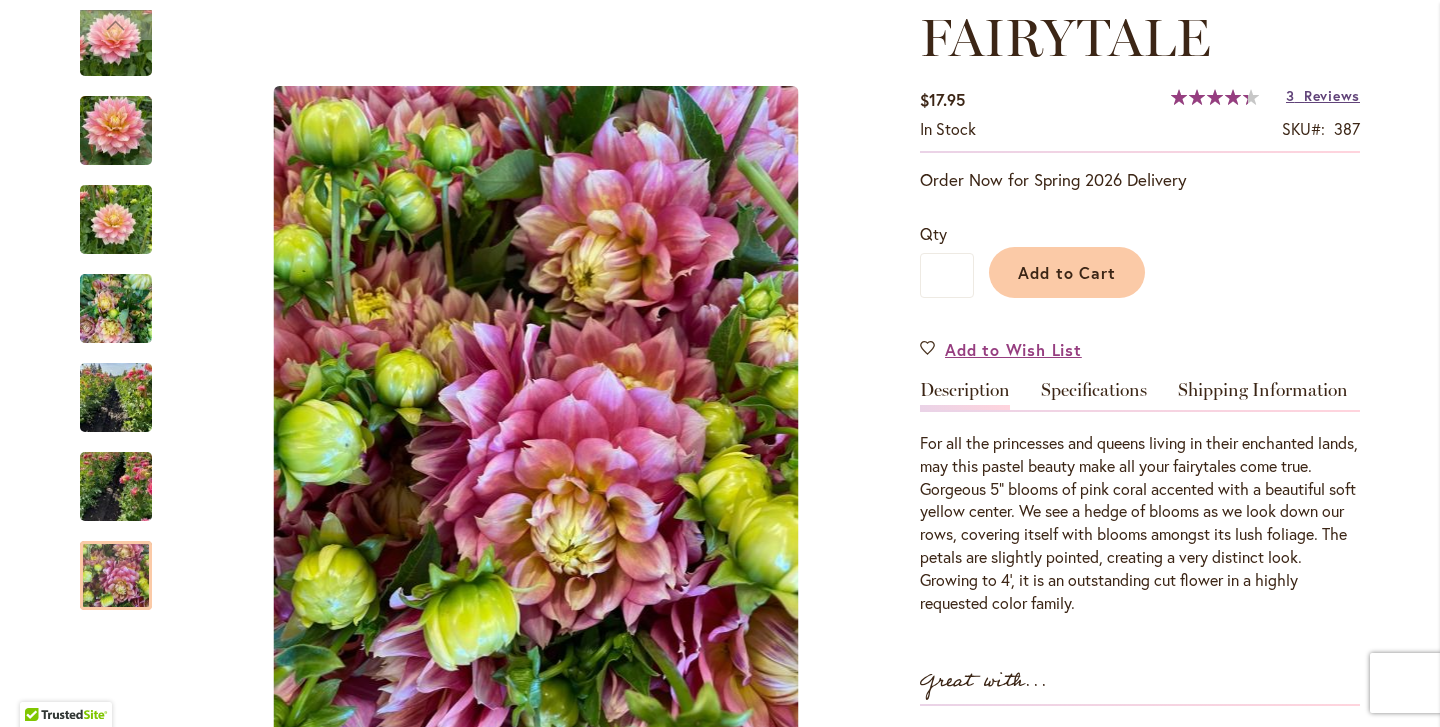click on "Reviews" at bounding box center (1332, 95) 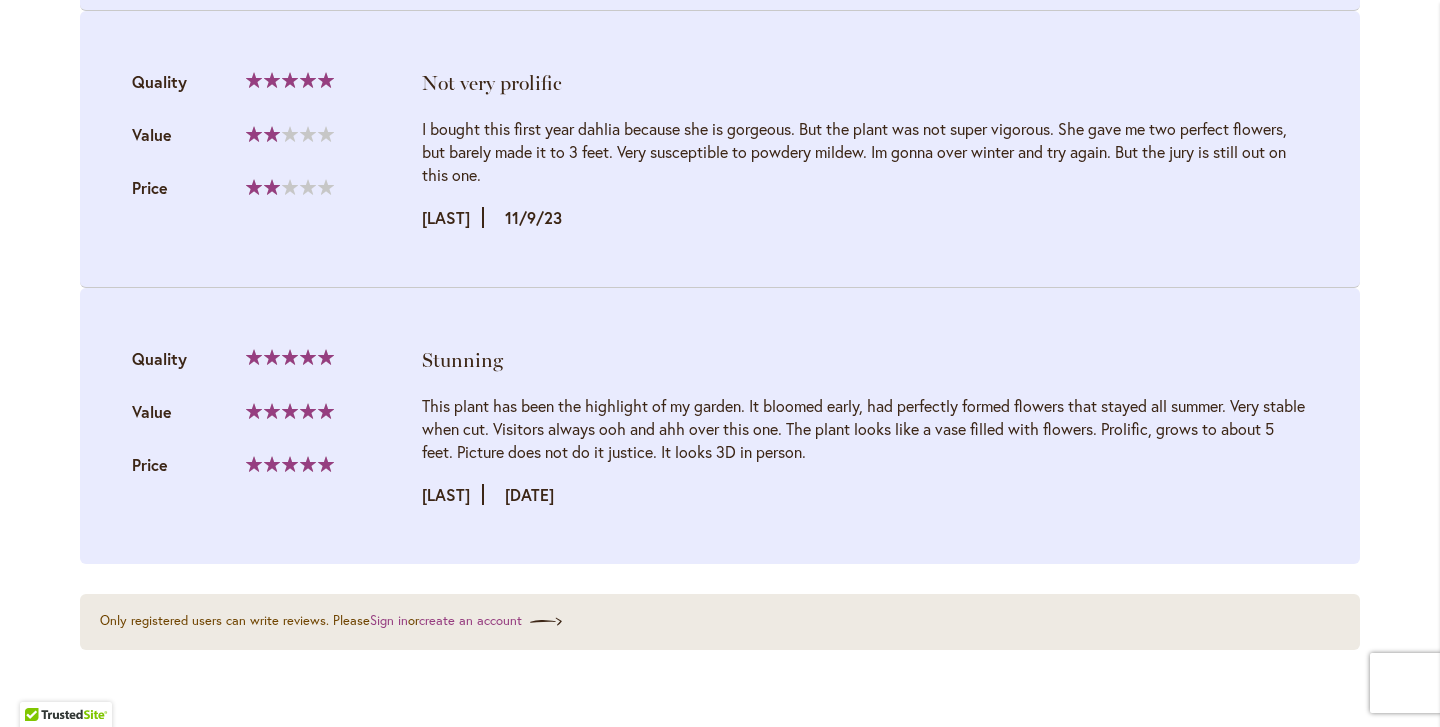 scroll, scrollTop: 2541, scrollLeft: 0, axis: vertical 